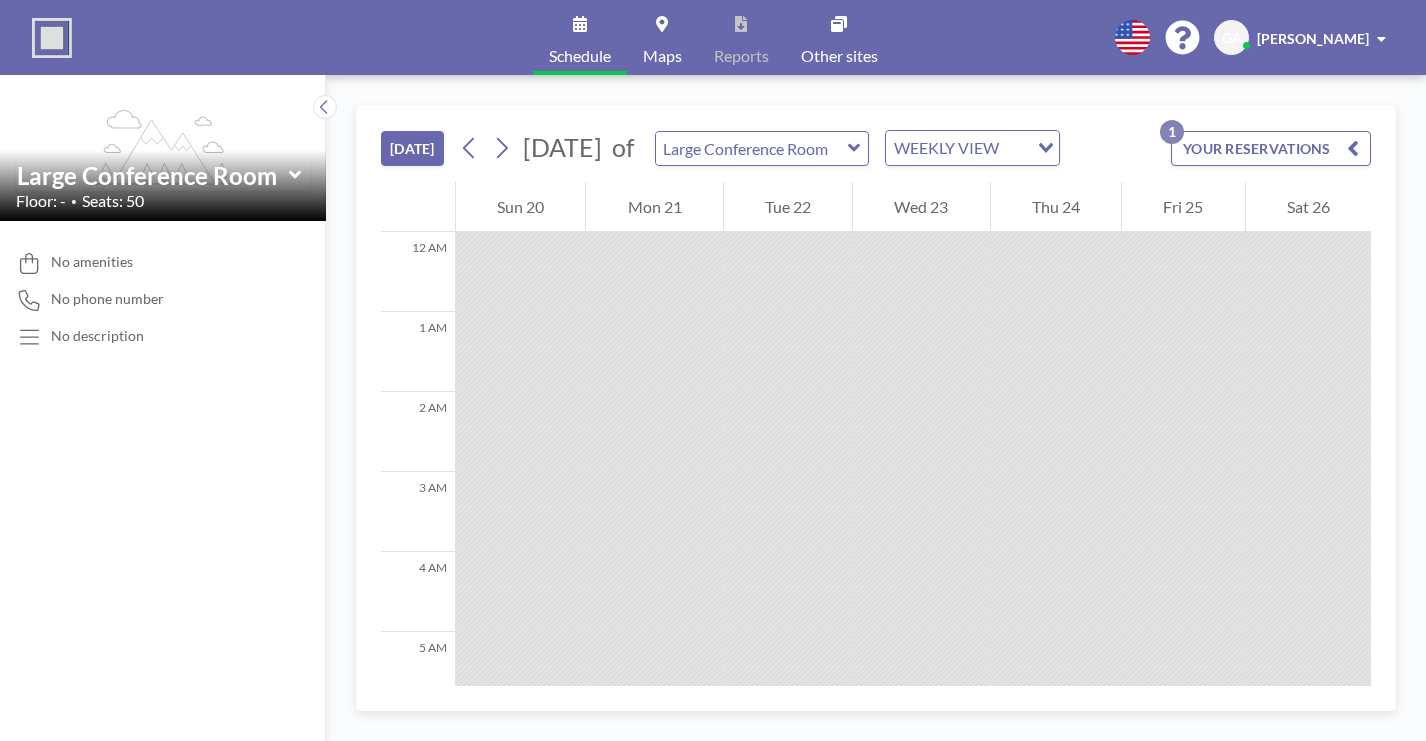 scroll, scrollTop: 0, scrollLeft: 0, axis: both 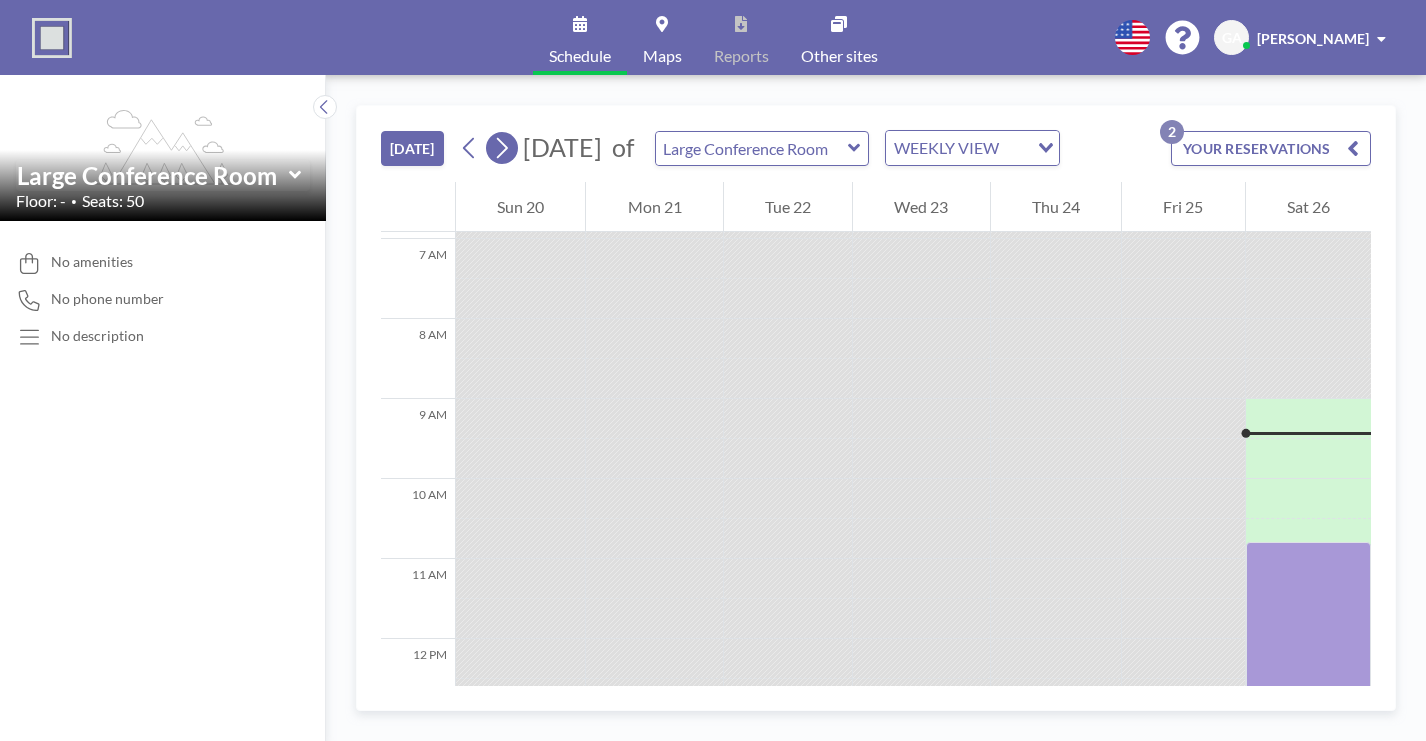 click 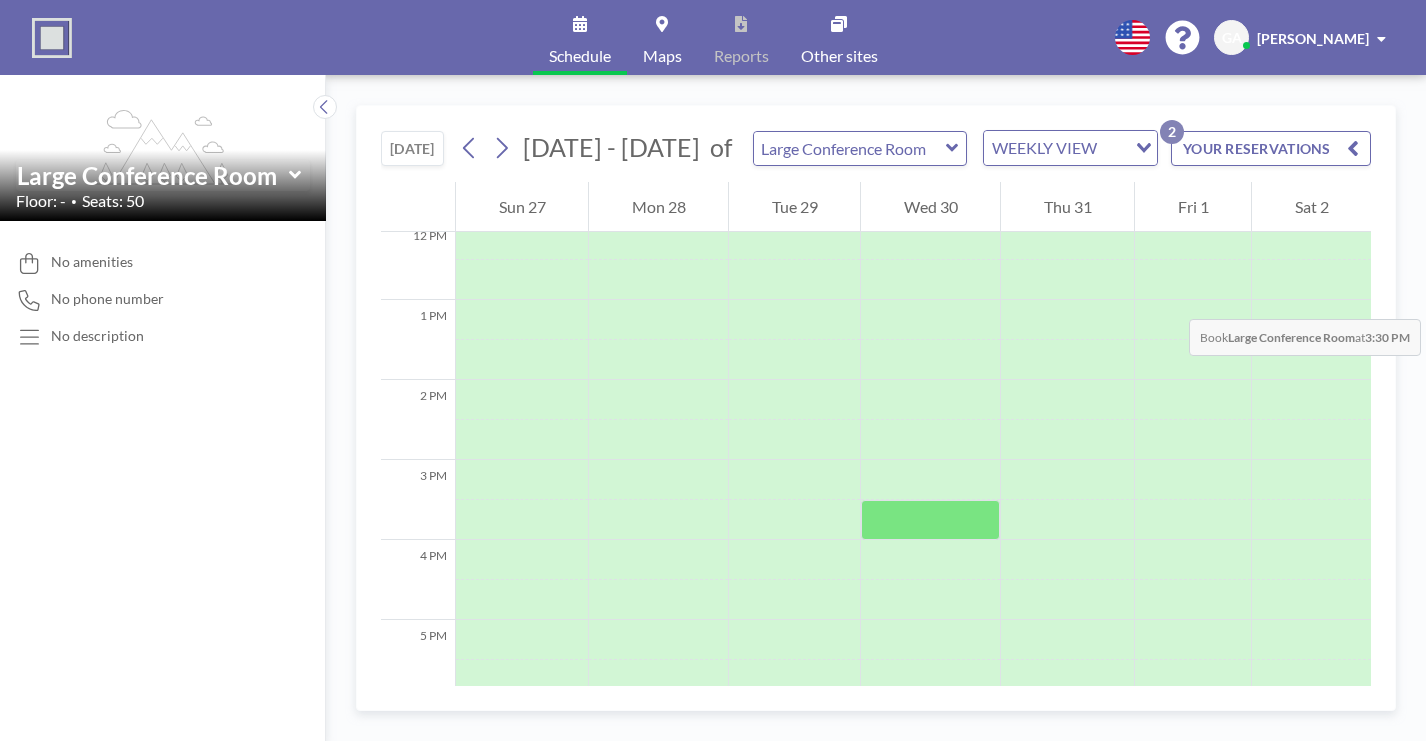 scroll, scrollTop: 963, scrollLeft: 0, axis: vertical 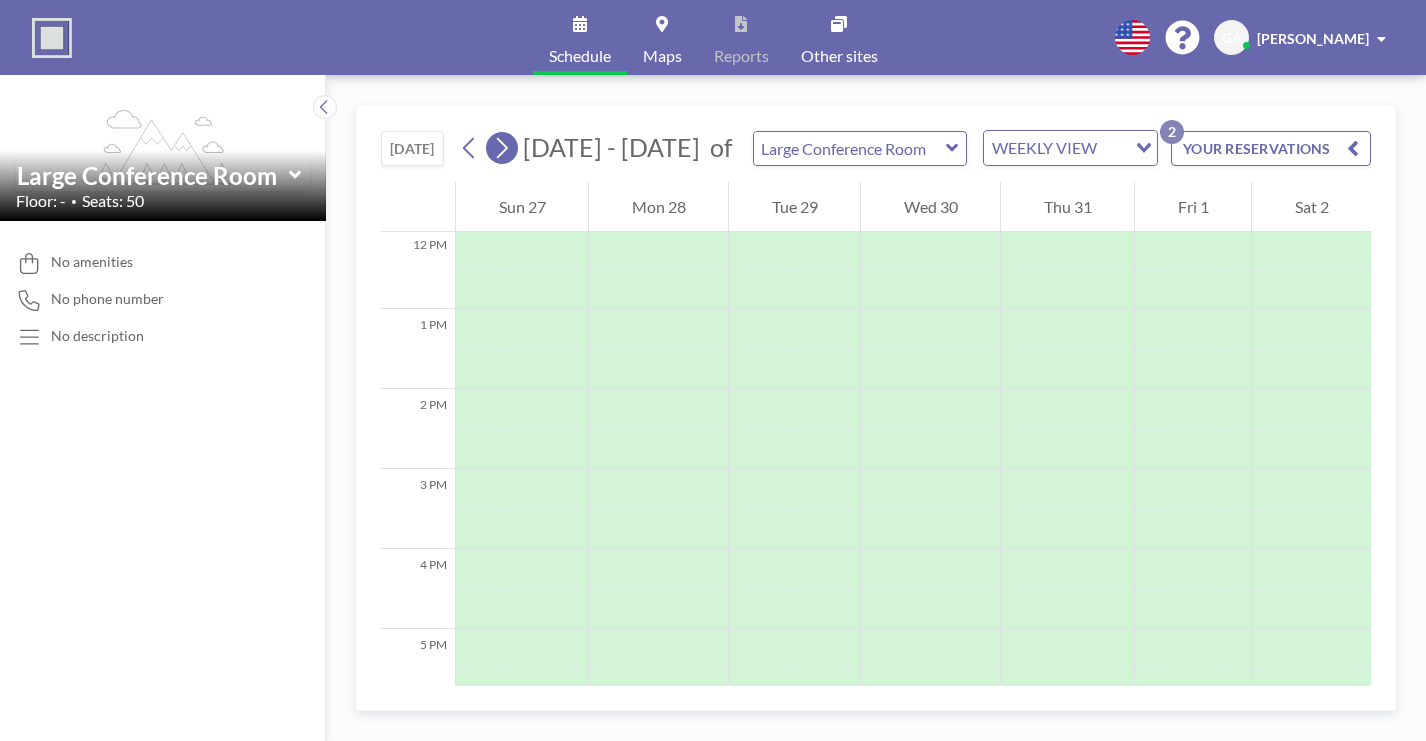 click 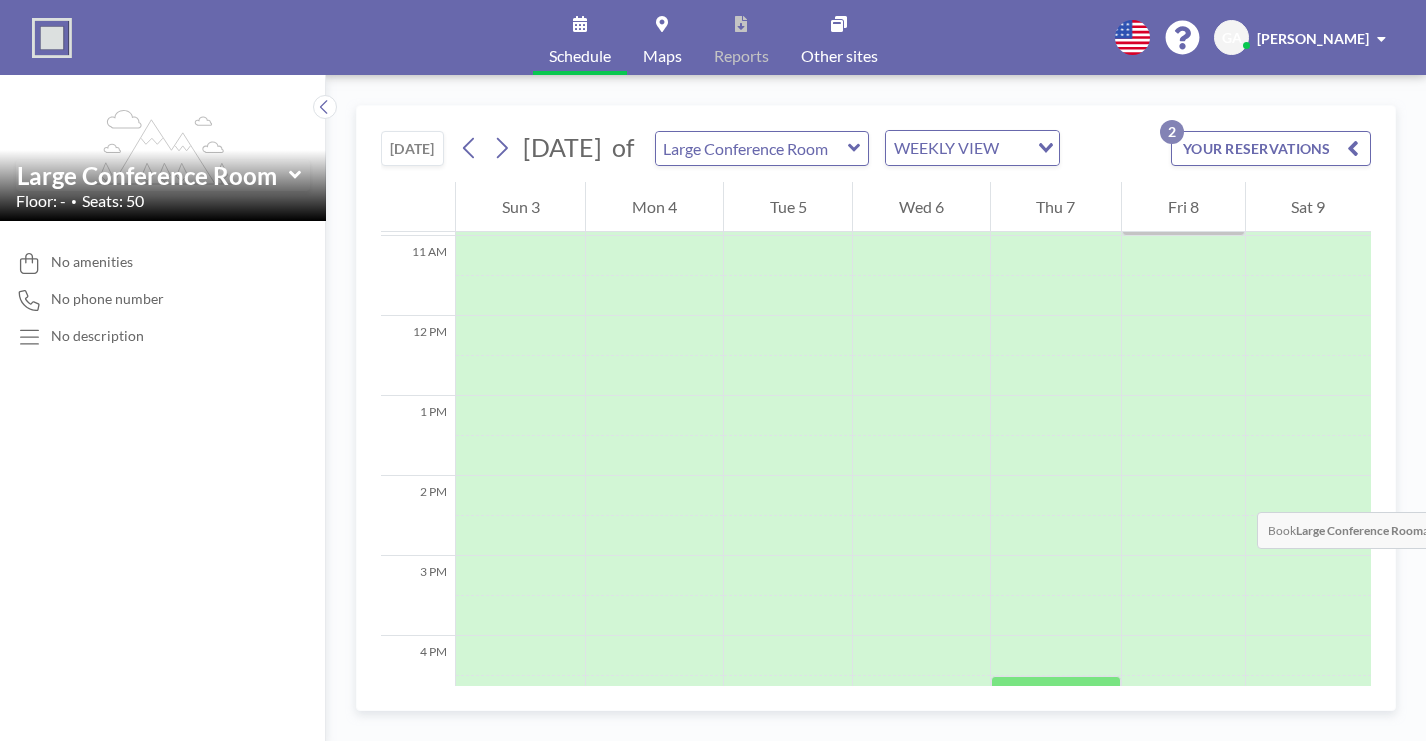 scroll, scrollTop: 882, scrollLeft: 0, axis: vertical 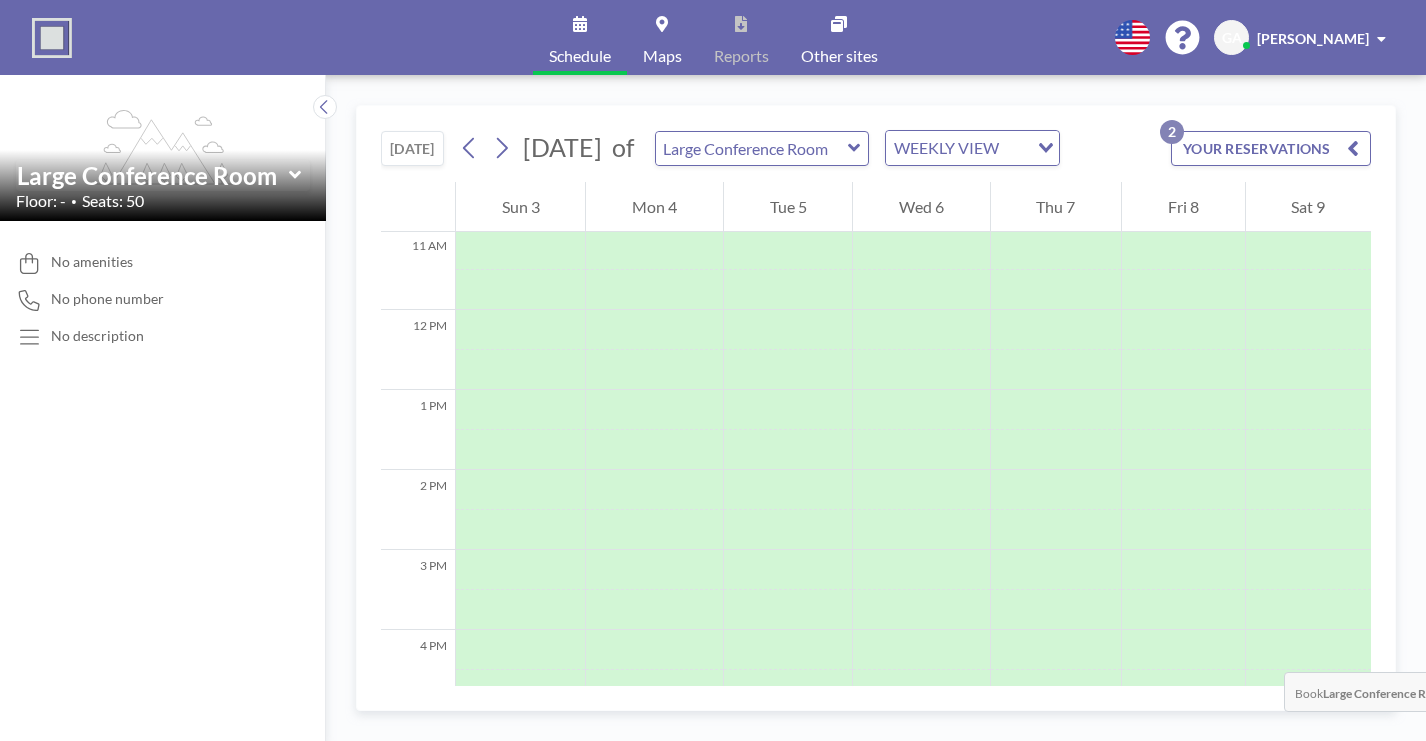 click at bounding box center [1056, 850] 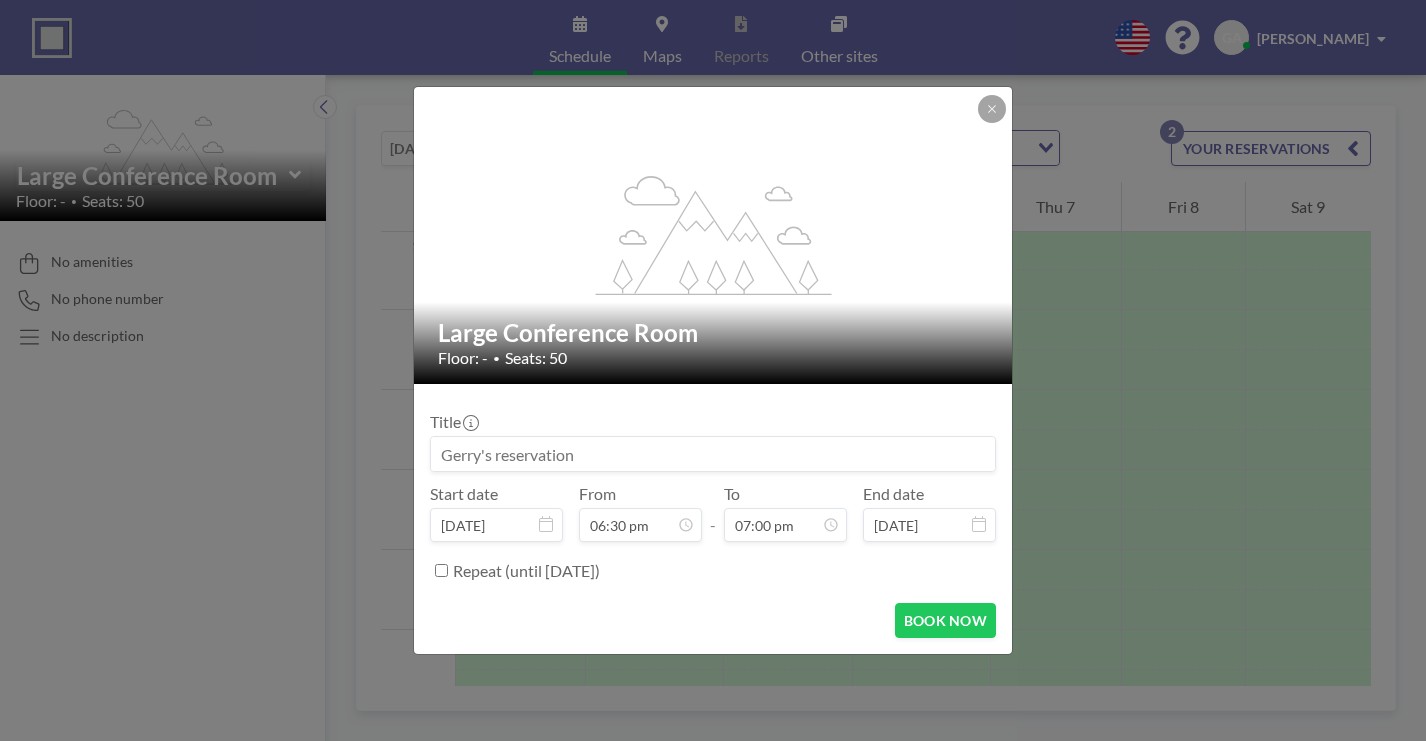 click on "flex-grow: 1.2;   Large Conference Room   Floor: -   •   Seats: 50   Title   Start date  [DATE]  From  06:30 pm      -   To  07:00 pm      End date  [DATE]  Repeat (until [DATE])            BOOK NOW" at bounding box center [713, 370] 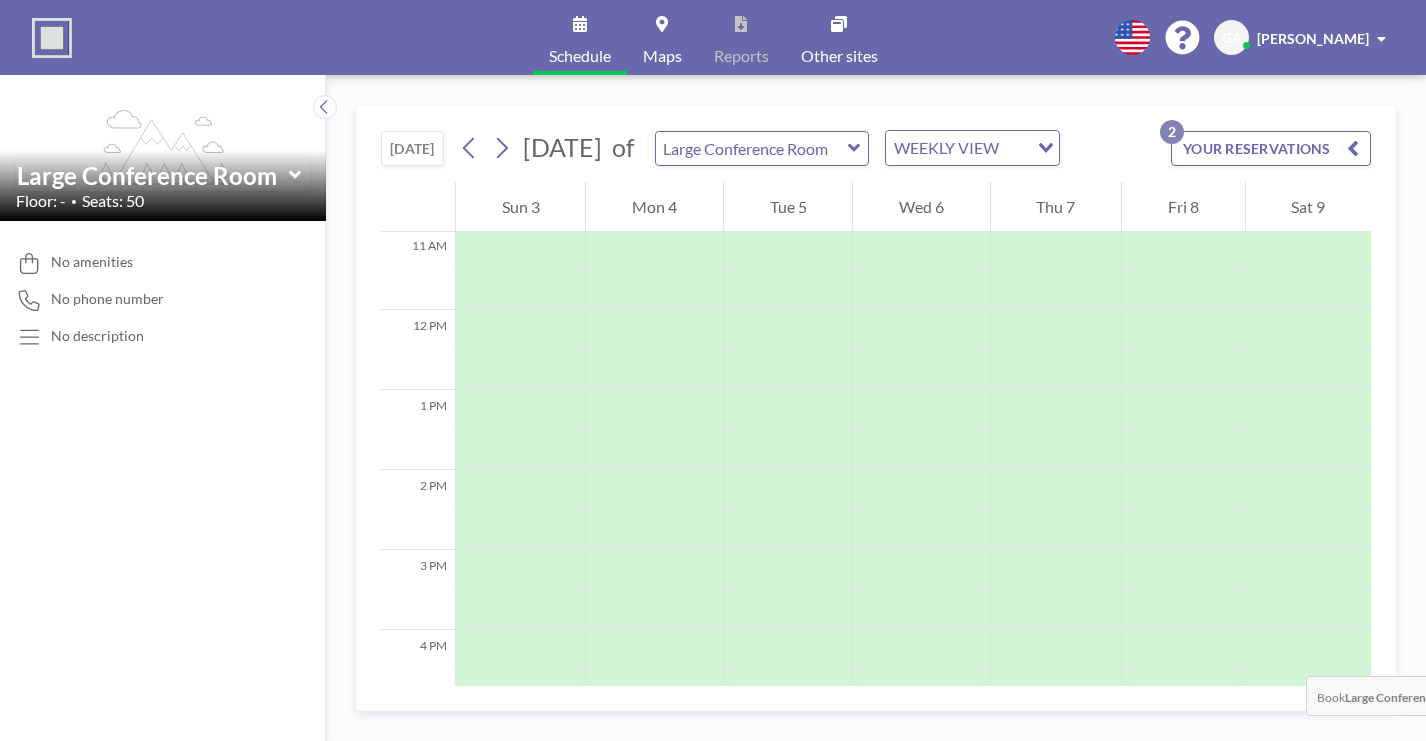 click at bounding box center [1056, 850] 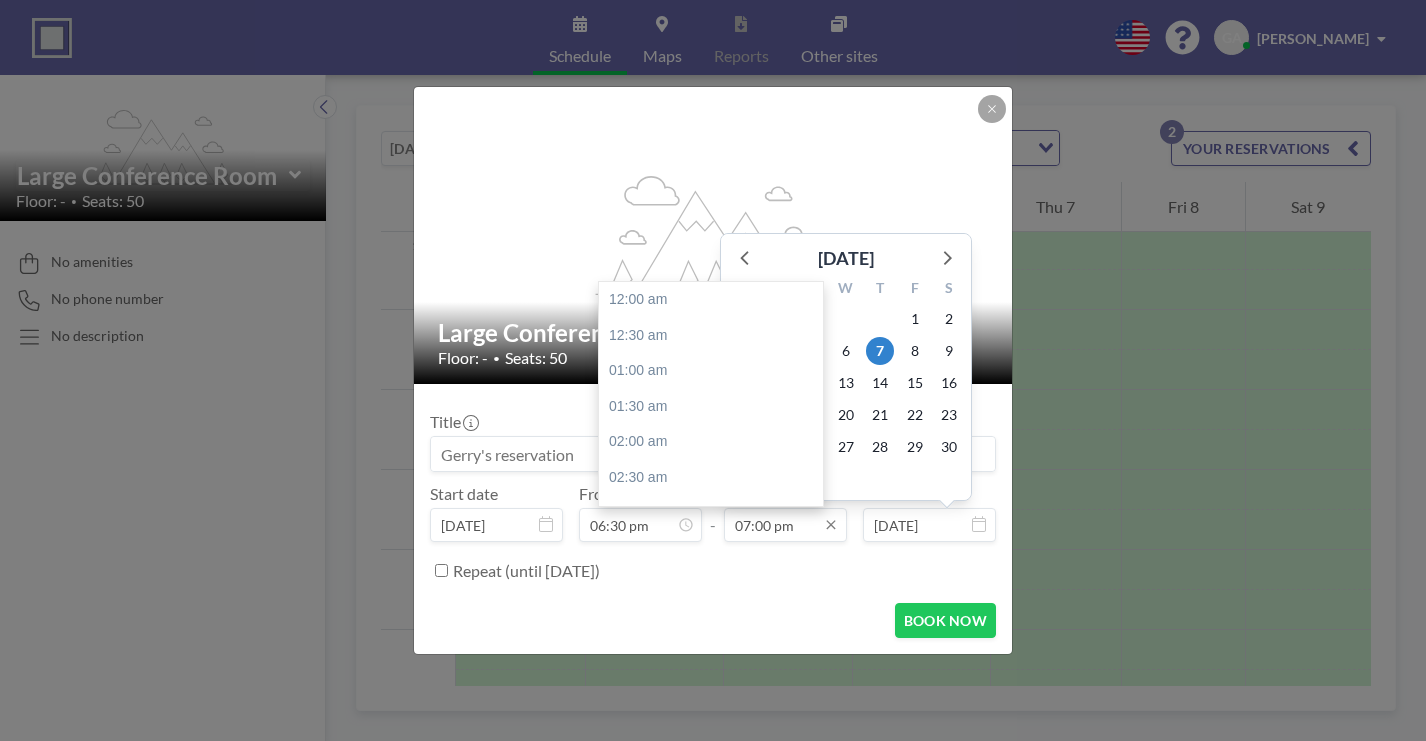 scroll, scrollTop: 1178, scrollLeft: 0, axis: vertical 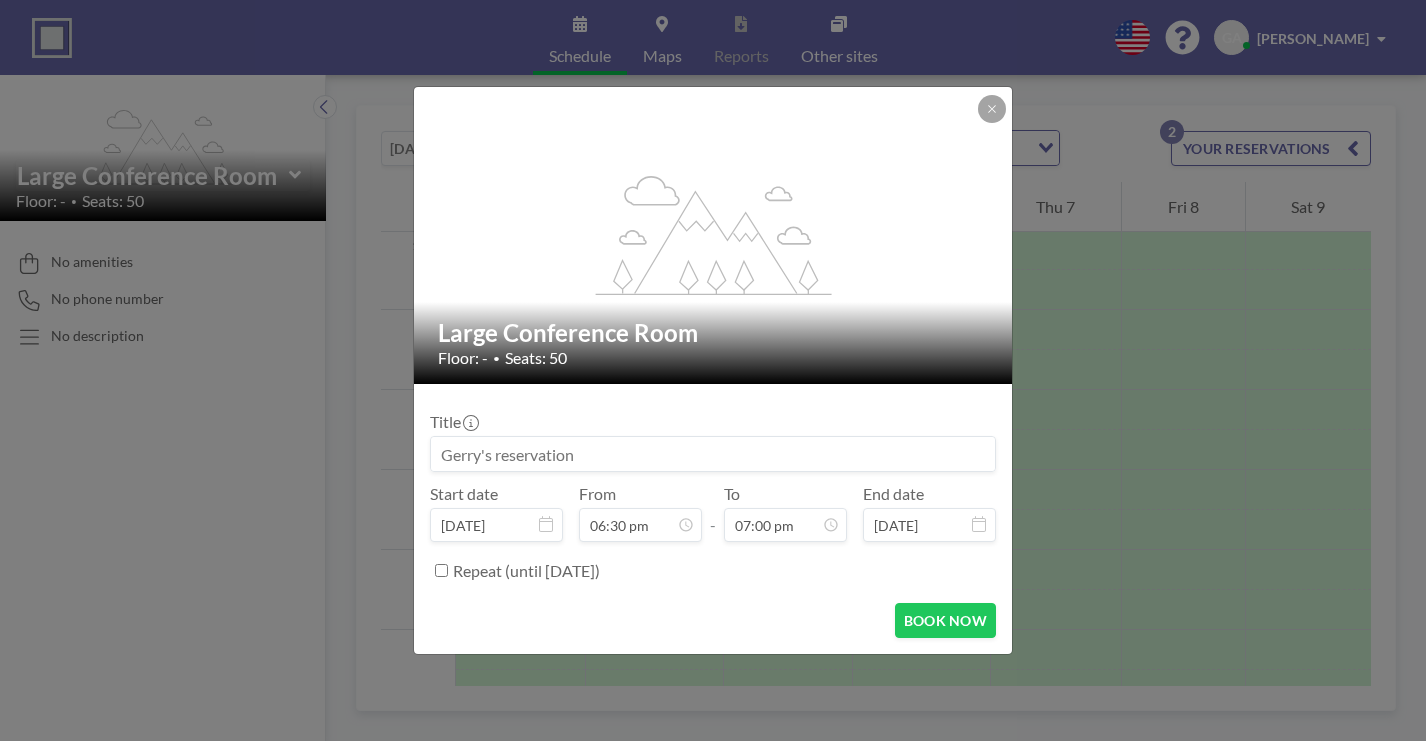 click at bounding box center [713, 454] 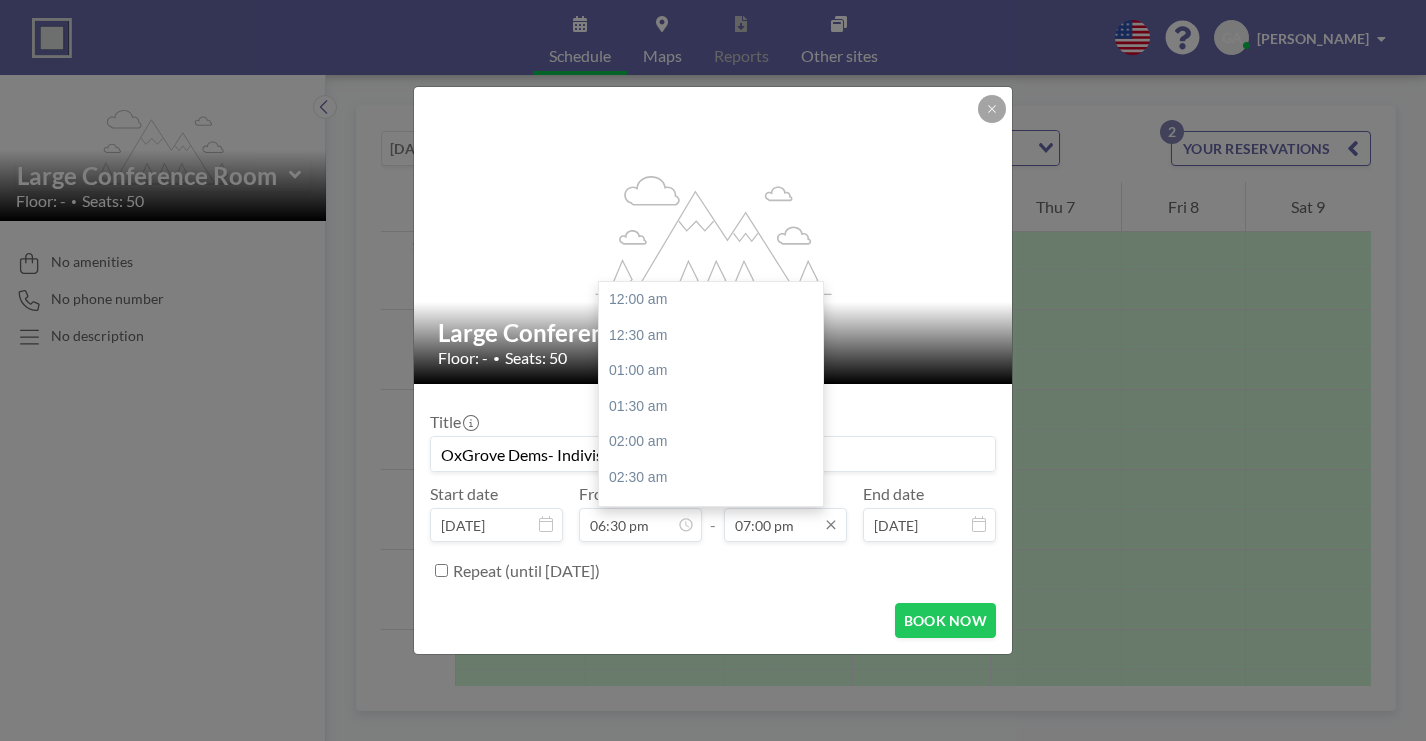 scroll, scrollTop: 1178, scrollLeft: 0, axis: vertical 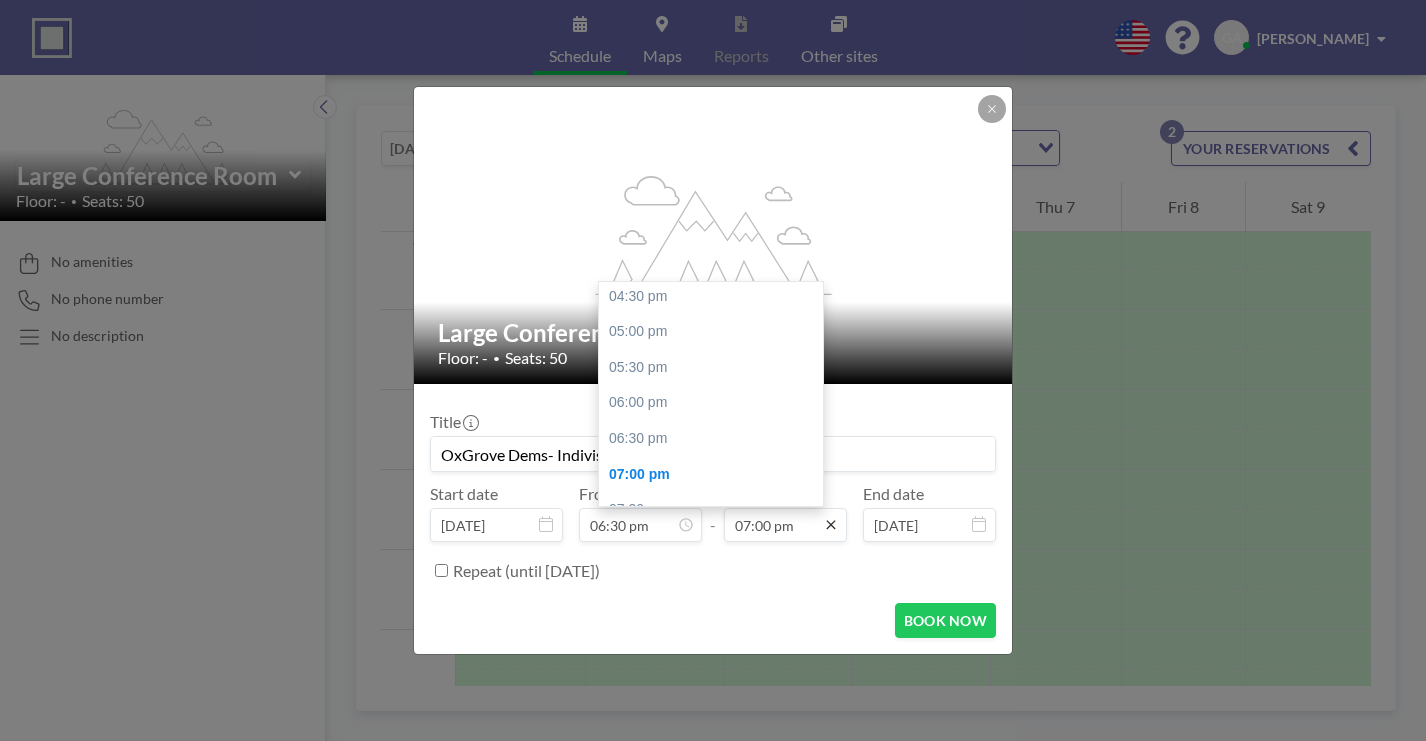 type on "OxGrove Dems- Indivisible SCC" 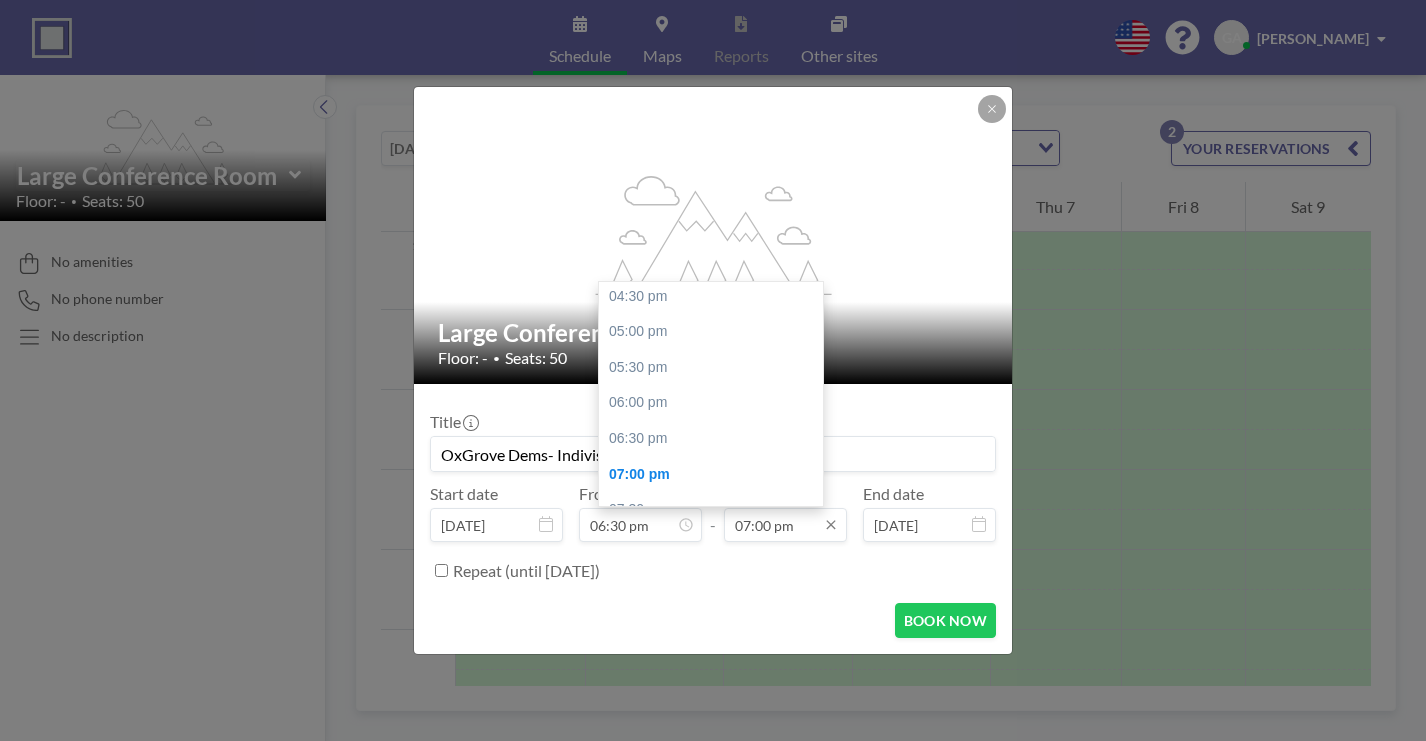 click on "07:00 pm" at bounding box center (785, 525) 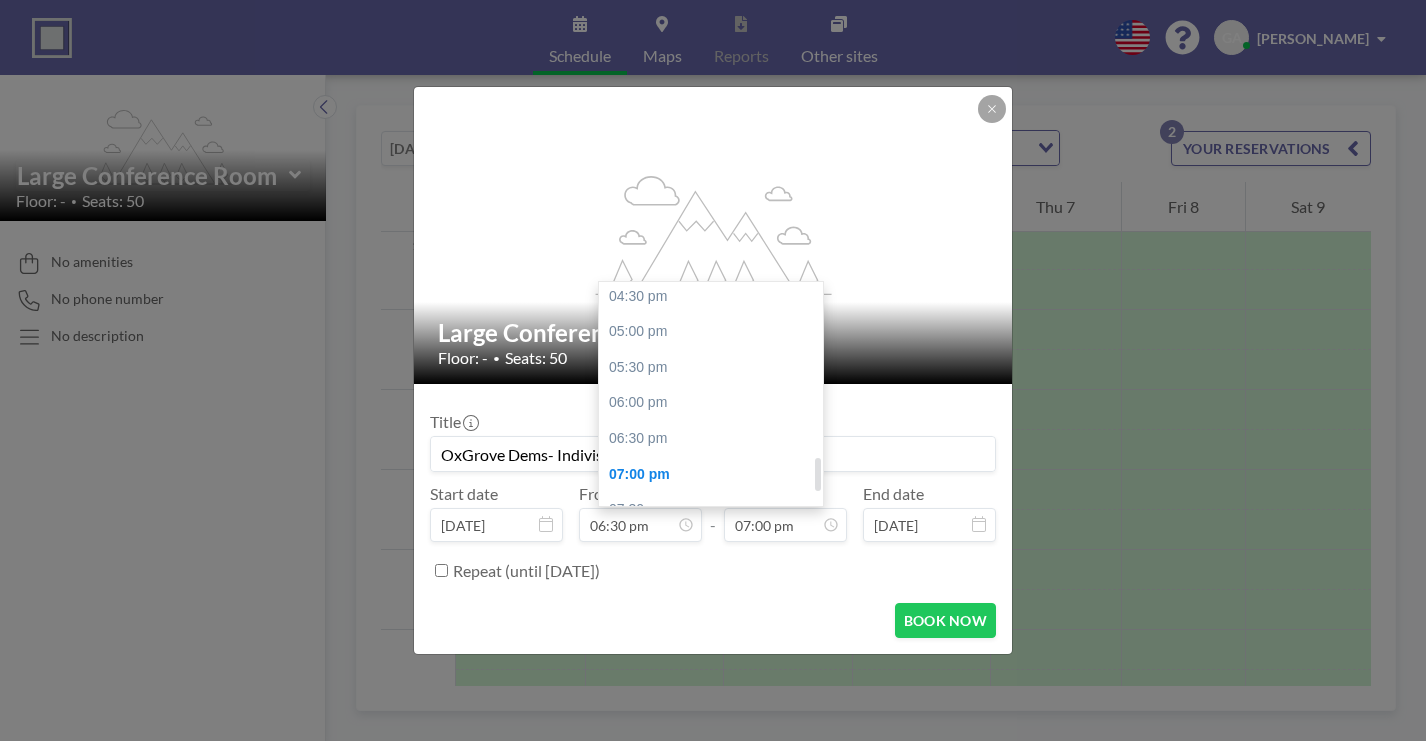 click on "09:00 pm" at bounding box center (711, 617) 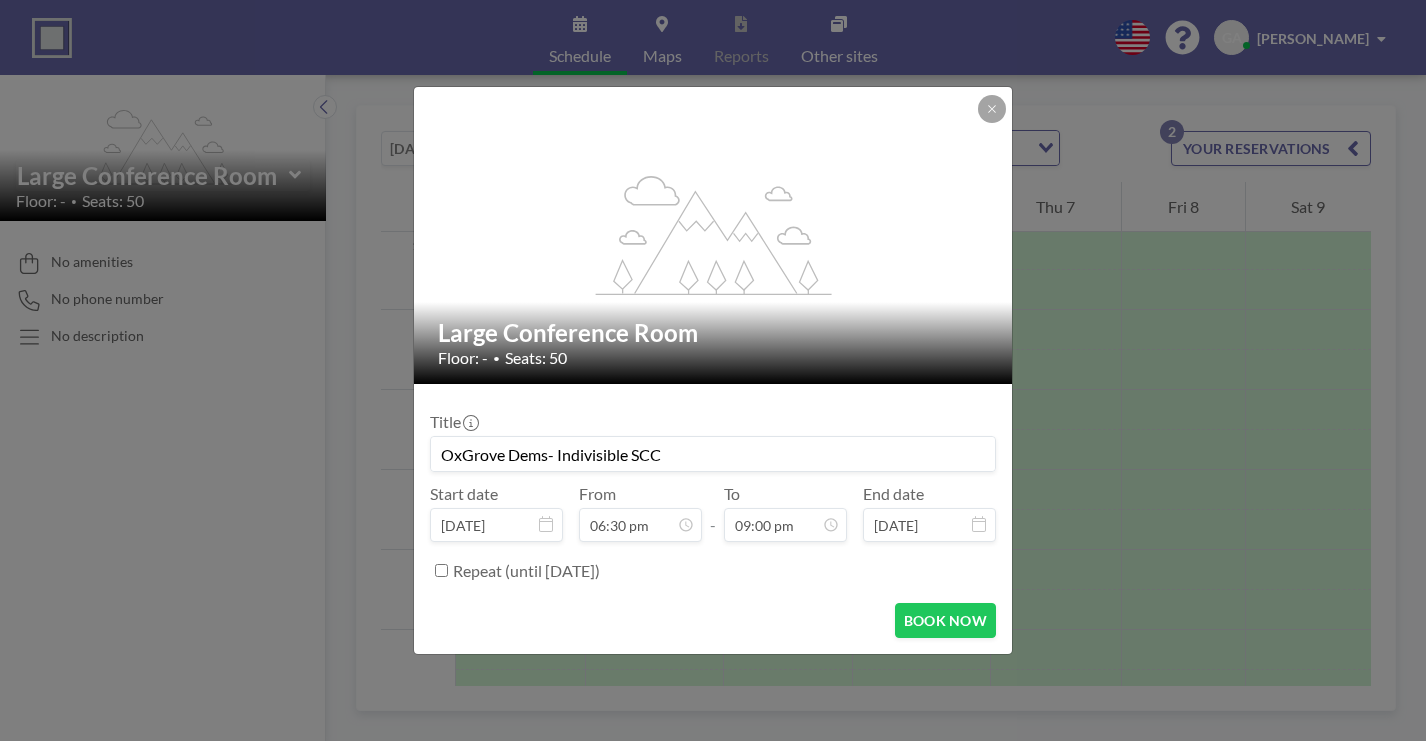 scroll, scrollTop: 1264, scrollLeft: 0, axis: vertical 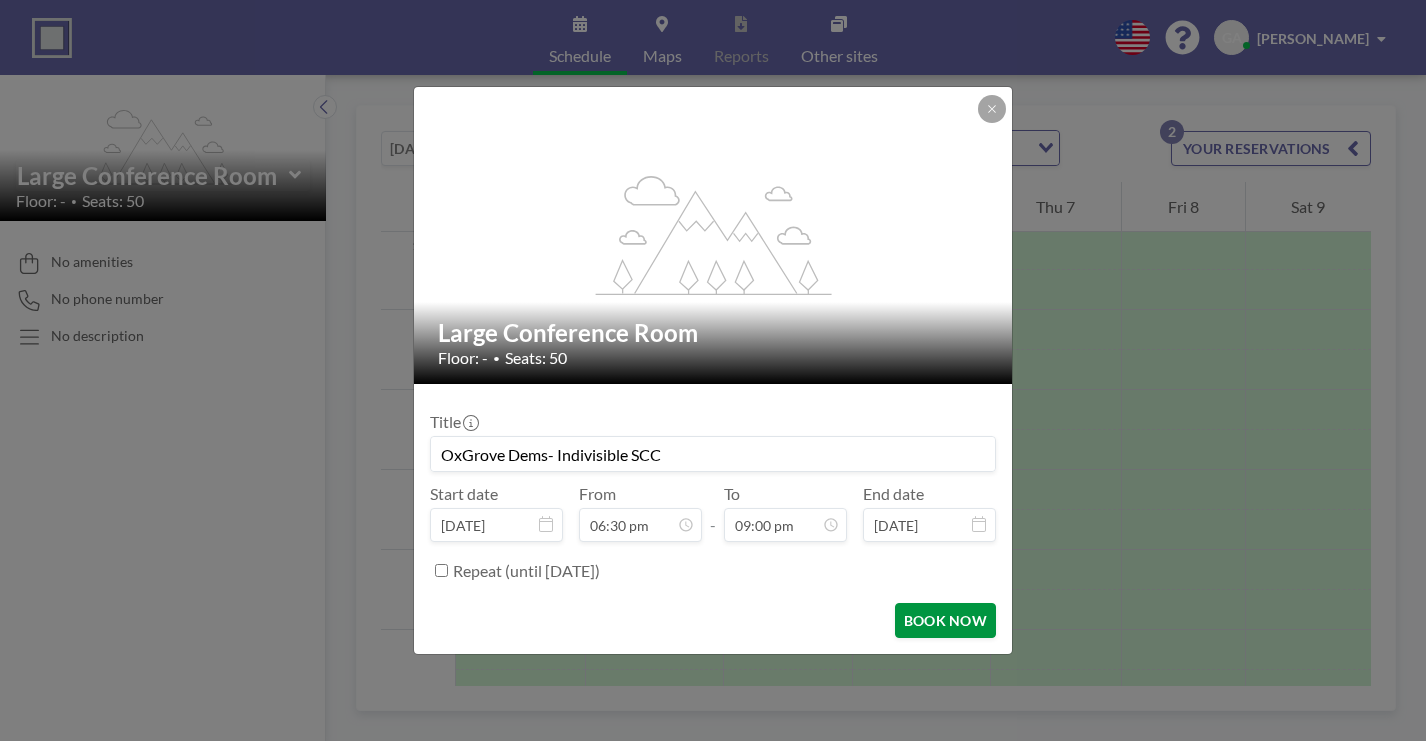 click on "BOOK NOW" at bounding box center (945, 620) 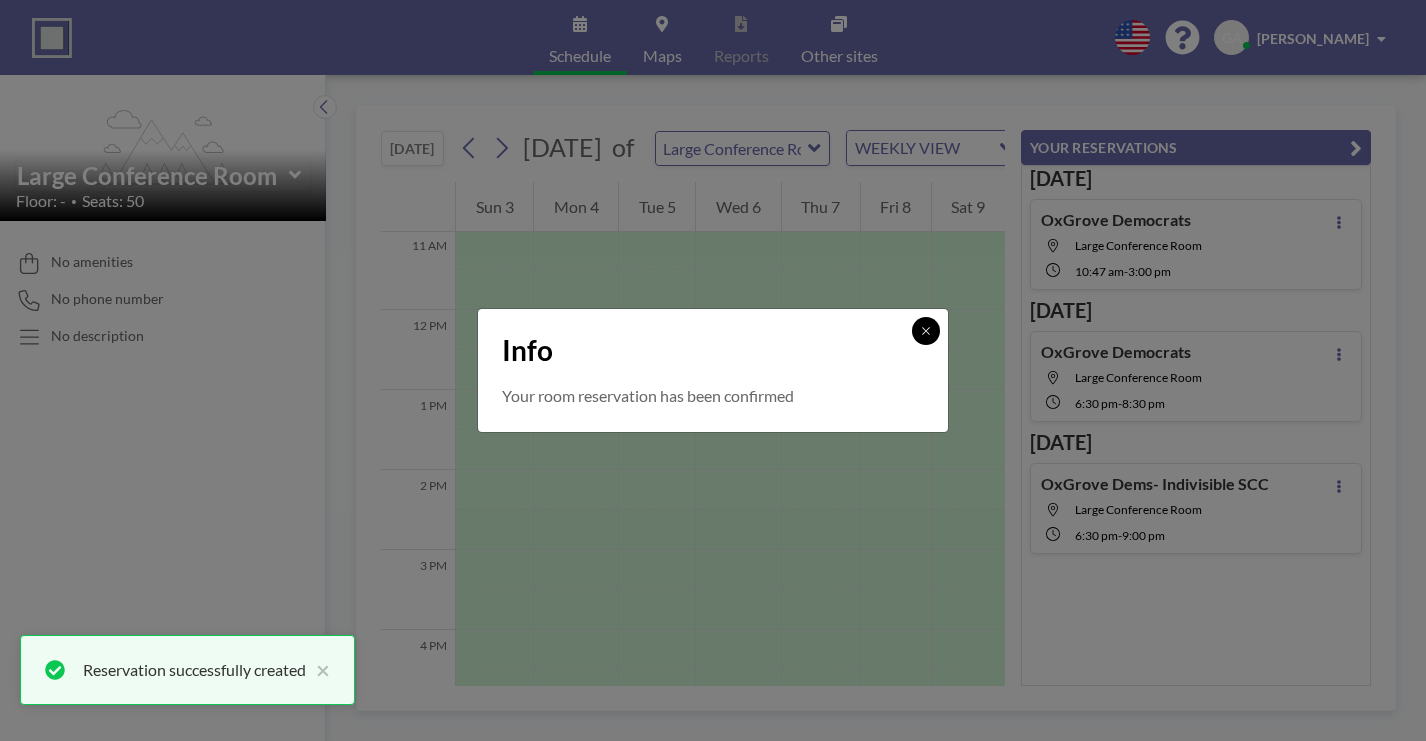 click at bounding box center (926, 331) 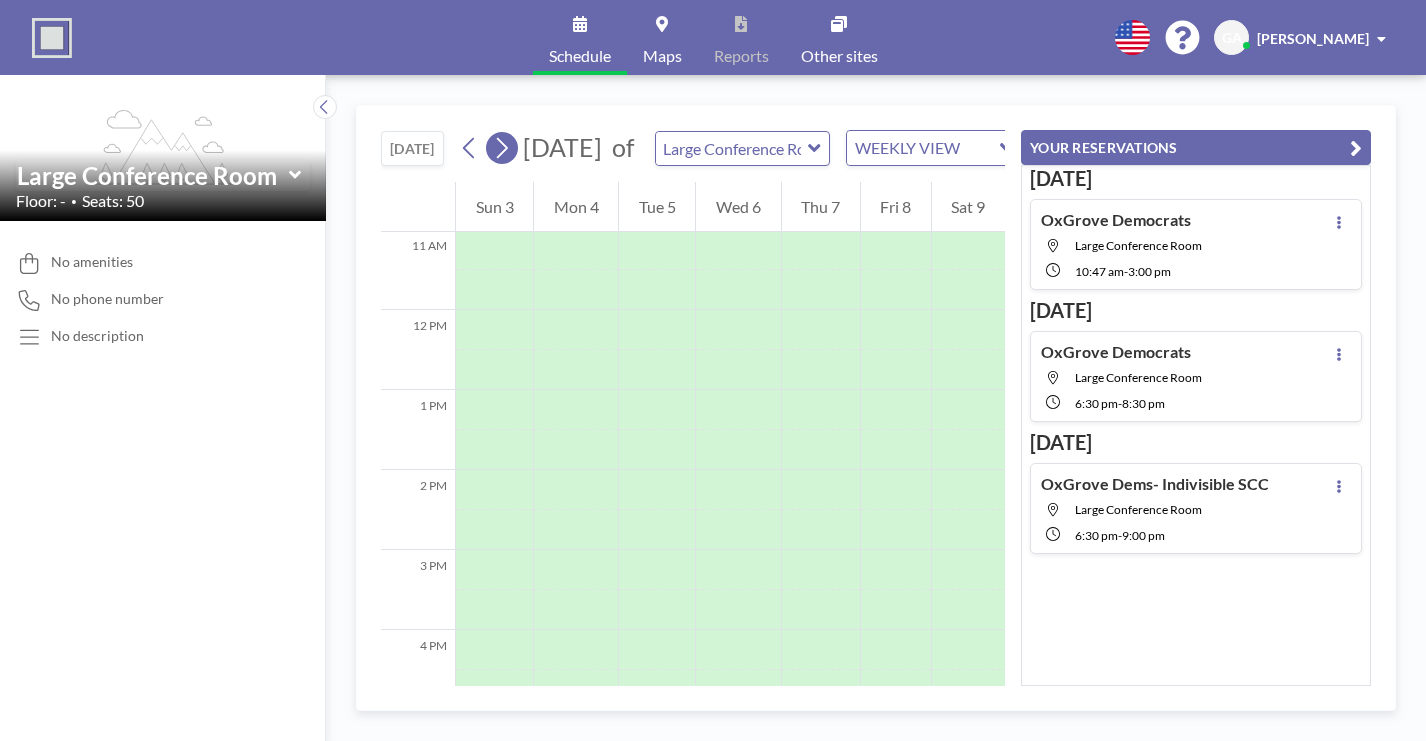click 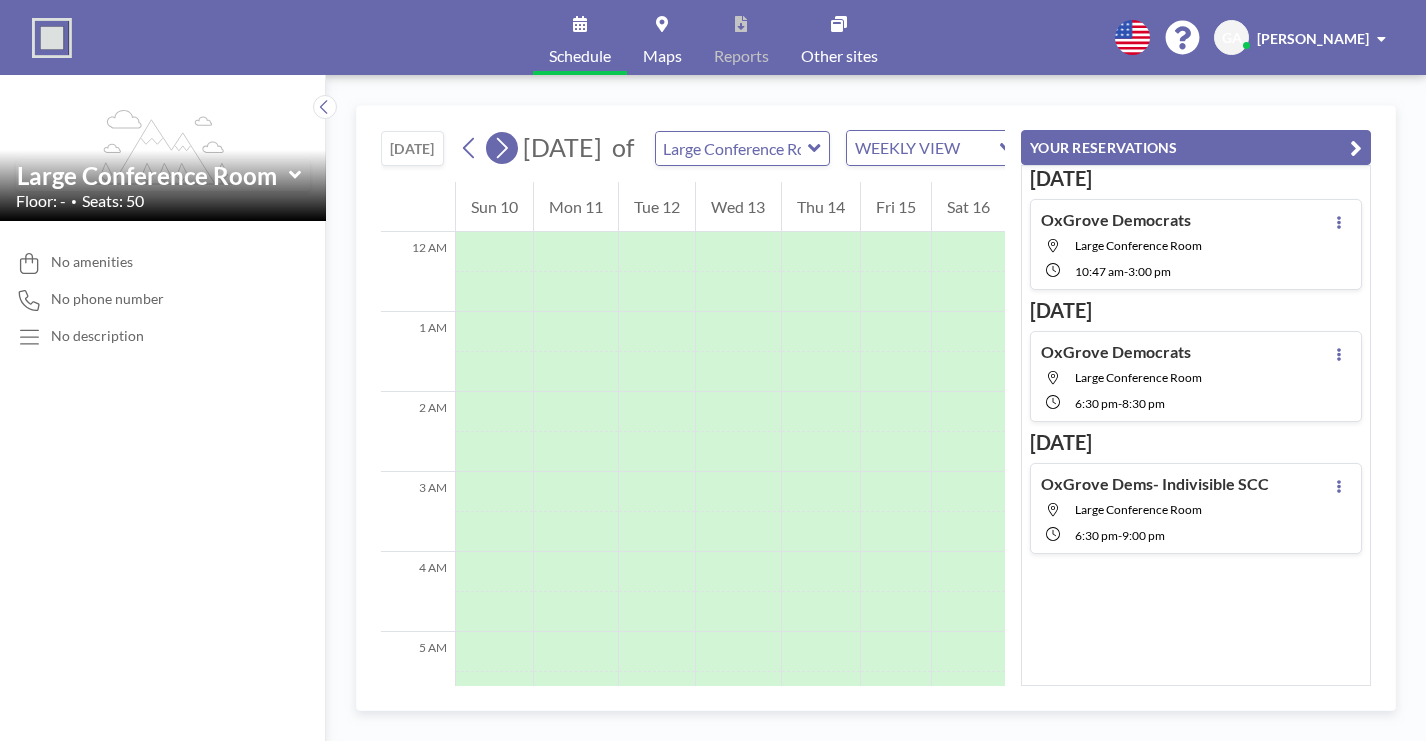 scroll, scrollTop: 488, scrollLeft: 0, axis: vertical 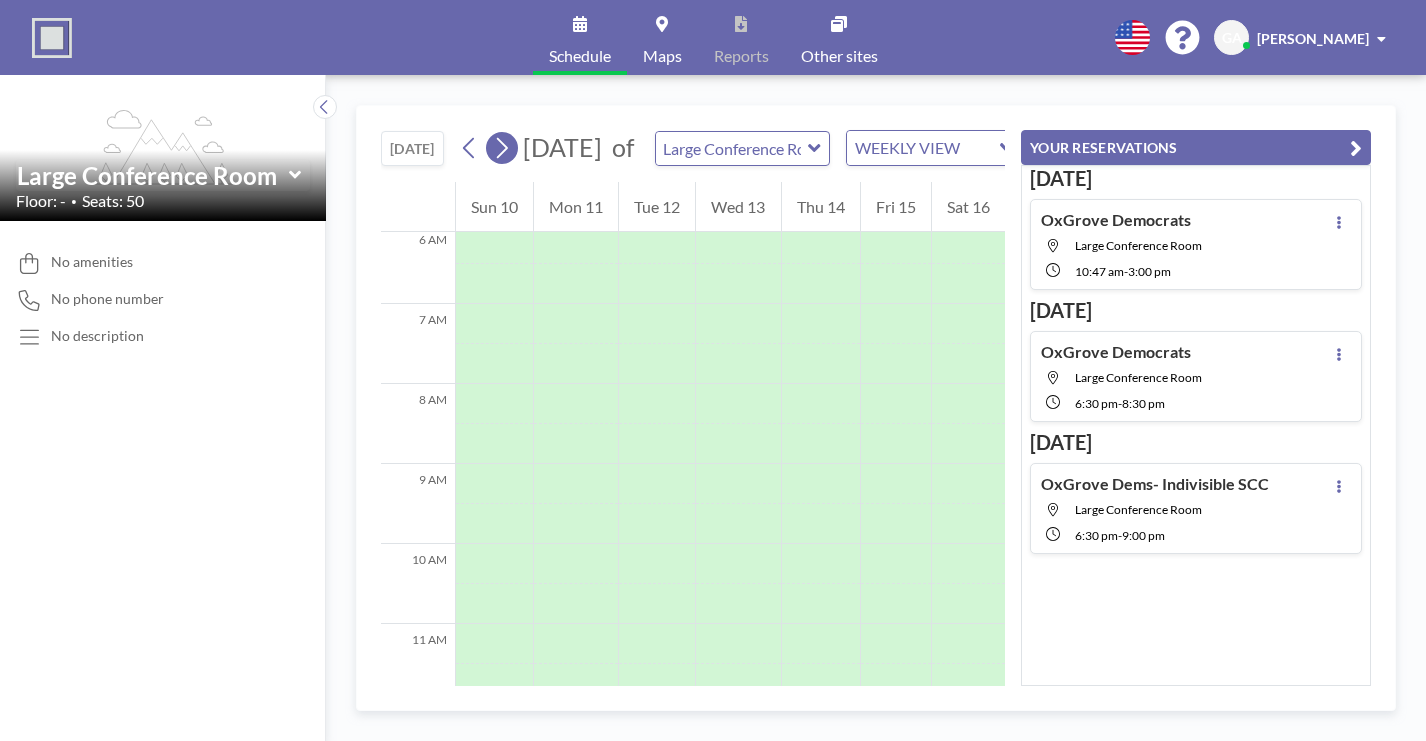 click 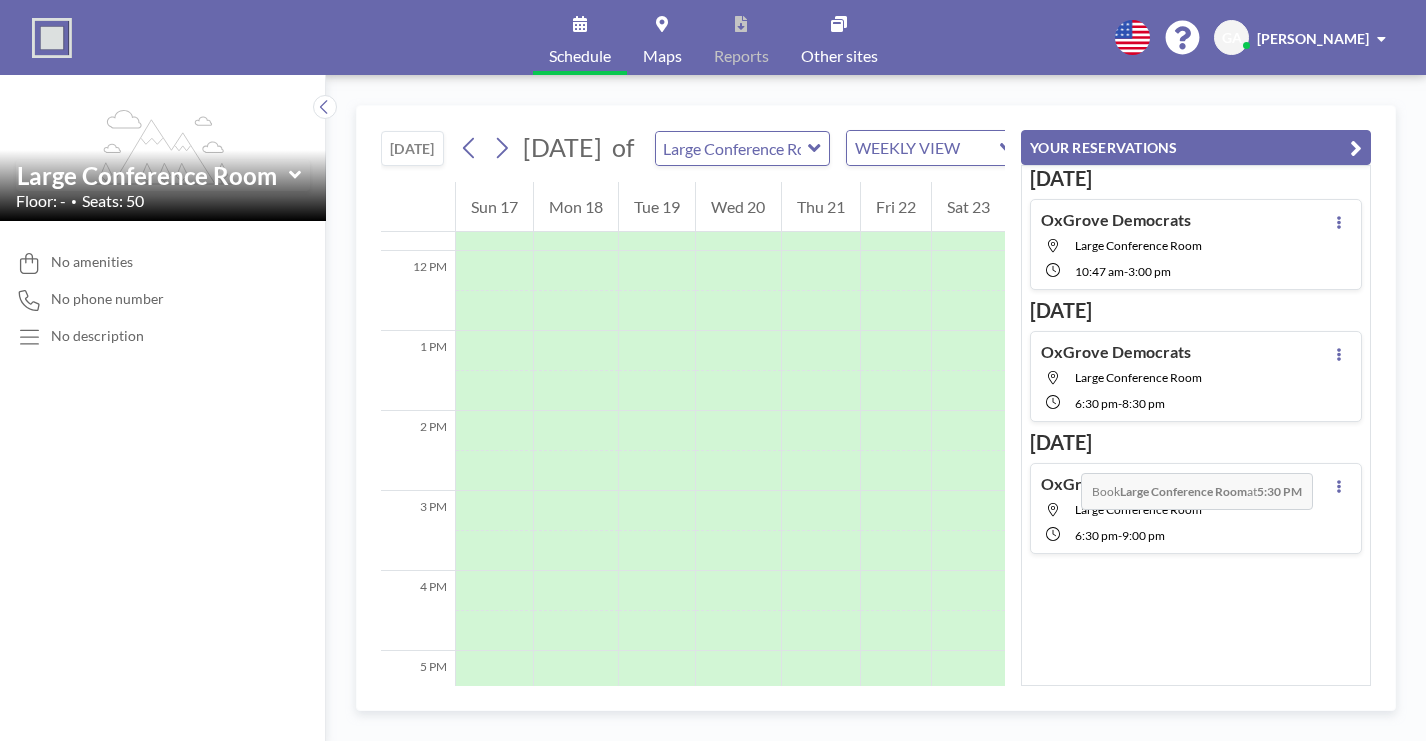 scroll, scrollTop: 998, scrollLeft: 0, axis: vertical 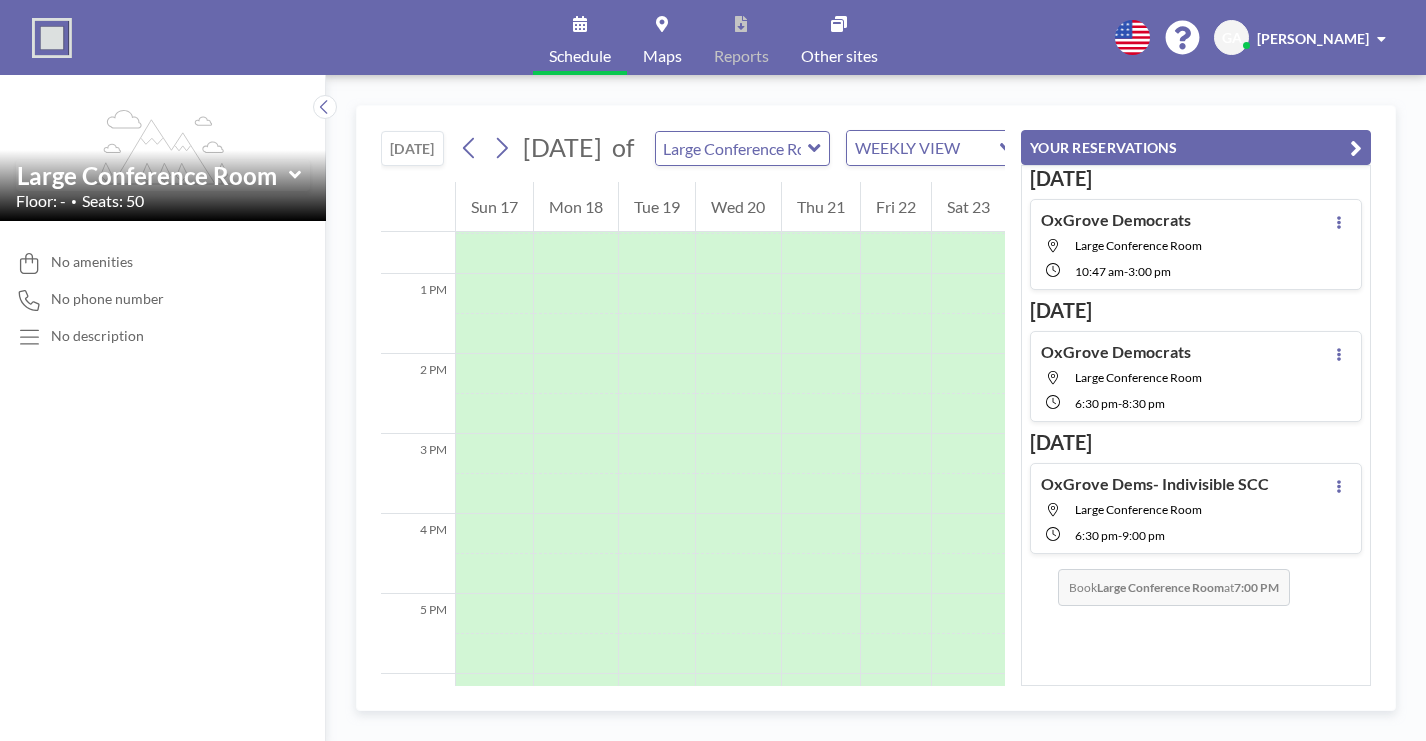click at bounding box center (821, 774) 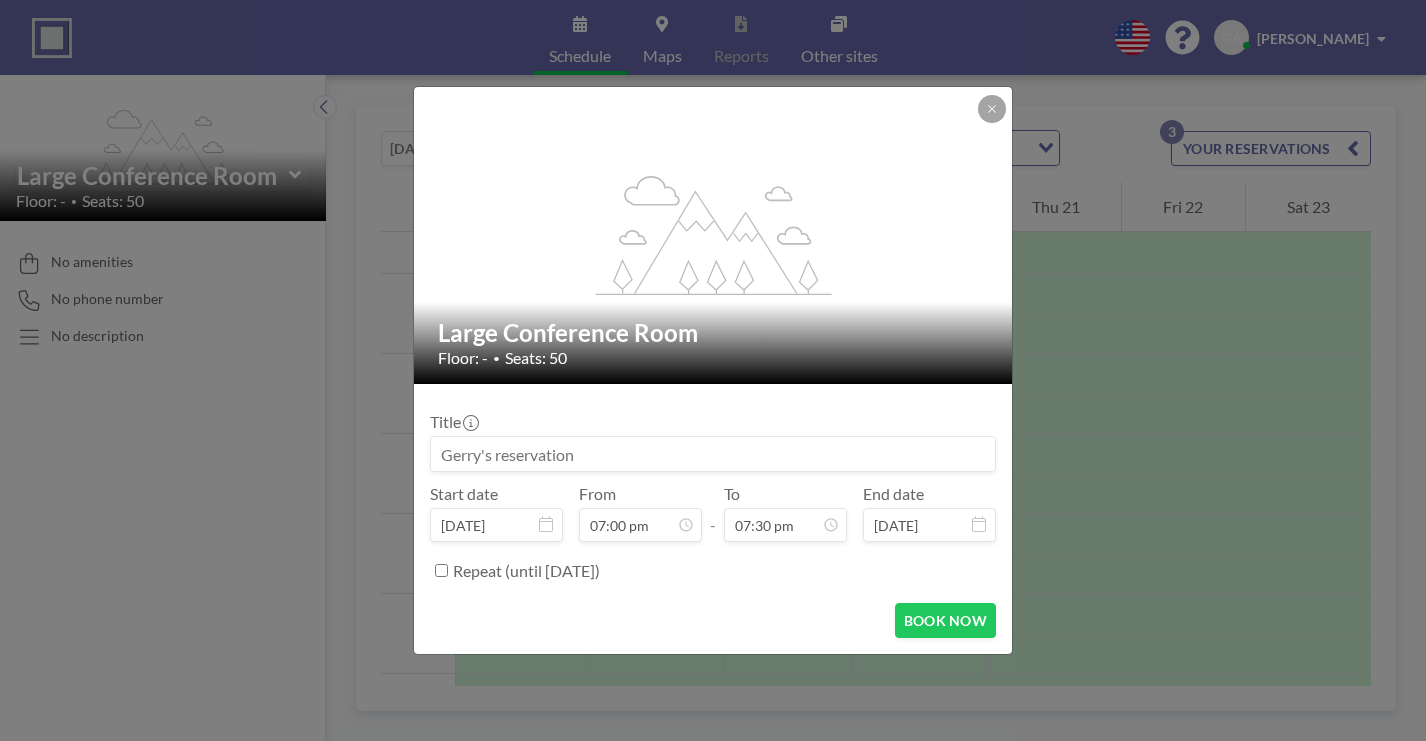 click at bounding box center (713, 454) 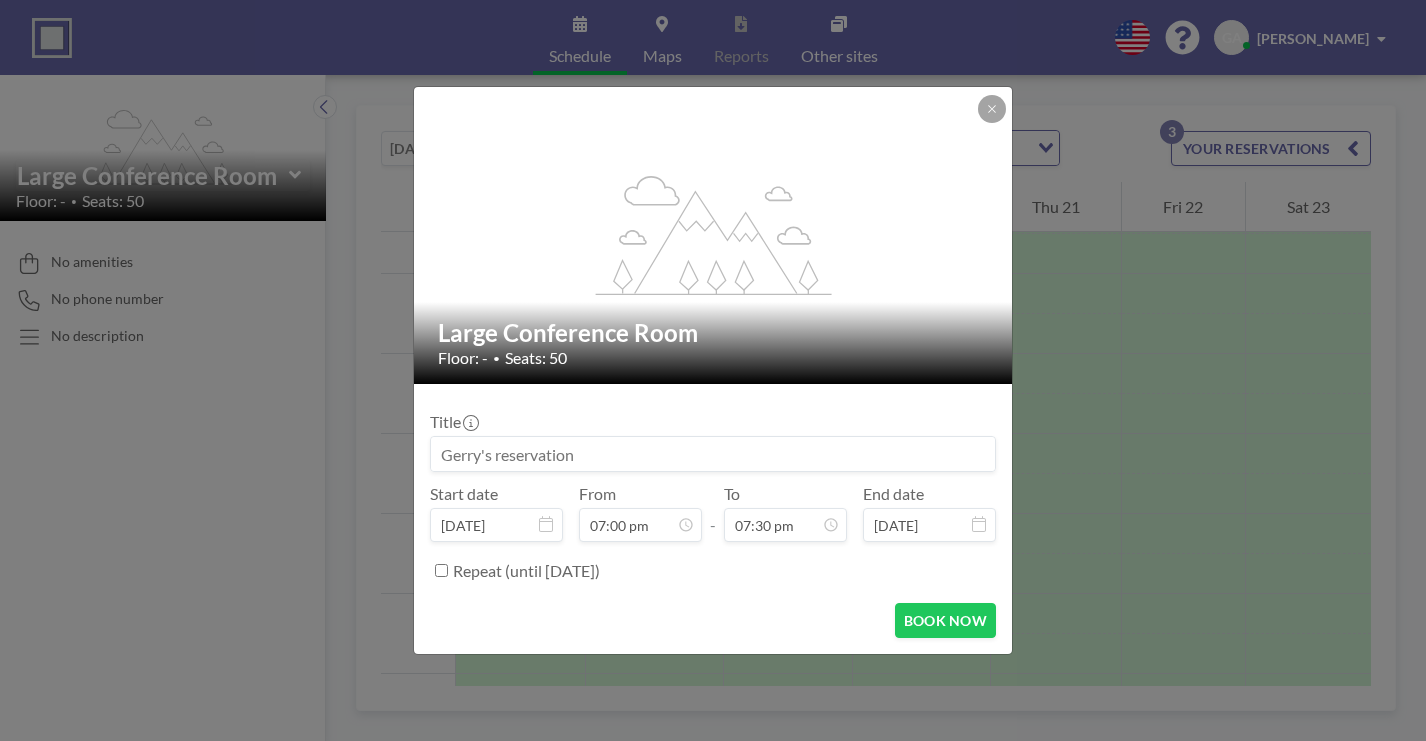paste on "OxGrove Dems- Indivisible SCC" 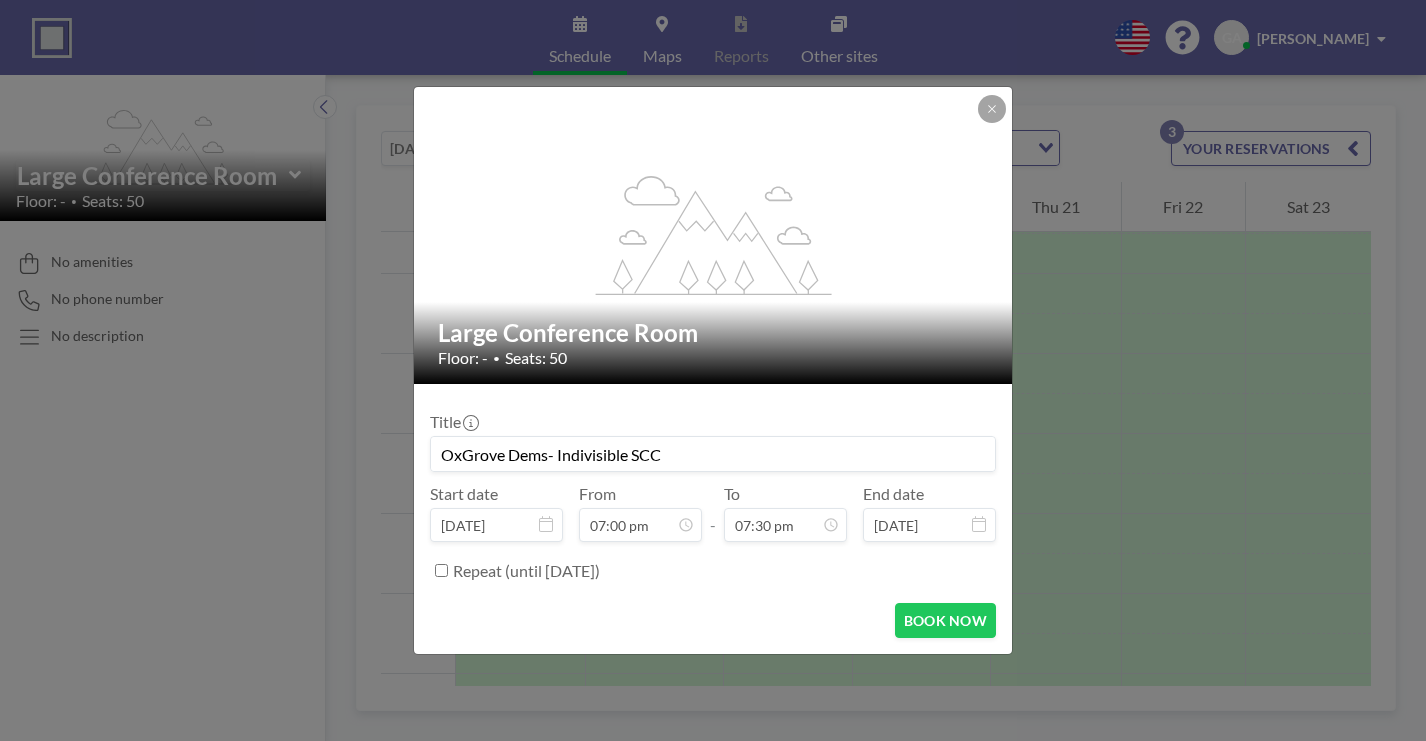 scroll, scrollTop: 1178, scrollLeft: 0, axis: vertical 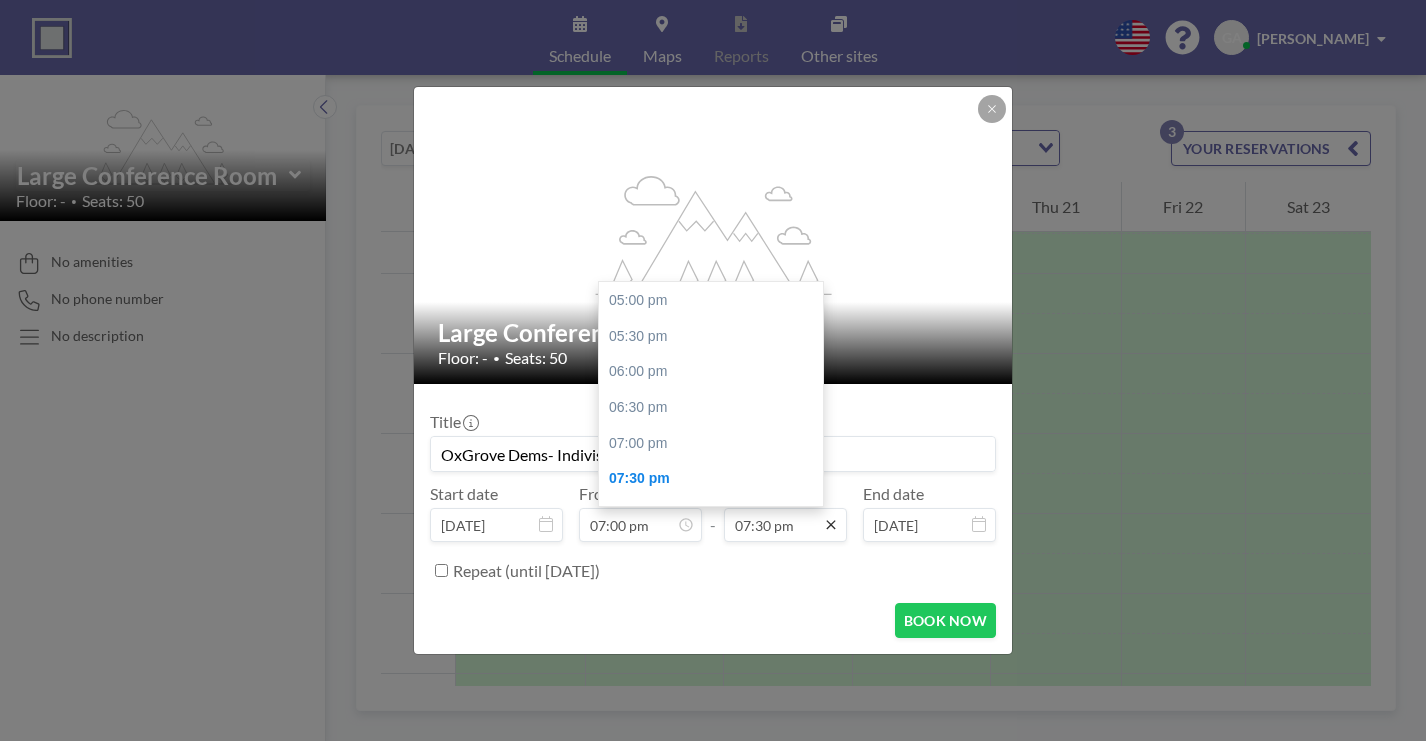 type on "OxGrove Dems- Indivisible SCC" 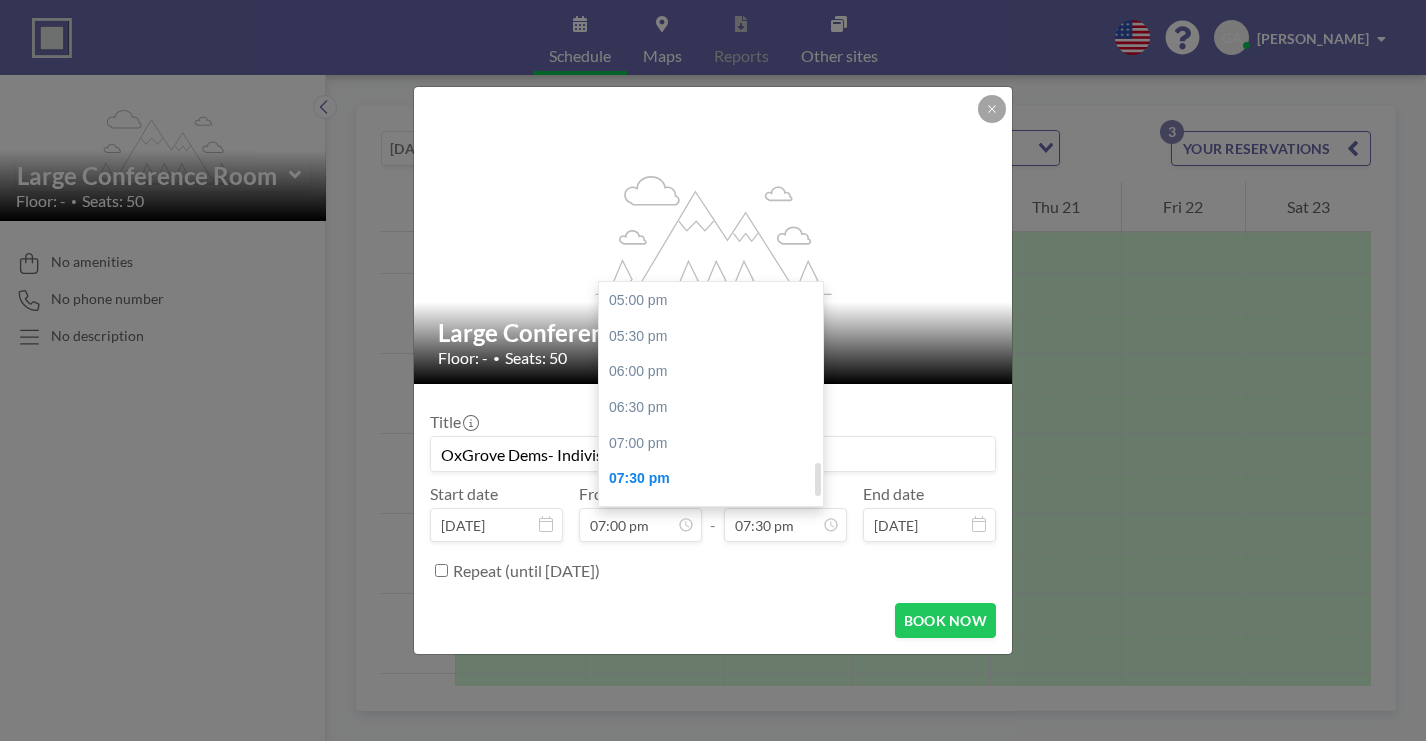 click on "09:00 pm" at bounding box center [711, 586] 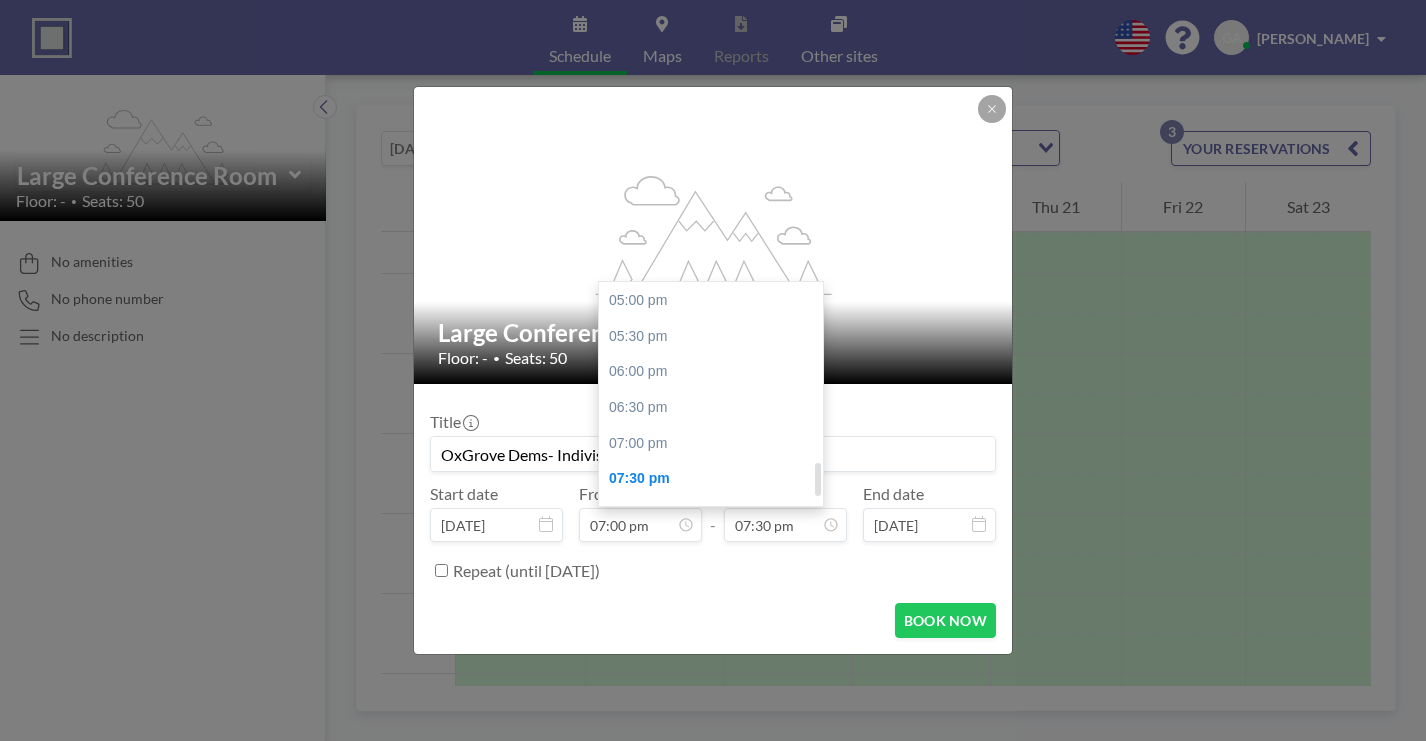 type on "09:00 pm" 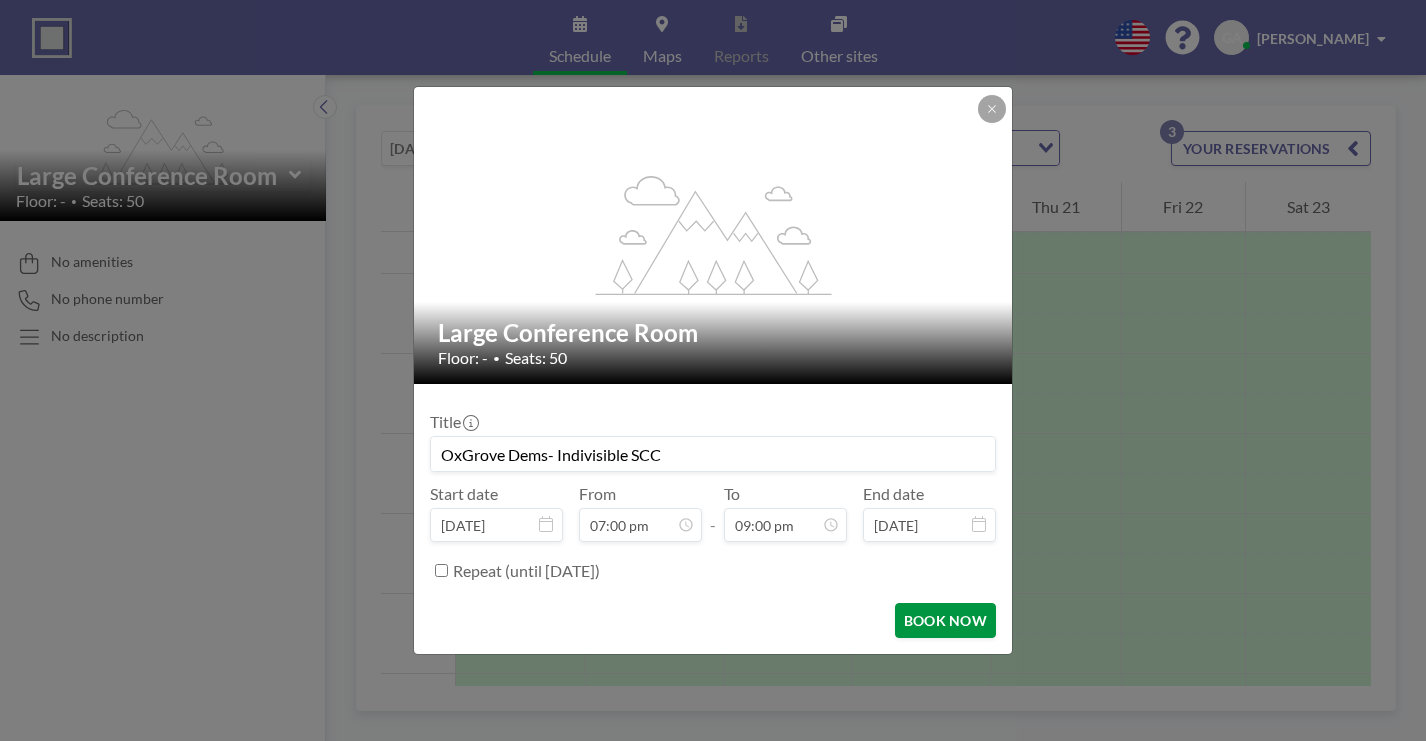 click on "BOOK NOW" at bounding box center (945, 620) 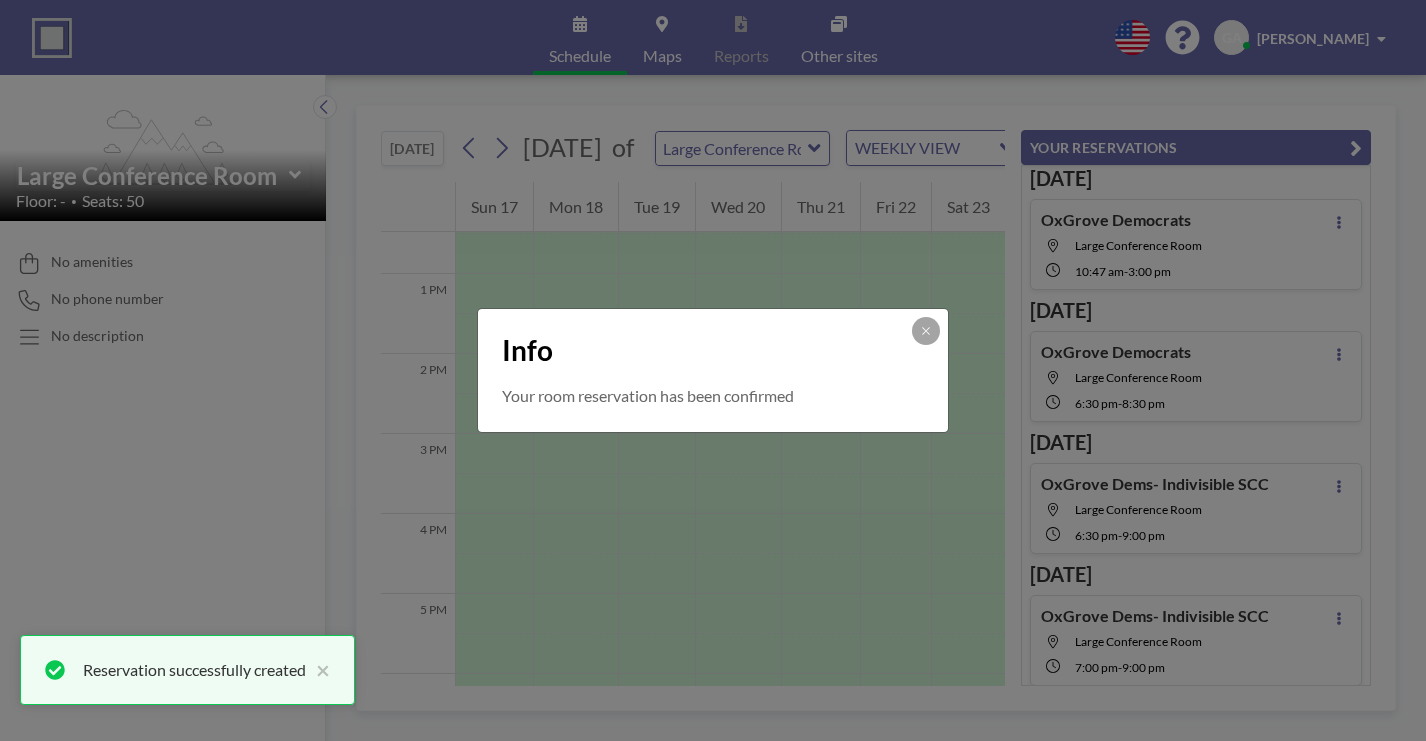 scroll, scrollTop: 0, scrollLeft: 0, axis: both 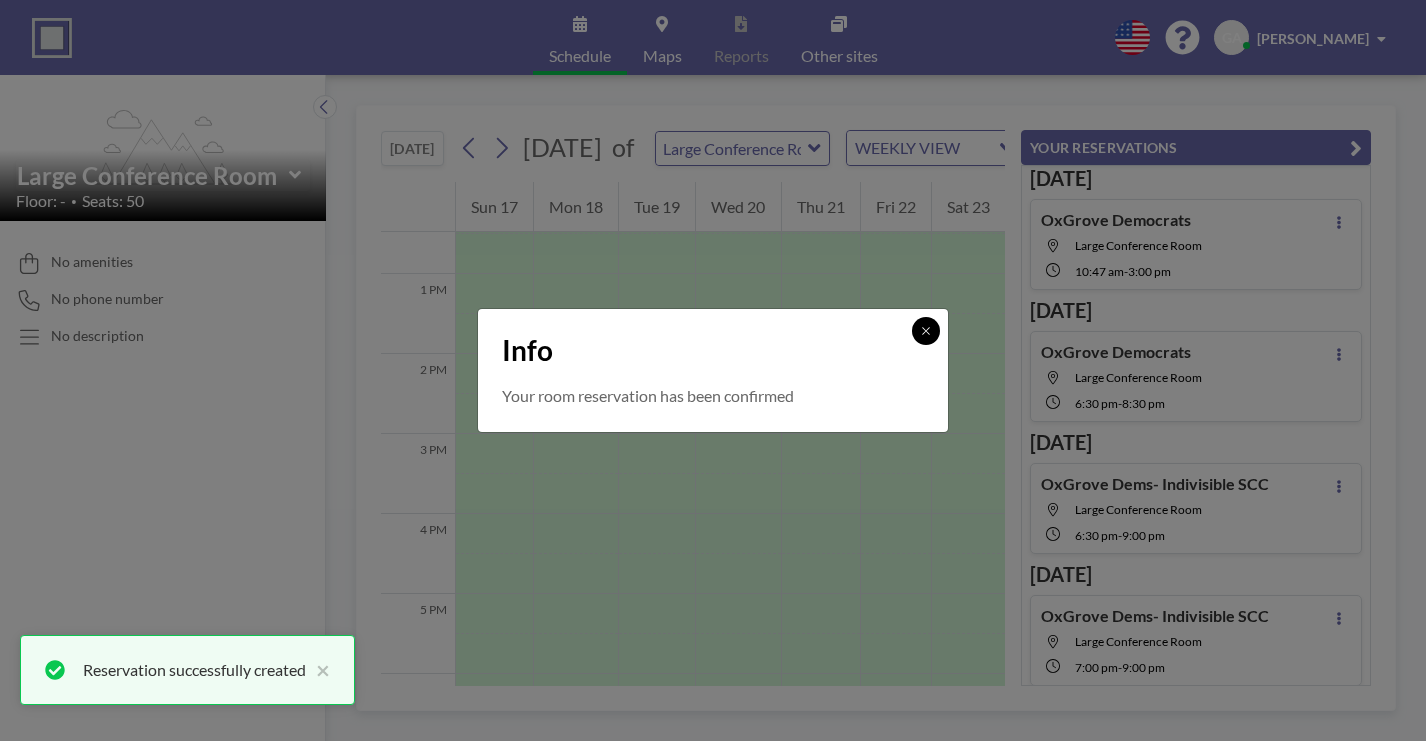 click 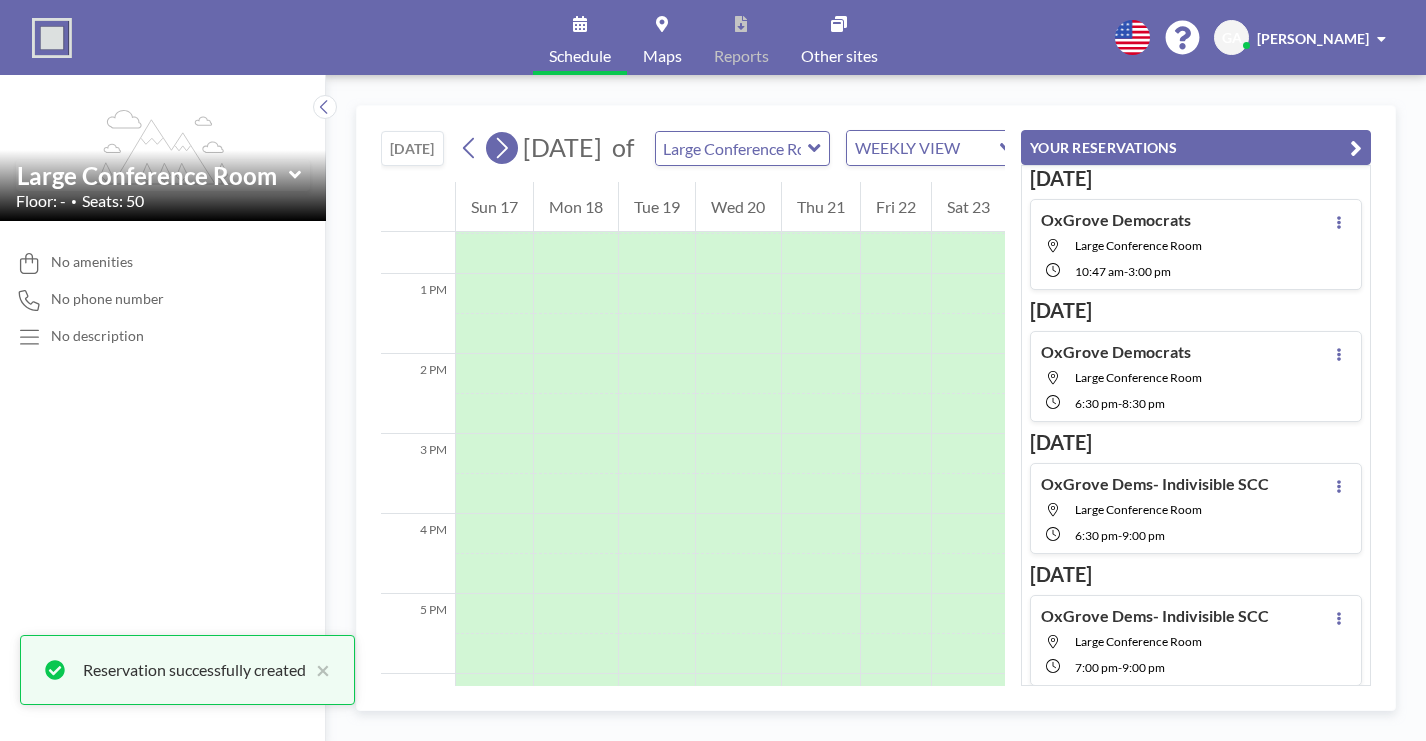 click 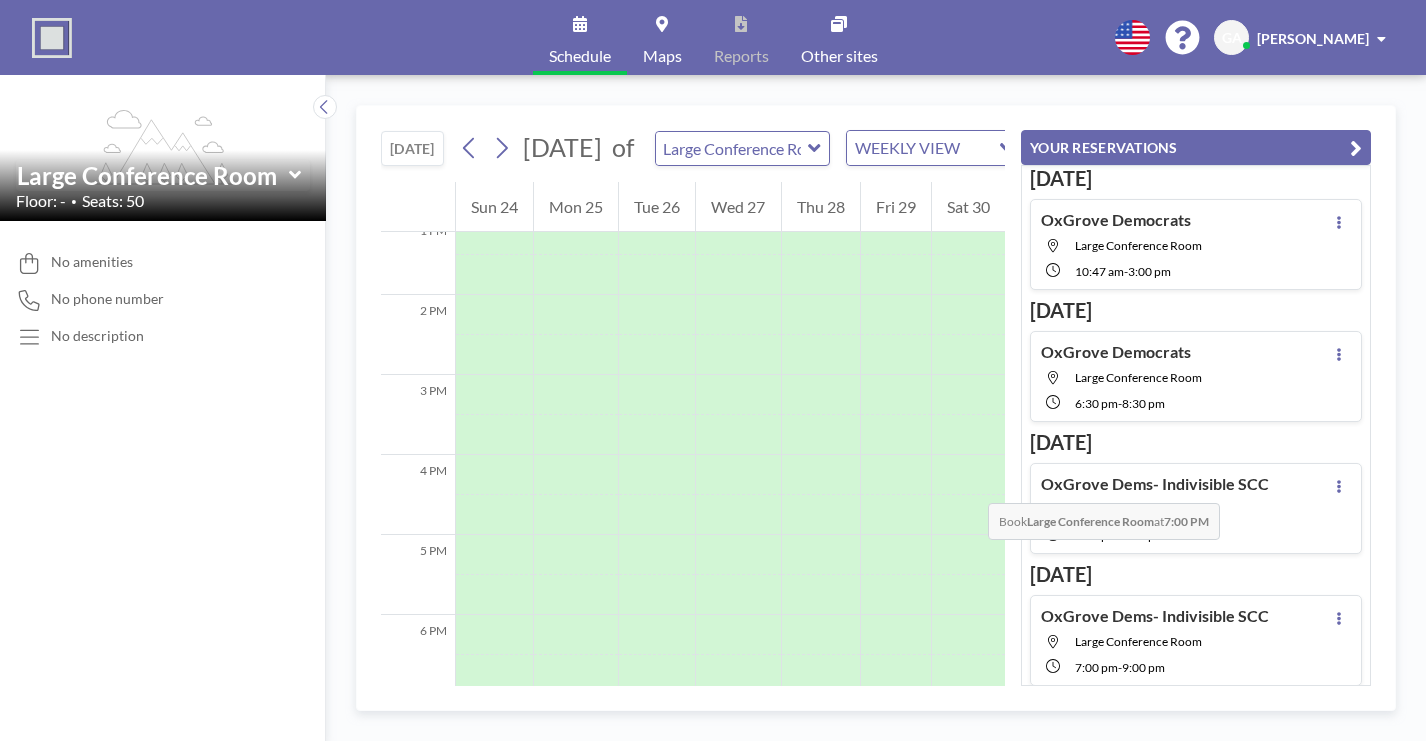 scroll, scrollTop: 1056, scrollLeft: 0, axis: vertical 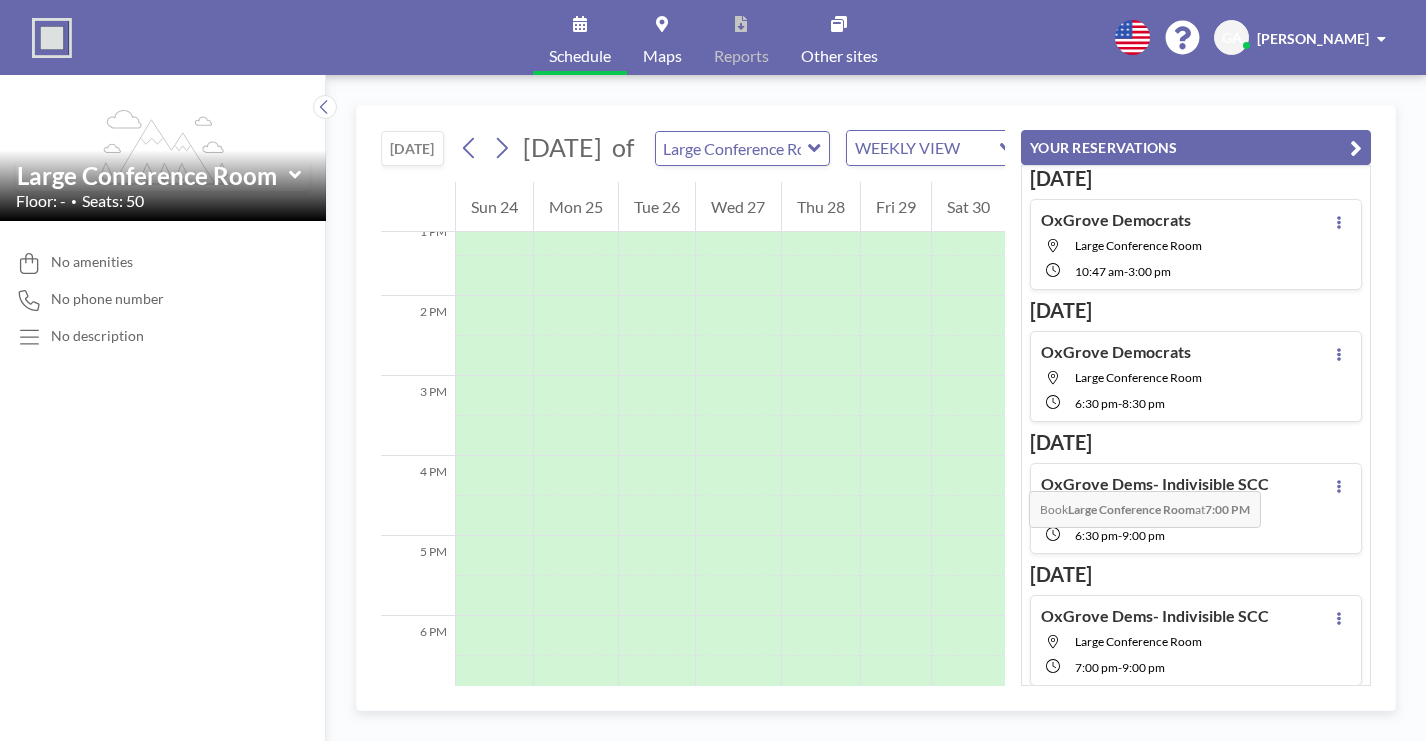 click at bounding box center [821, 716] 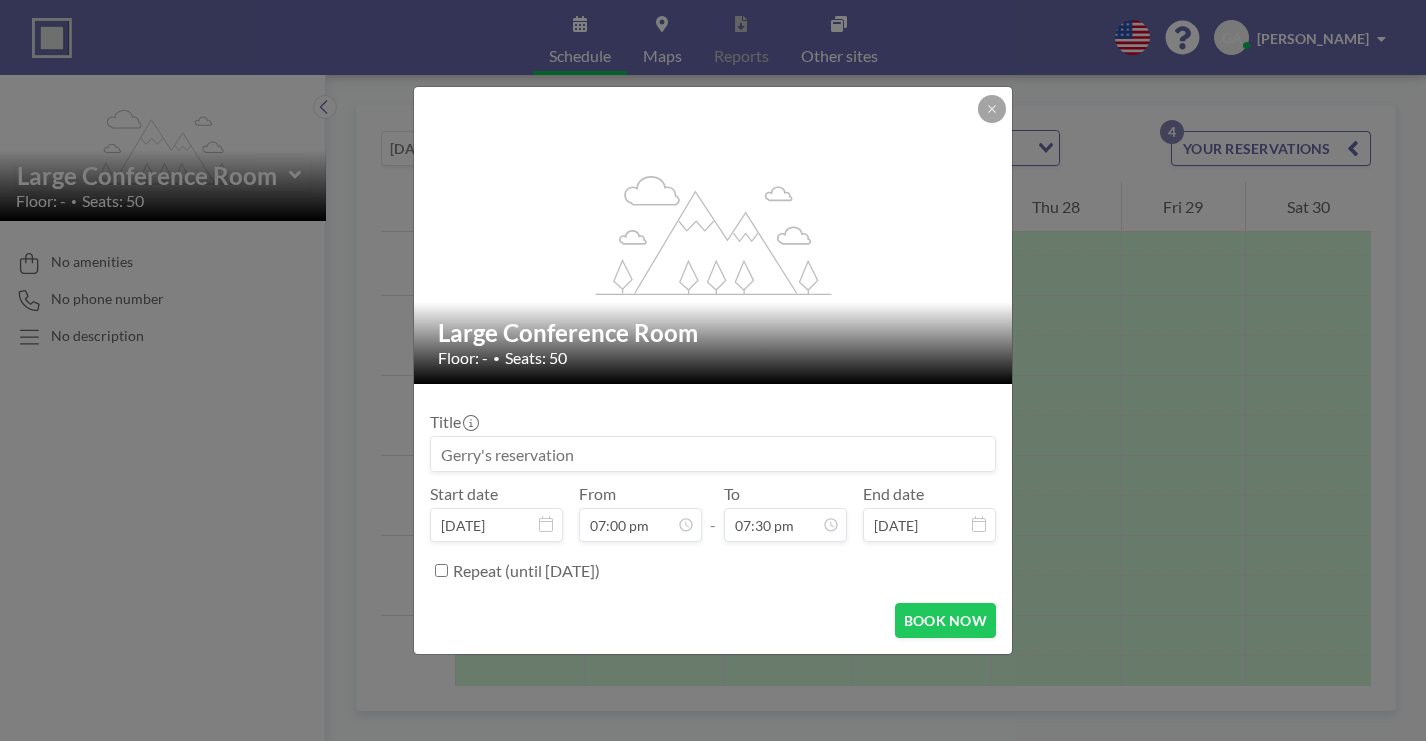 click at bounding box center [713, 454] 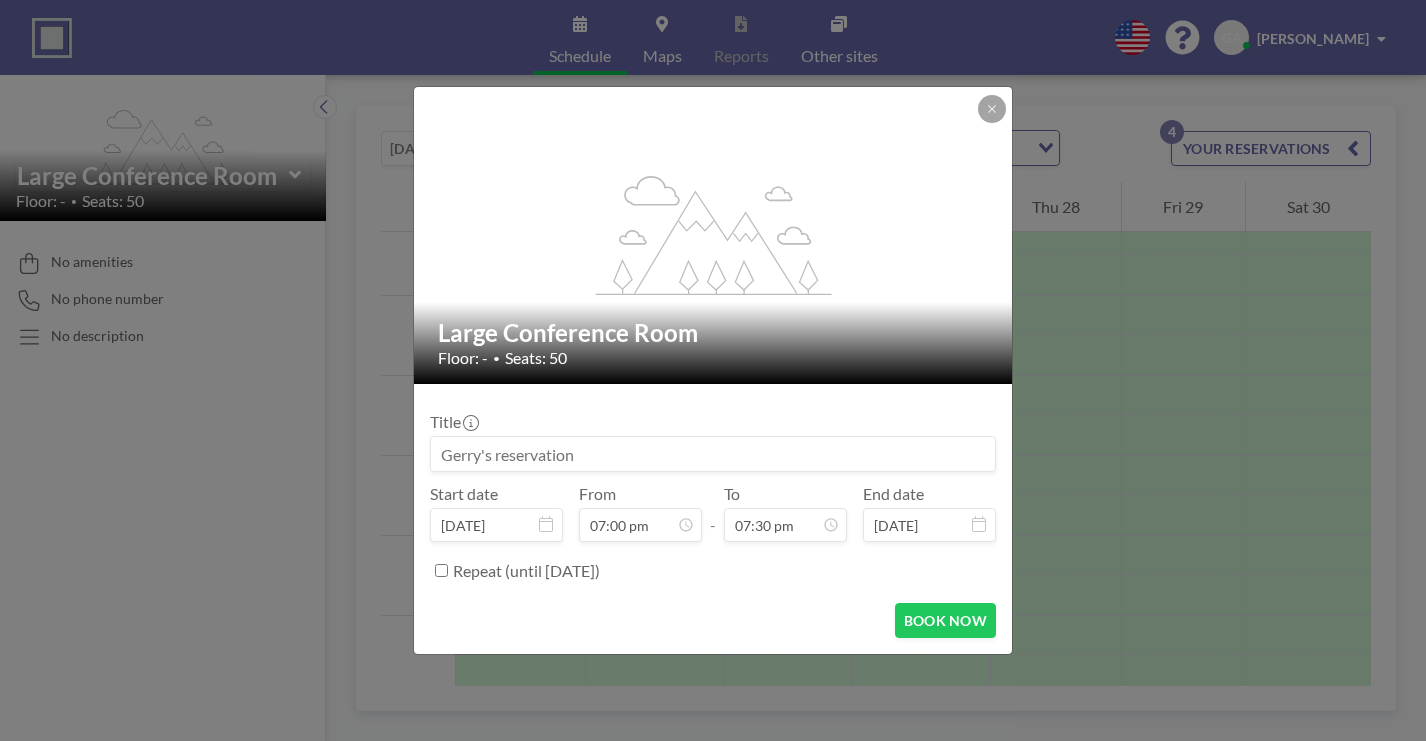 paste on "OxGrove Dems- Indivisible SCC" 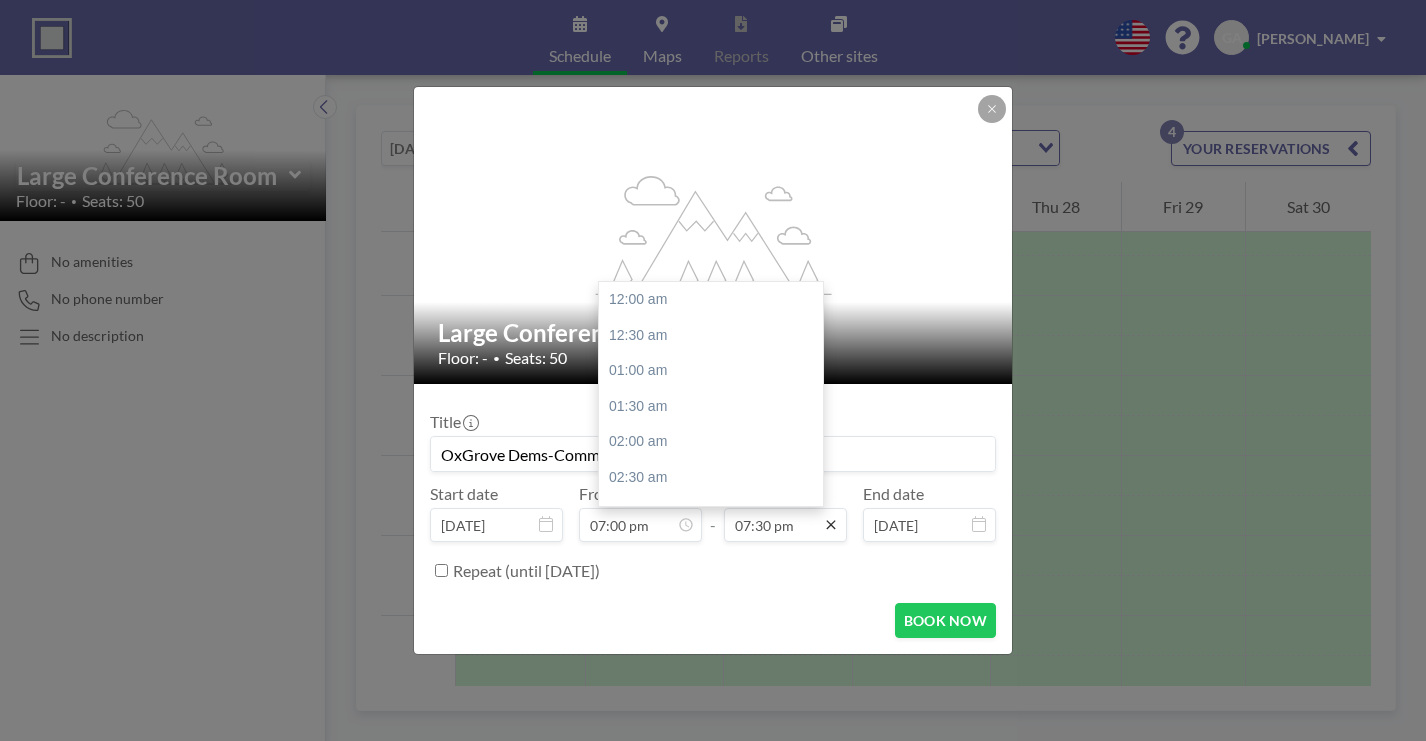 scroll, scrollTop: 1209, scrollLeft: 0, axis: vertical 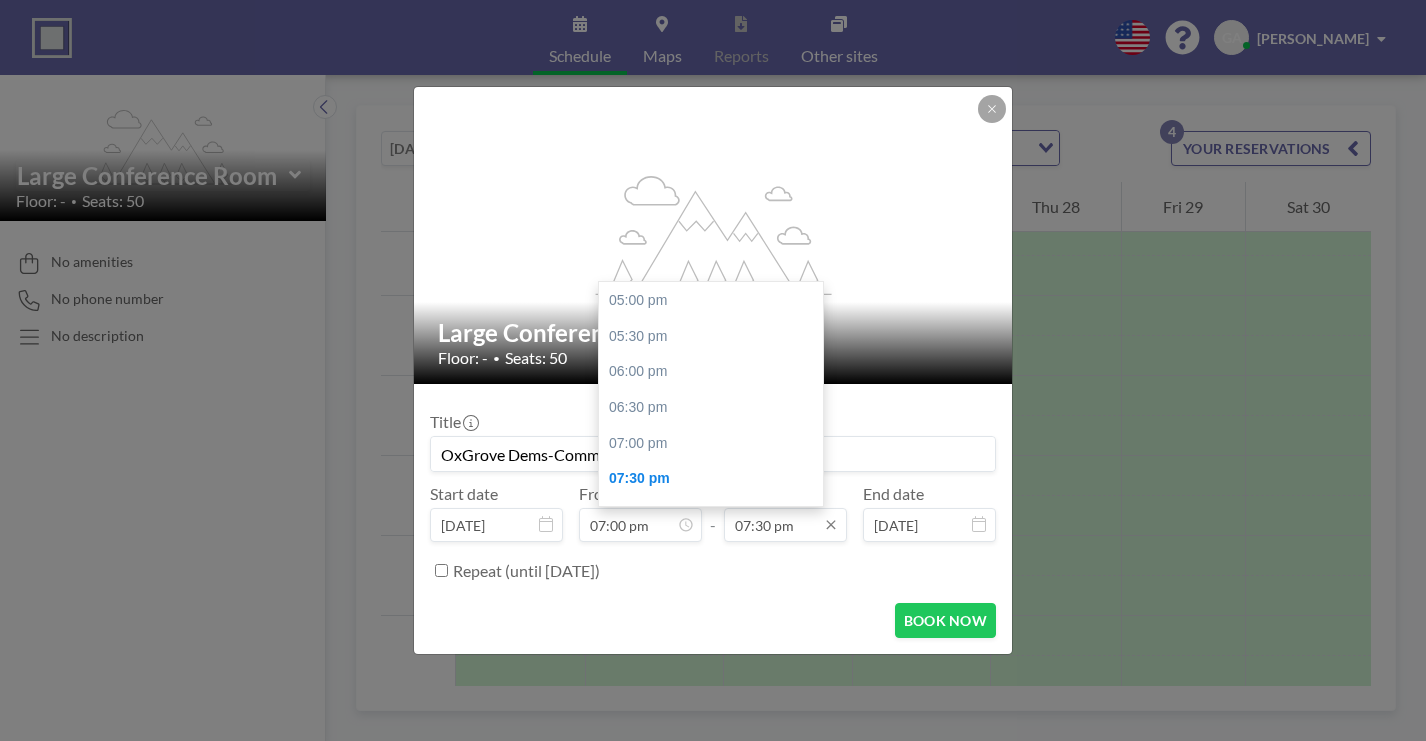 type on "OxGrove Dems-Community Engagement" 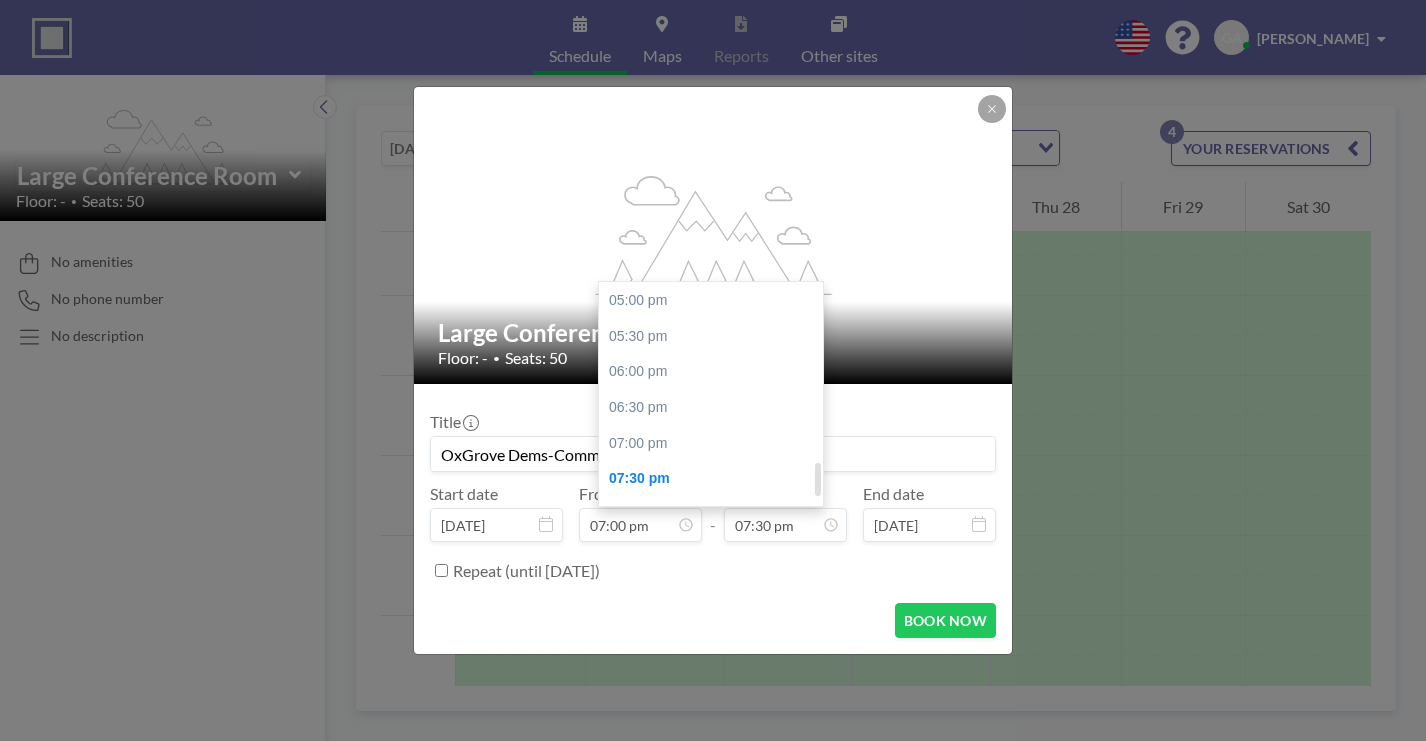 click on "09:00 pm" at bounding box center (711, 586) 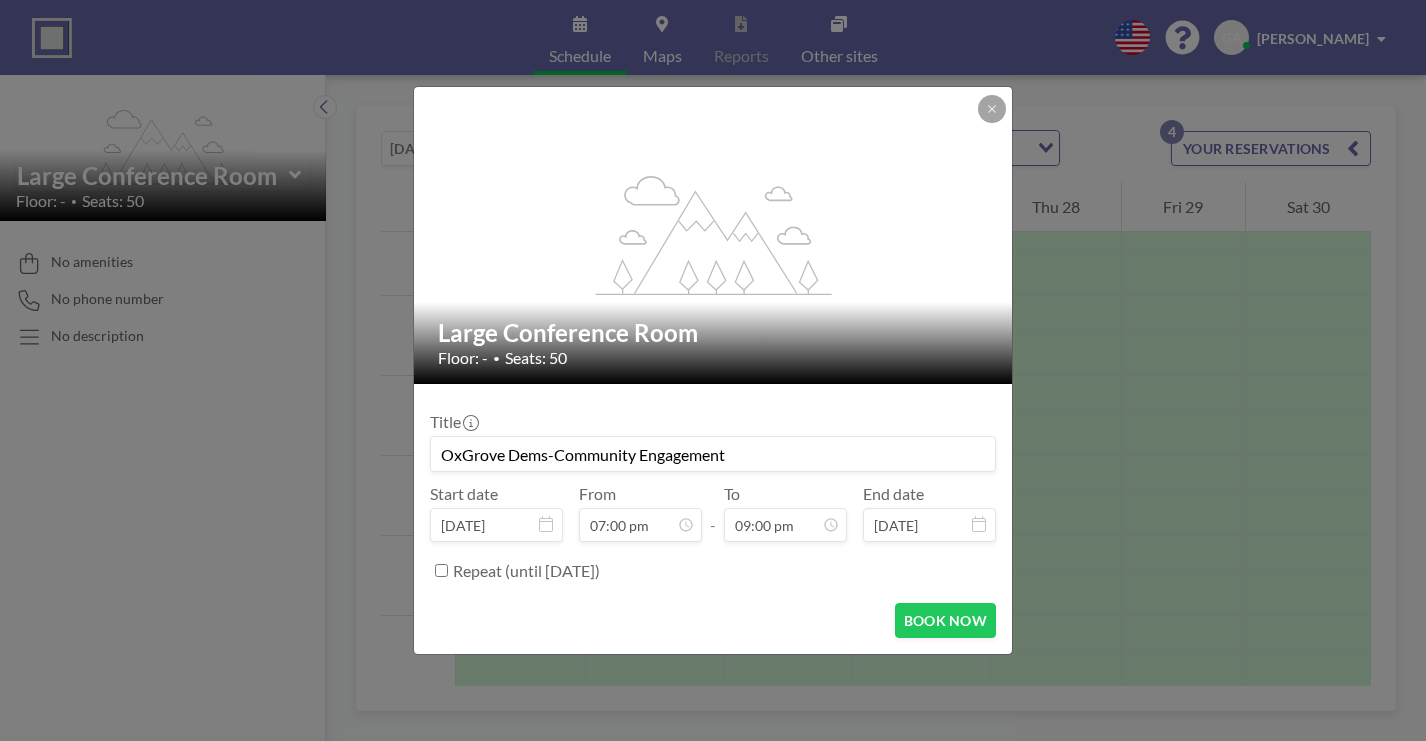 drag, startPoint x: 758, startPoint y: 439, endPoint x: 205, endPoint y: 449, distance: 553.0904 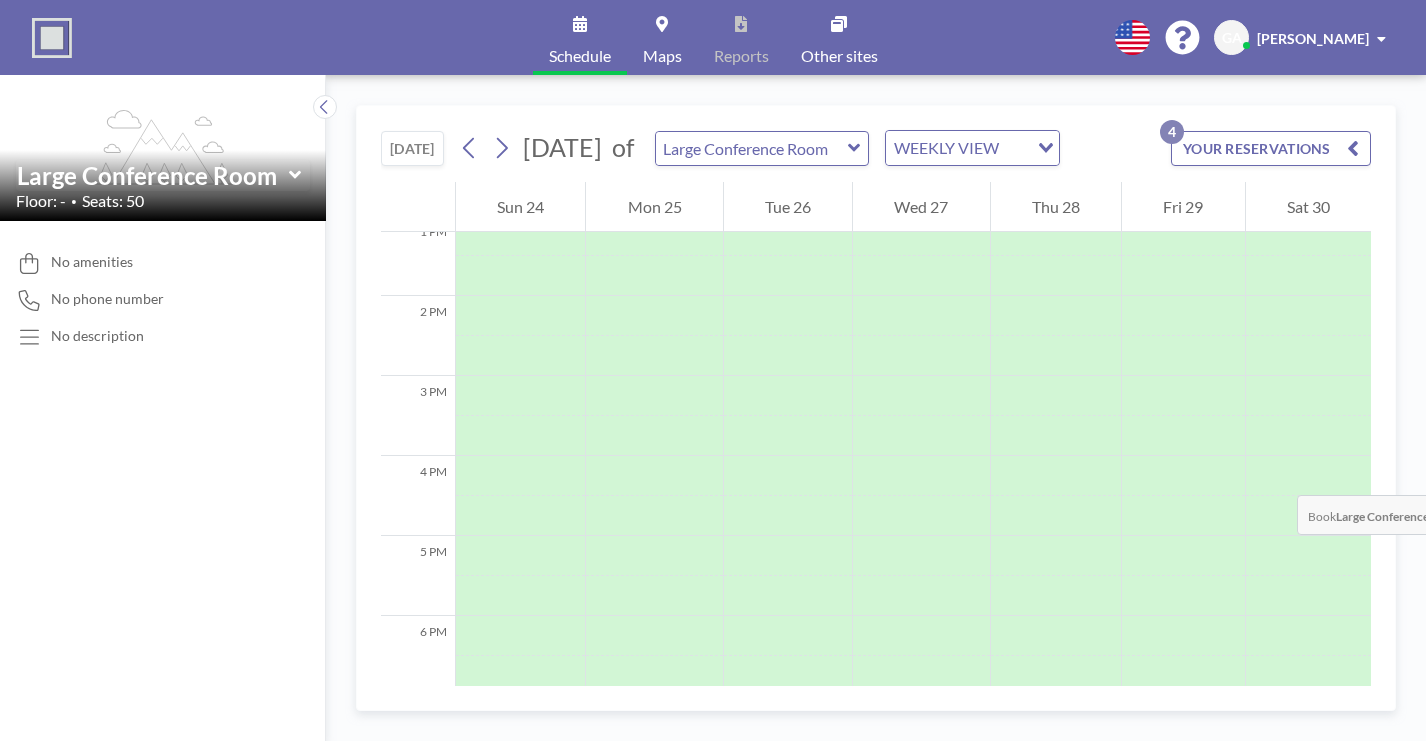 click at bounding box center (1056, 716) 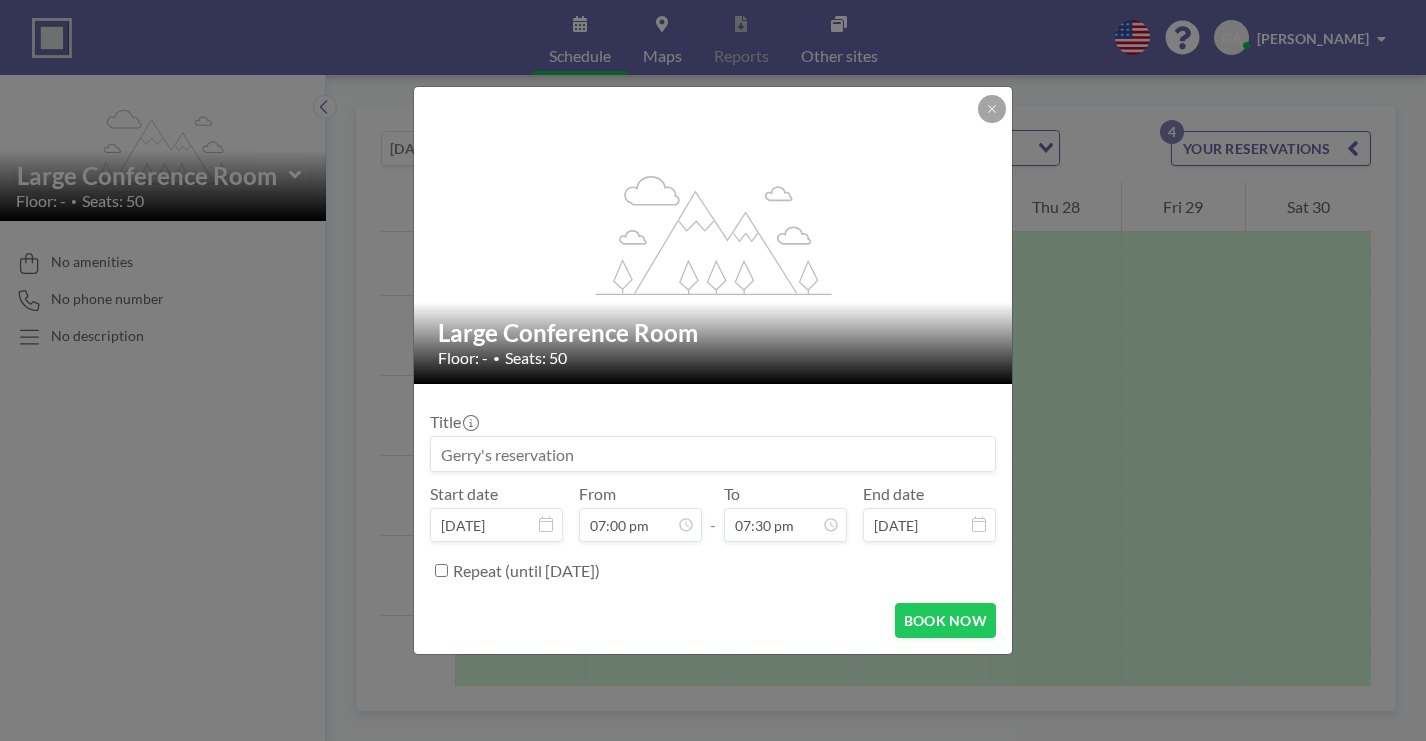 scroll, scrollTop: 1209, scrollLeft: 0, axis: vertical 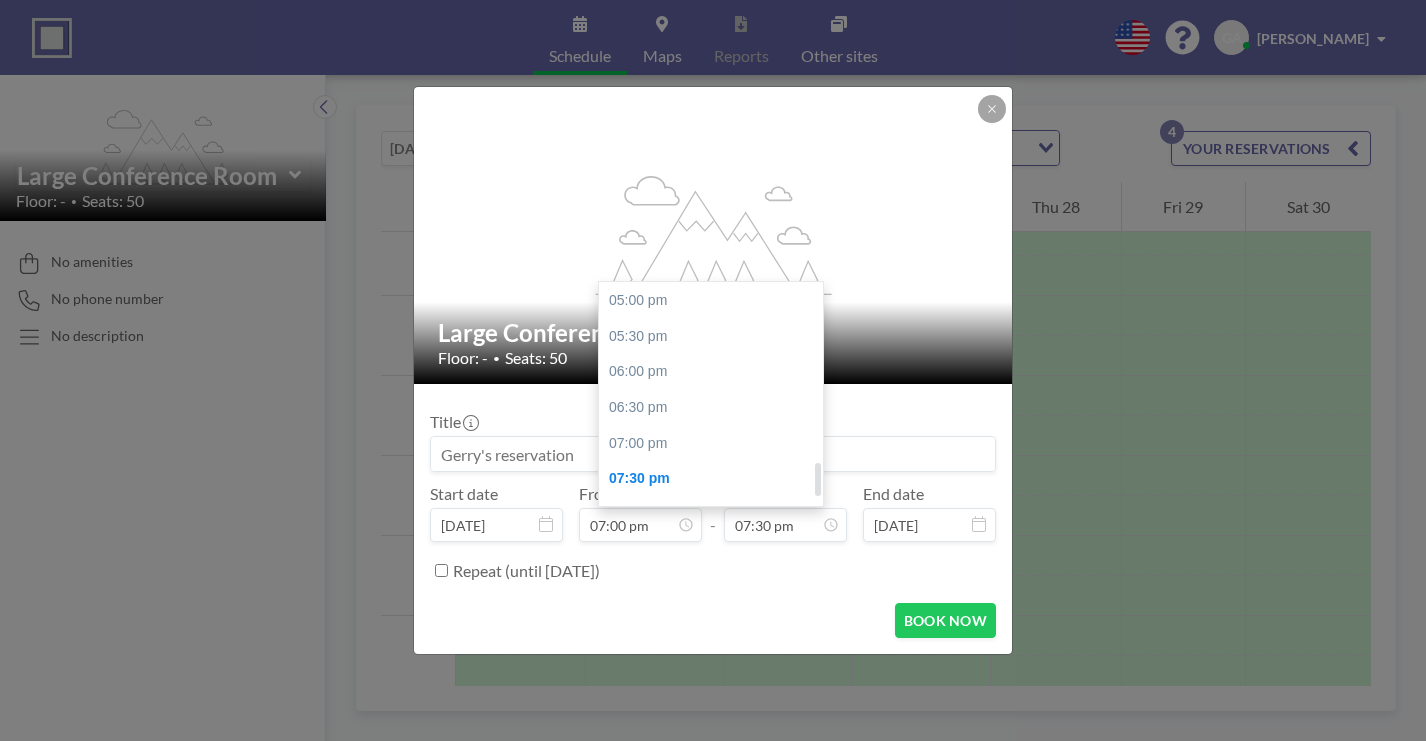 click on "10:30 pm" at bounding box center [711, 693] 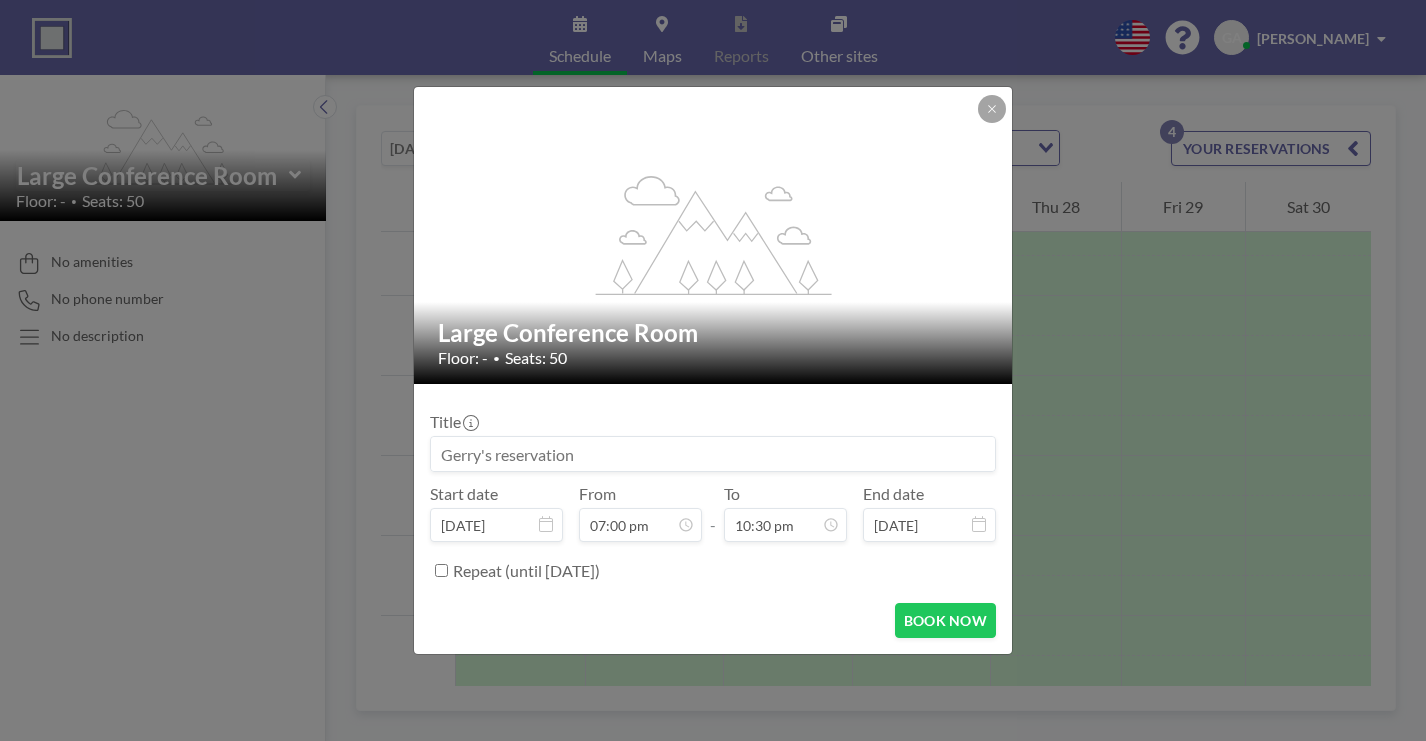 click at bounding box center (713, 454) 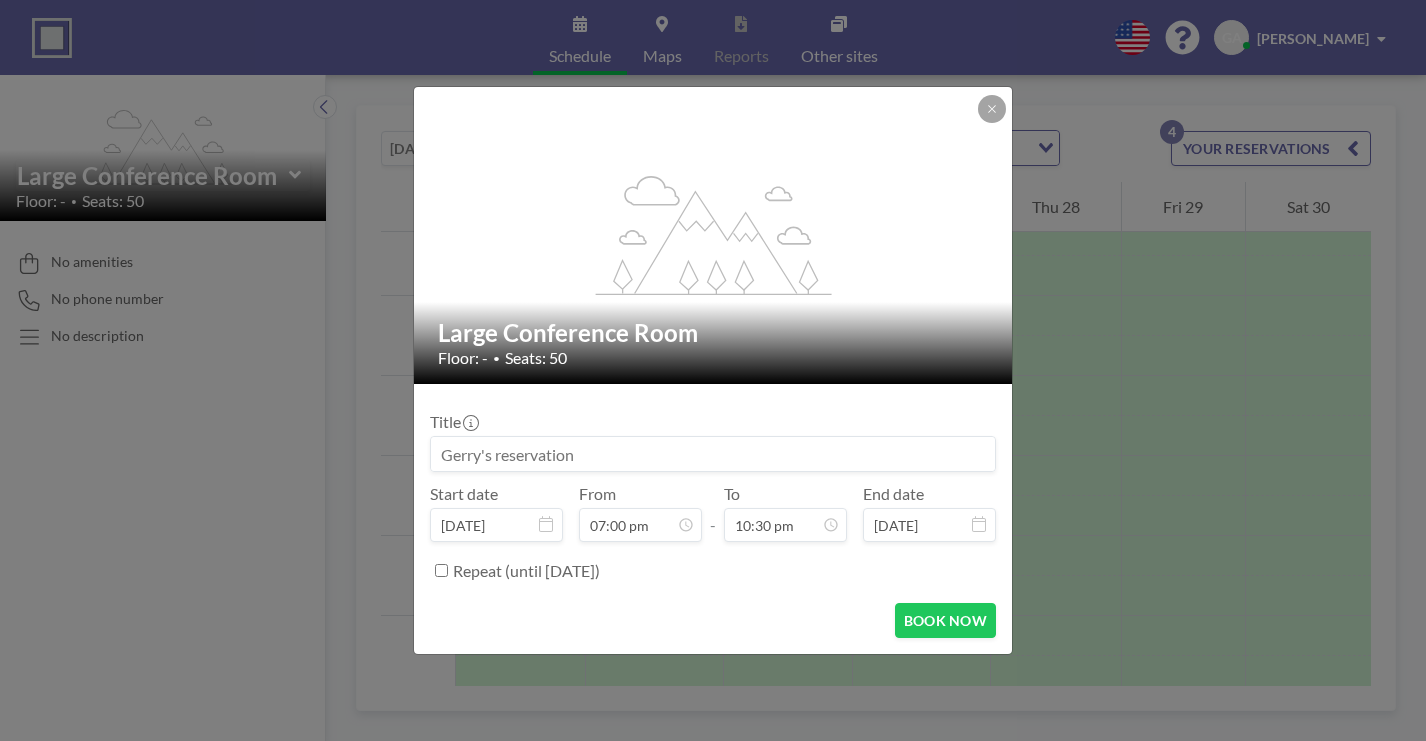 paste on "OxGrove Dems- Indivisible SCC" 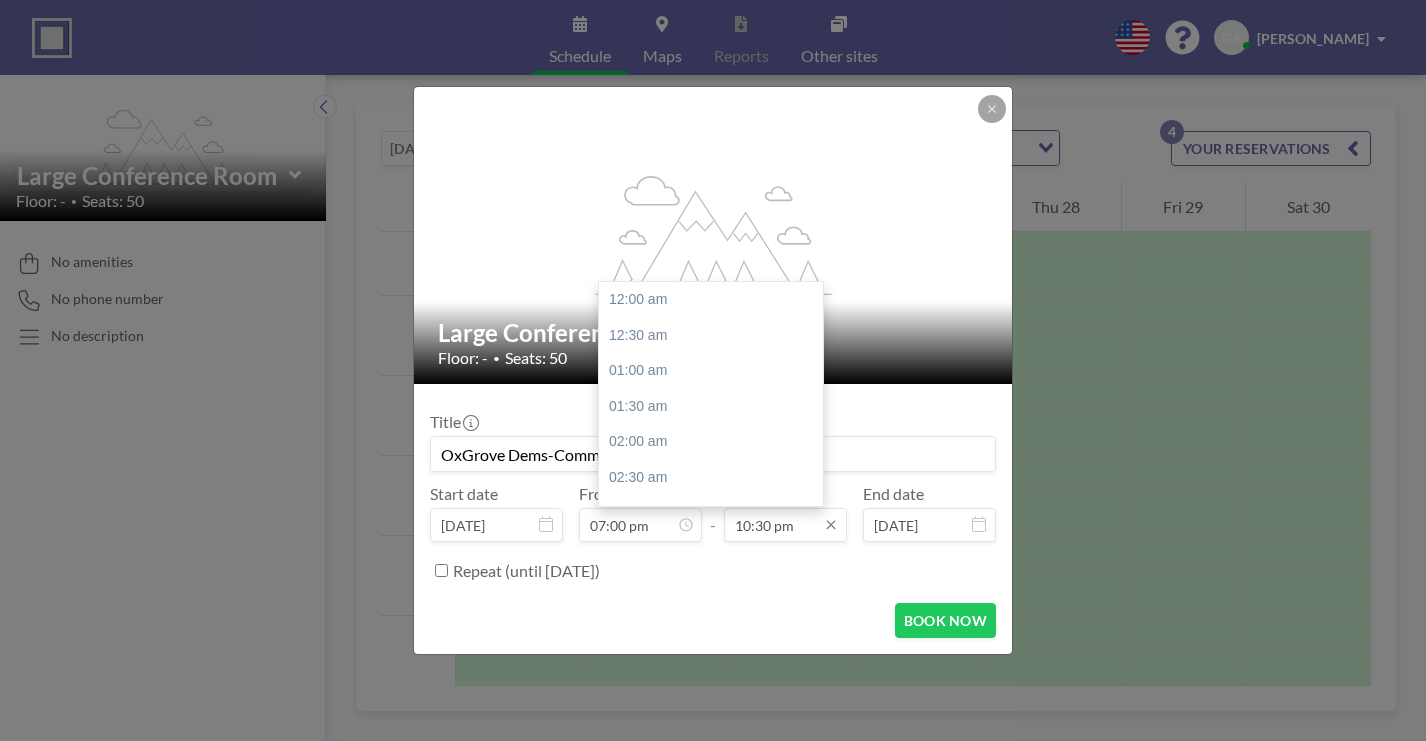 scroll, scrollTop: 1264, scrollLeft: 0, axis: vertical 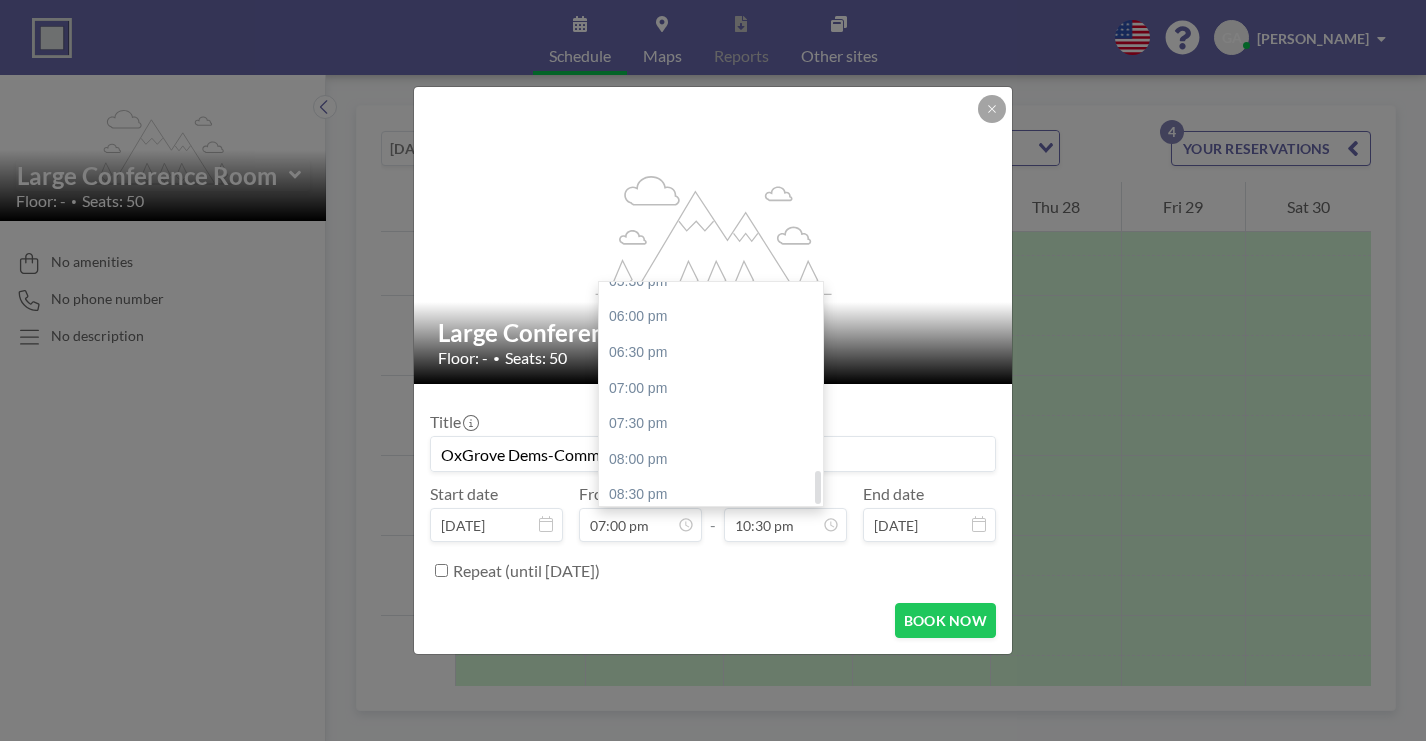 type on "OxGrove Dems-Community Engagement" 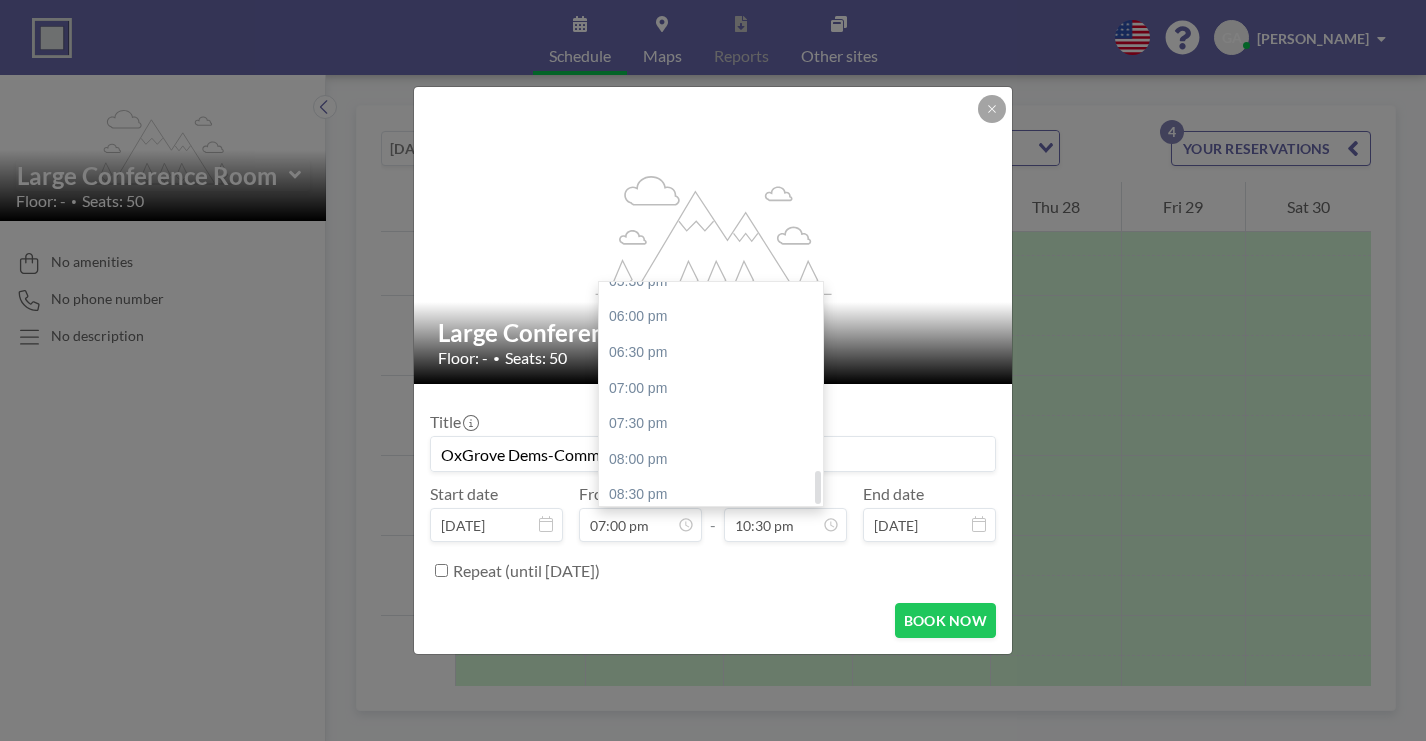click on "09:00 pm" at bounding box center [711, 531] 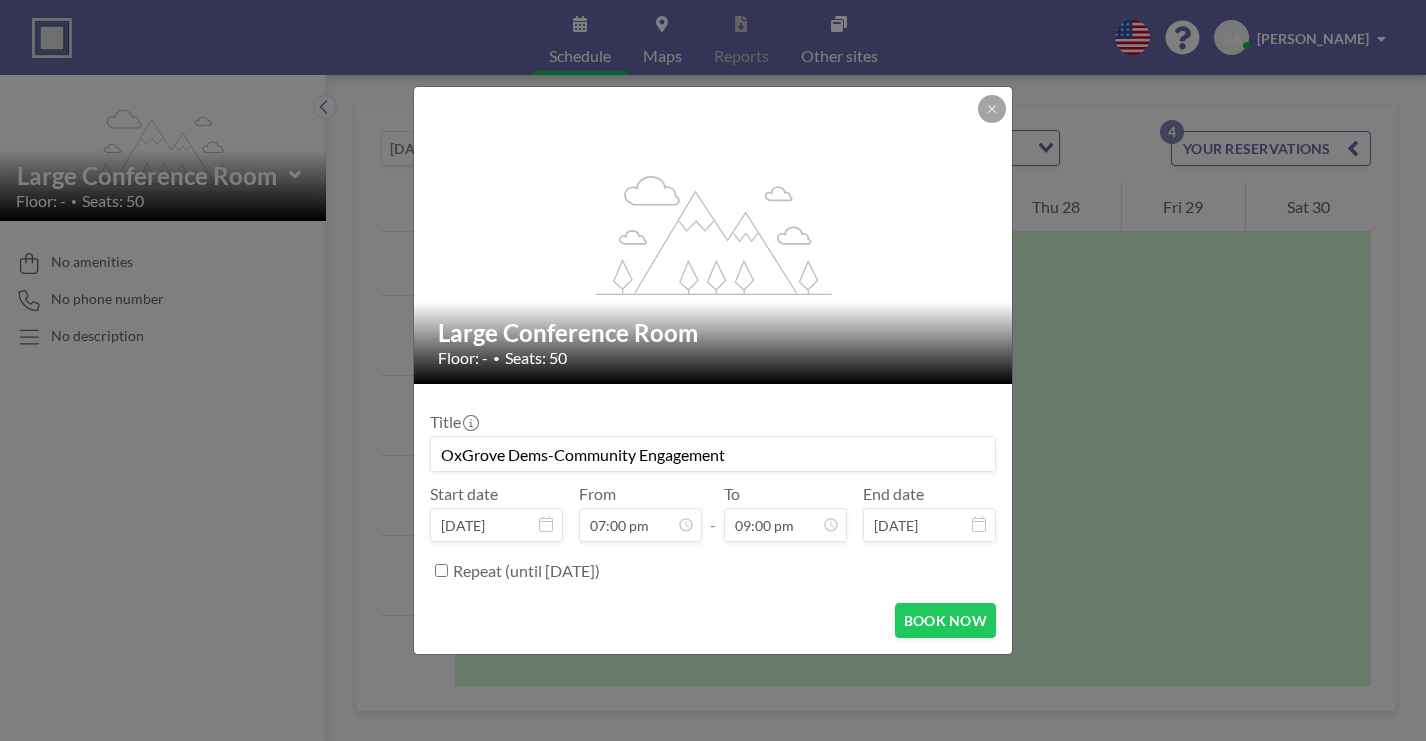 scroll, scrollTop: 1178, scrollLeft: 0, axis: vertical 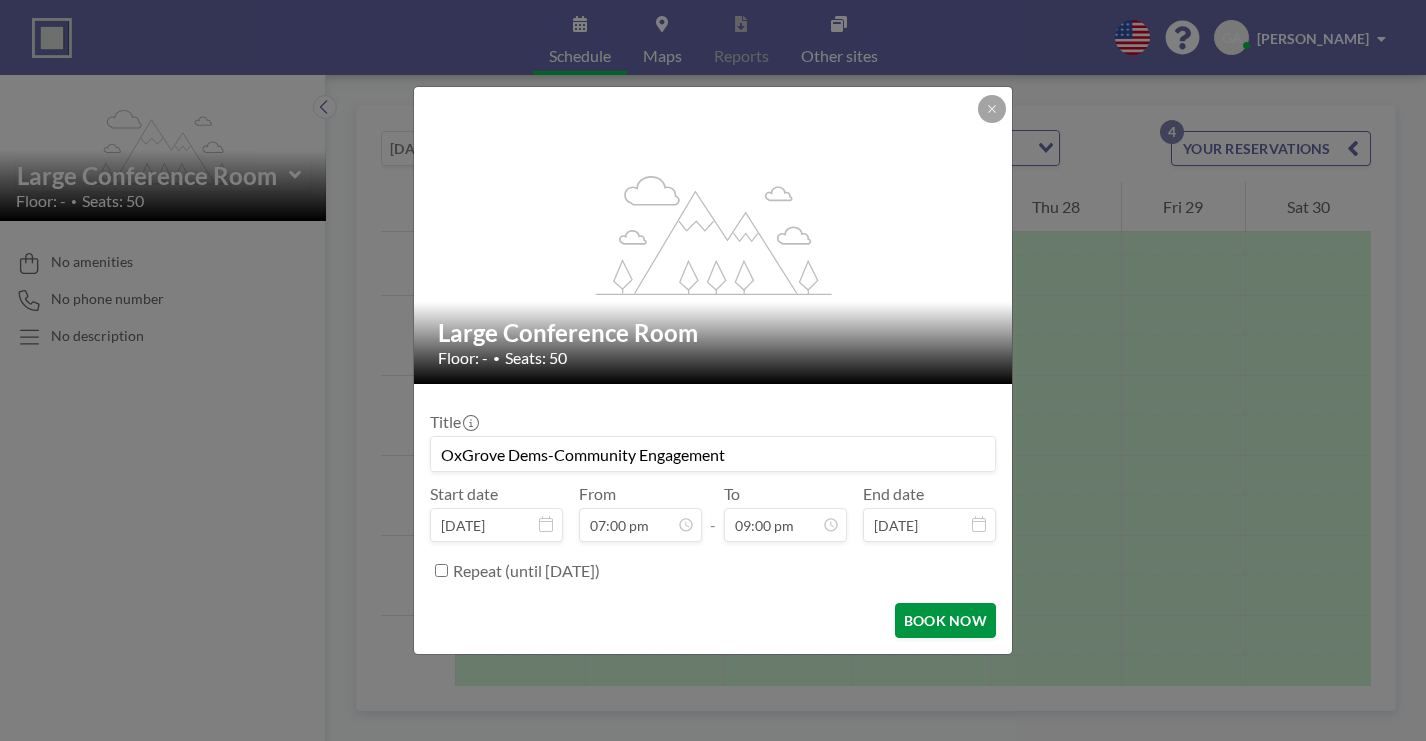 click on "BOOK NOW" at bounding box center (945, 620) 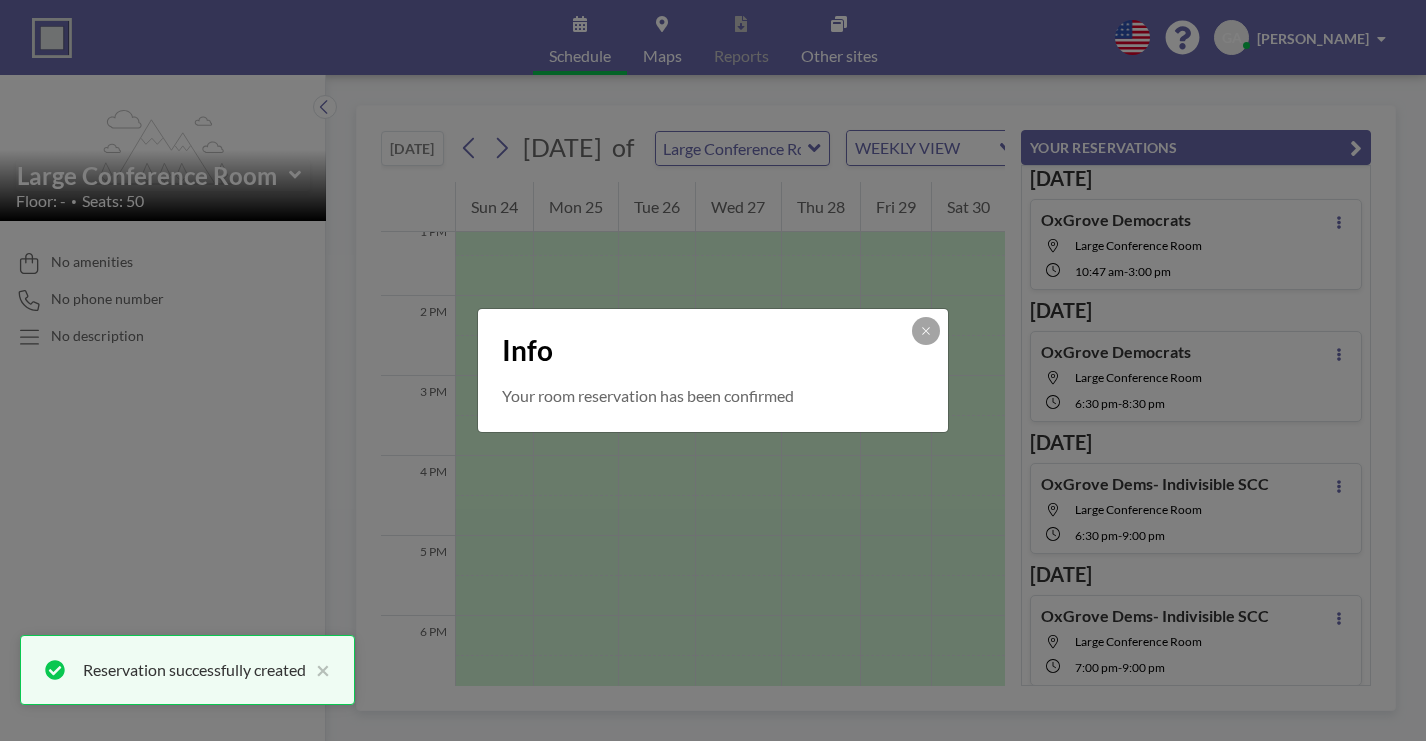 scroll, scrollTop: 0, scrollLeft: 0, axis: both 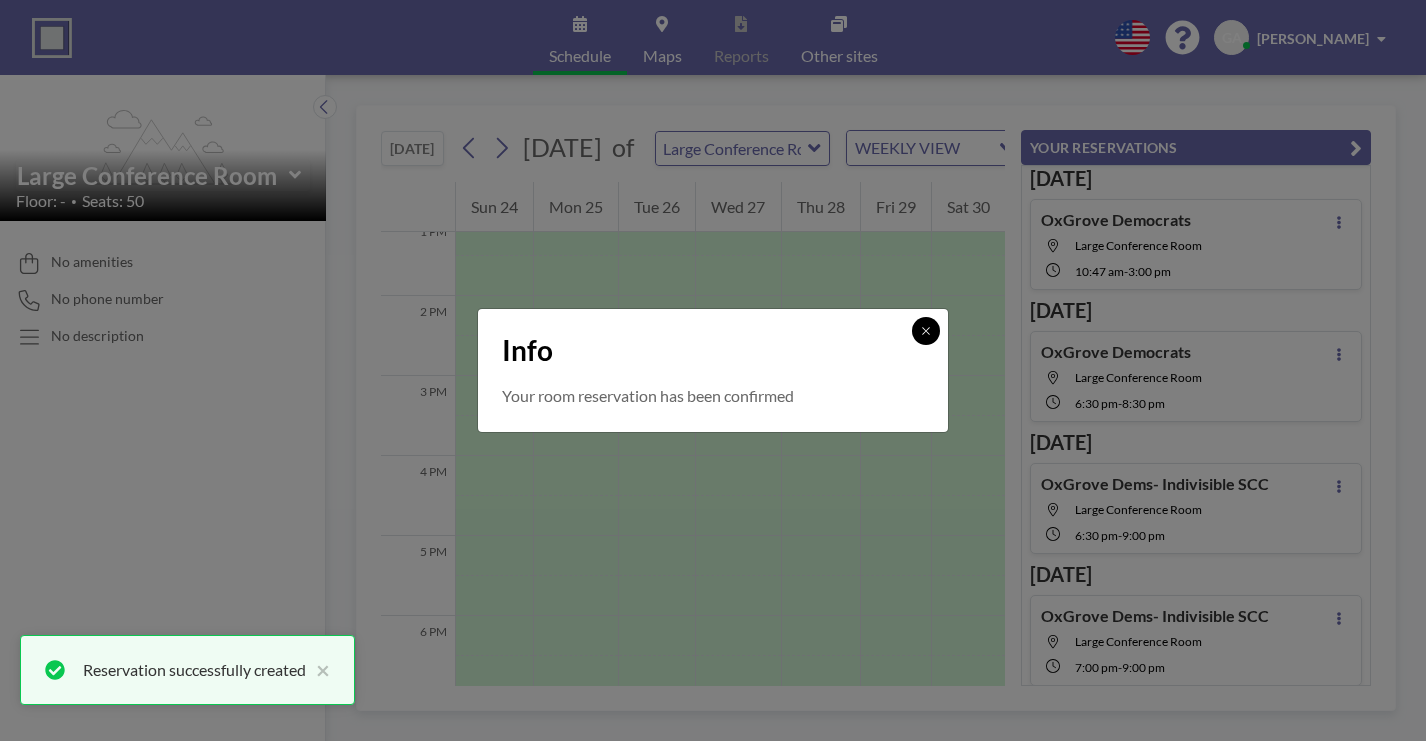 click at bounding box center (926, 331) 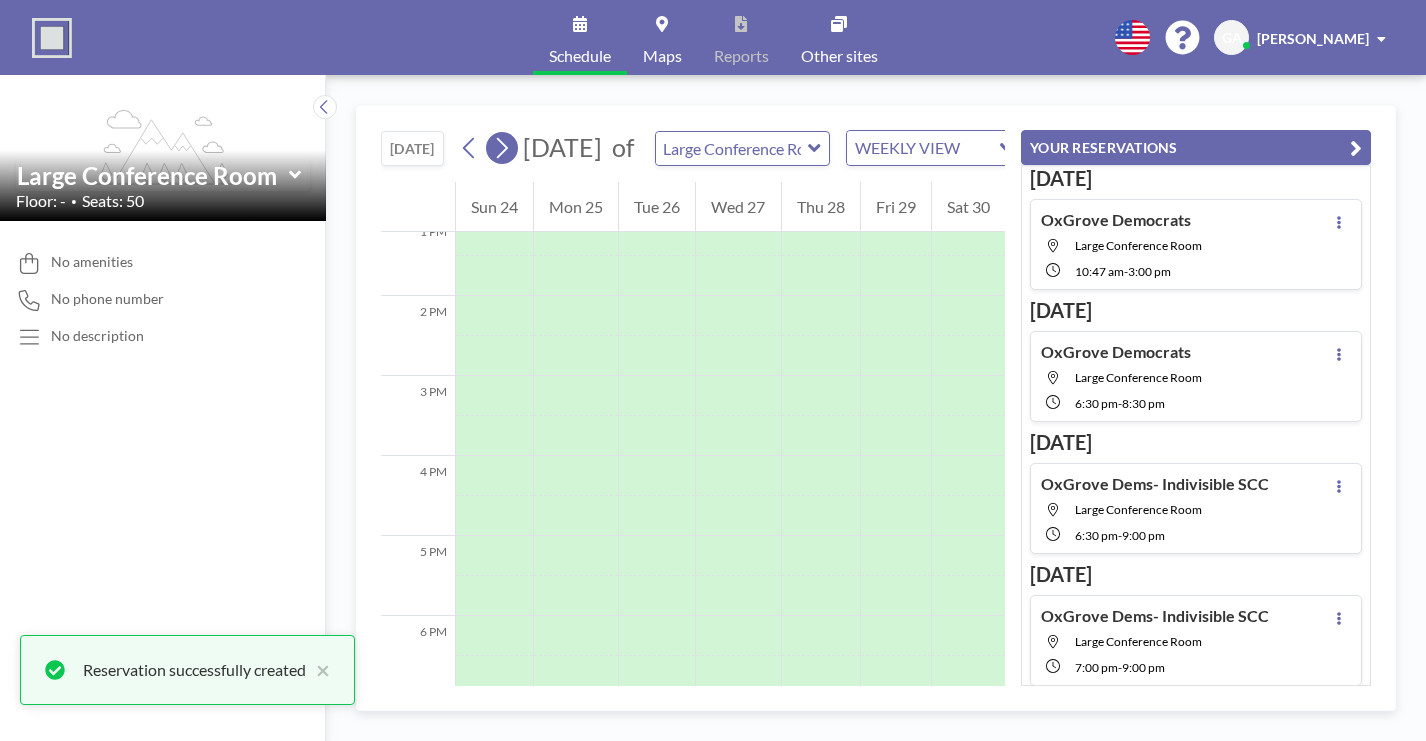 click 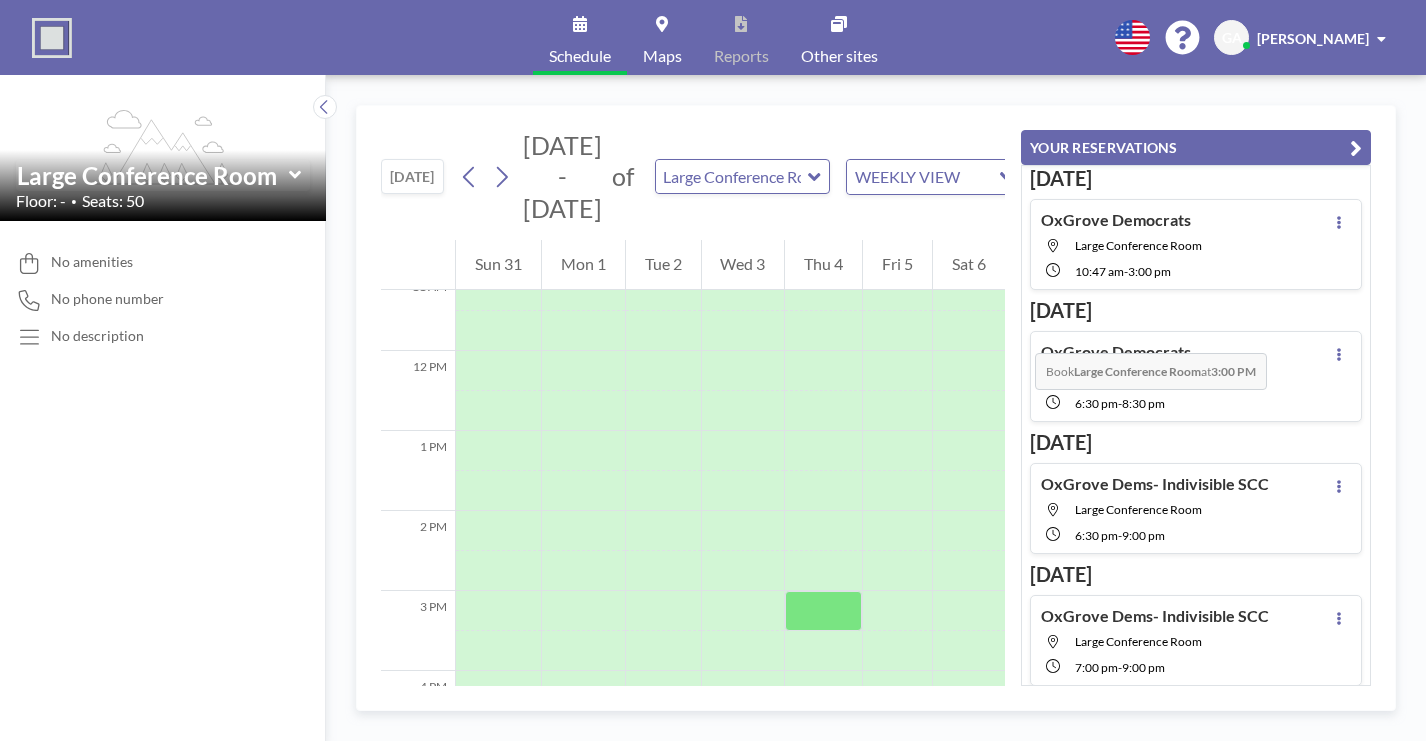 scroll, scrollTop: 900, scrollLeft: 0, axis: vertical 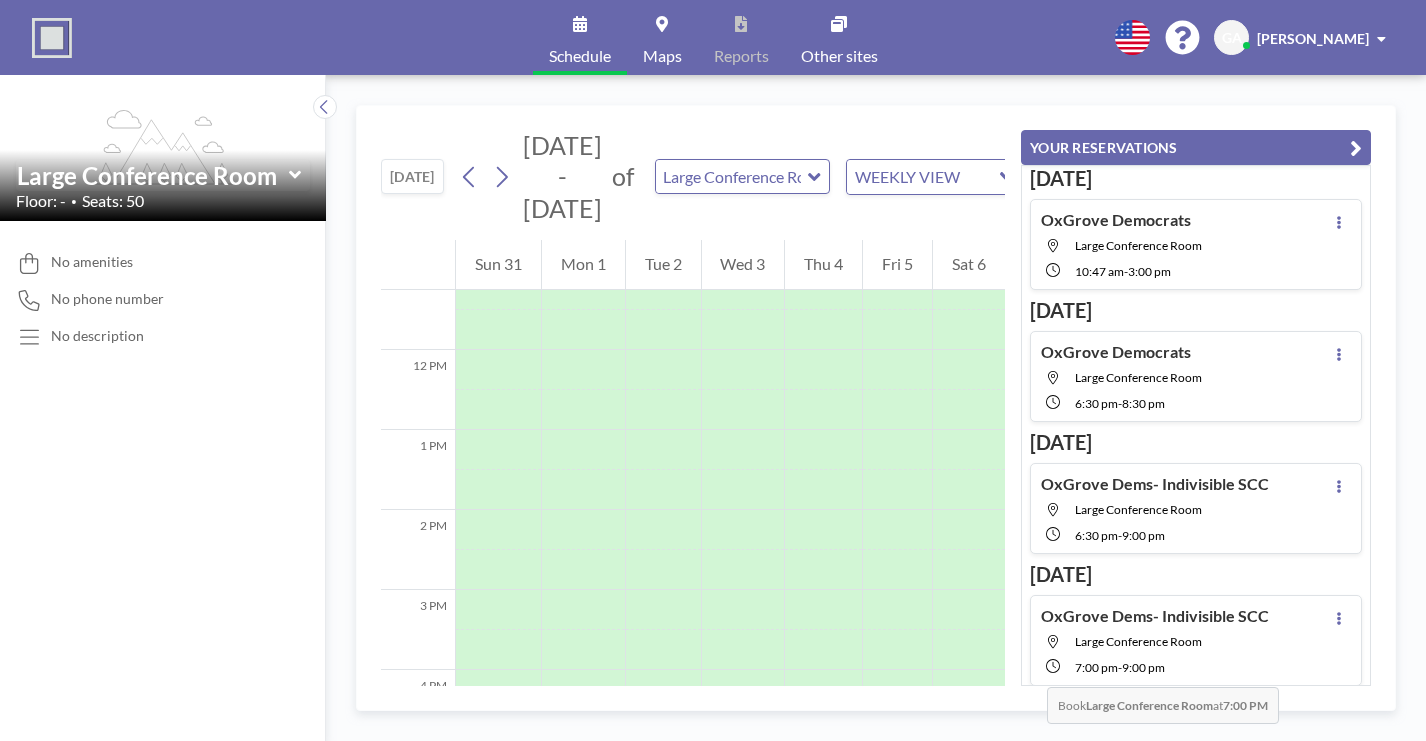 click at bounding box center [823, 930] 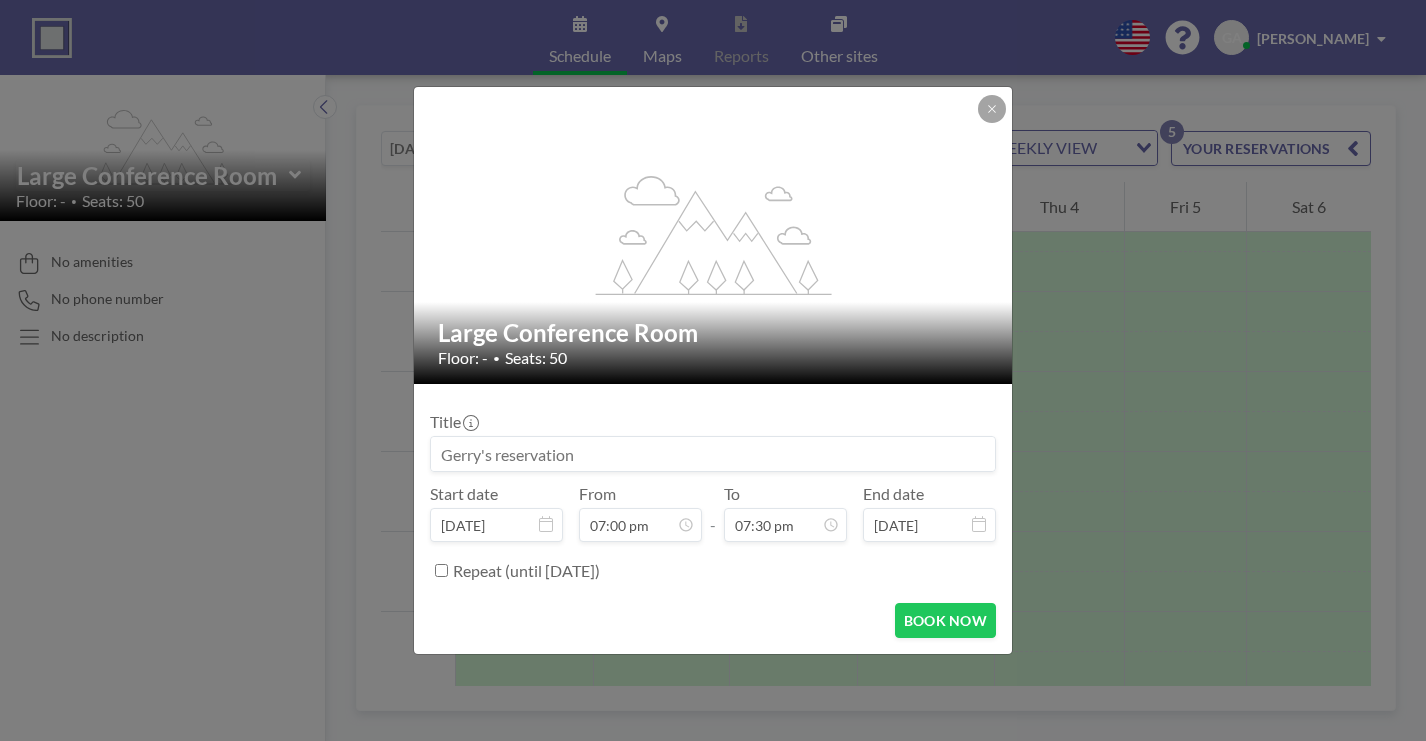 scroll, scrollTop: 1209, scrollLeft: 0, axis: vertical 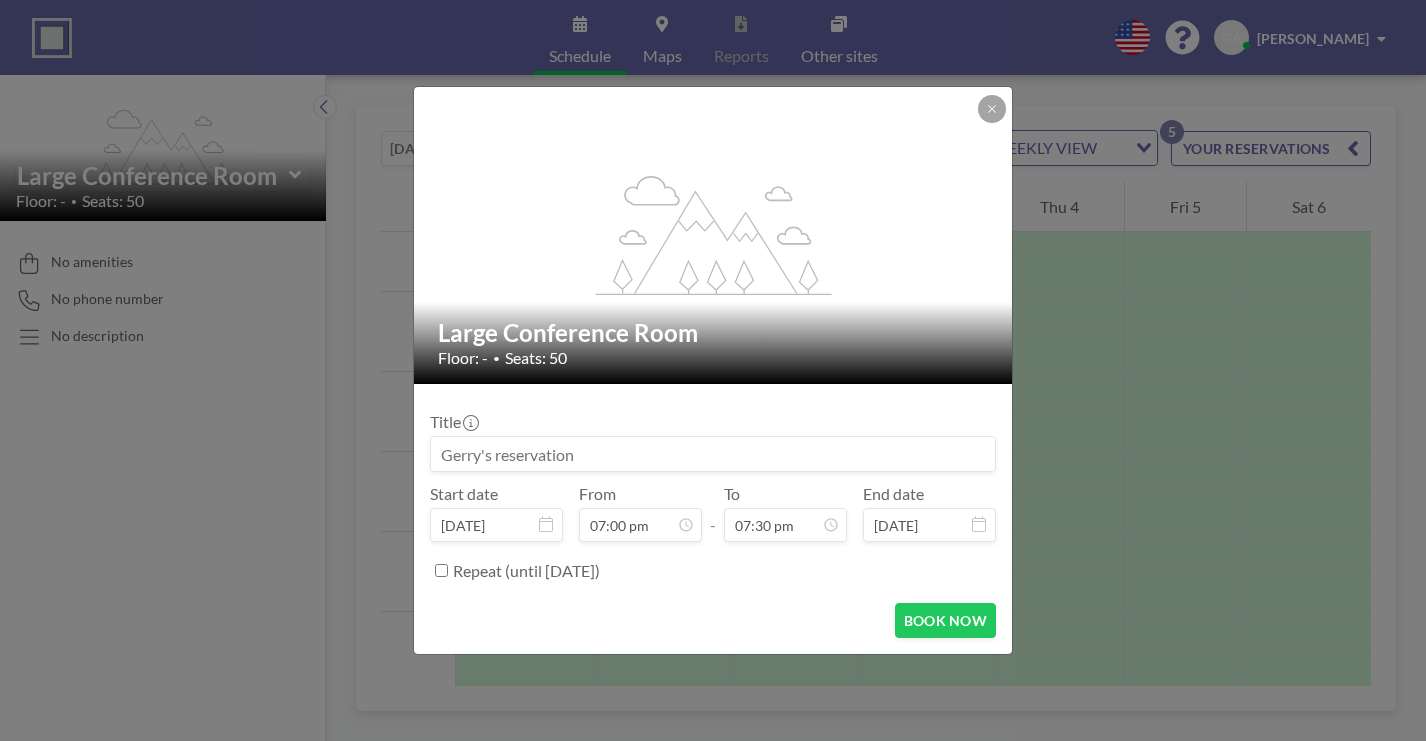 click at bounding box center (713, 454) 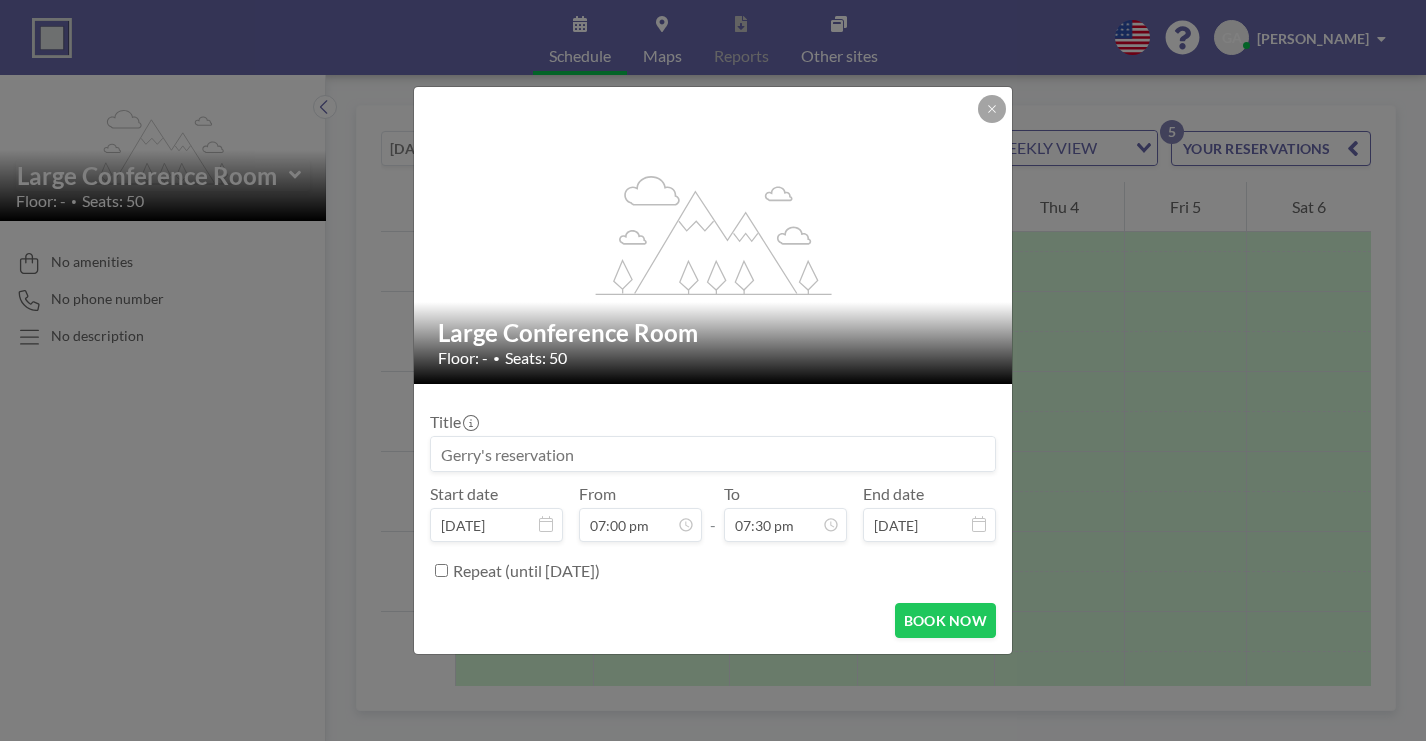 paste on "OxGrove Dems- Indivisible SCC" 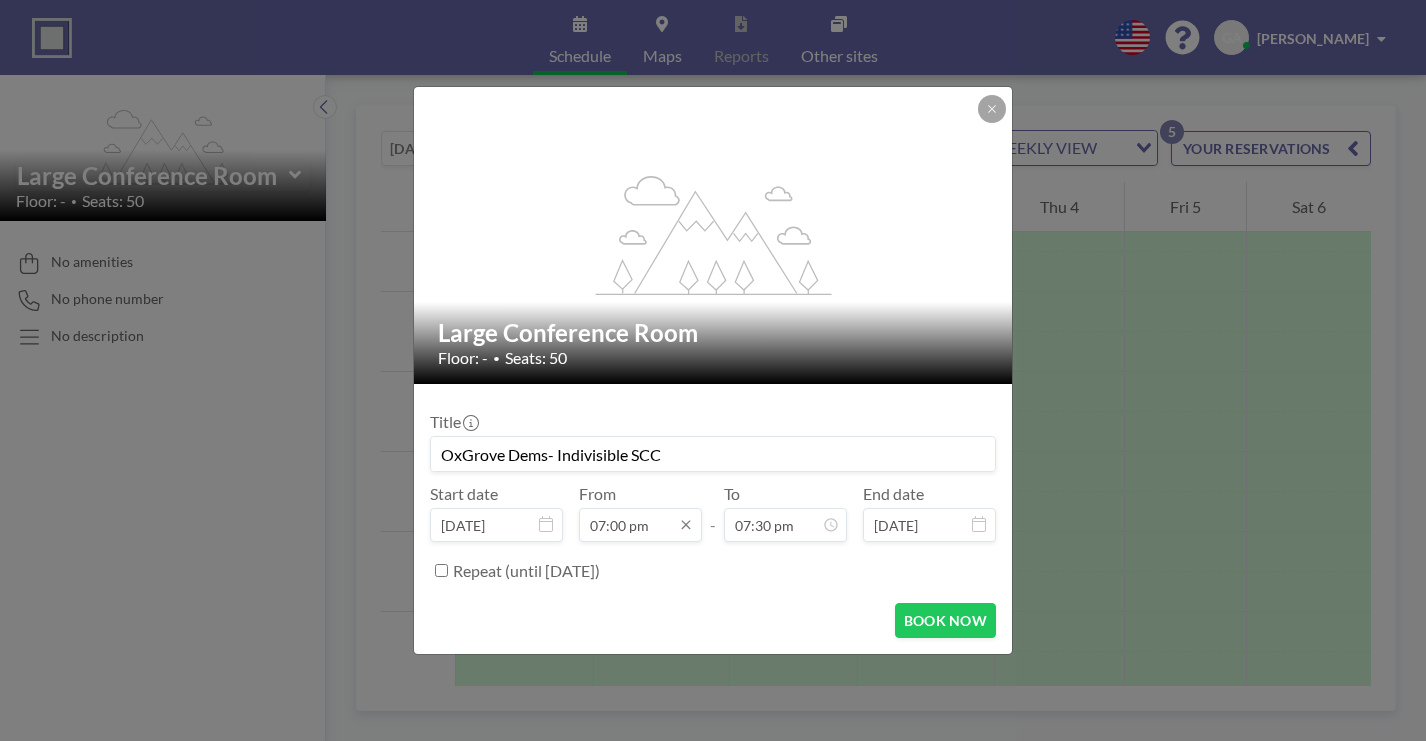scroll, scrollTop: 1178, scrollLeft: 0, axis: vertical 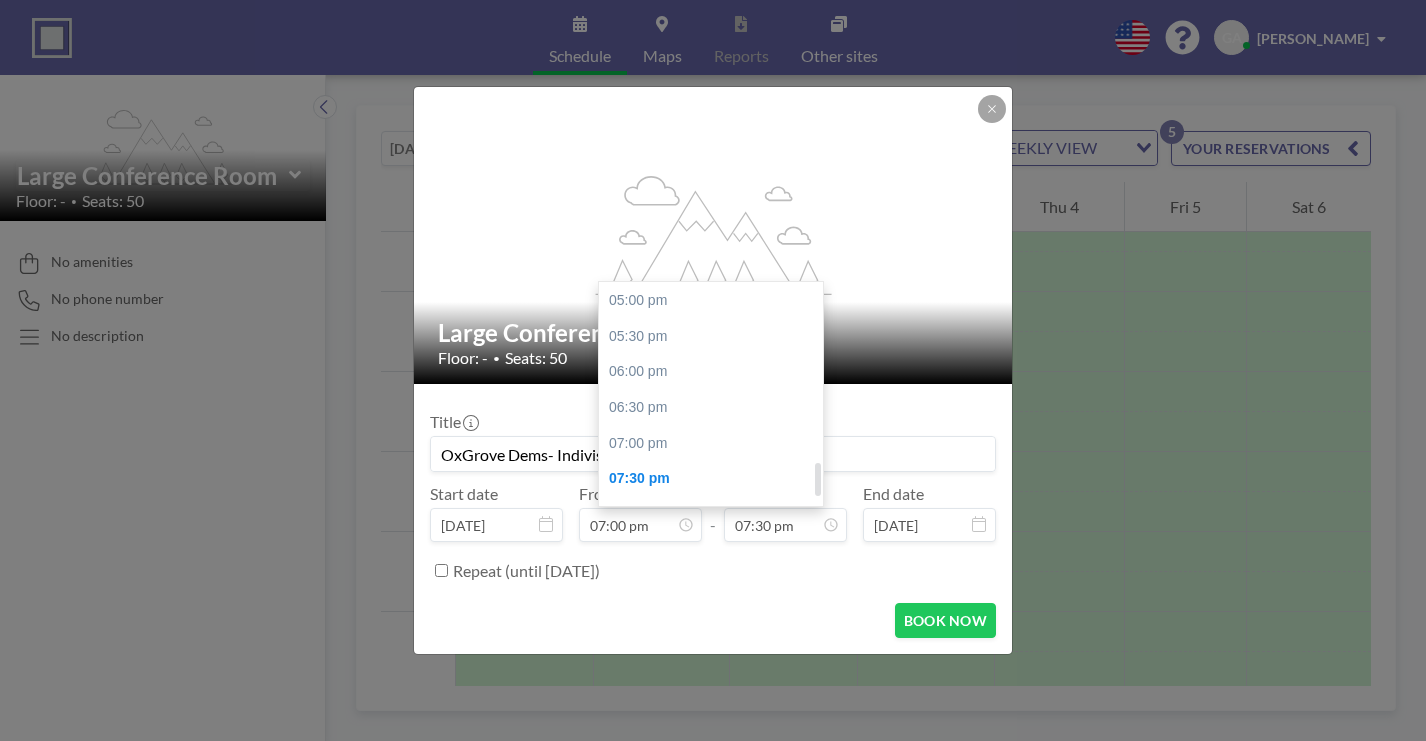 type on "OxGrove Dems- Indivisible SCC" 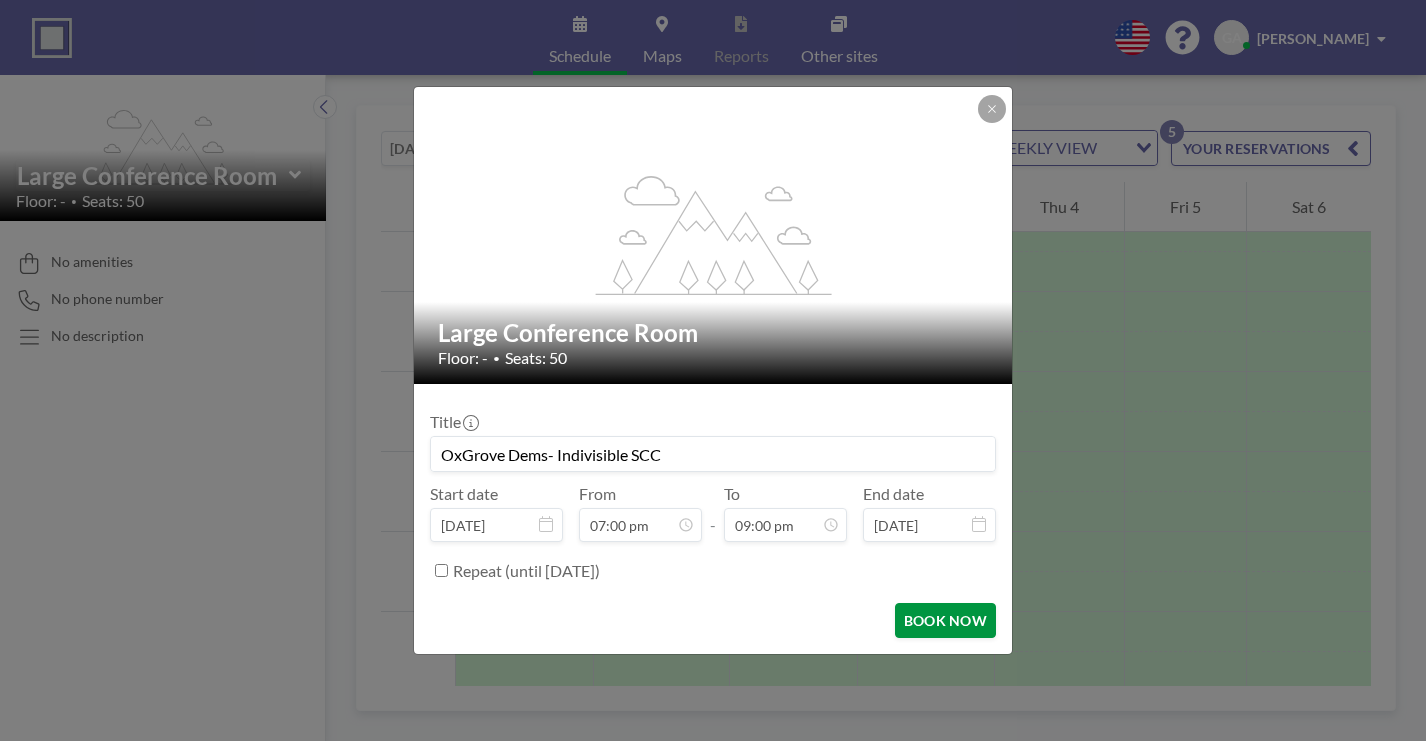 scroll, scrollTop: 1264, scrollLeft: 0, axis: vertical 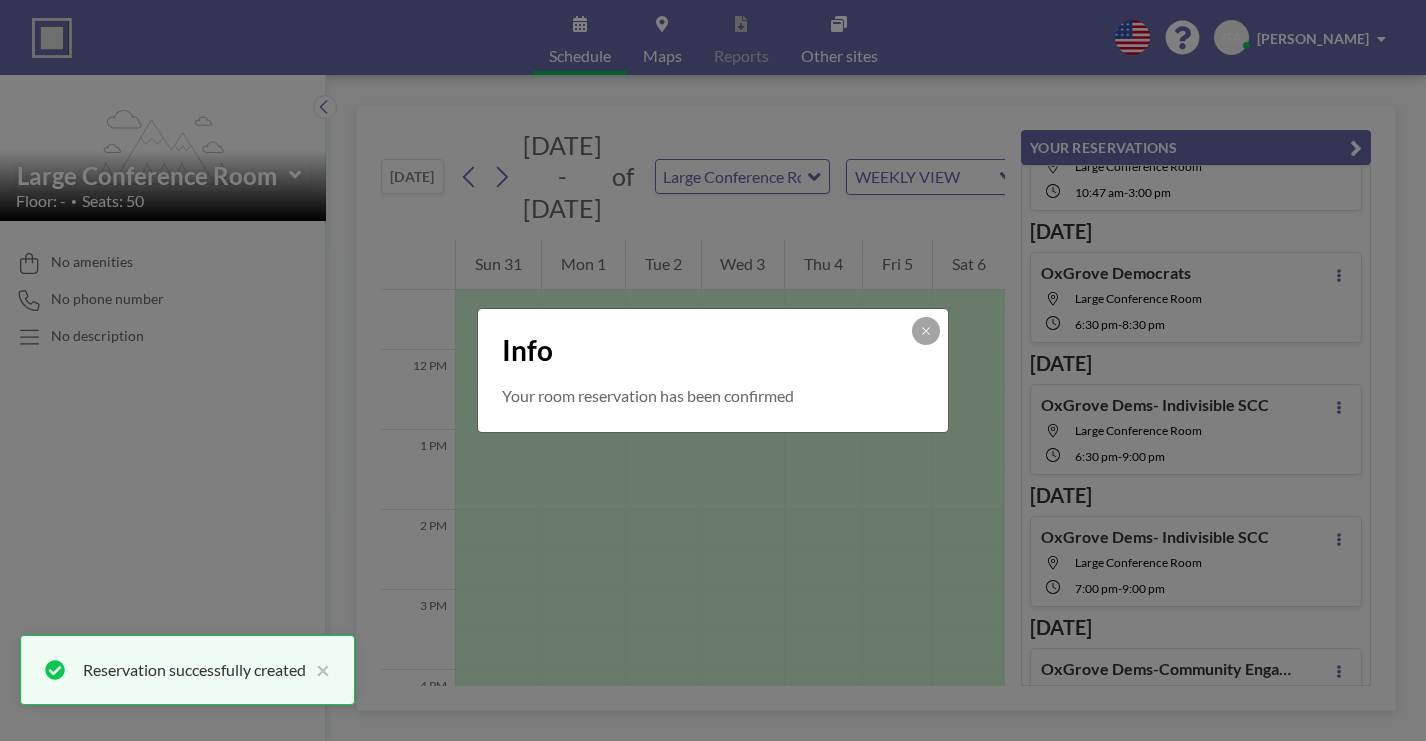 click on "Info Your room reservation has been confirmed" at bounding box center (713, 370) 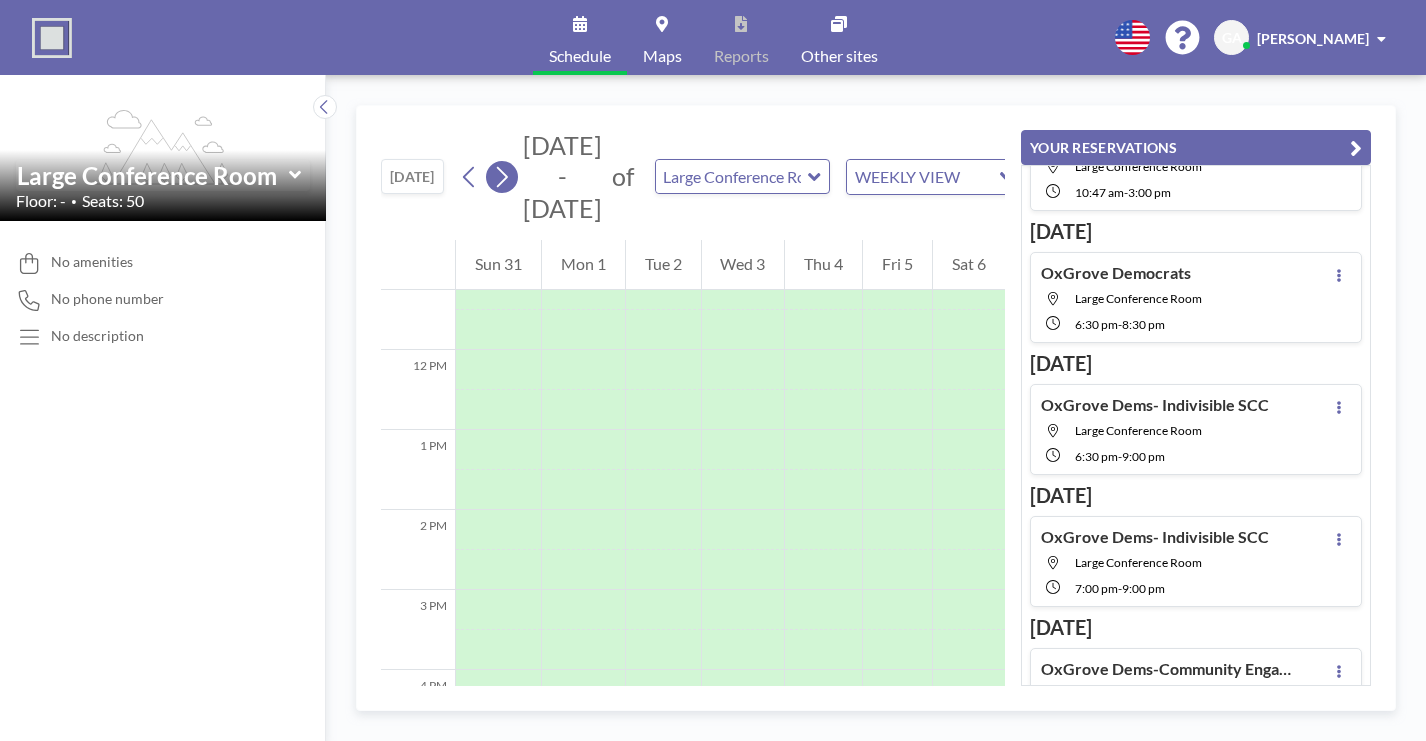 click 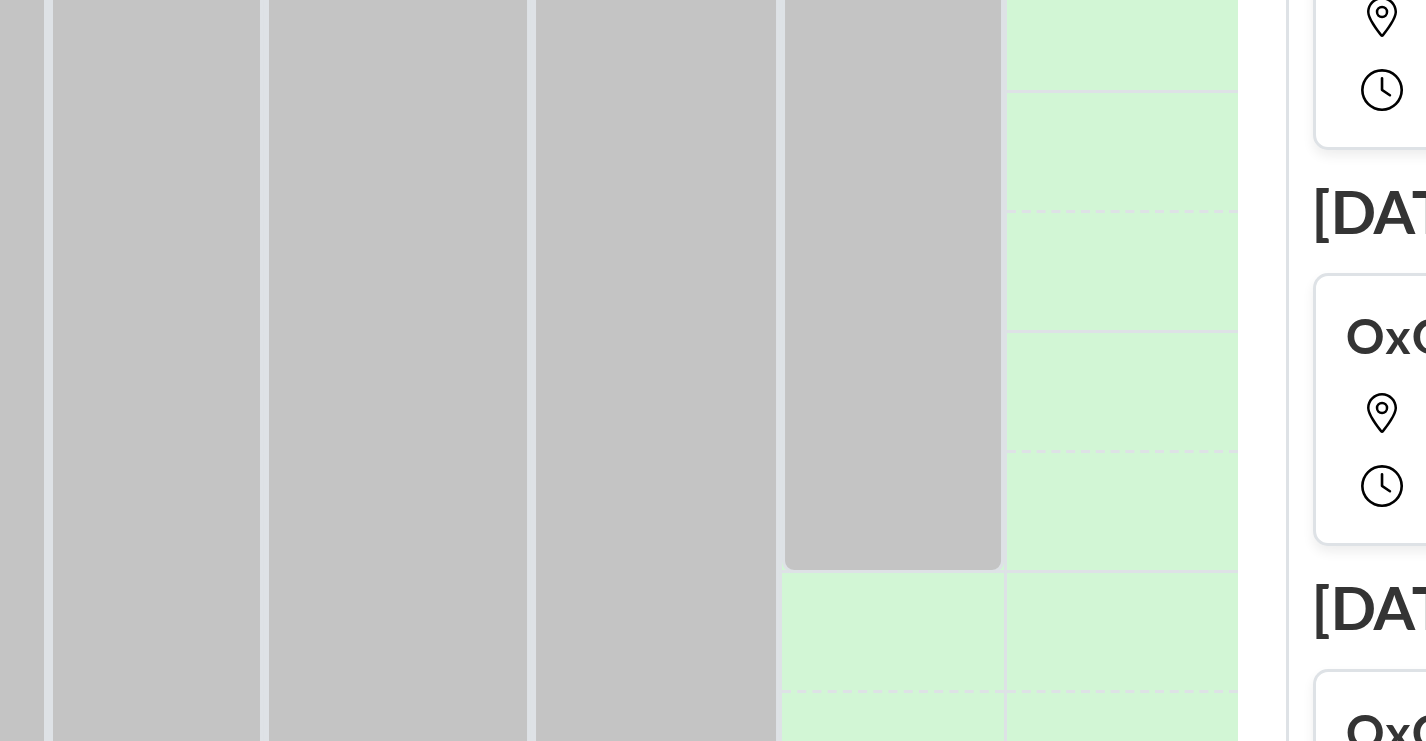 scroll, scrollTop: 1041, scrollLeft: 0, axis: vertical 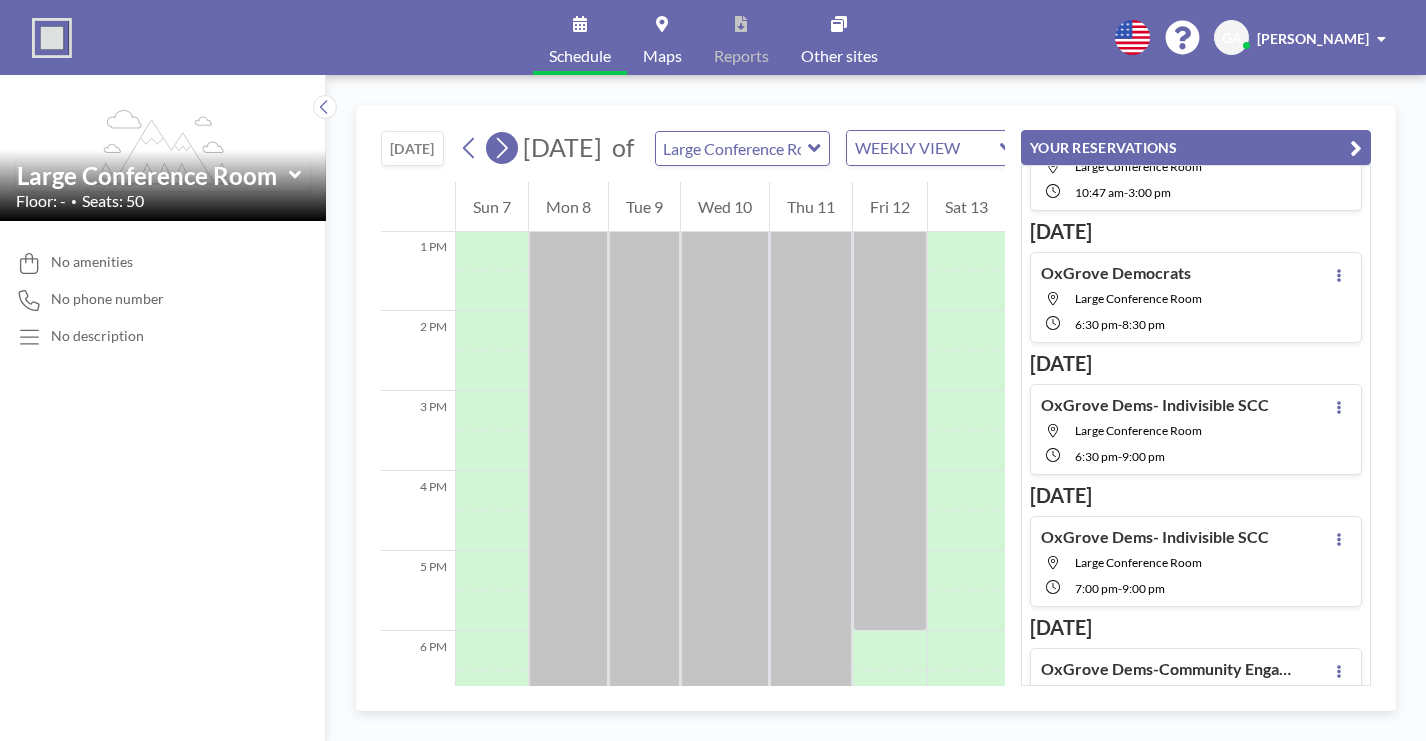 click 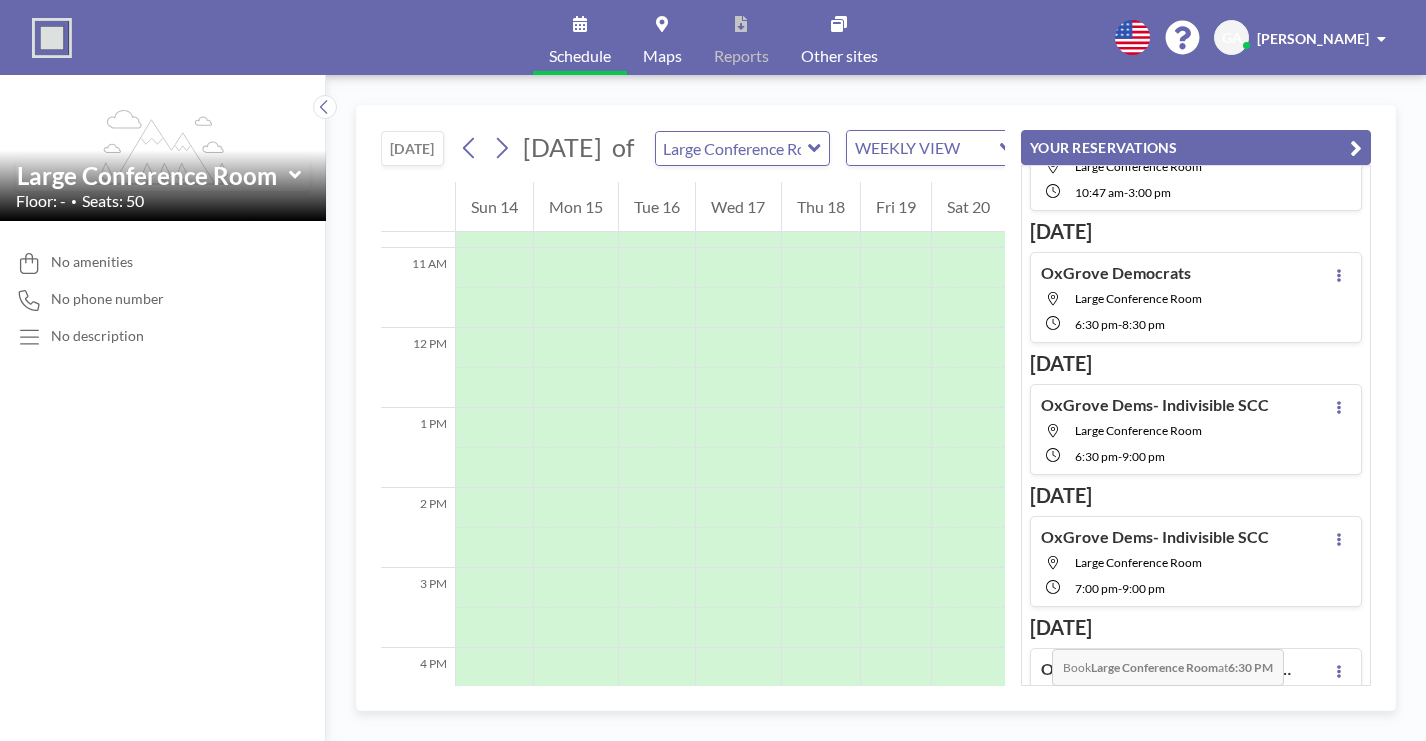 scroll, scrollTop: 899, scrollLeft: 0, axis: vertical 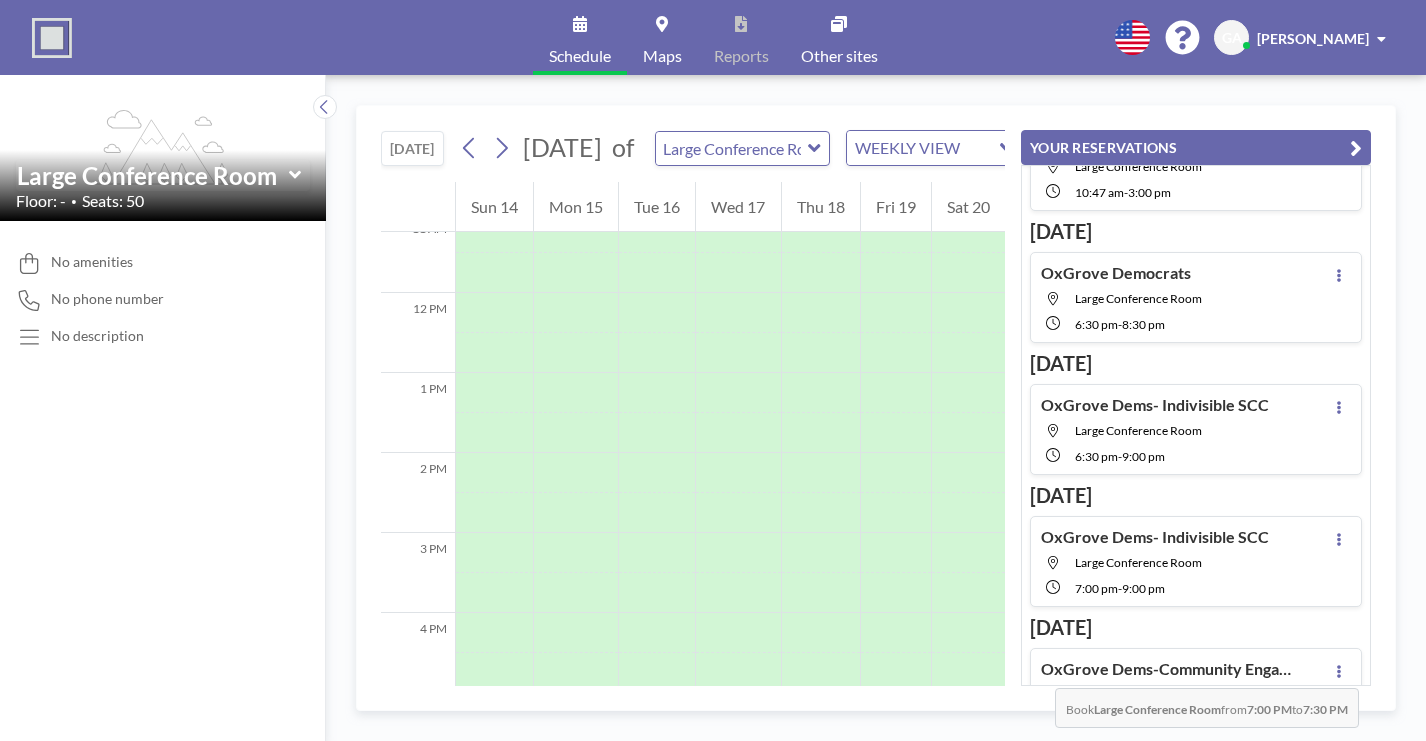 click at bounding box center (821, 873) 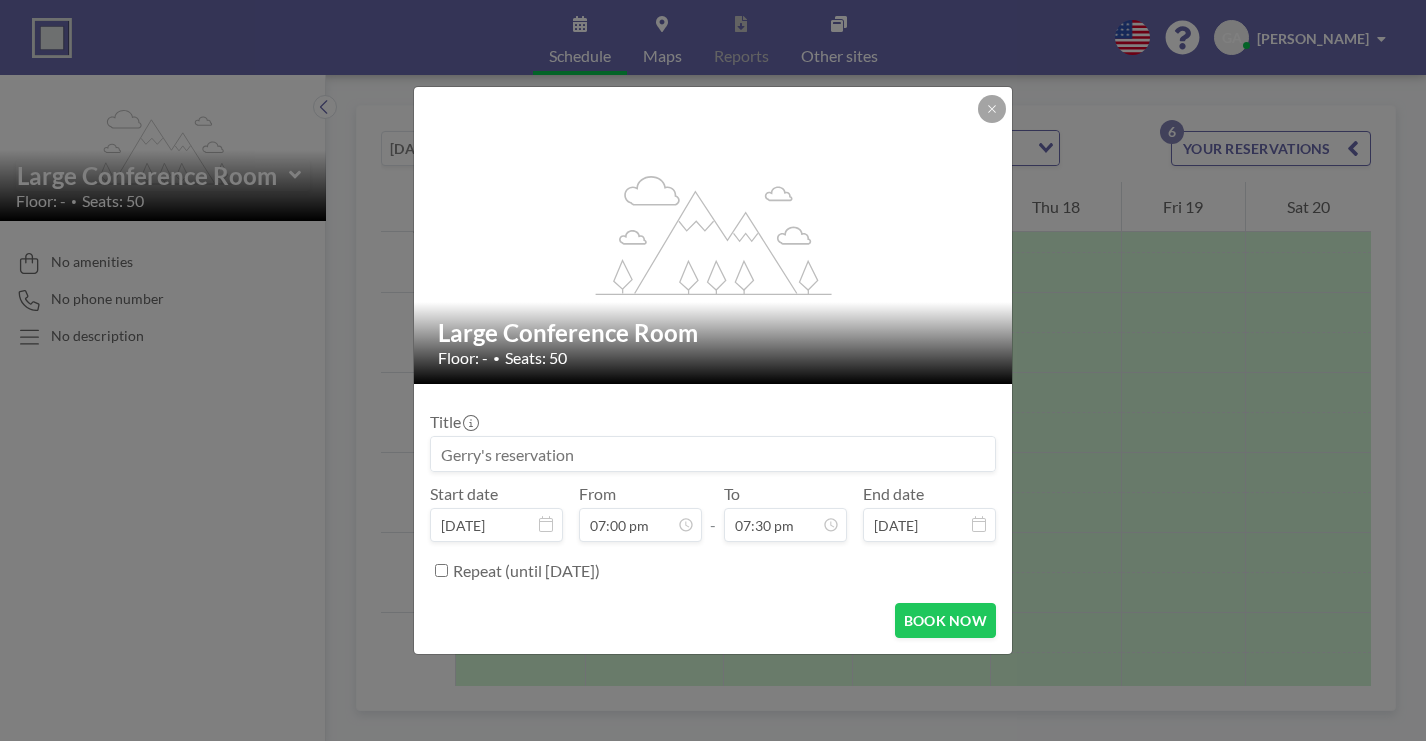 scroll, scrollTop: 1209, scrollLeft: 0, axis: vertical 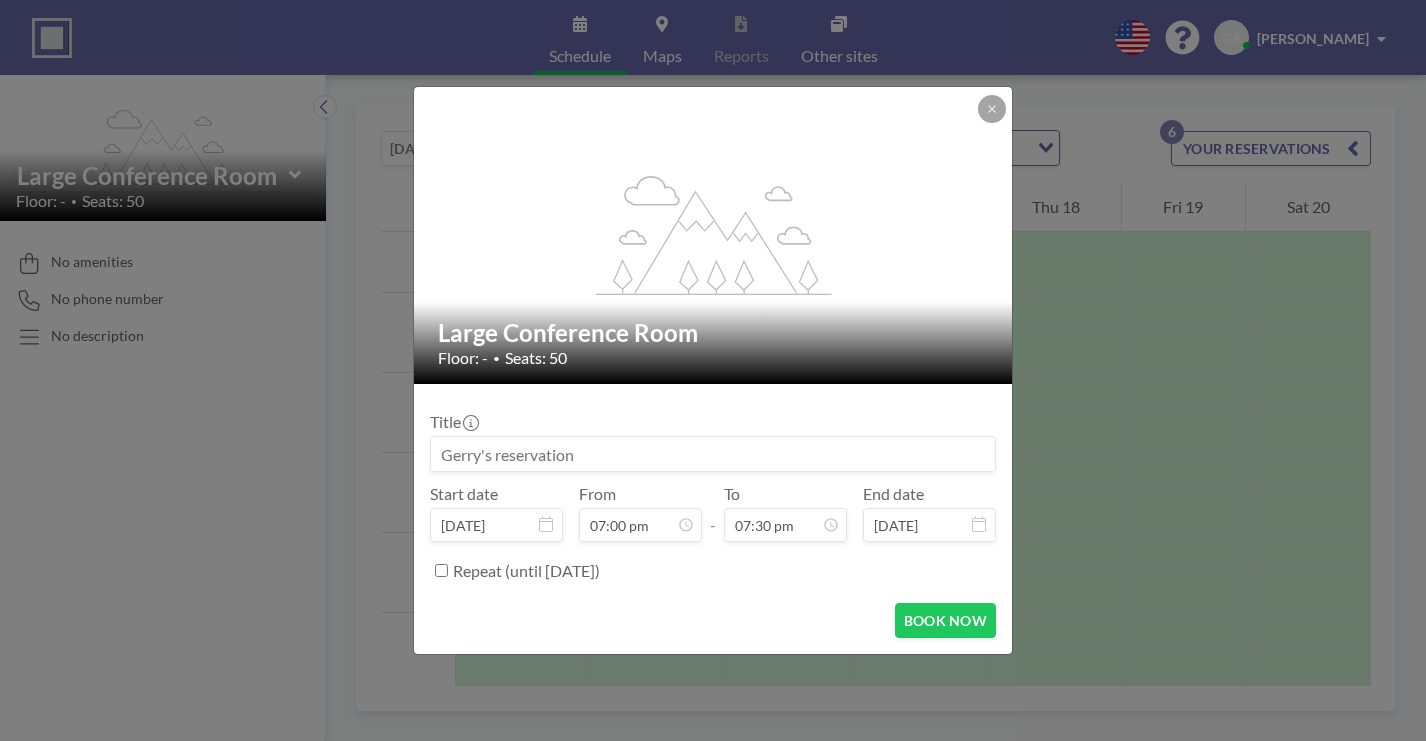 click at bounding box center (713, 454) 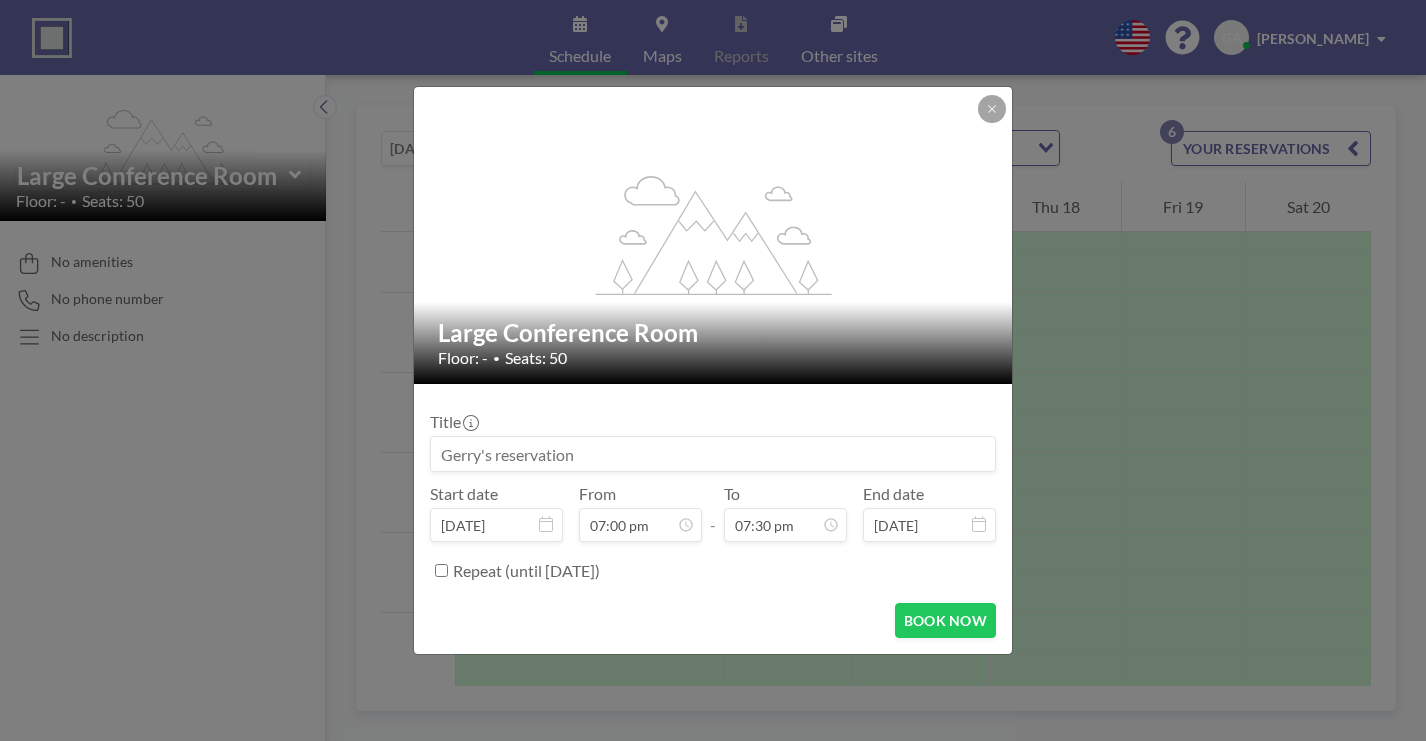 paste on "OxGrove Dems- Indivisible SCC" 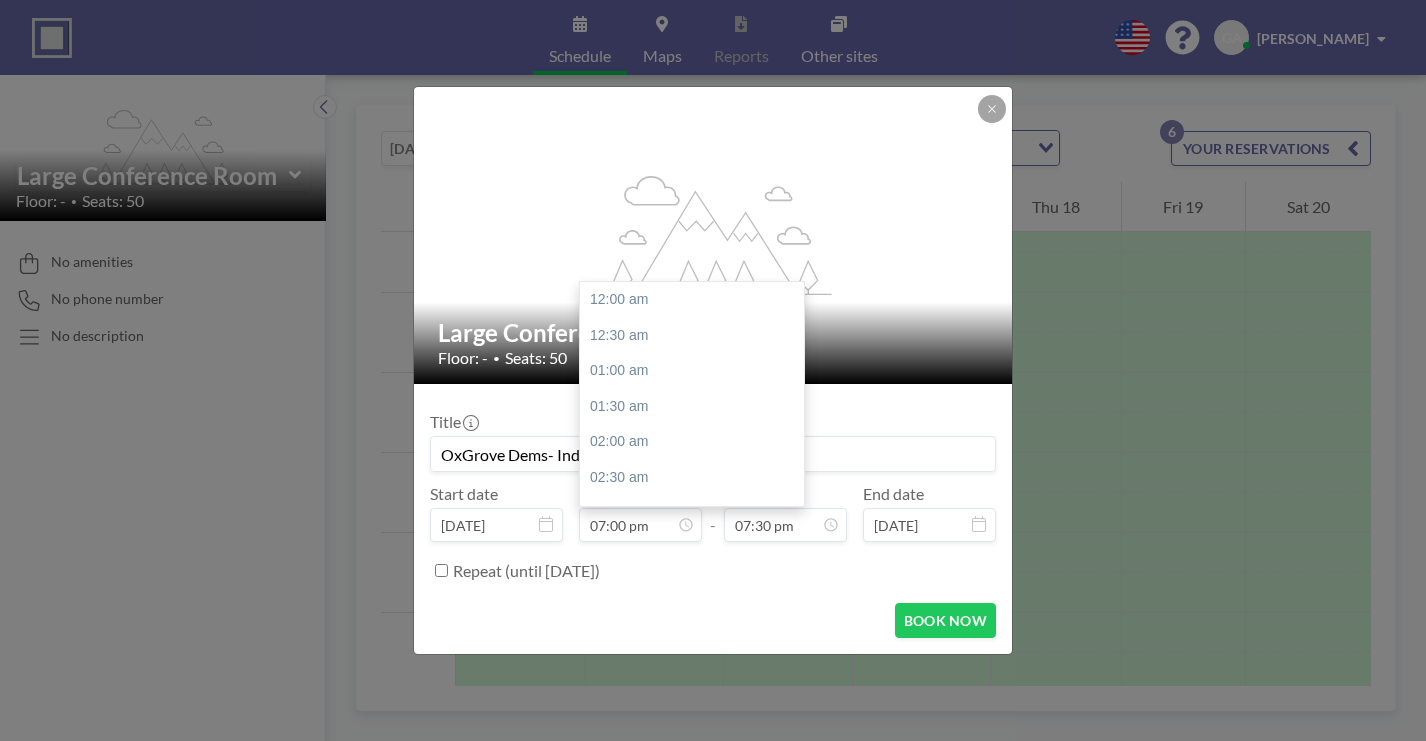 scroll, scrollTop: 1178, scrollLeft: 0, axis: vertical 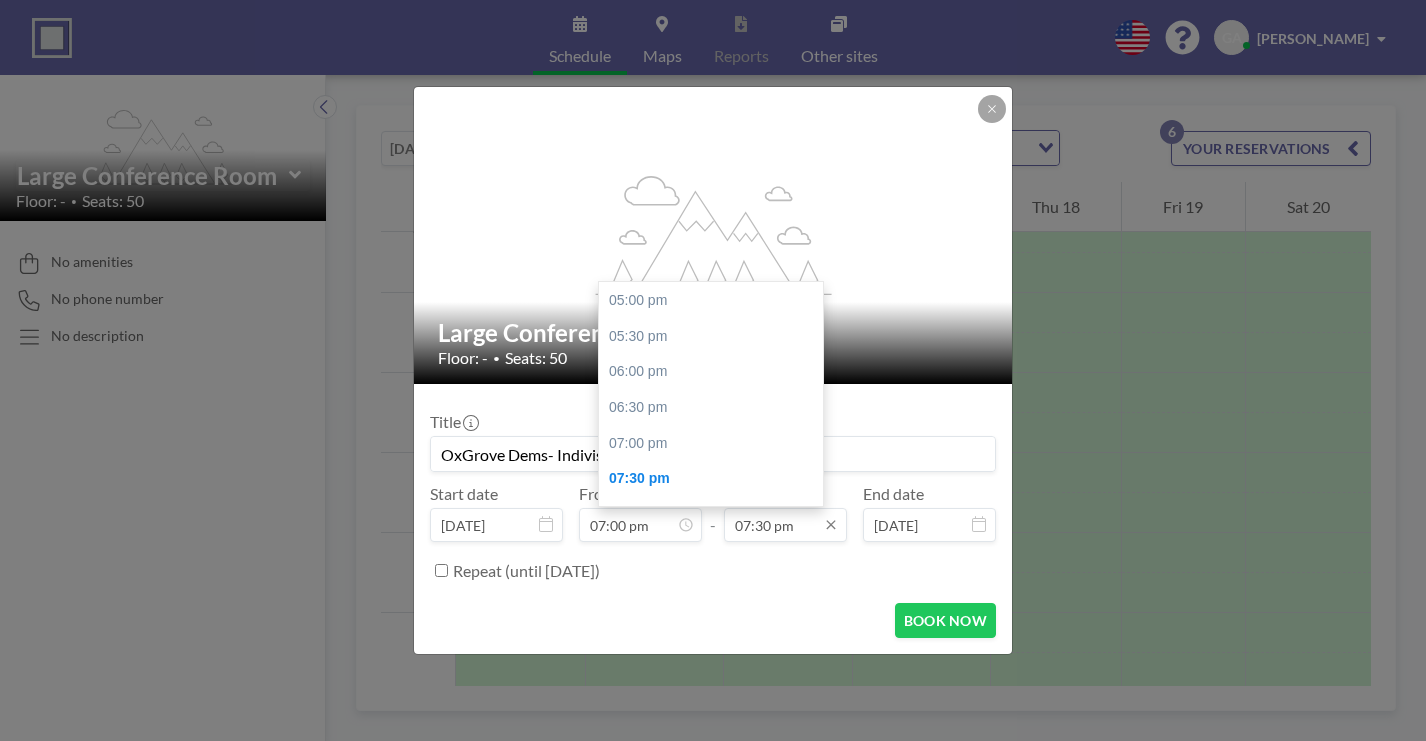 type on "OxGrove Dems- Indivisible SCC" 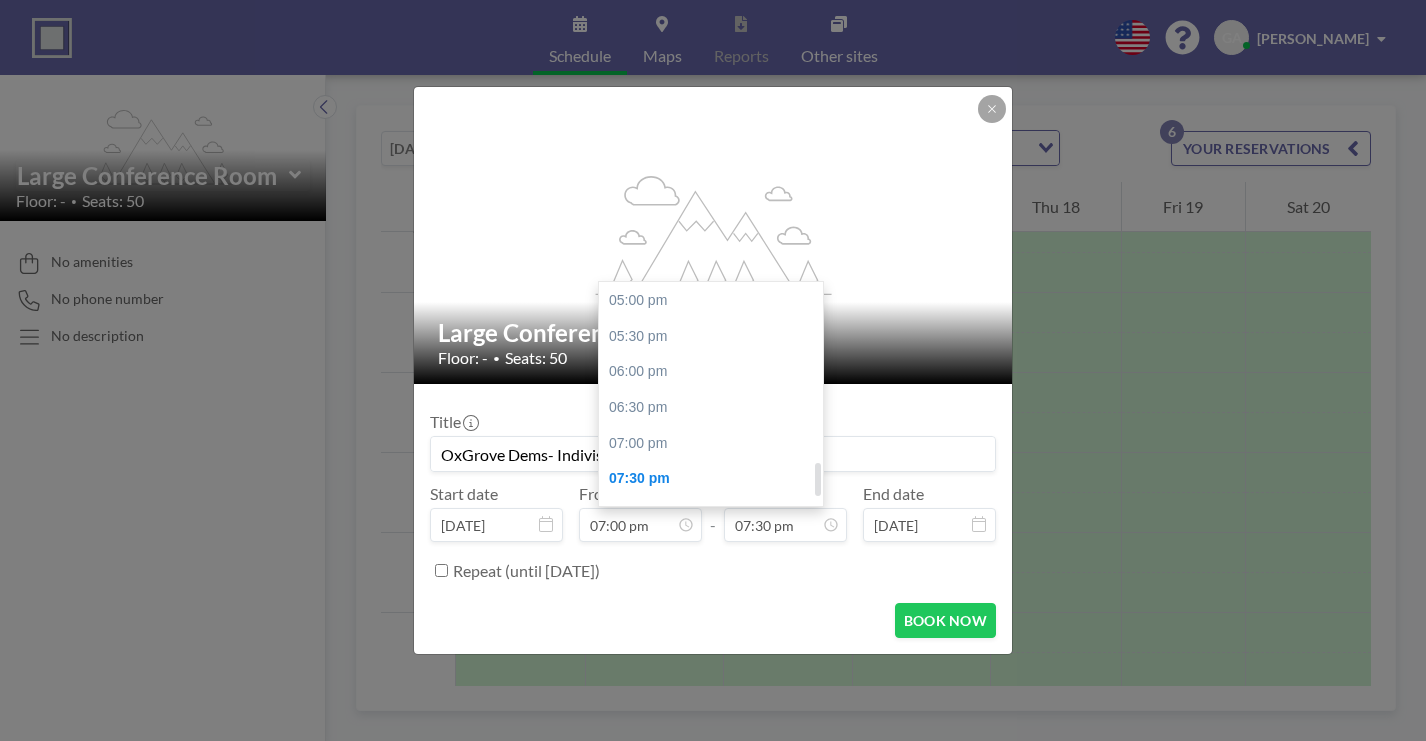 click on "09:00 pm" at bounding box center (711, 586) 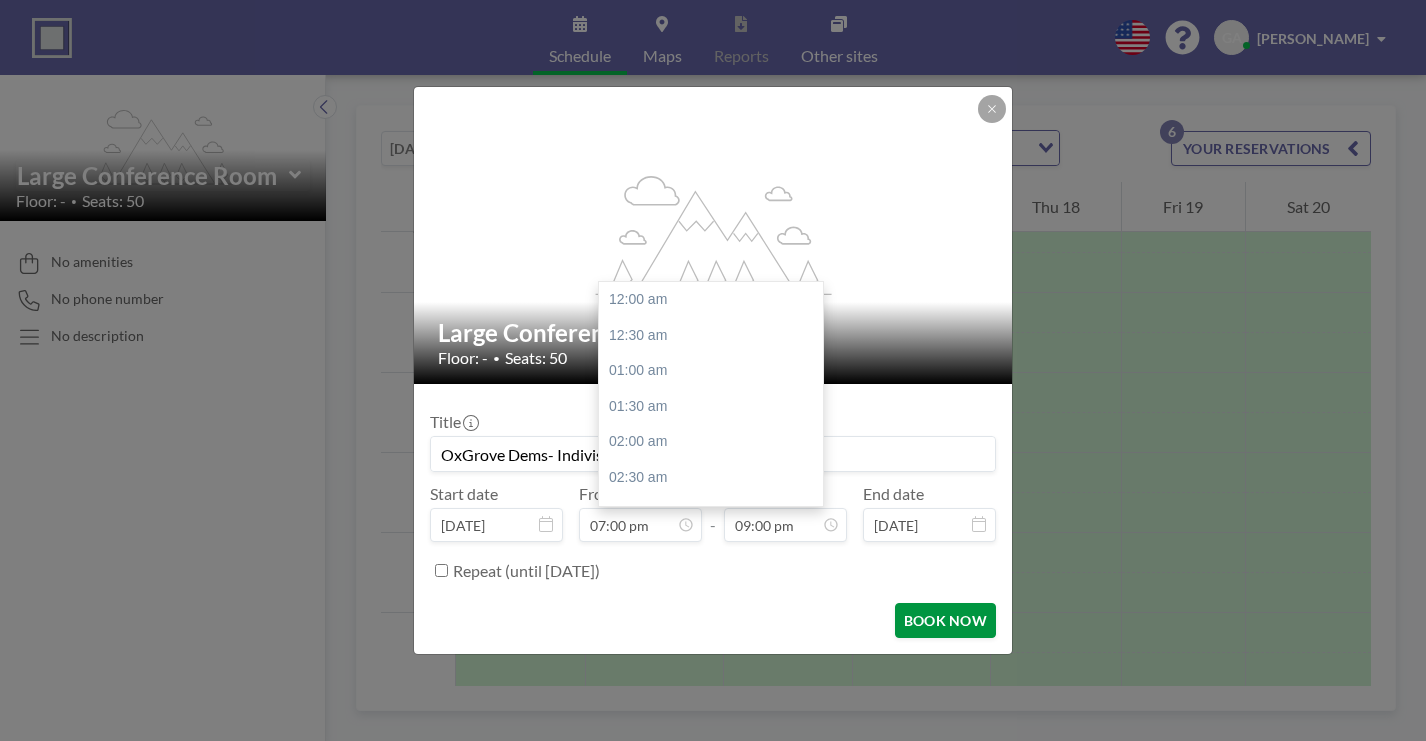 scroll, scrollTop: 1264, scrollLeft: 0, axis: vertical 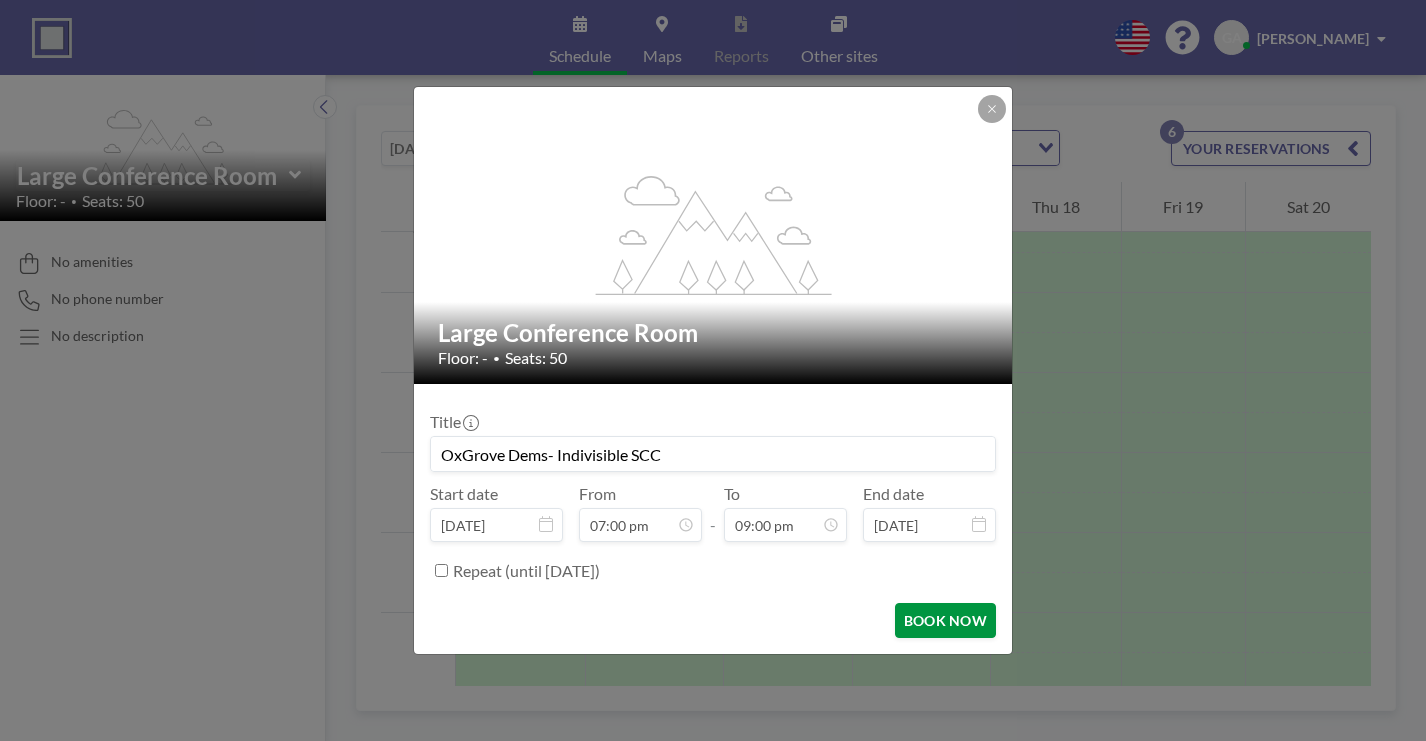 click on "BOOK NOW" at bounding box center [945, 620] 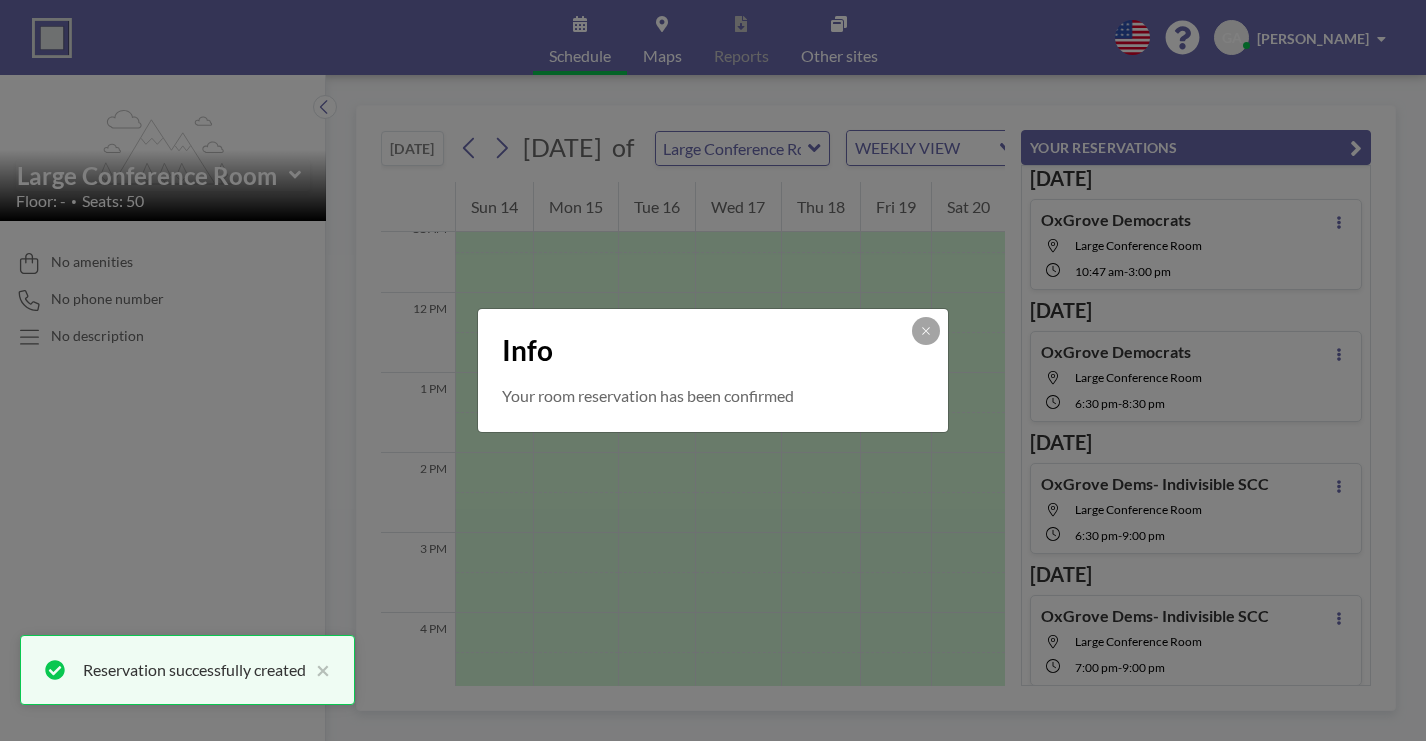 scroll, scrollTop: 186, scrollLeft: 0, axis: vertical 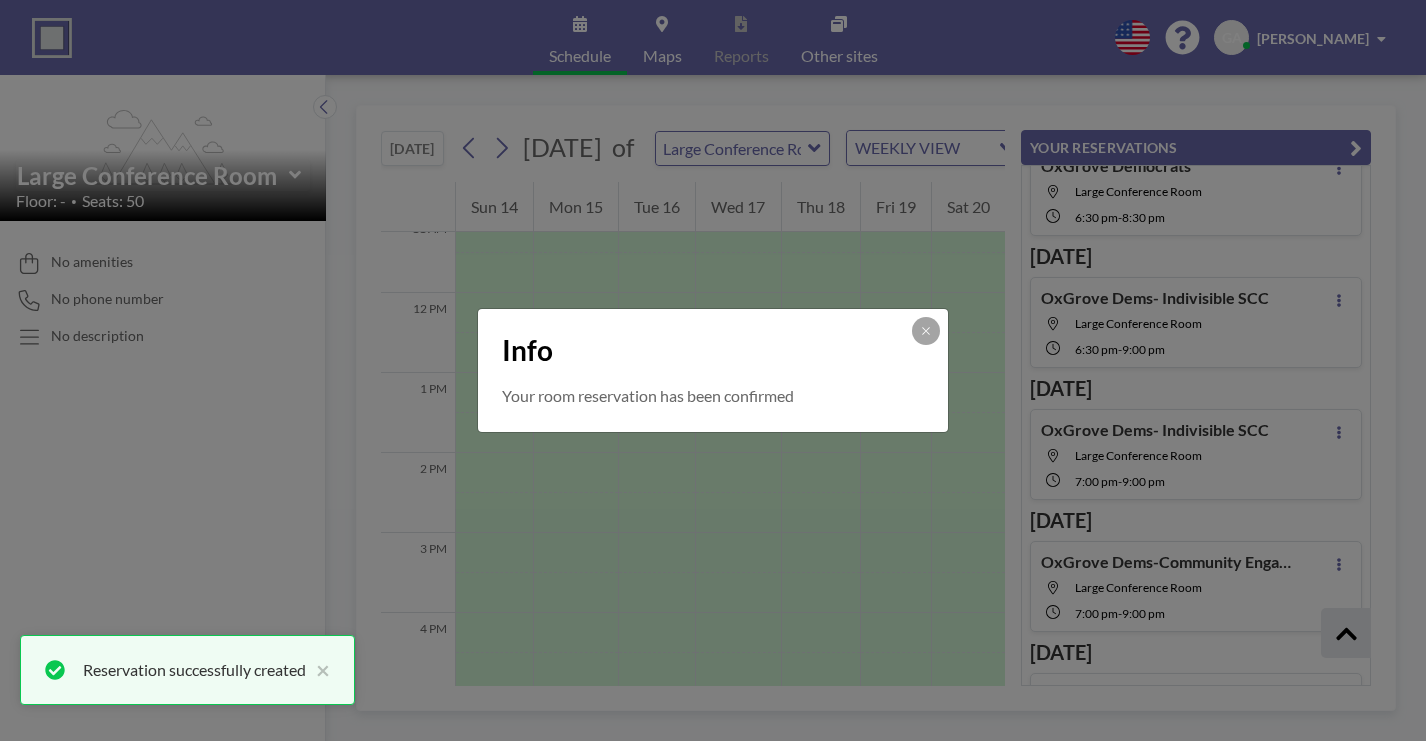 click on "Info Your room reservation has been confirmed" at bounding box center (713, 370) 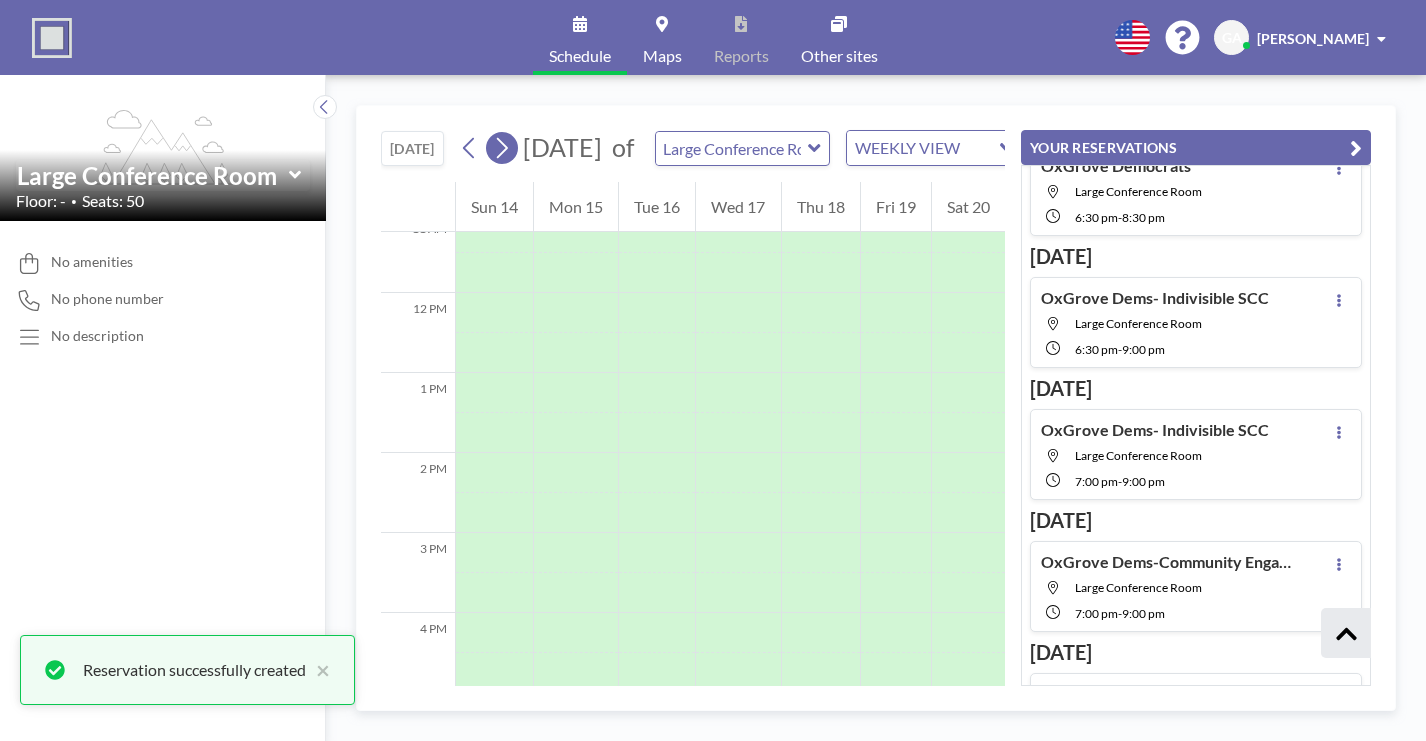 click 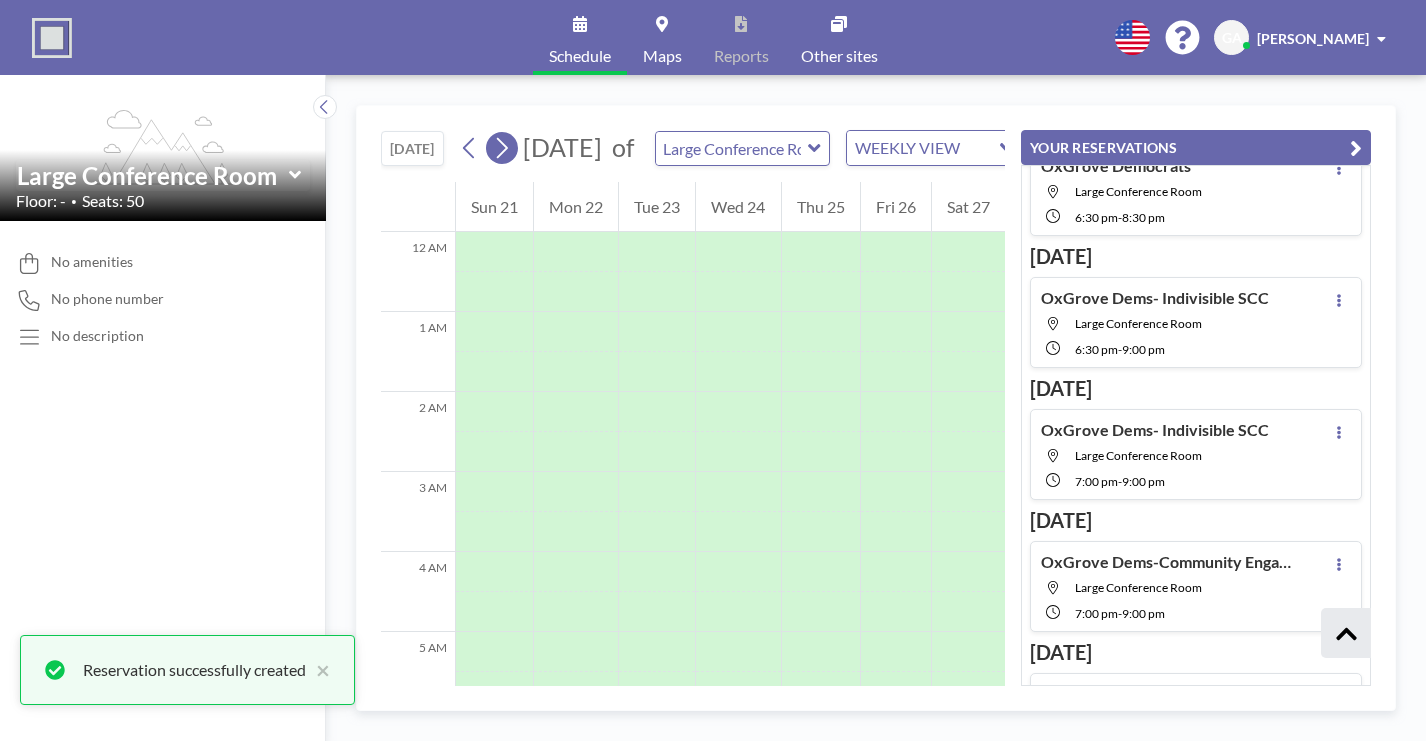 scroll, scrollTop: 488, scrollLeft: 0, axis: vertical 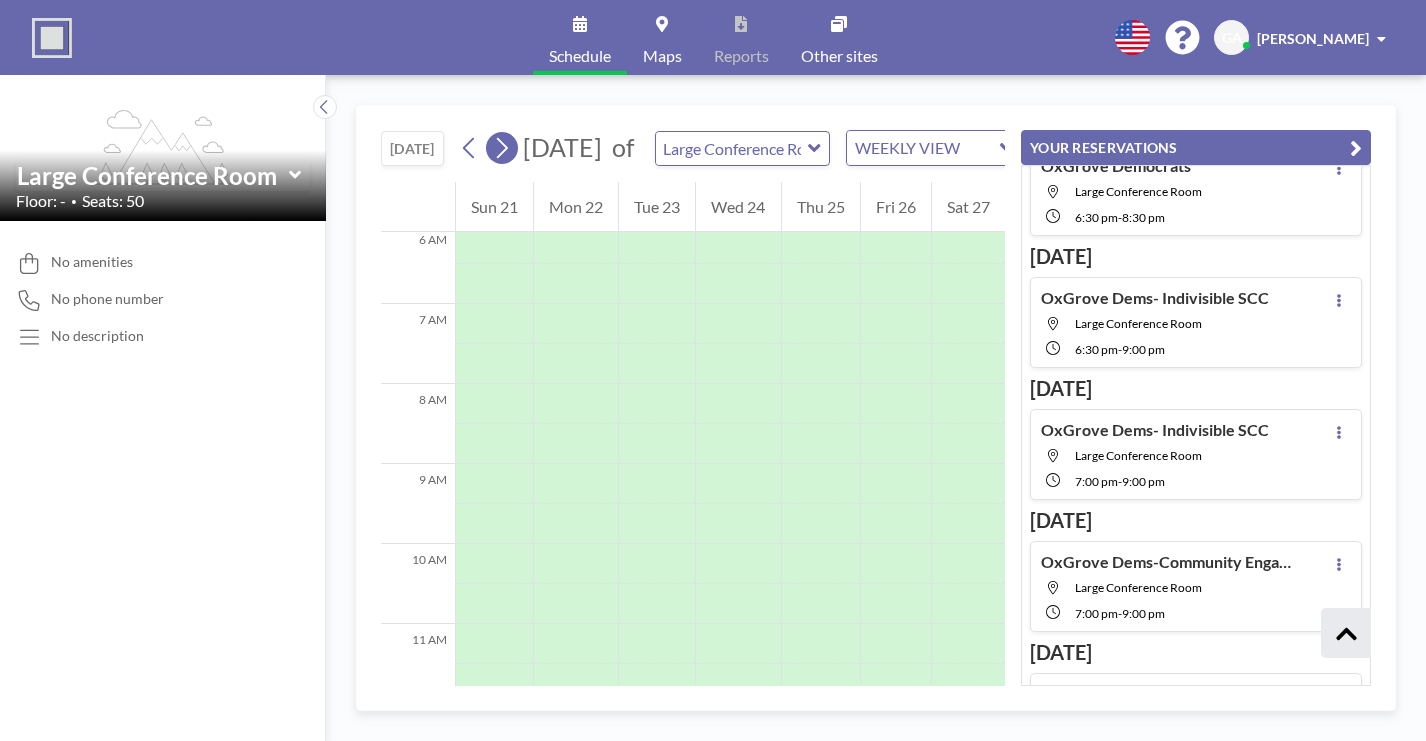 click 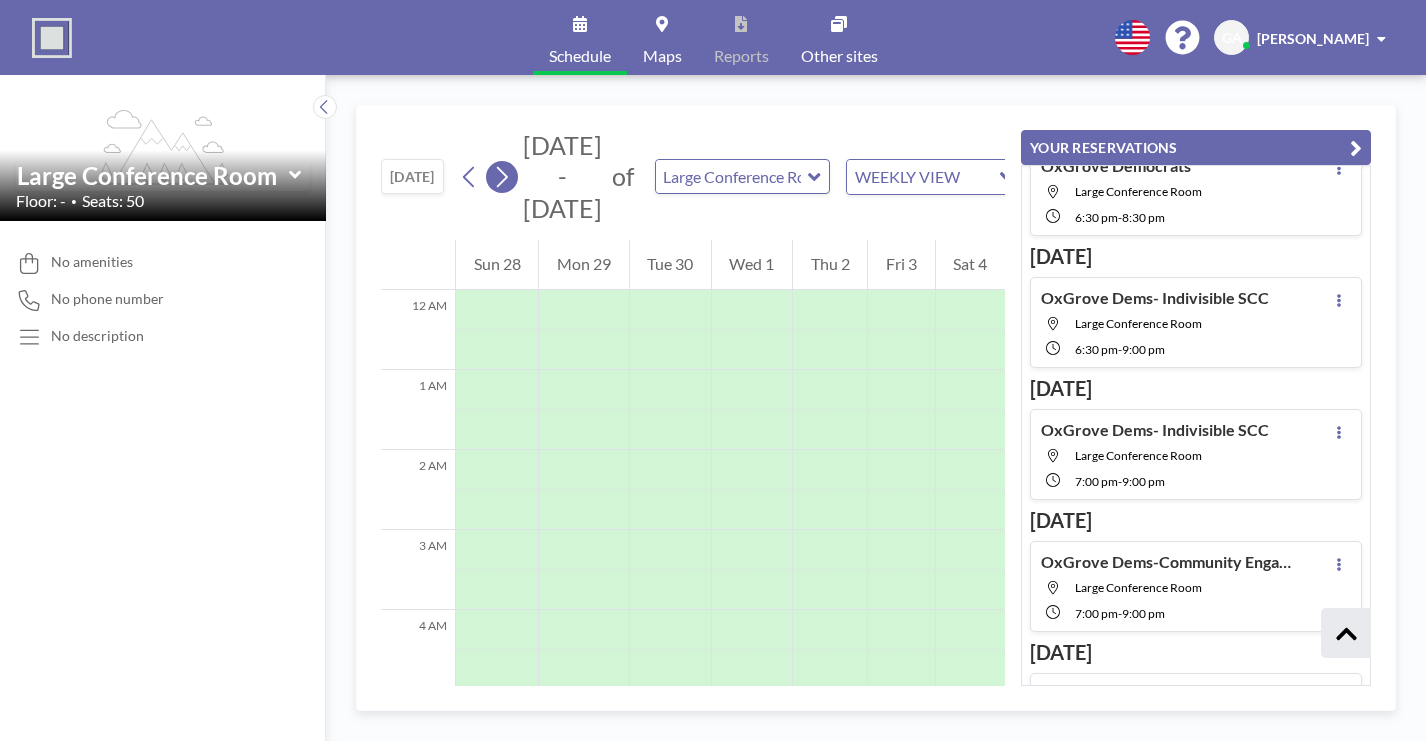 scroll, scrollTop: 488, scrollLeft: 0, axis: vertical 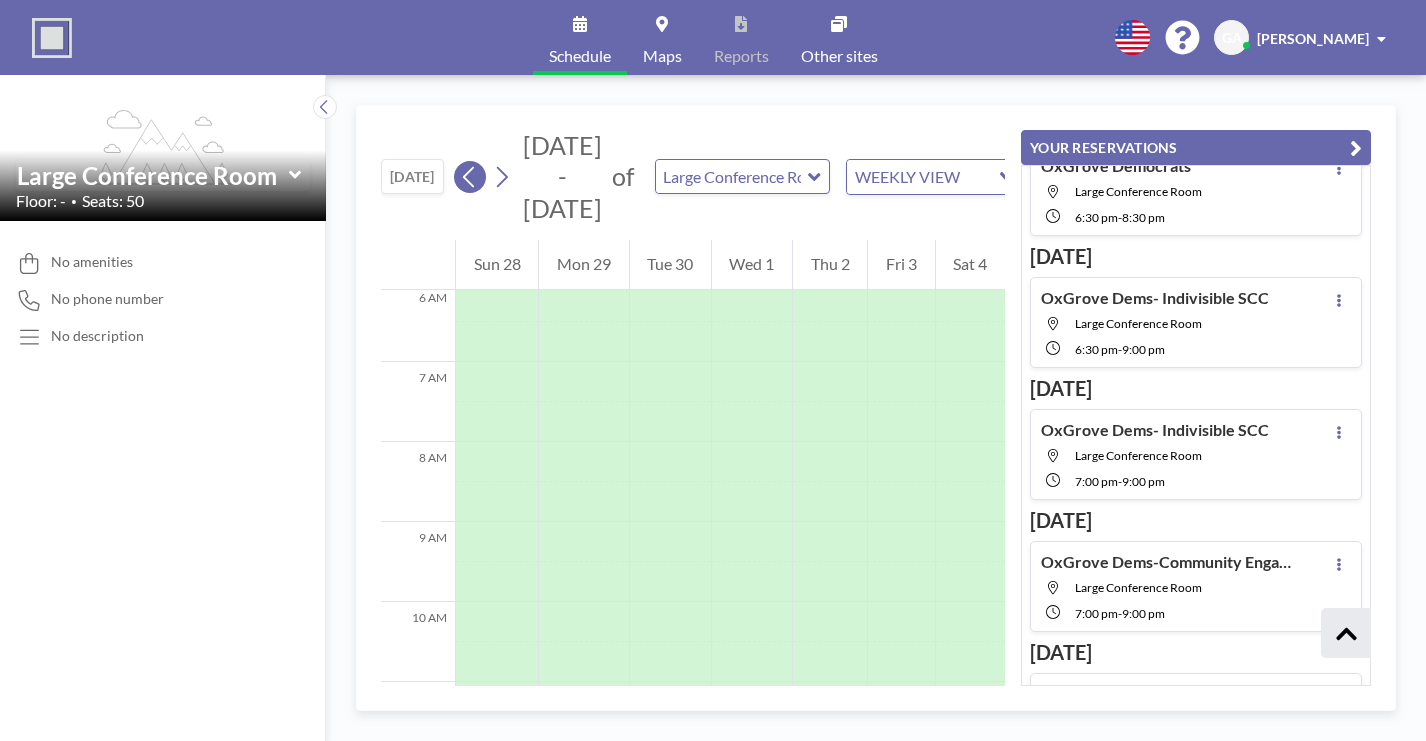 click 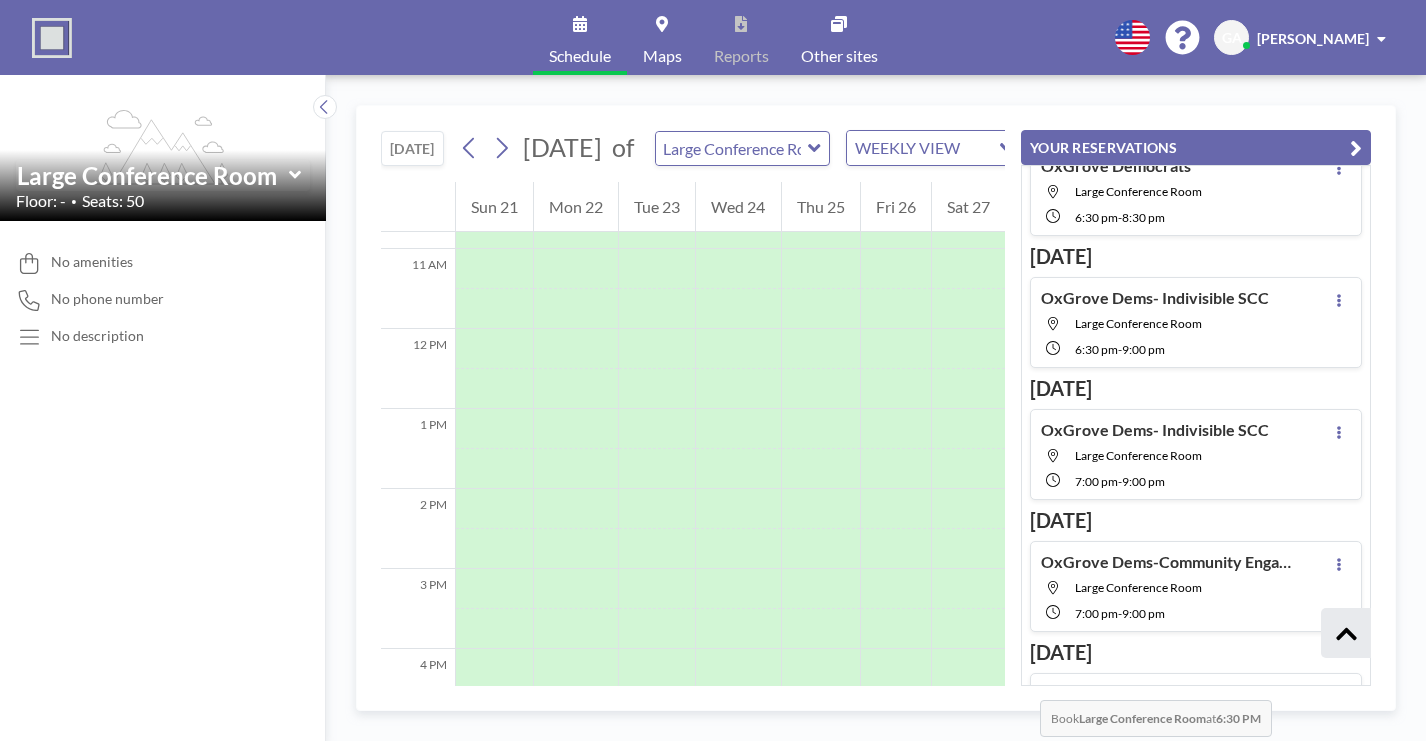 scroll, scrollTop: 879, scrollLeft: 0, axis: vertical 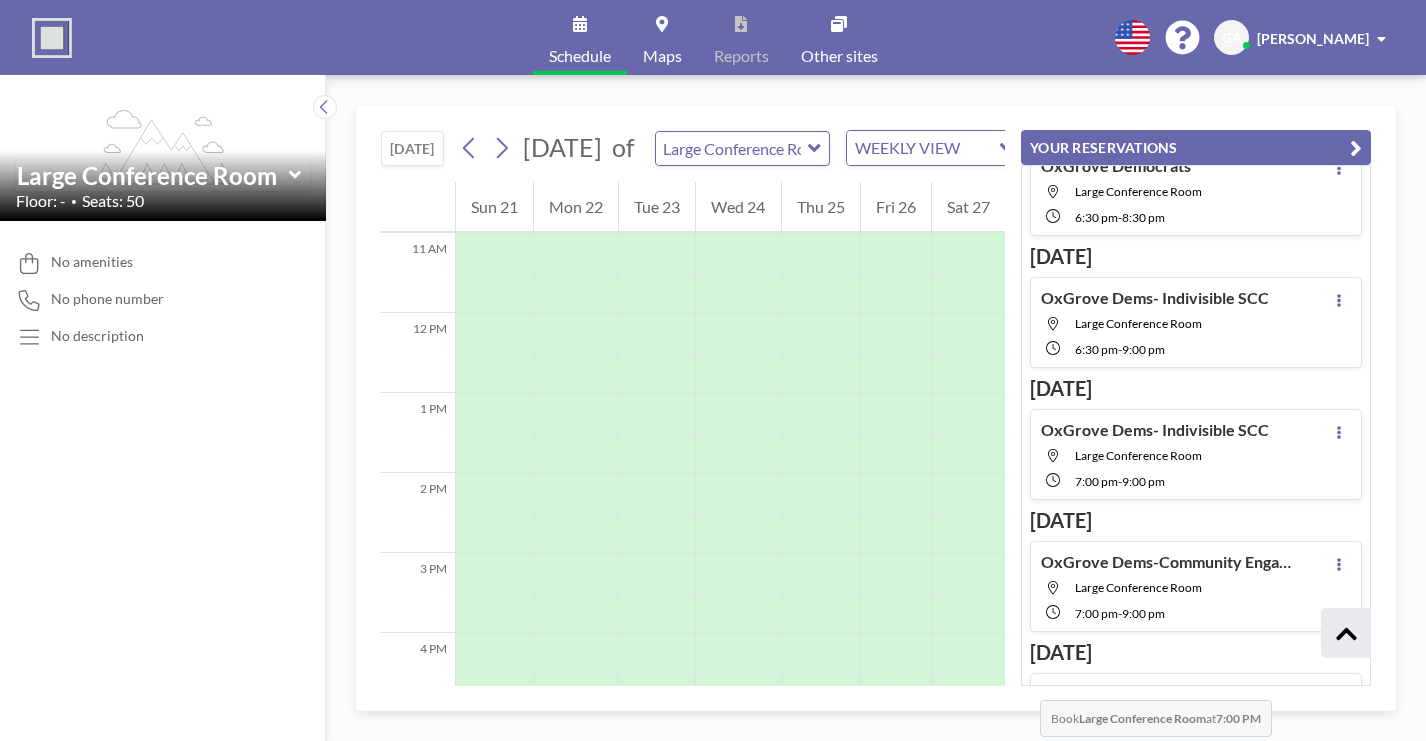 click at bounding box center (821, 893) 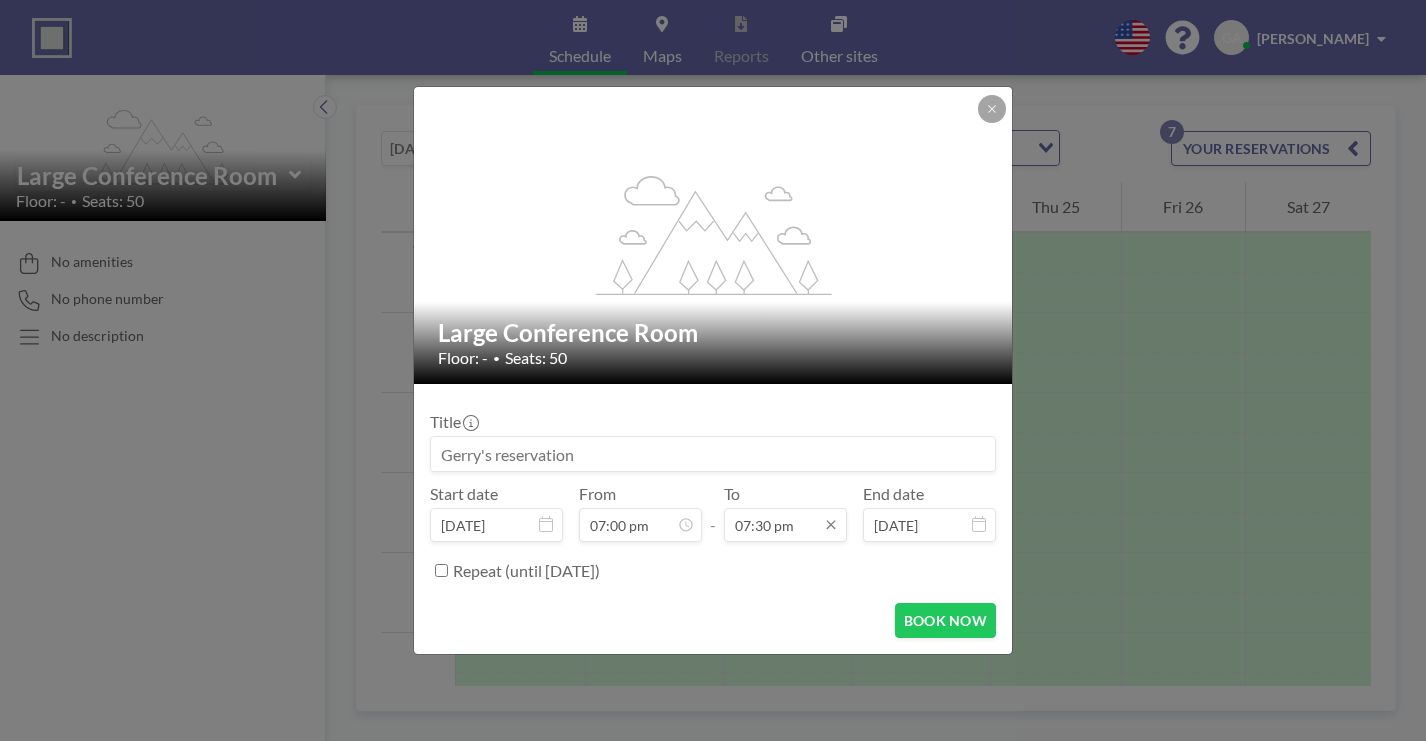 scroll, scrollTop: 0, scrollLeft: 0, axis: both 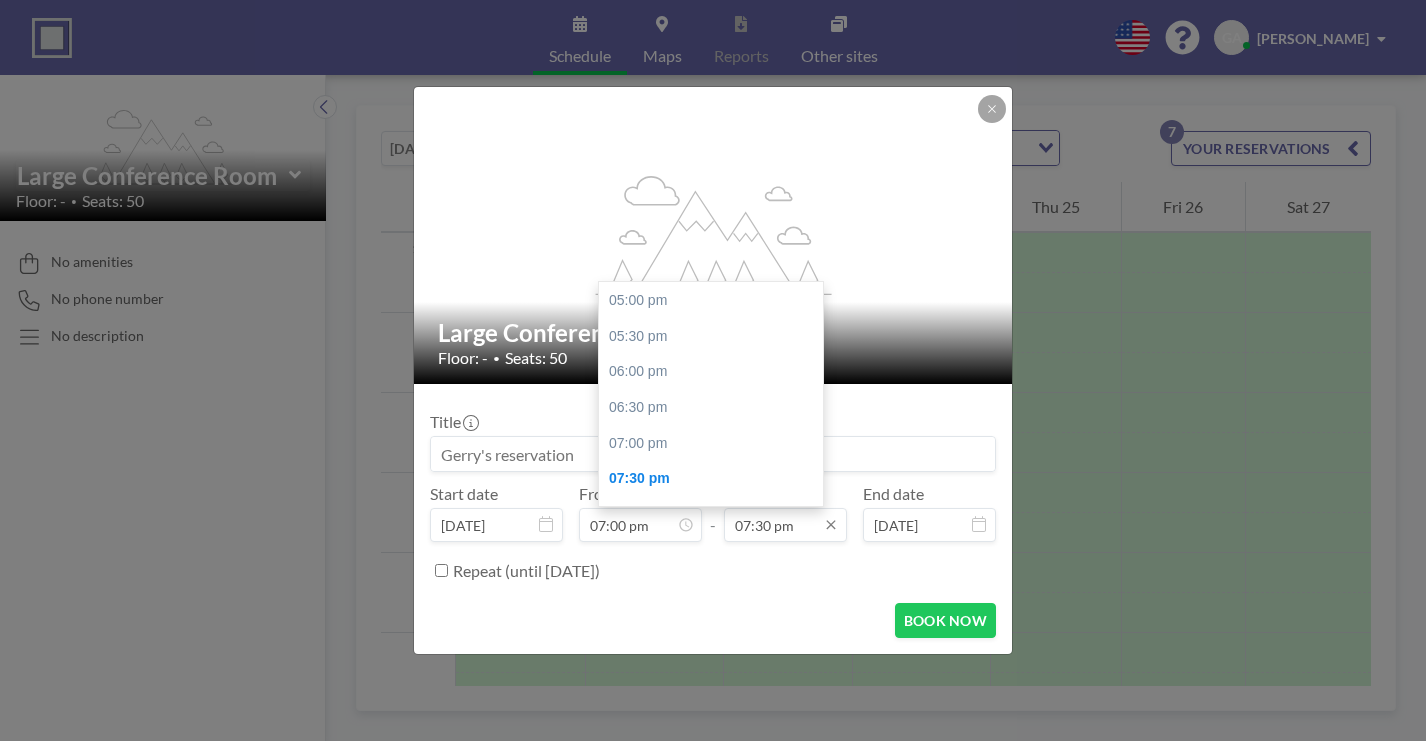 click on "07:30 pm" at bounding box center (785, 525) 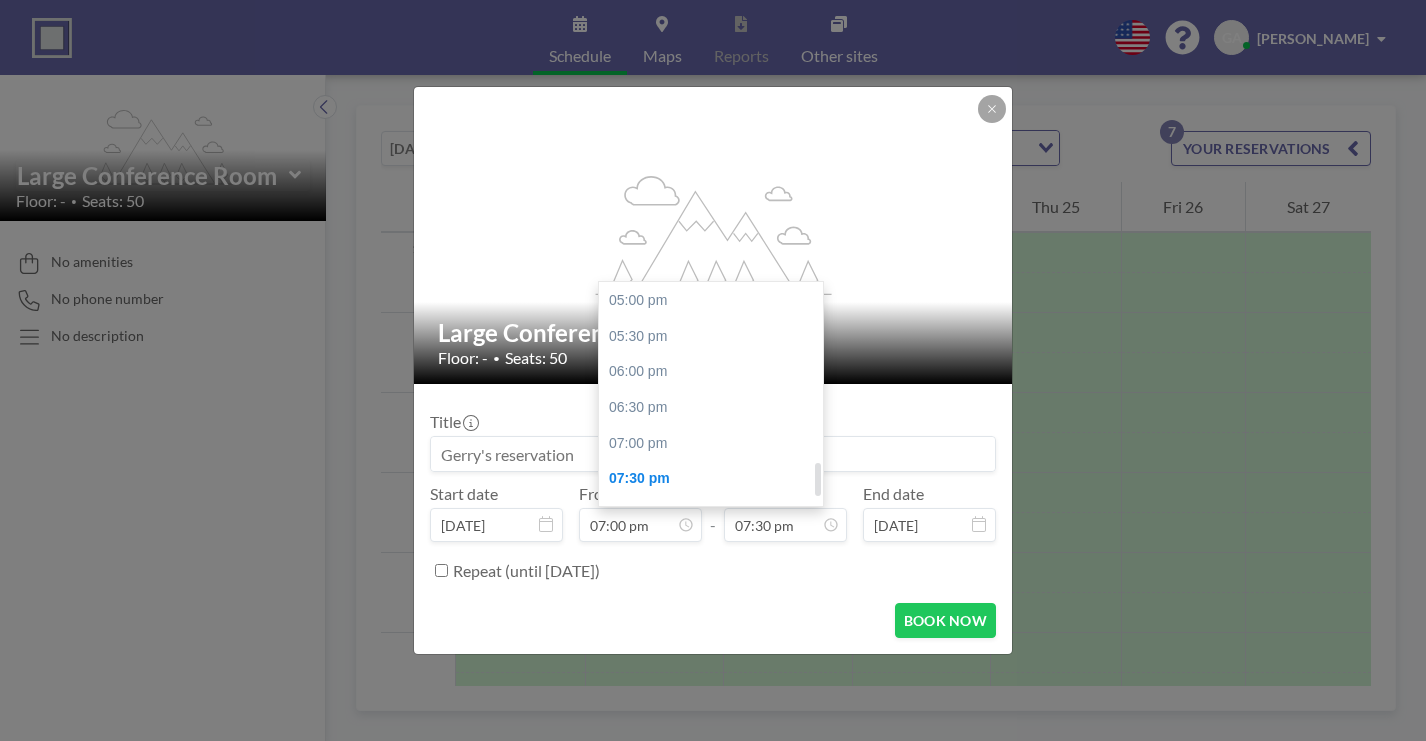 click on "09:00 pm" at bounding box center [711, 586] 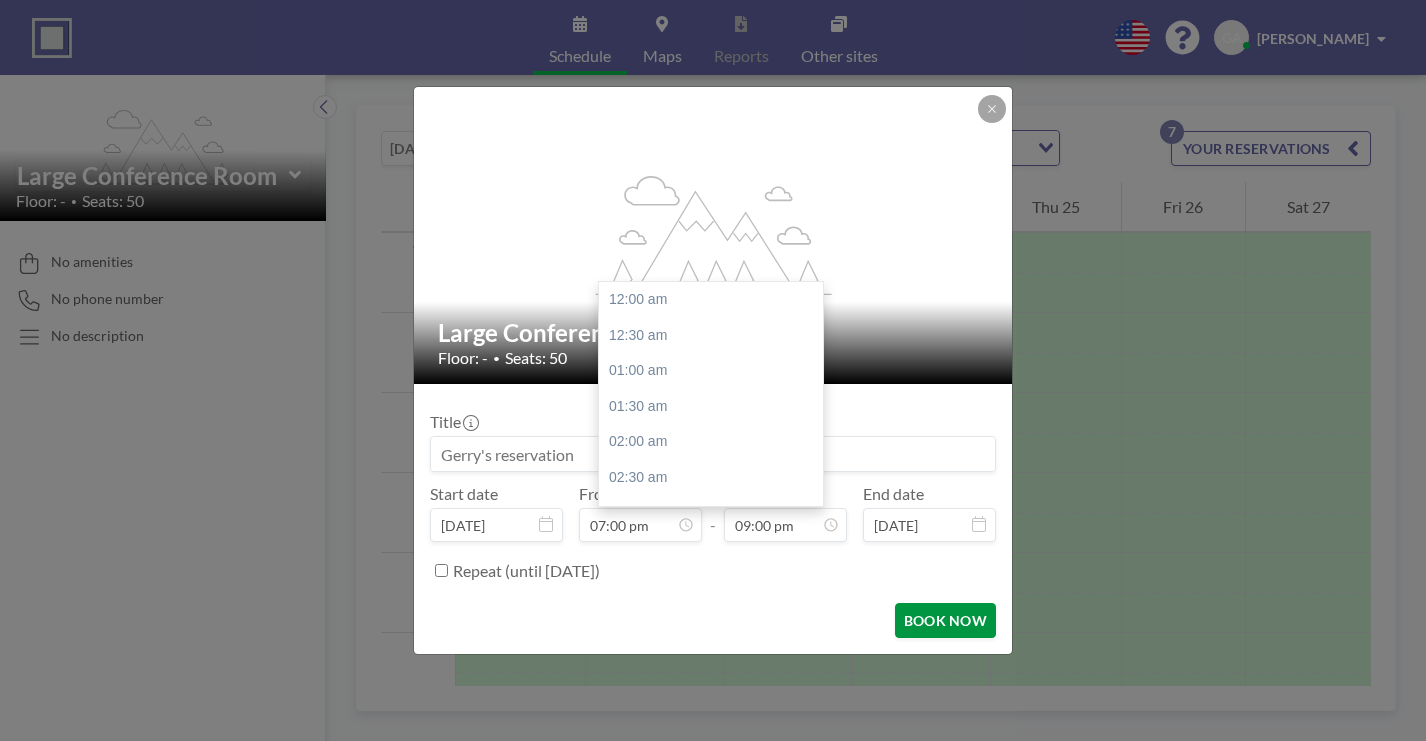 scroll, scrollTop: 1264, scrollLeft: 0, axis: vertical 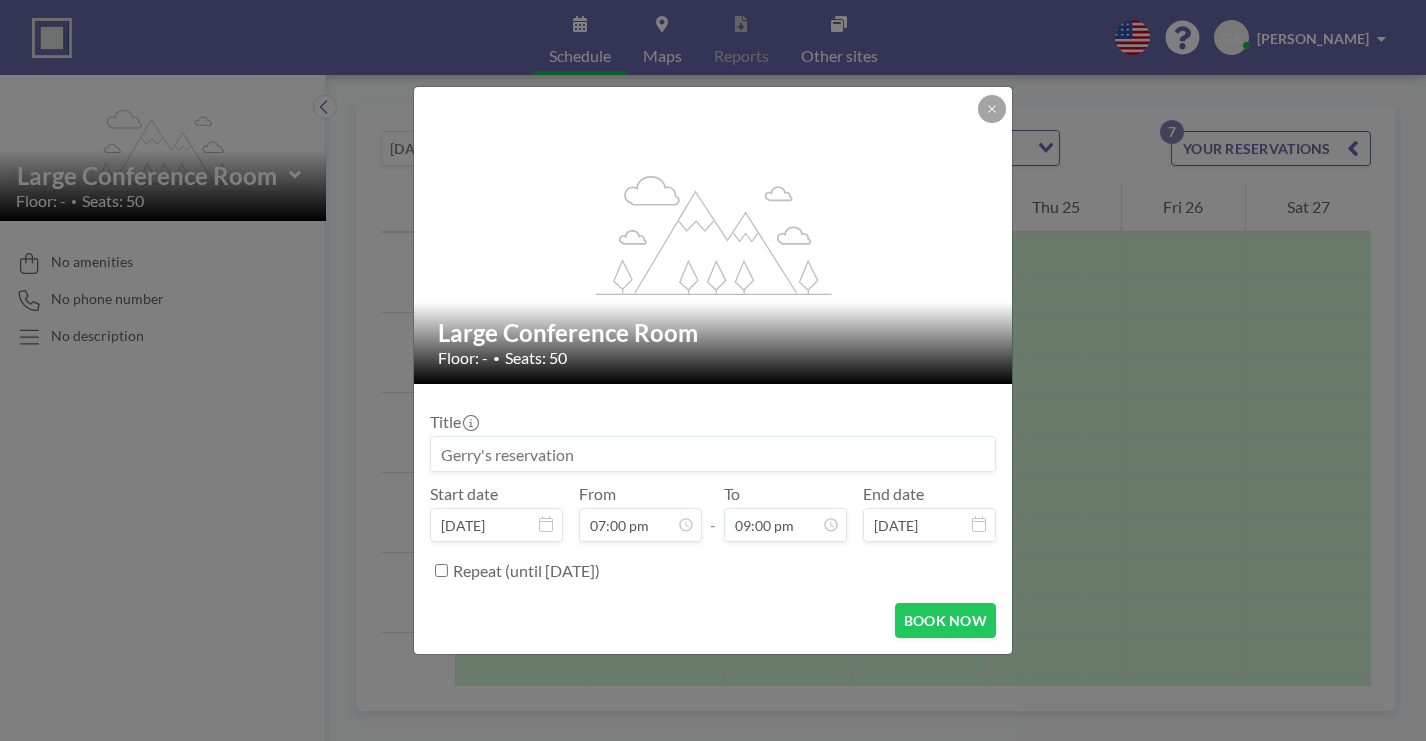 click at bounding box center [713, 454] 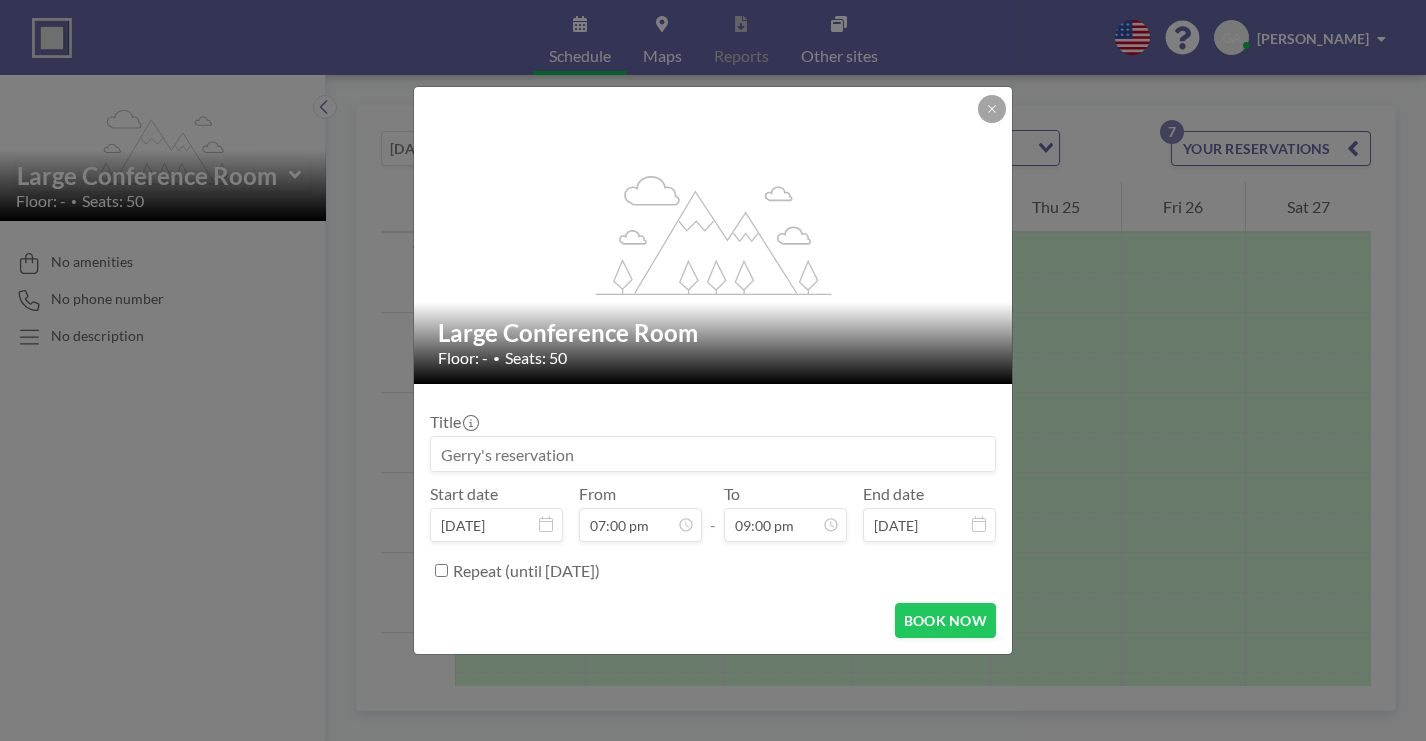 paste on "OxGrove Dems- Indivisible SCC" 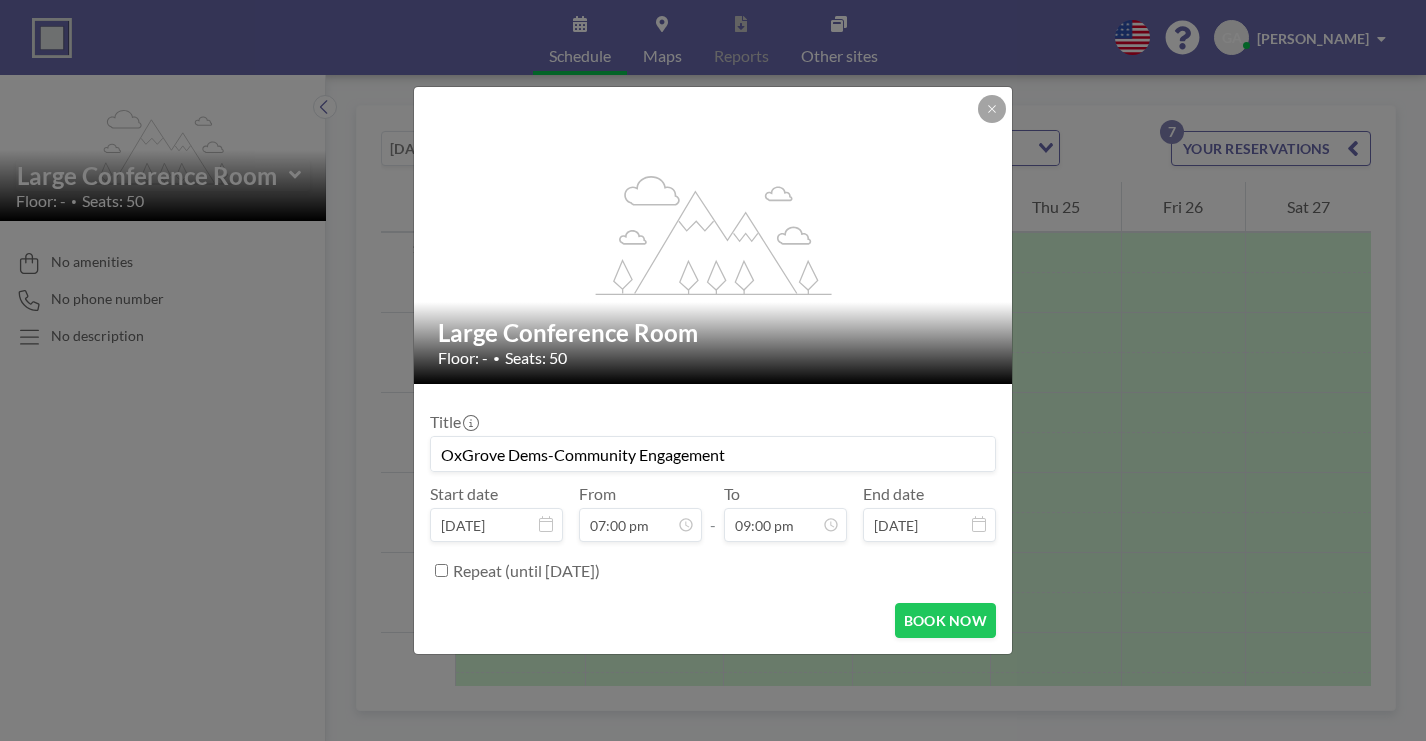 scroll, scrollTop: 1264, scrollLeft: 0, axis: vertical 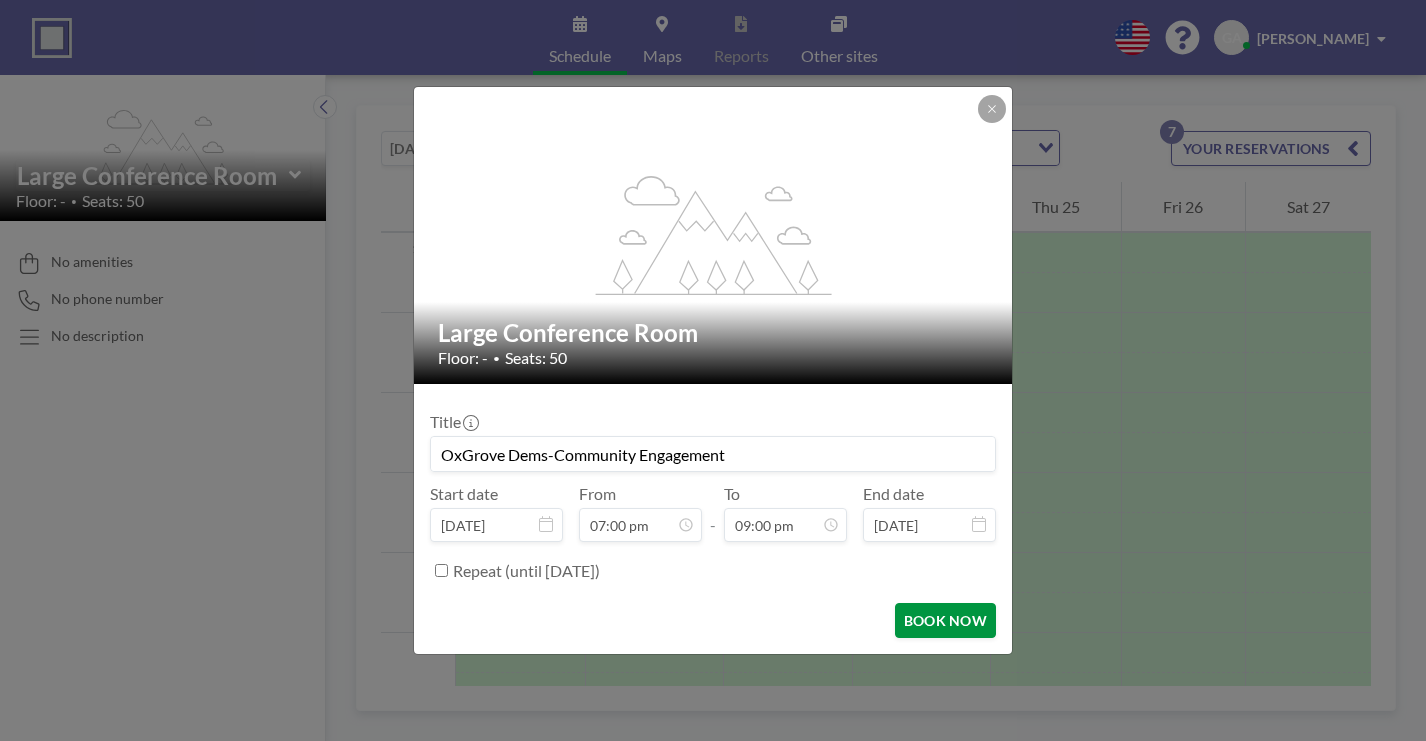 type on "OxGrove Dems-Community Engagement" 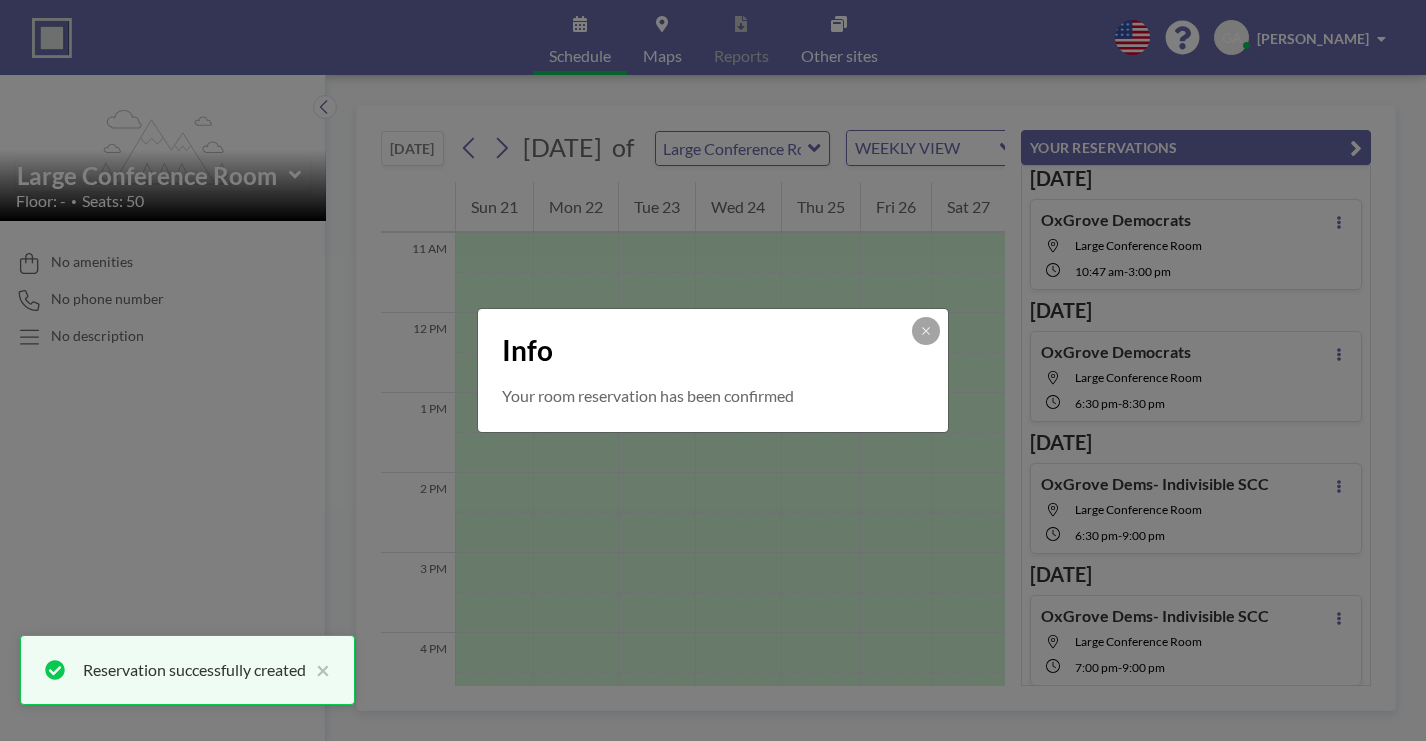 scroll, scrollTop: 0, scrollLeft: 3, axis: horizontal 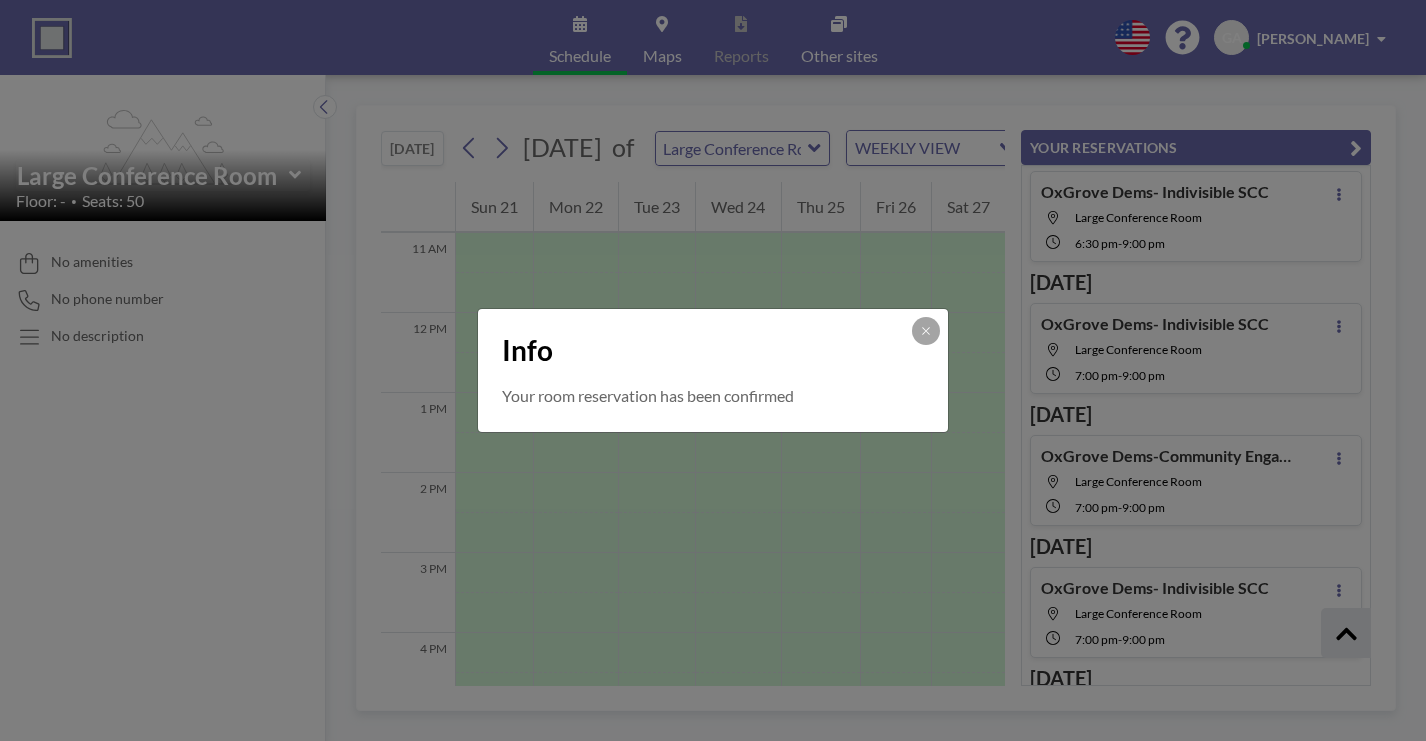 click on "Info Your room reservation has been confirmed" at bounding box center [713, 370] 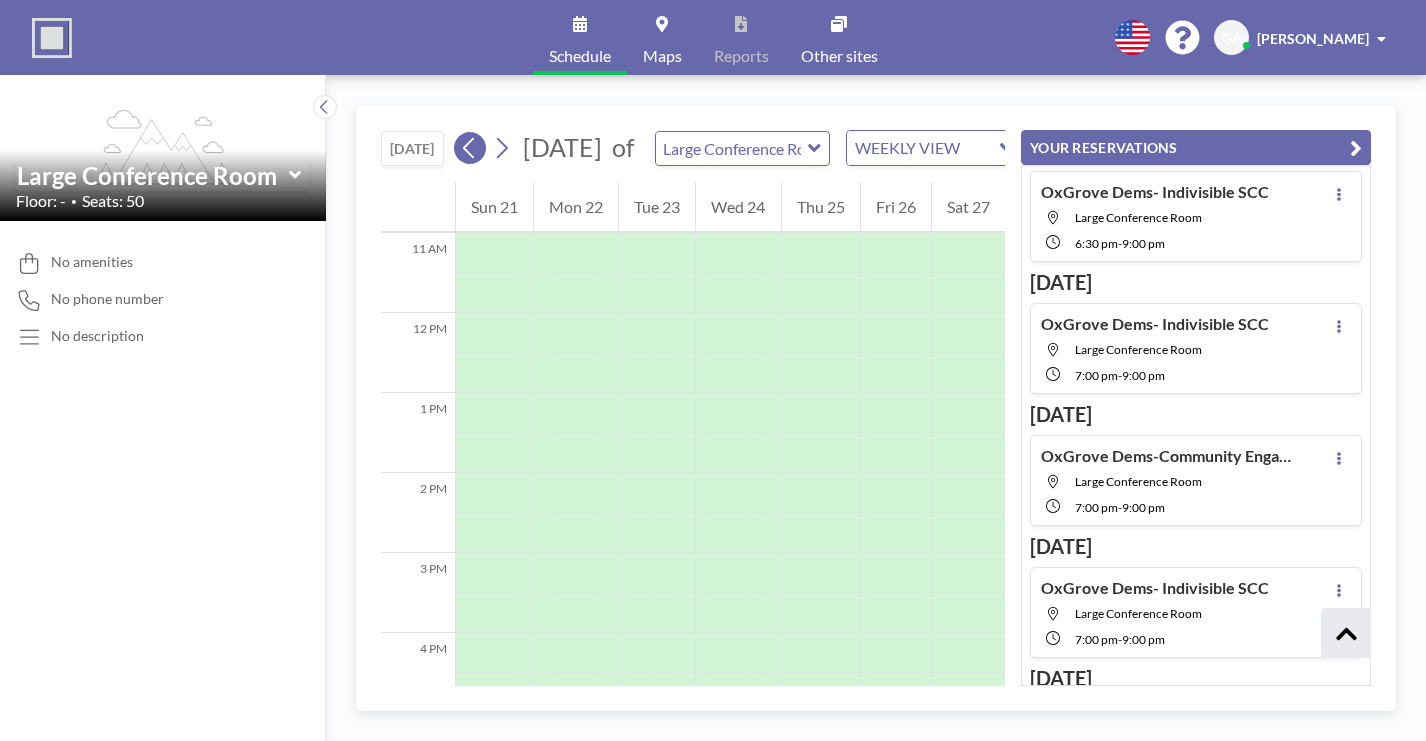 click 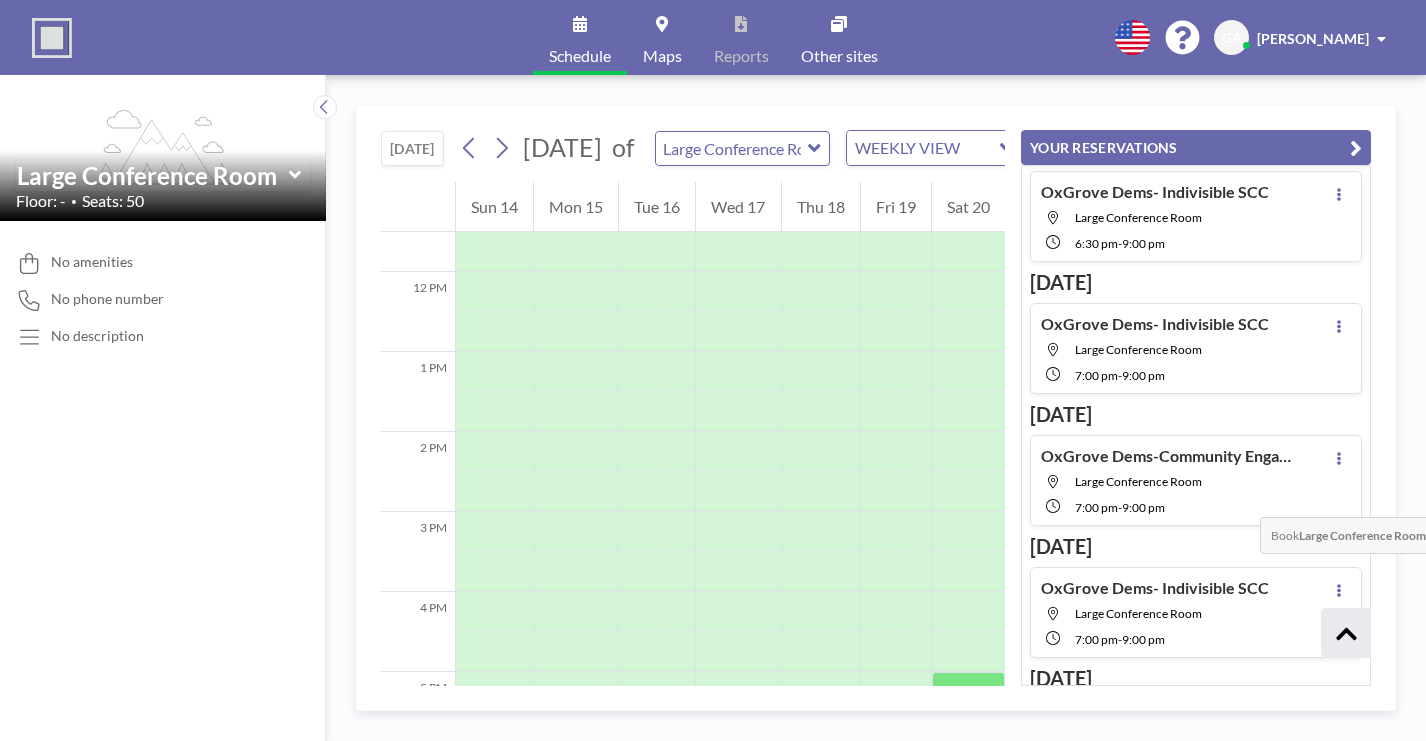 scroll, scrollTop: 924, scrollLeft: 0, axis: vertical 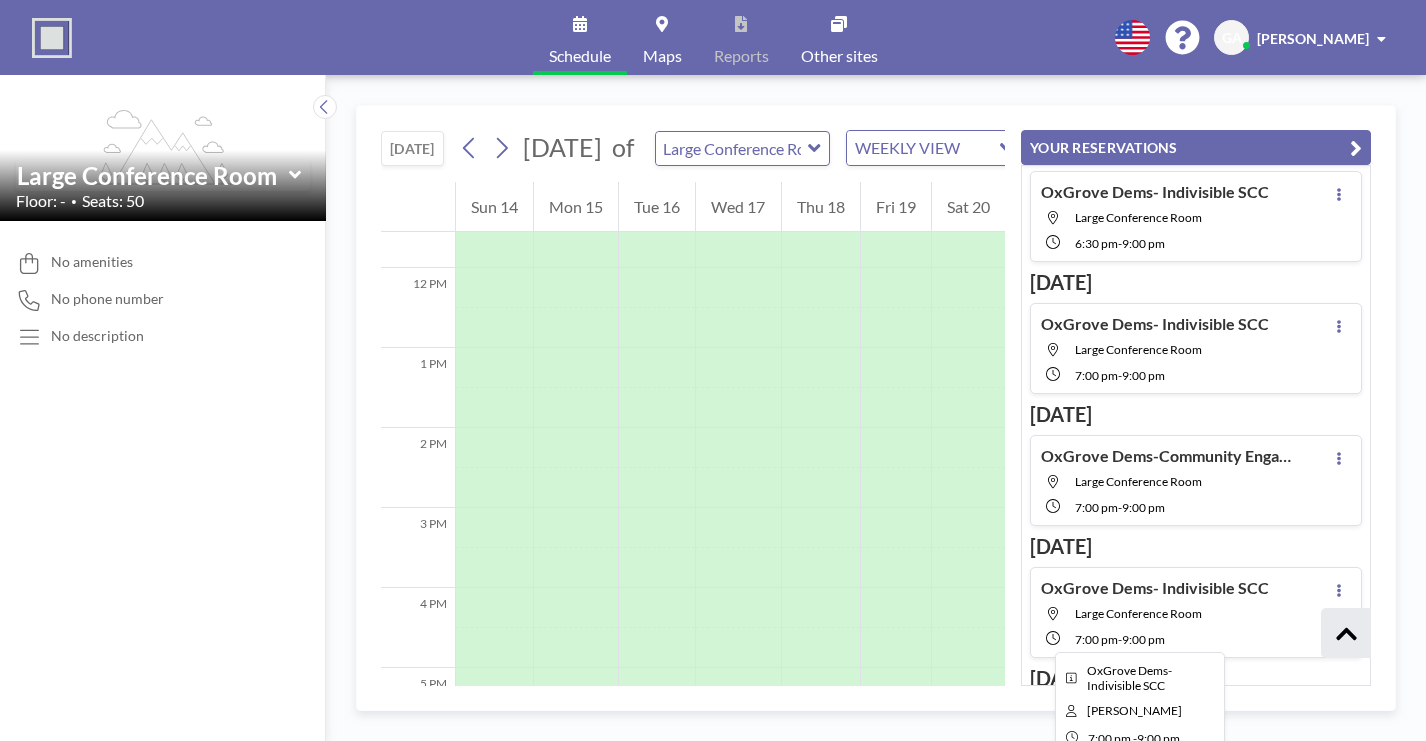click at bounding box center (821, 908) 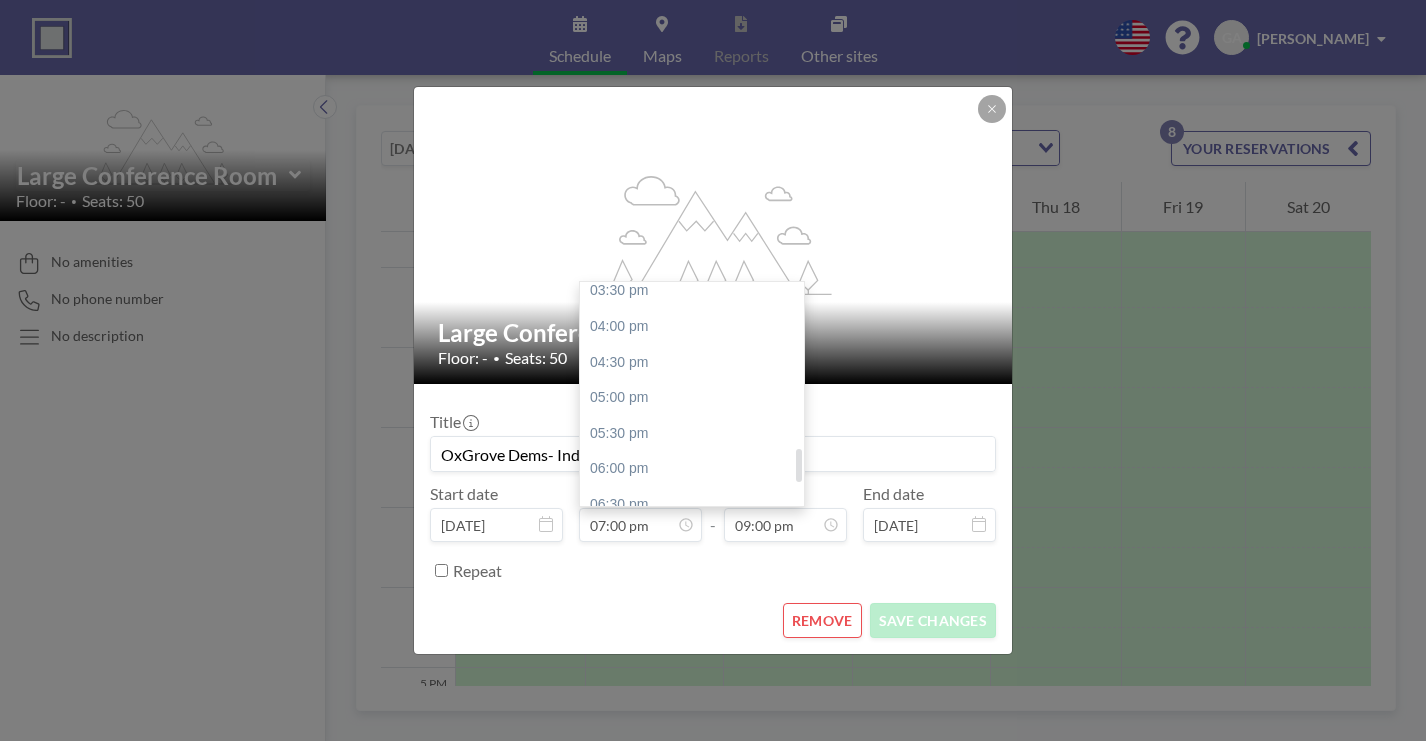scroll, scrollTop: 1100, scrollLeft: 0, axis: vertical 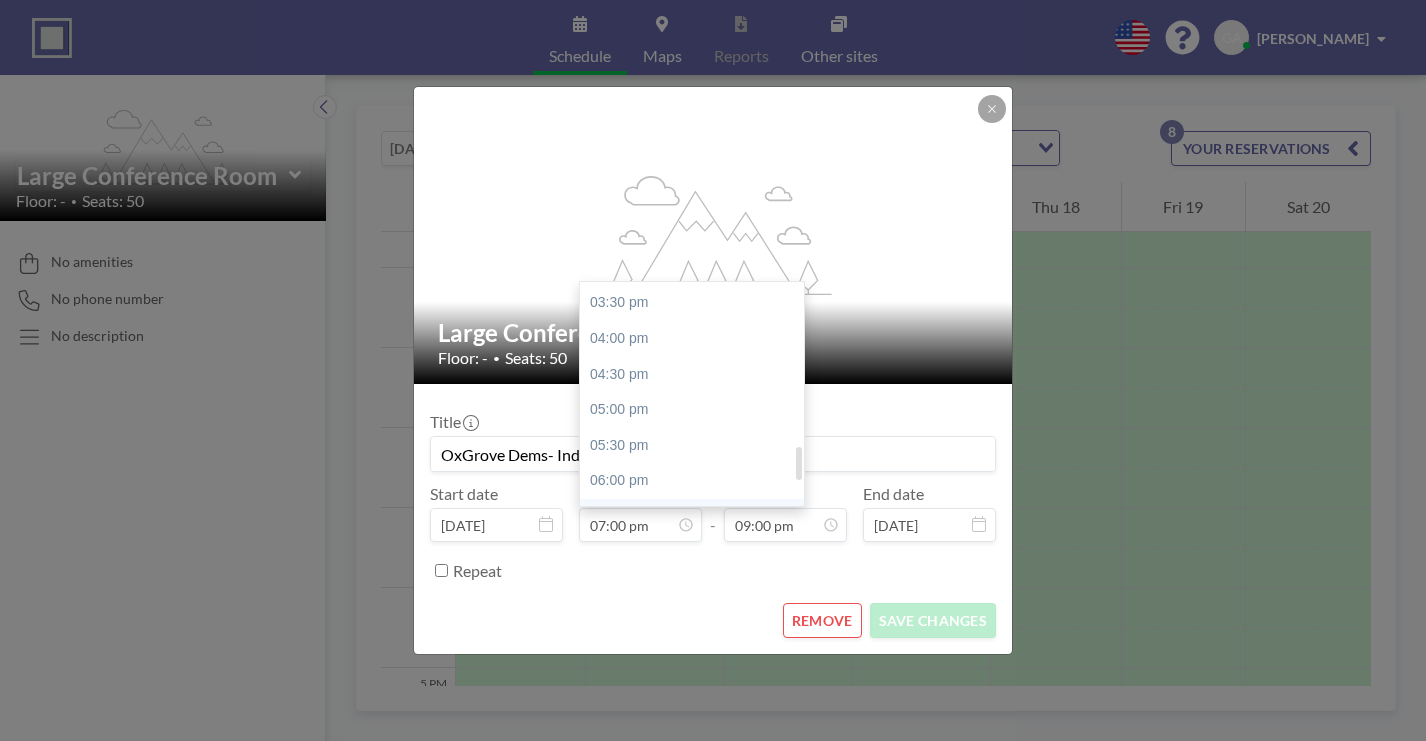 click on "06:30 pm" at bounding box center [692, 517] 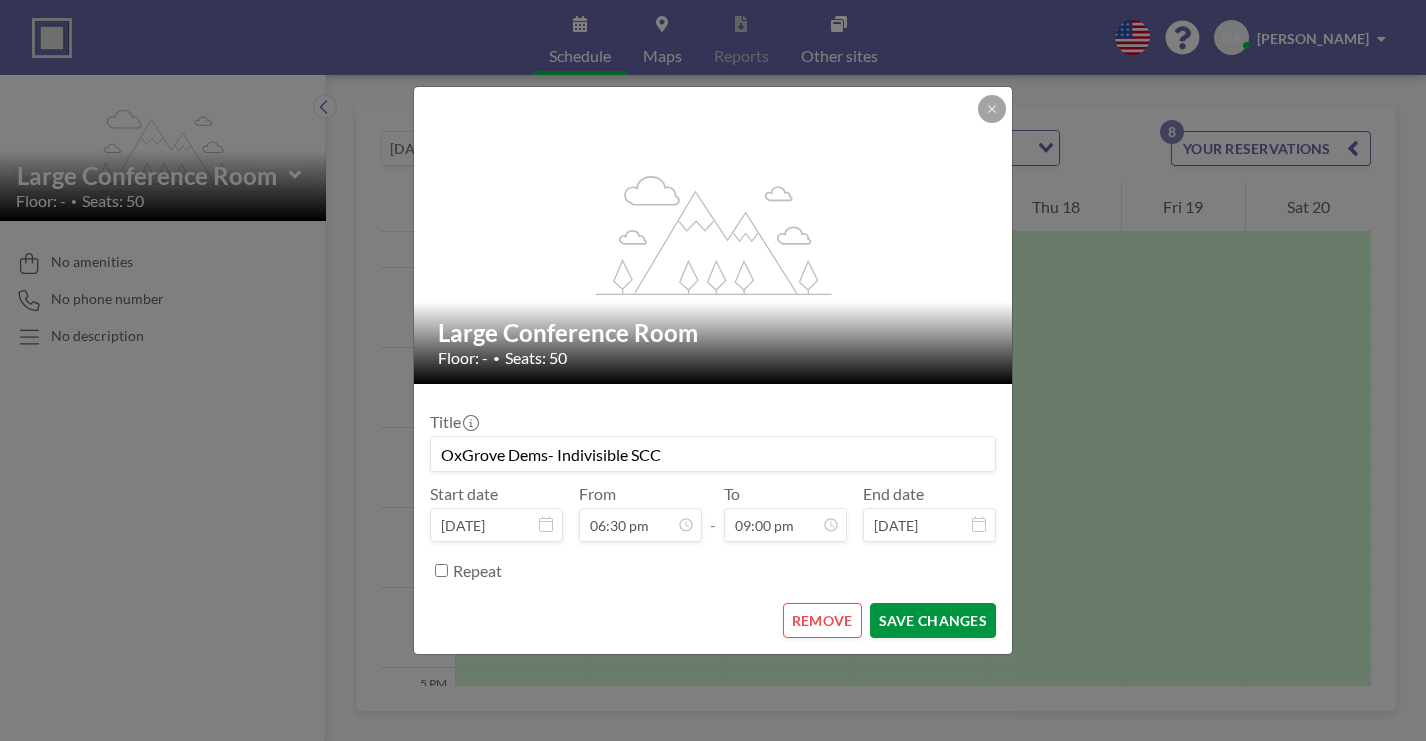 scroll, scrollTop: 1264, scrollLeft: 0, axis: vertical 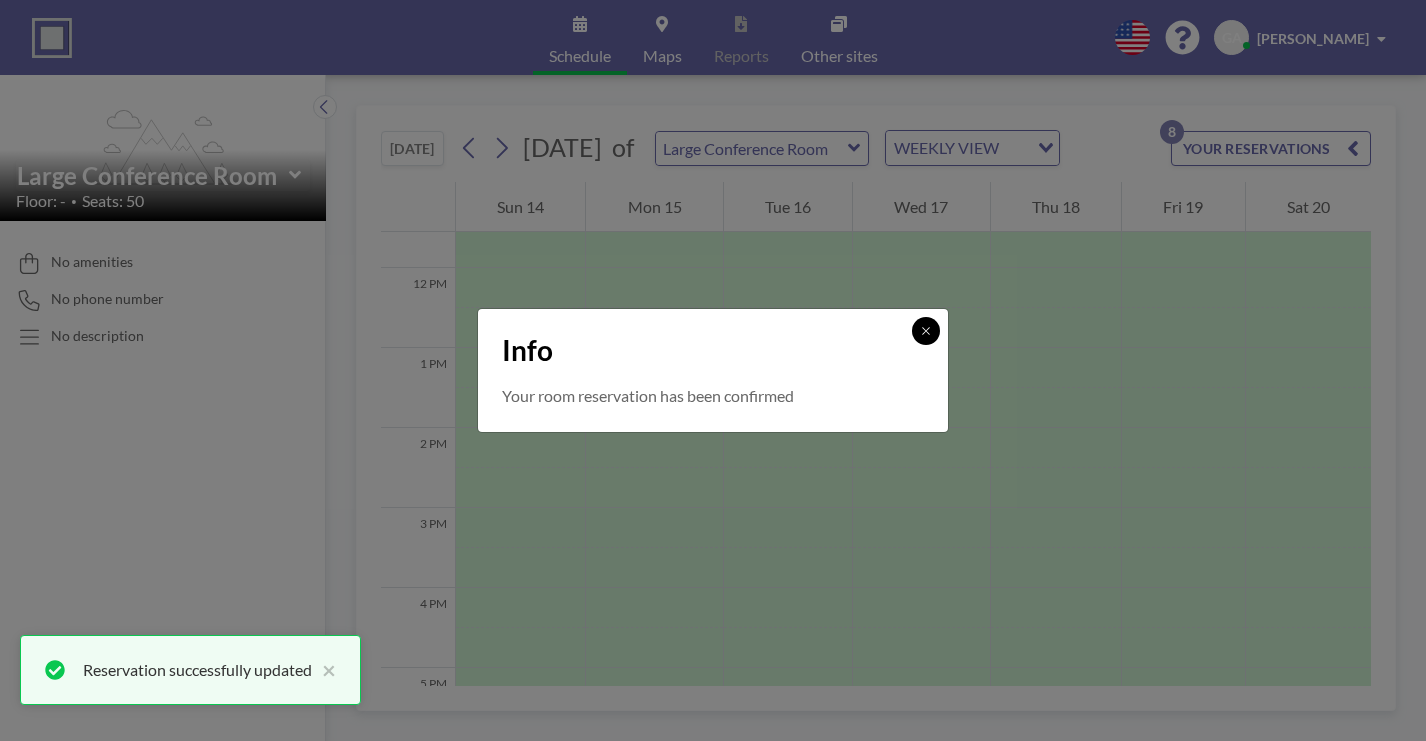click at bounding box center (926, 331) 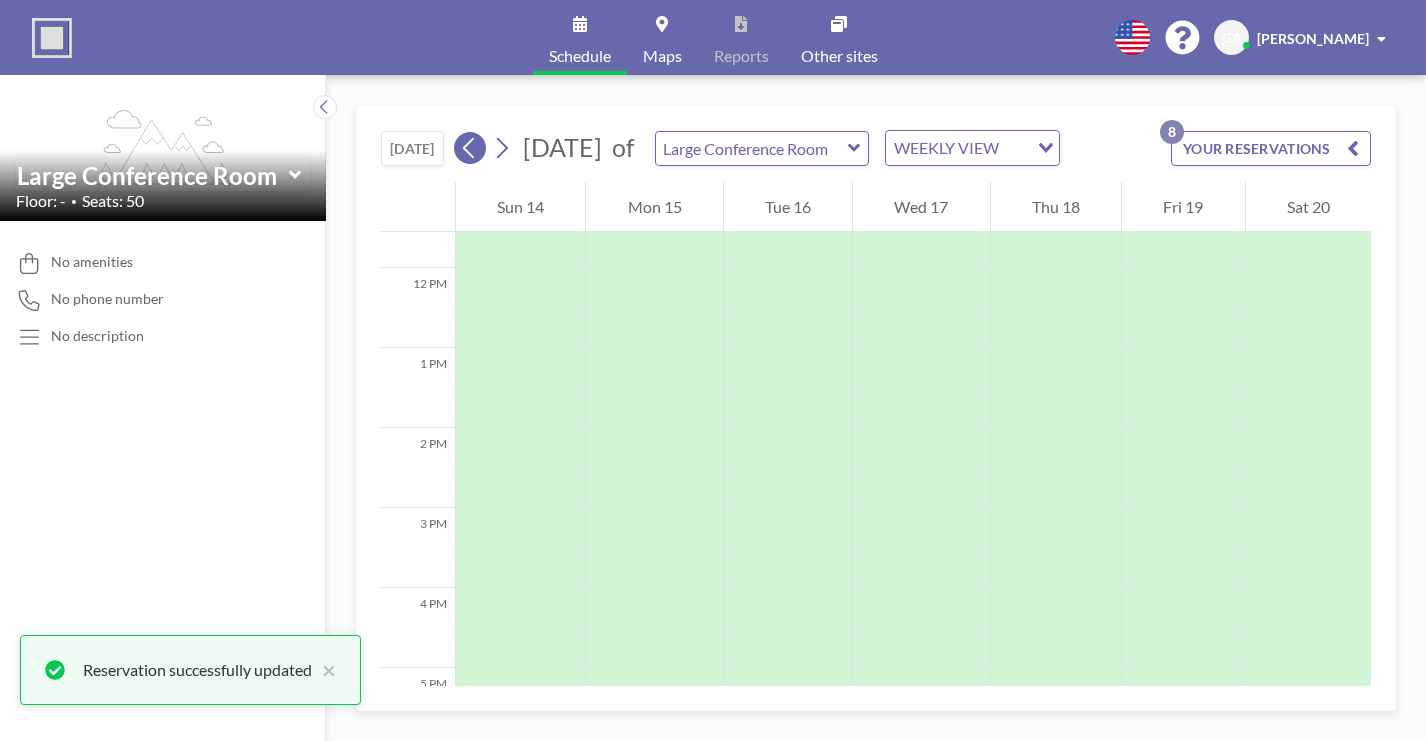 click 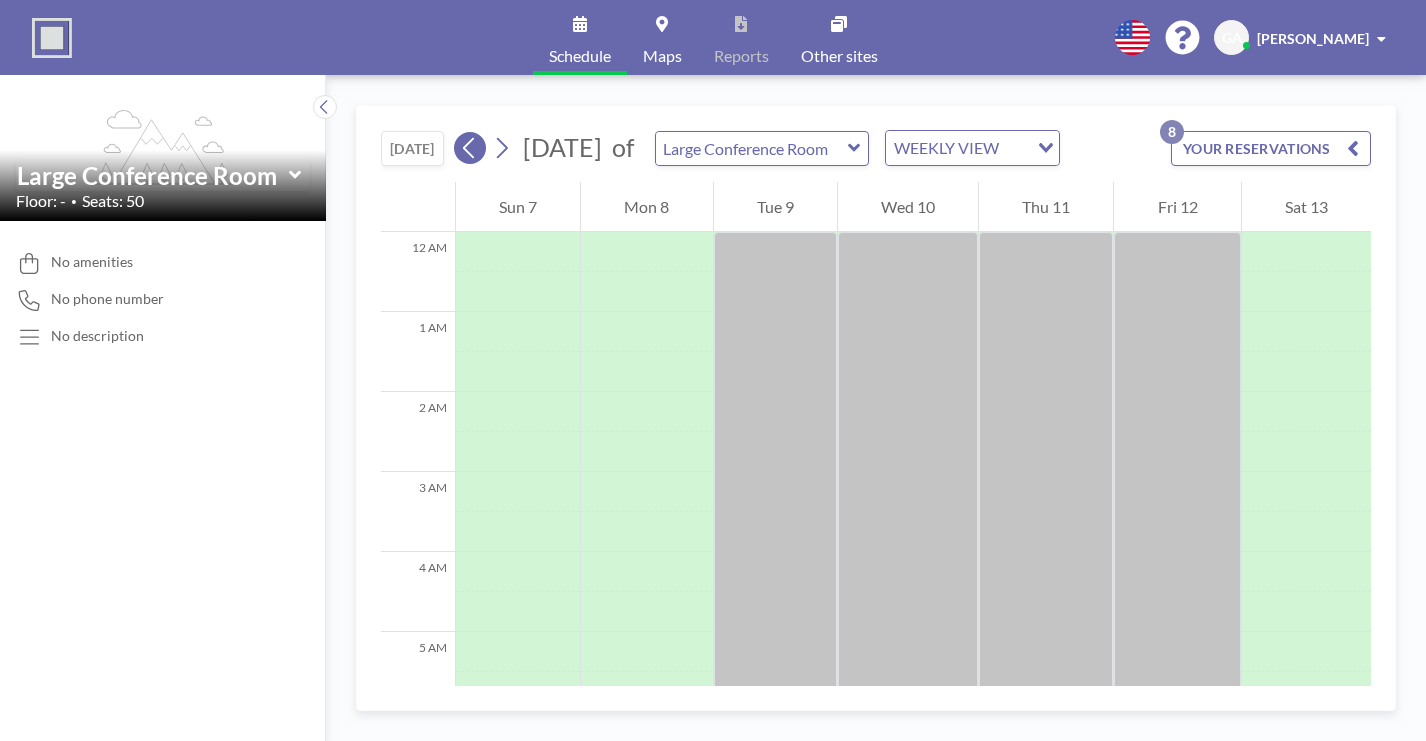 click 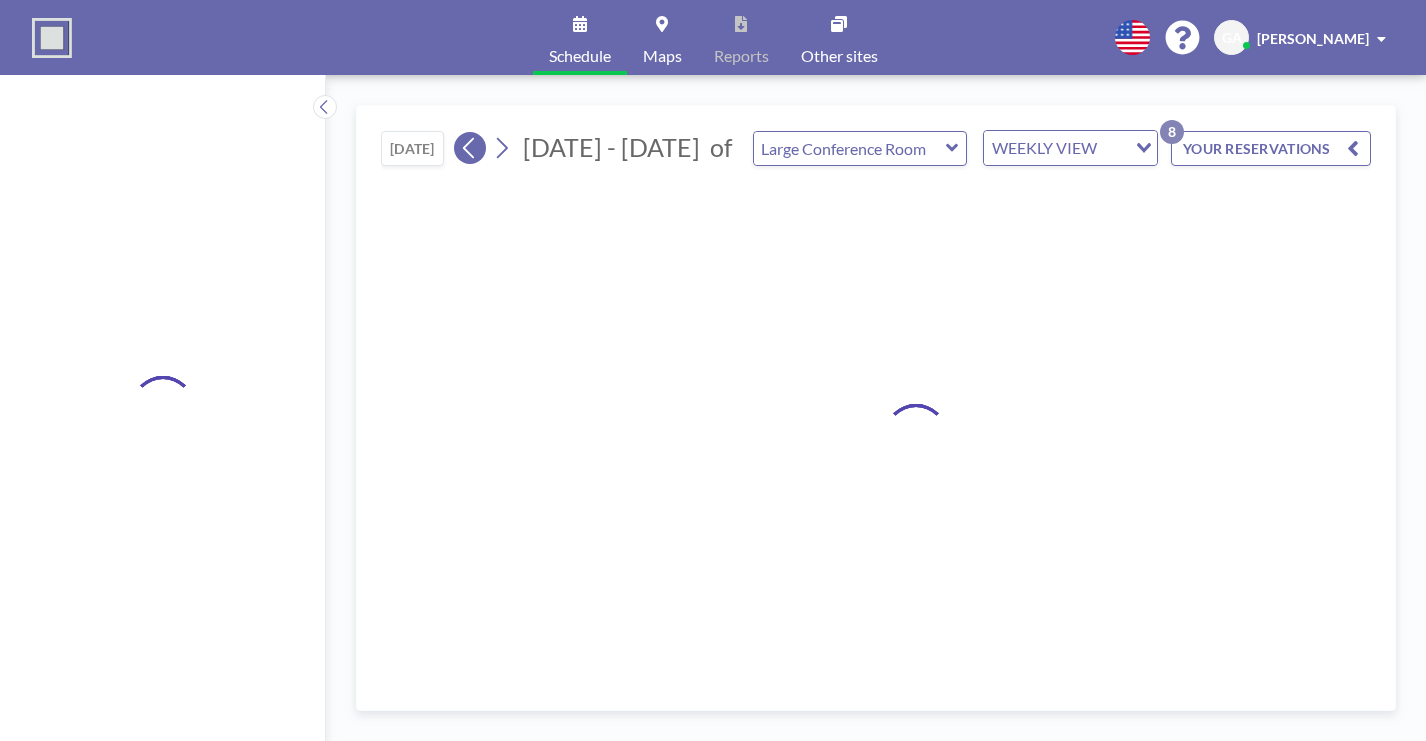 click 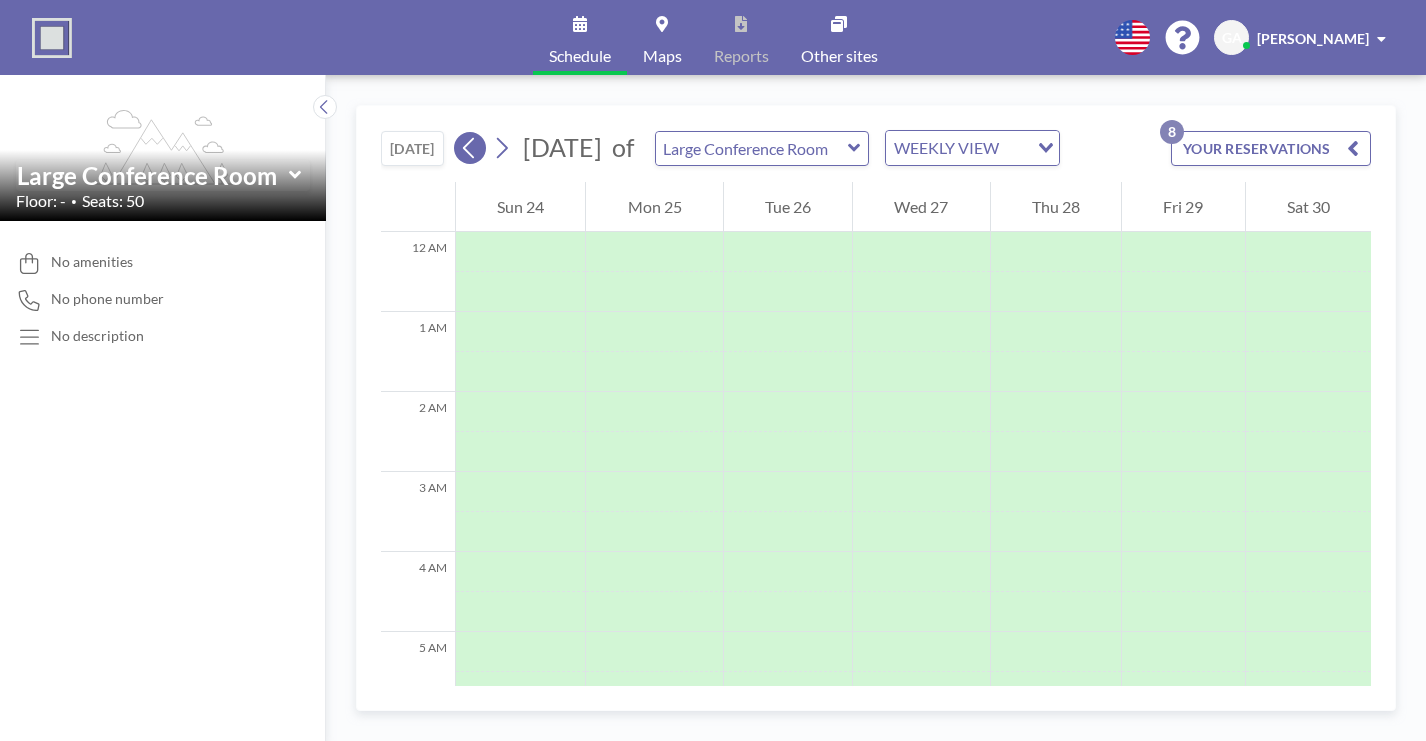 click 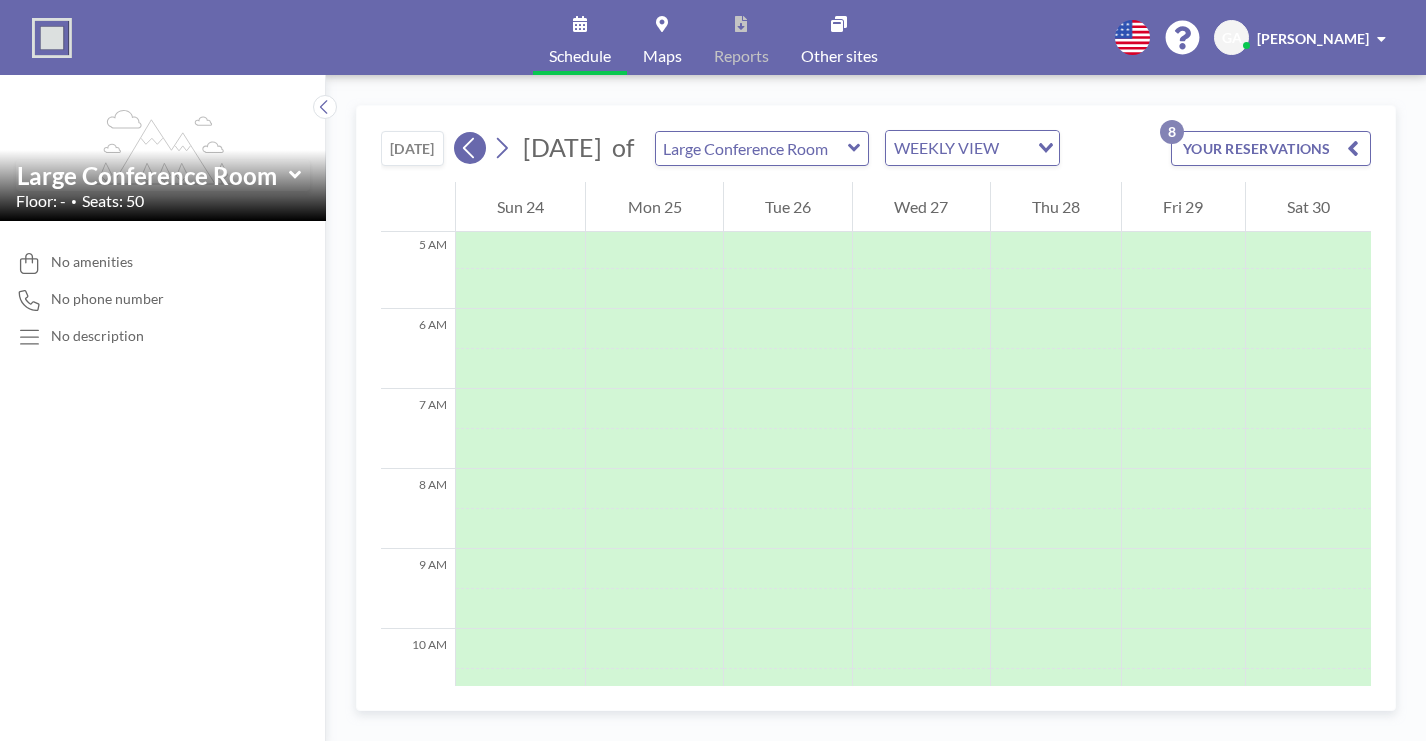 scroll, scrollTop: 0, scrollLeft: 0, axis: both 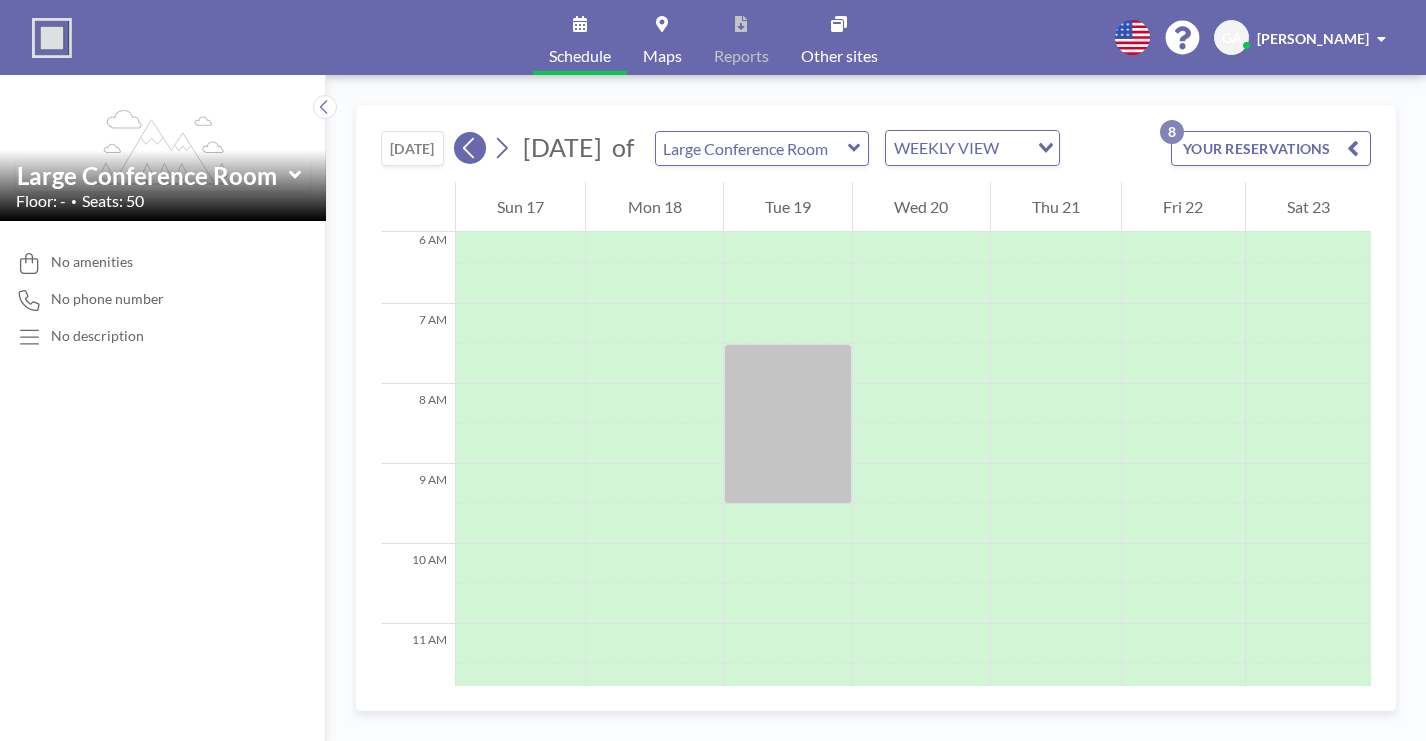 click 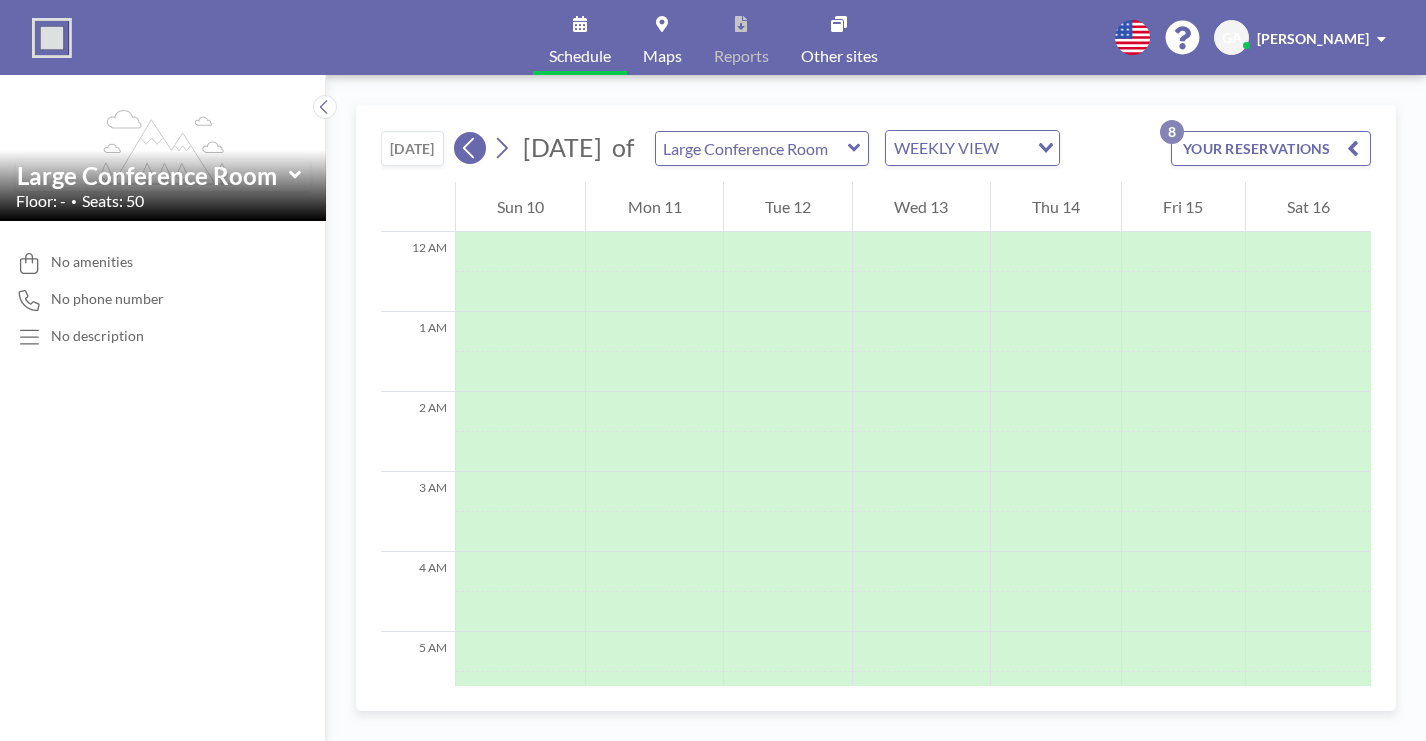 scroll, scrollTop: 488, scrollLeft: 0, axis: vertical 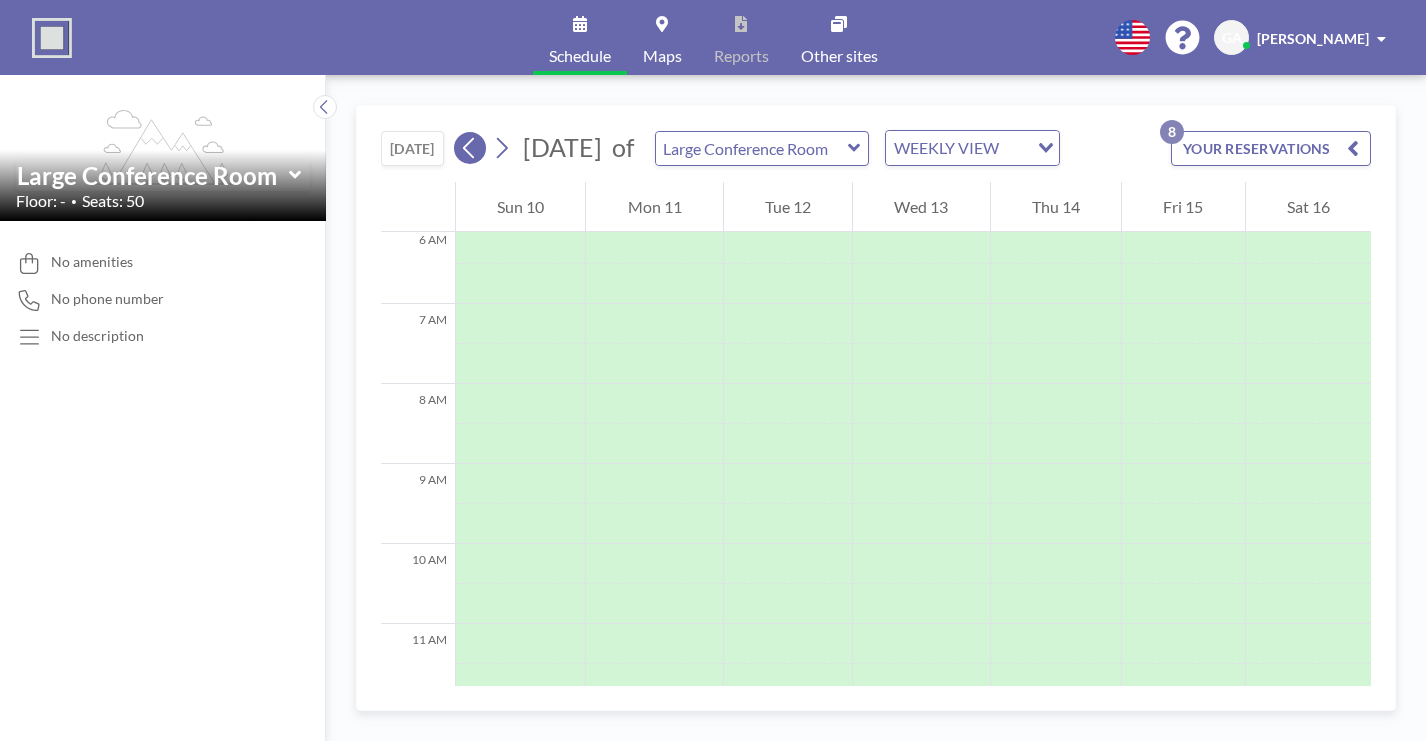 click 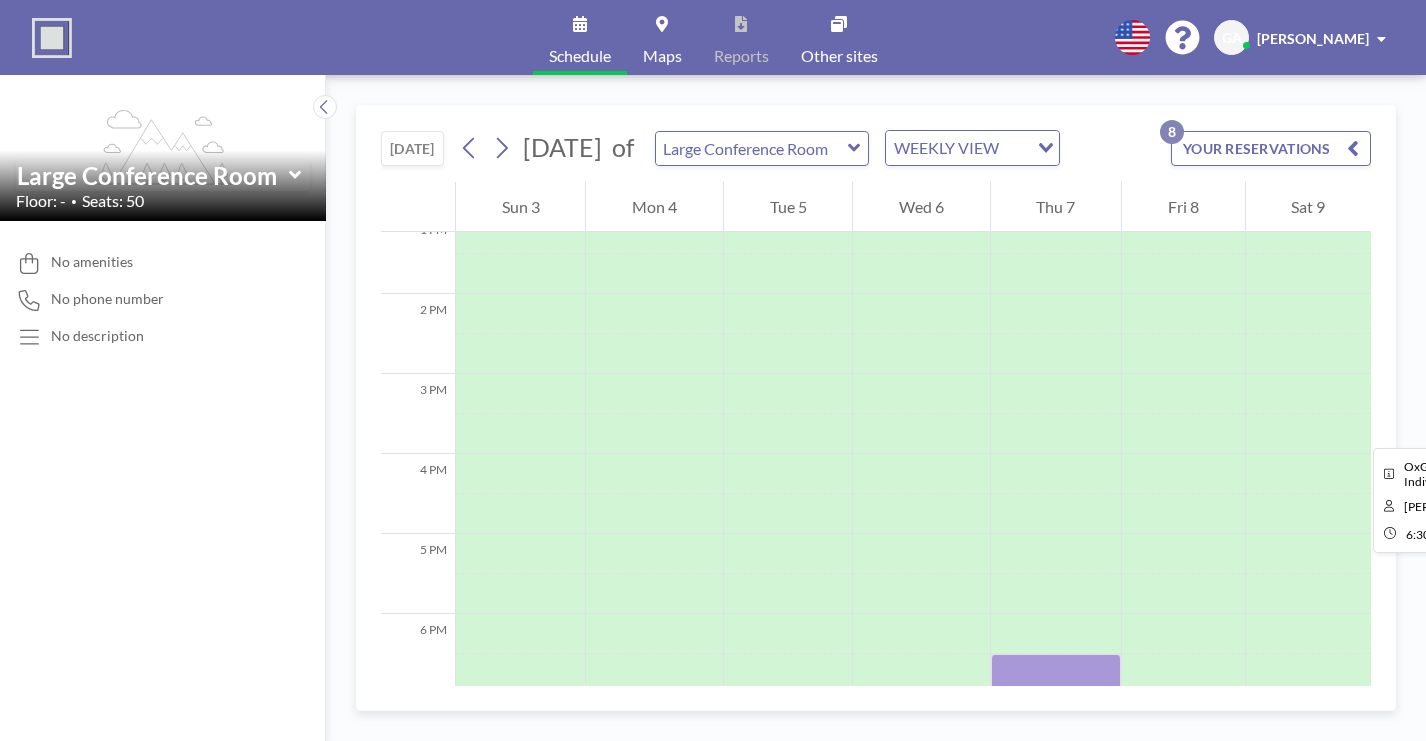 scroll, scrollTop: 1056, scrollLeft: 0, axis: vertical 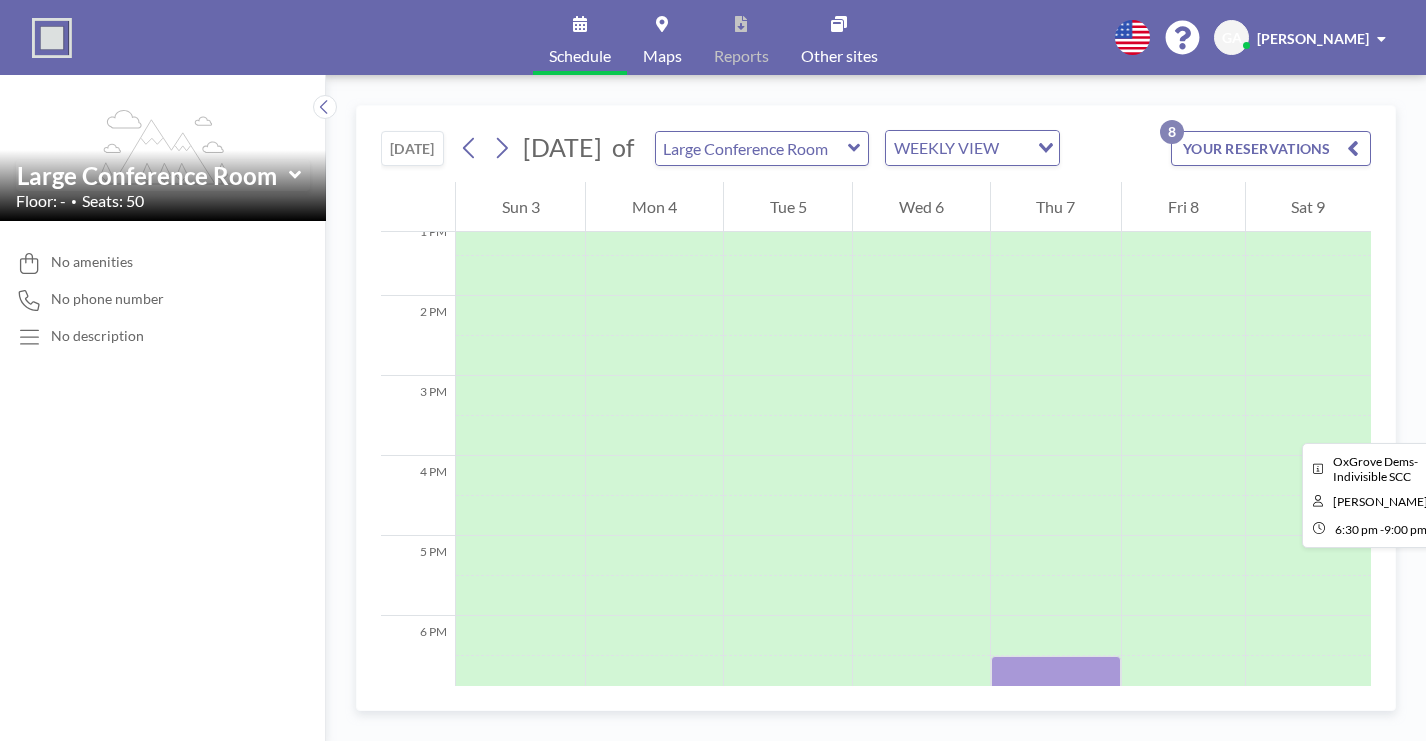 click at bounding box center (1056, 756) 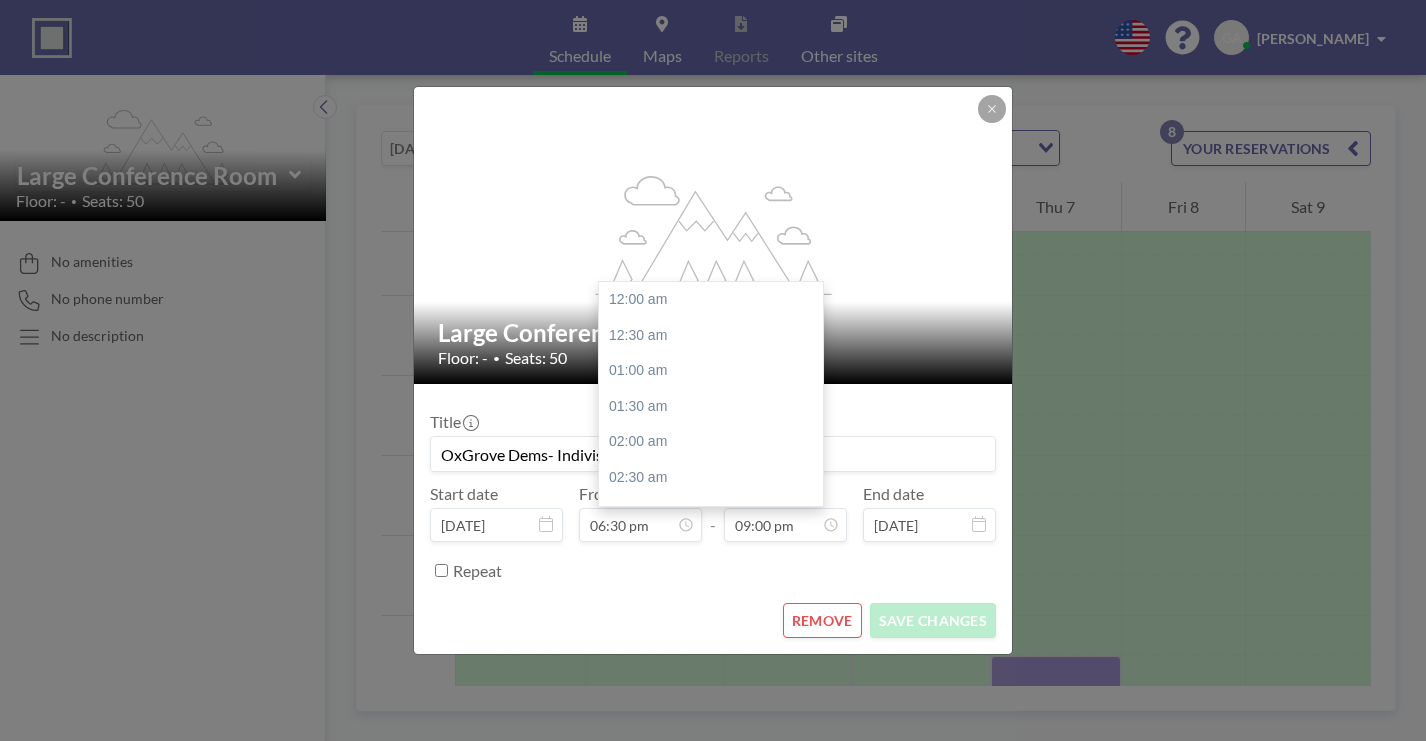 scroll, scrollTop: 1264, scrollLeft: 0, axis: vertical 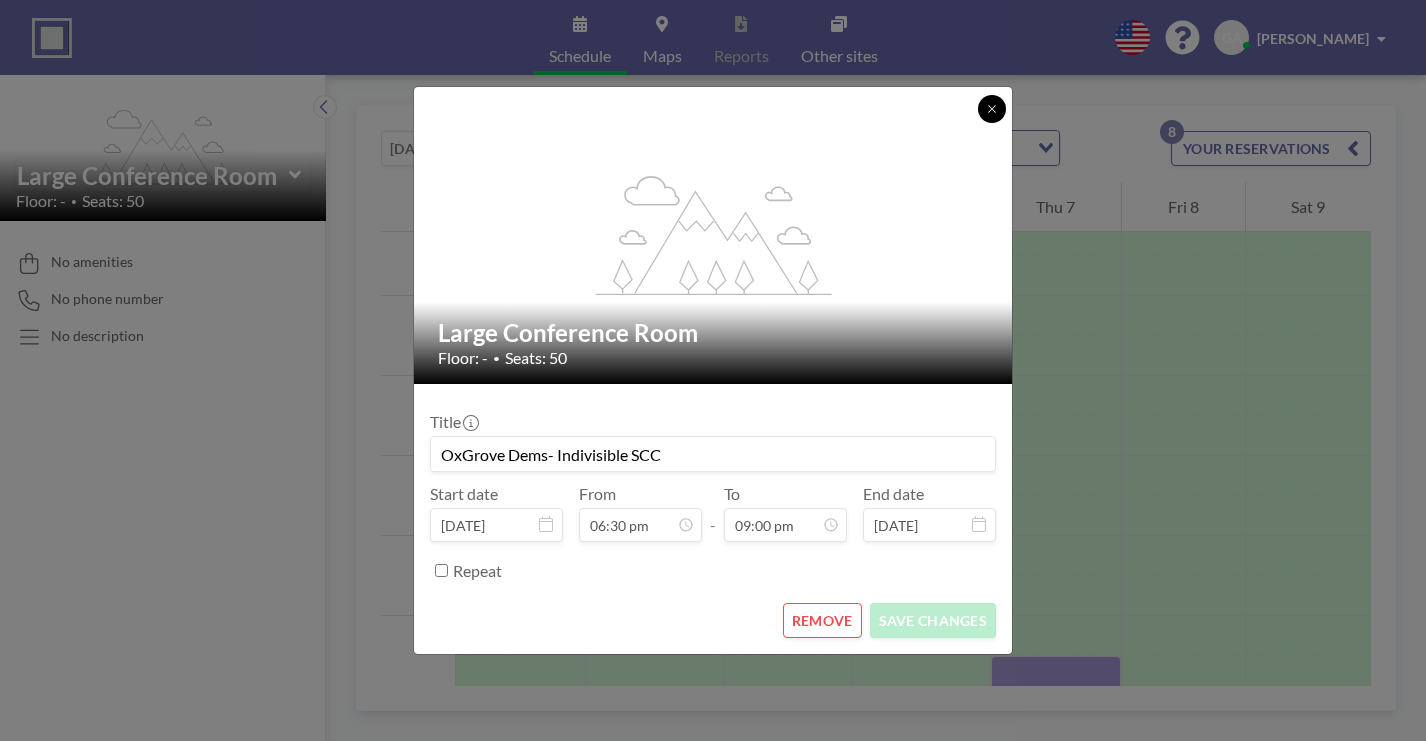 click at bounding box center [992, 109] 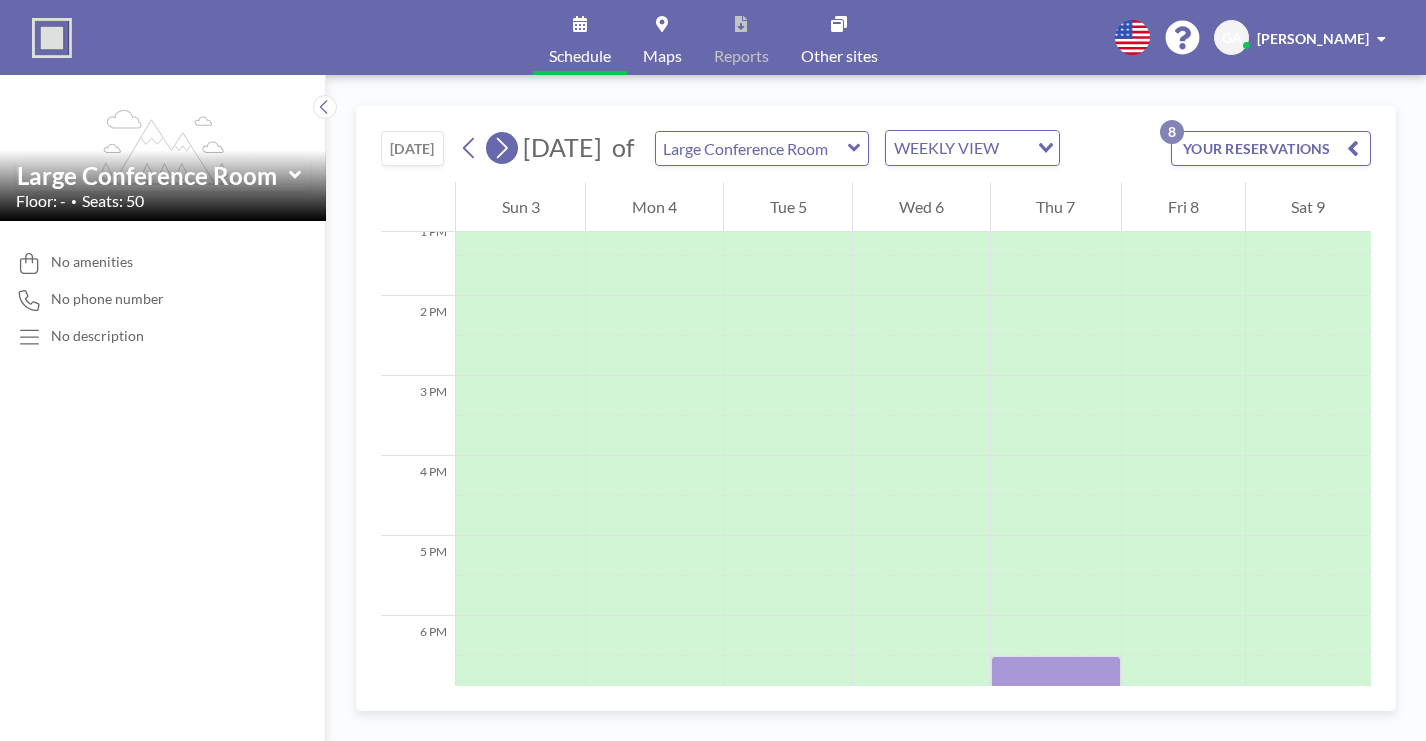 click 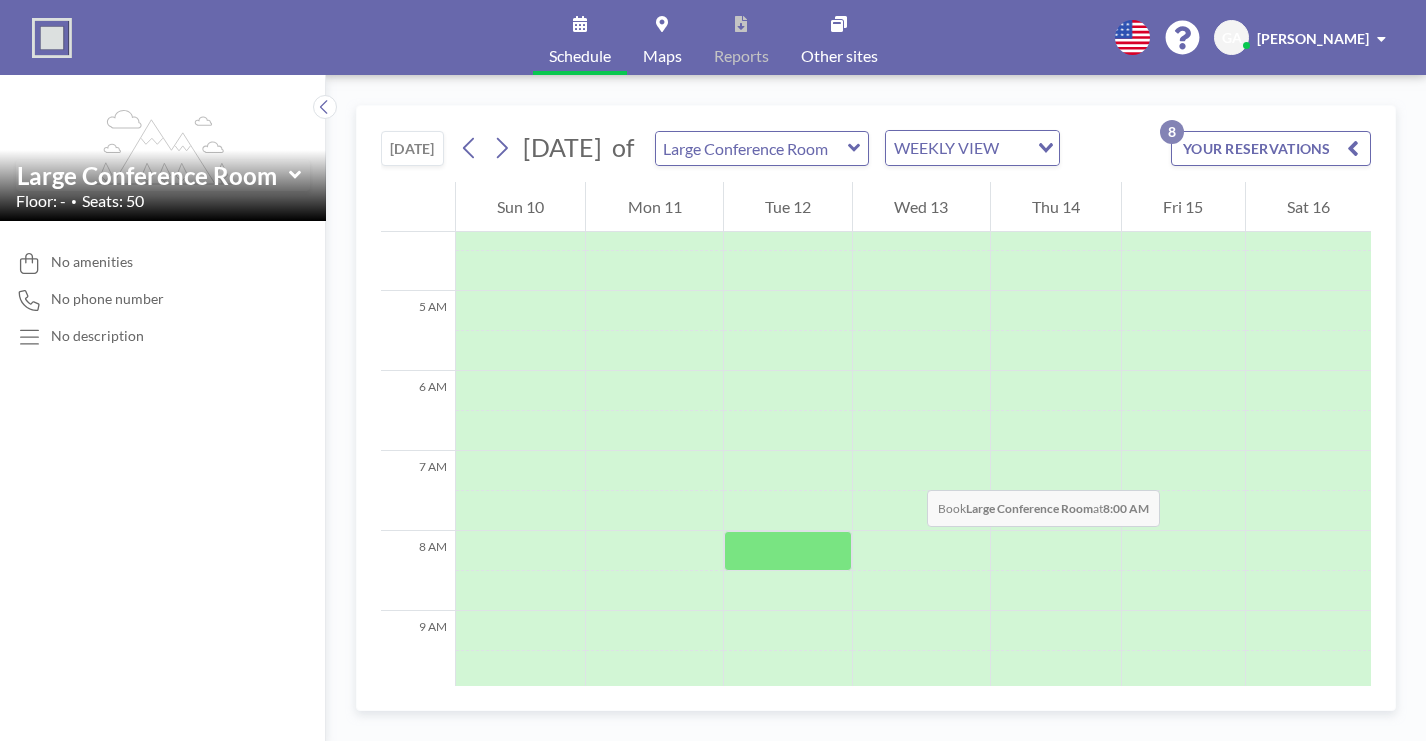 scroll, scrollTop: 327, scrollLeft: 0, axis: vertical 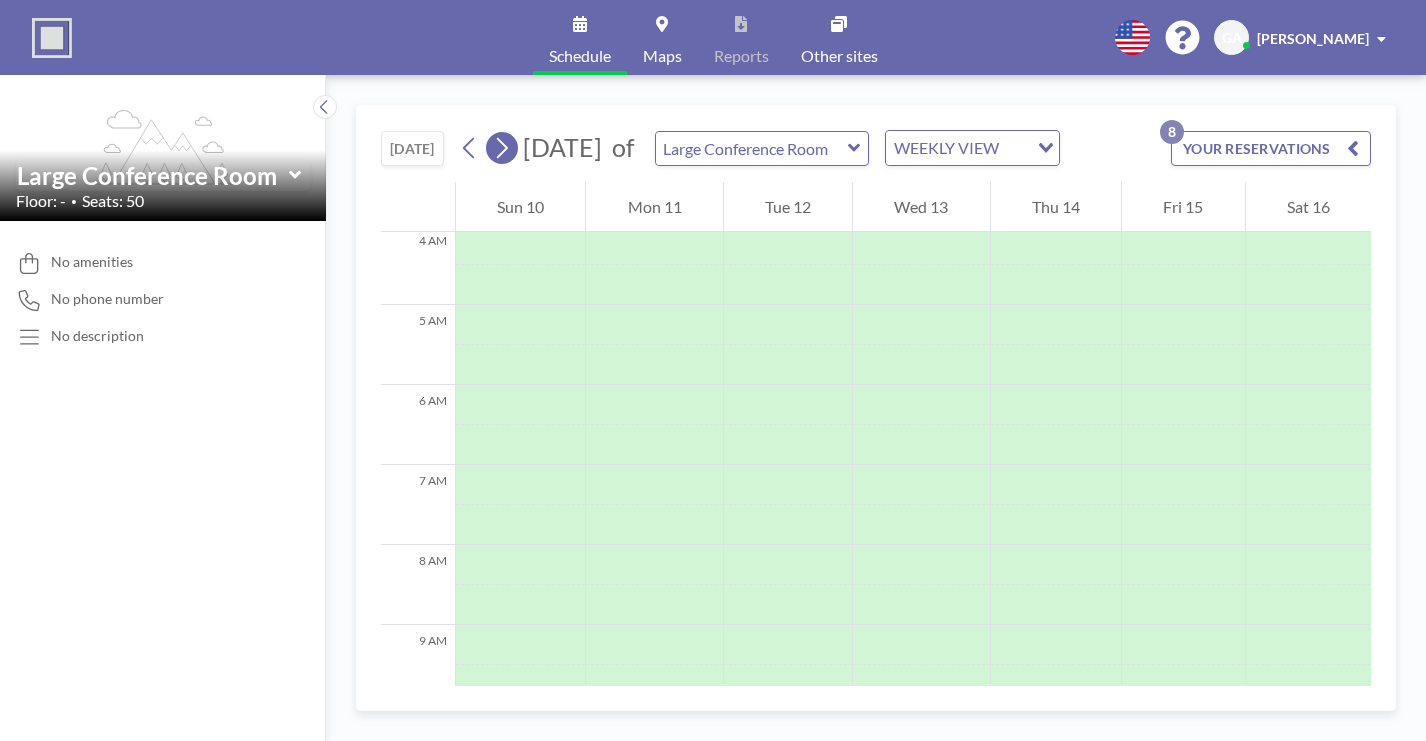 click 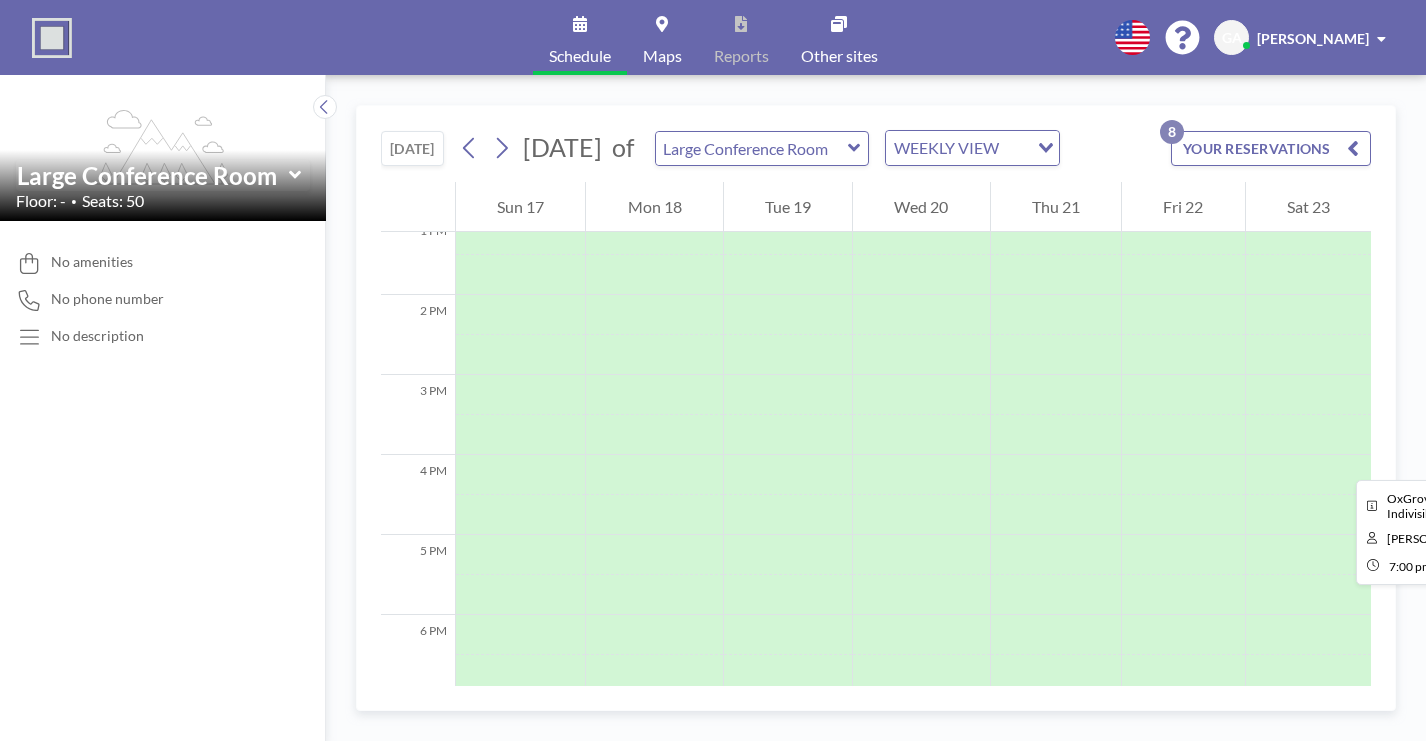 scroll, scrollTop: 1056, scrollLeft: 0, axis: vertical 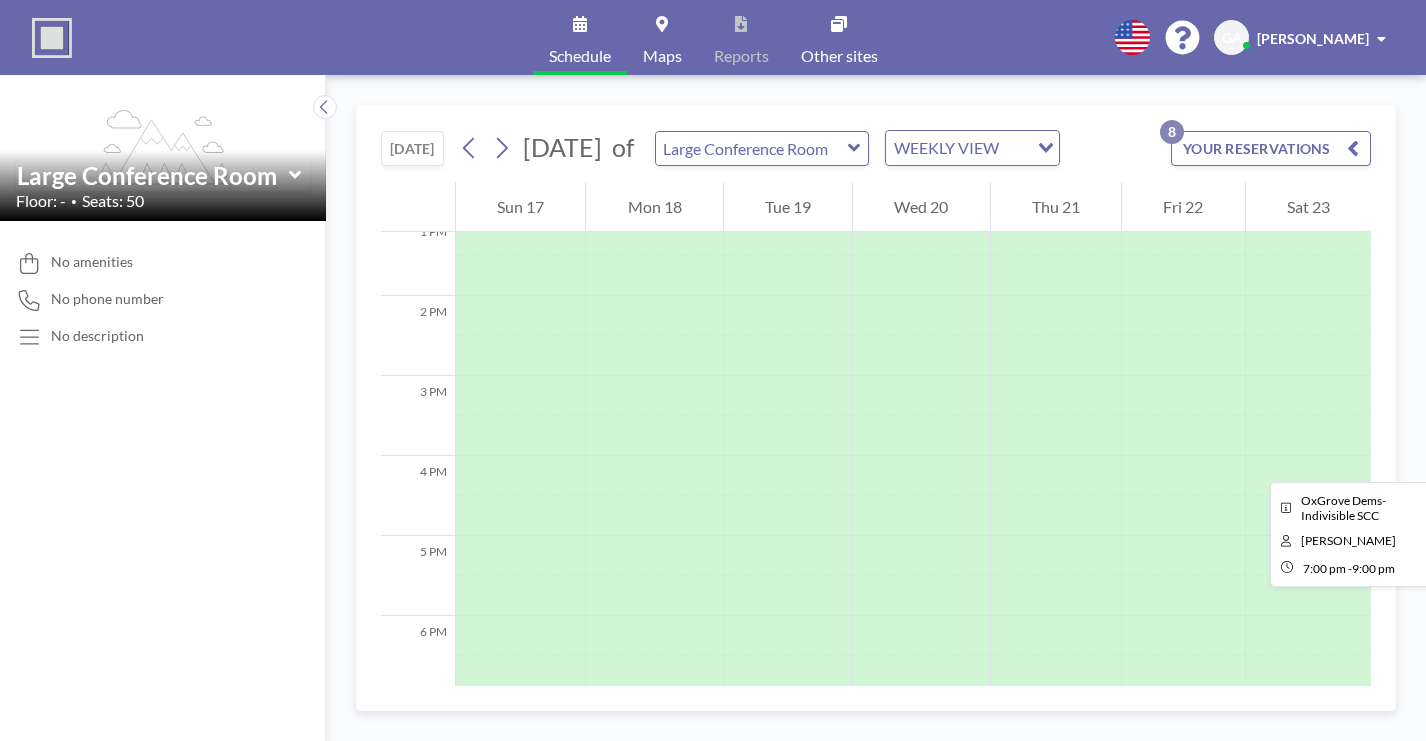 click at bounding box center [1056, 776] 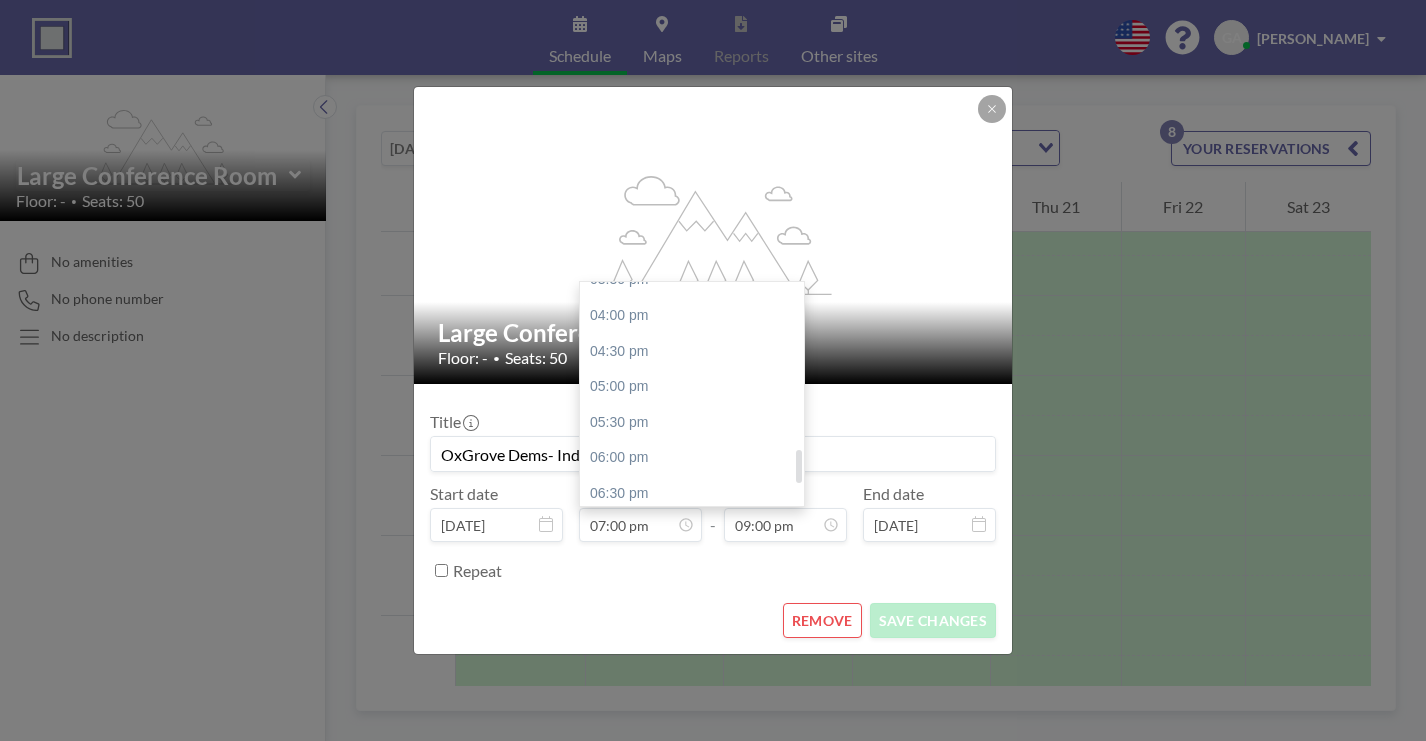 scroll, scrollTop: 1124, scrollLeft: 0, axis: vertical 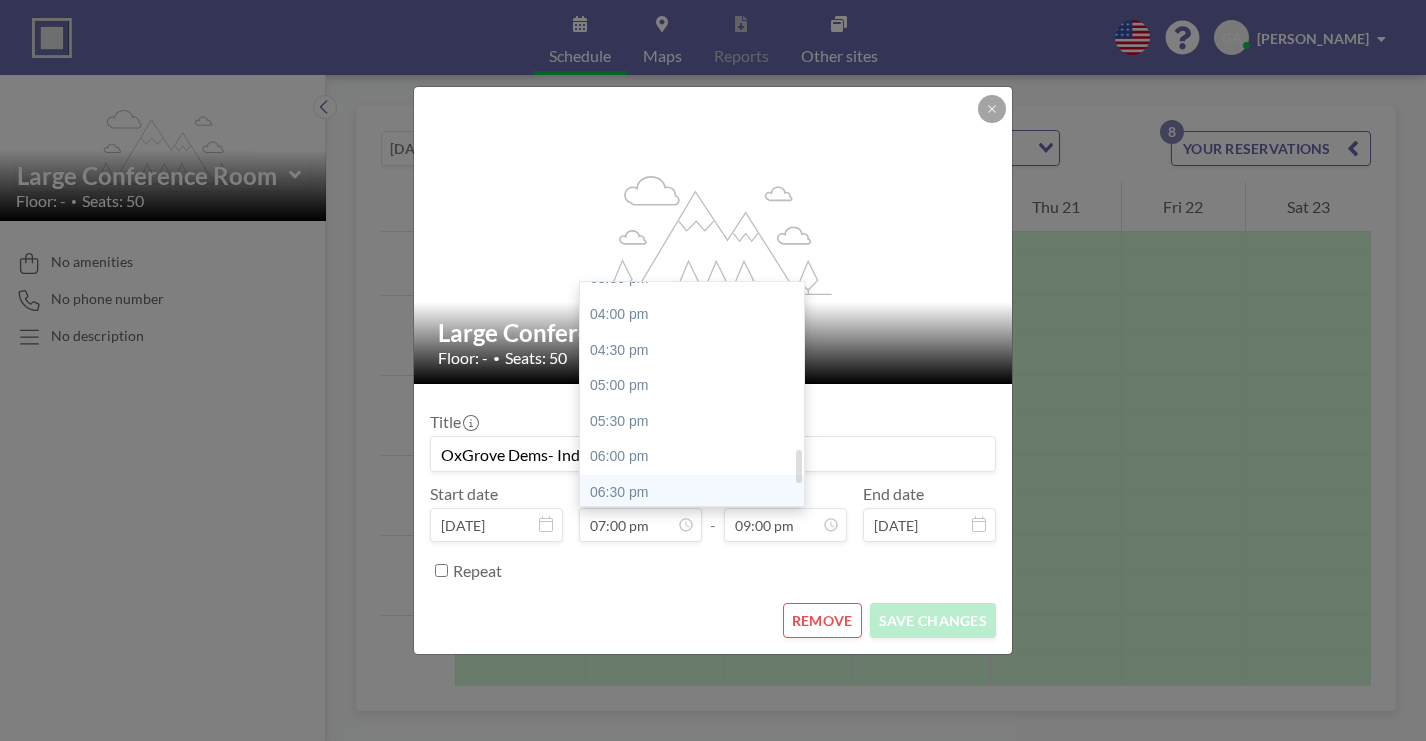 click on "06:30 pm" at bounding box center (692, 493) 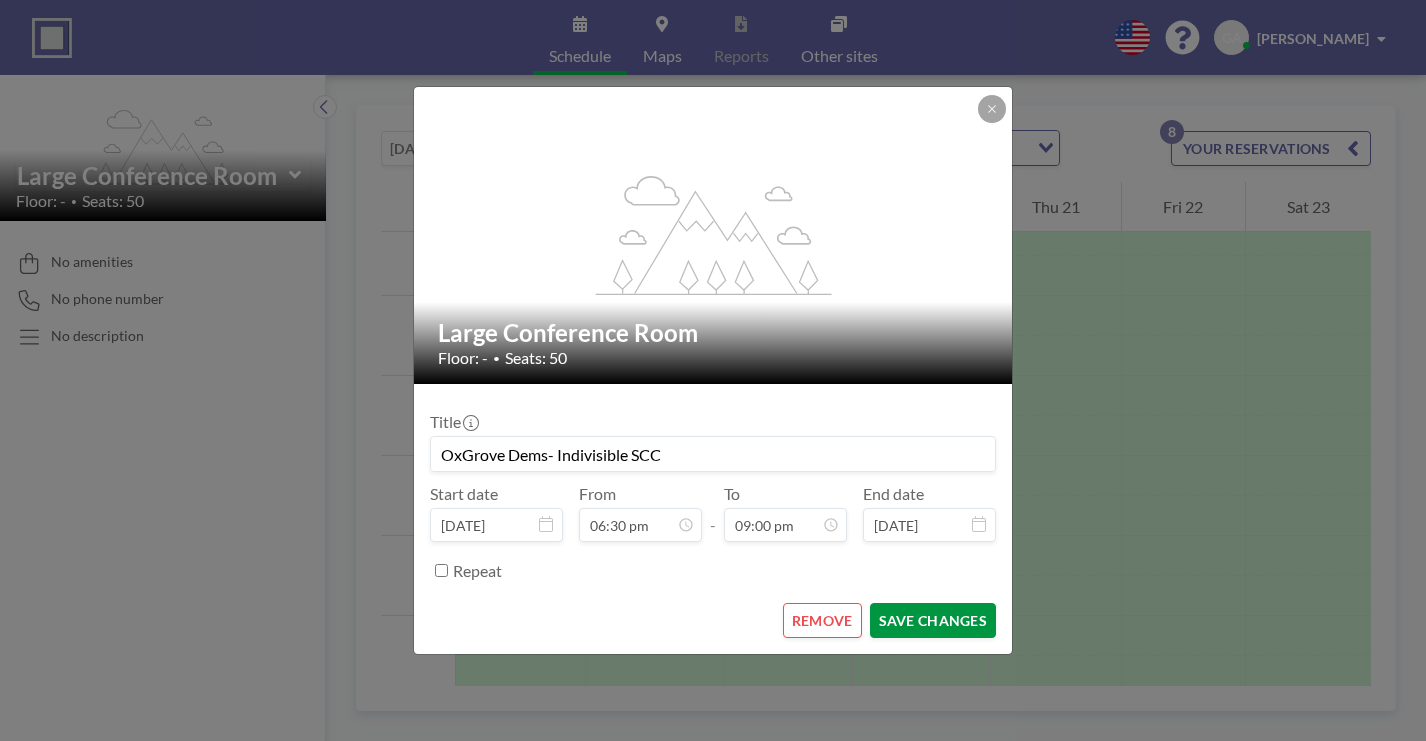 click on "SAVE CHANGES" at bounding box center (933, 620) 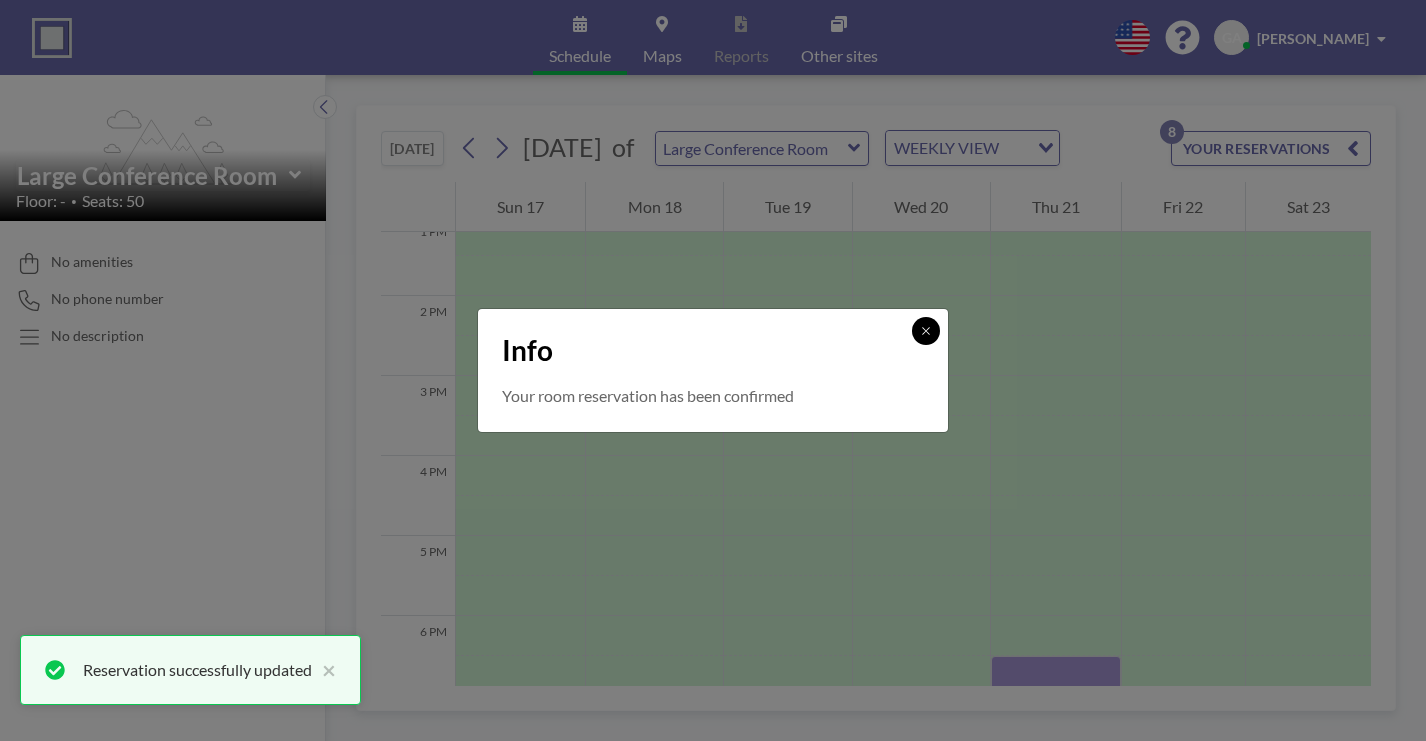 click 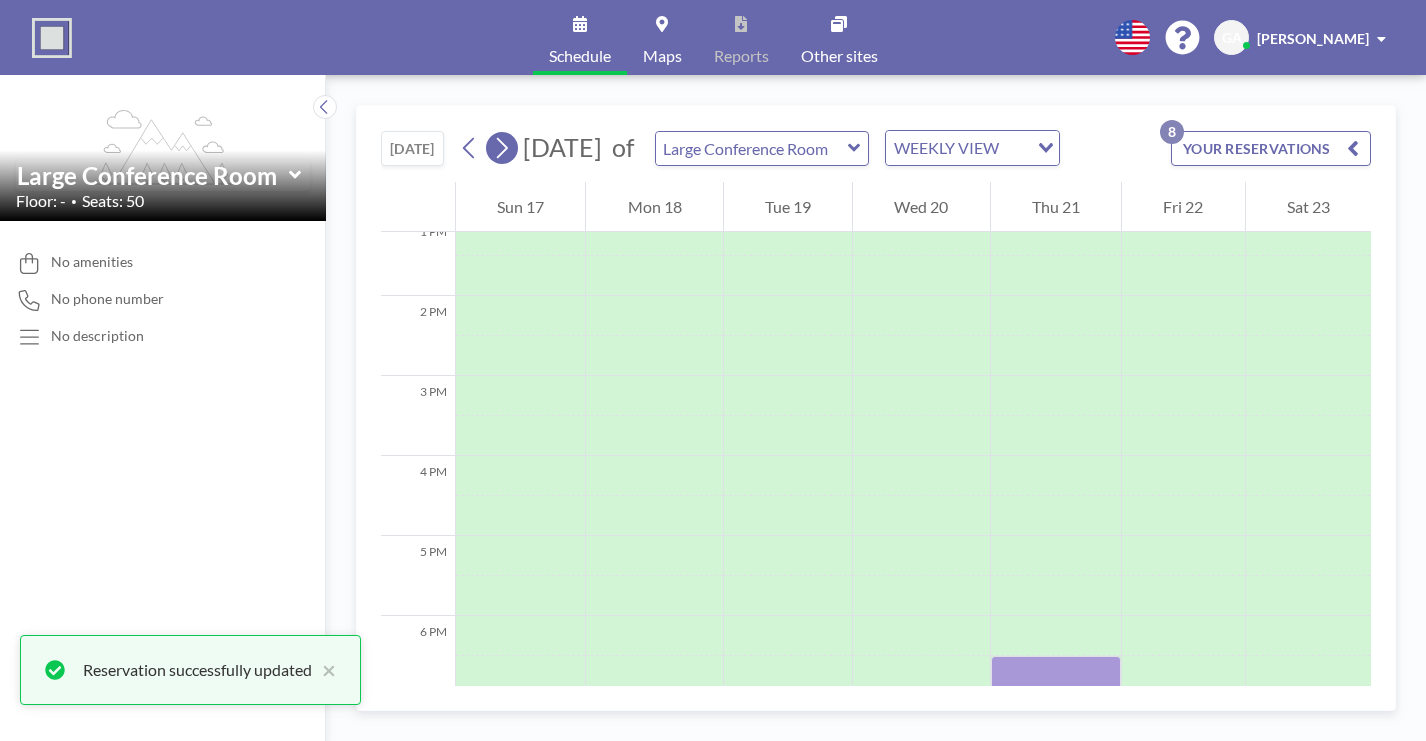 click 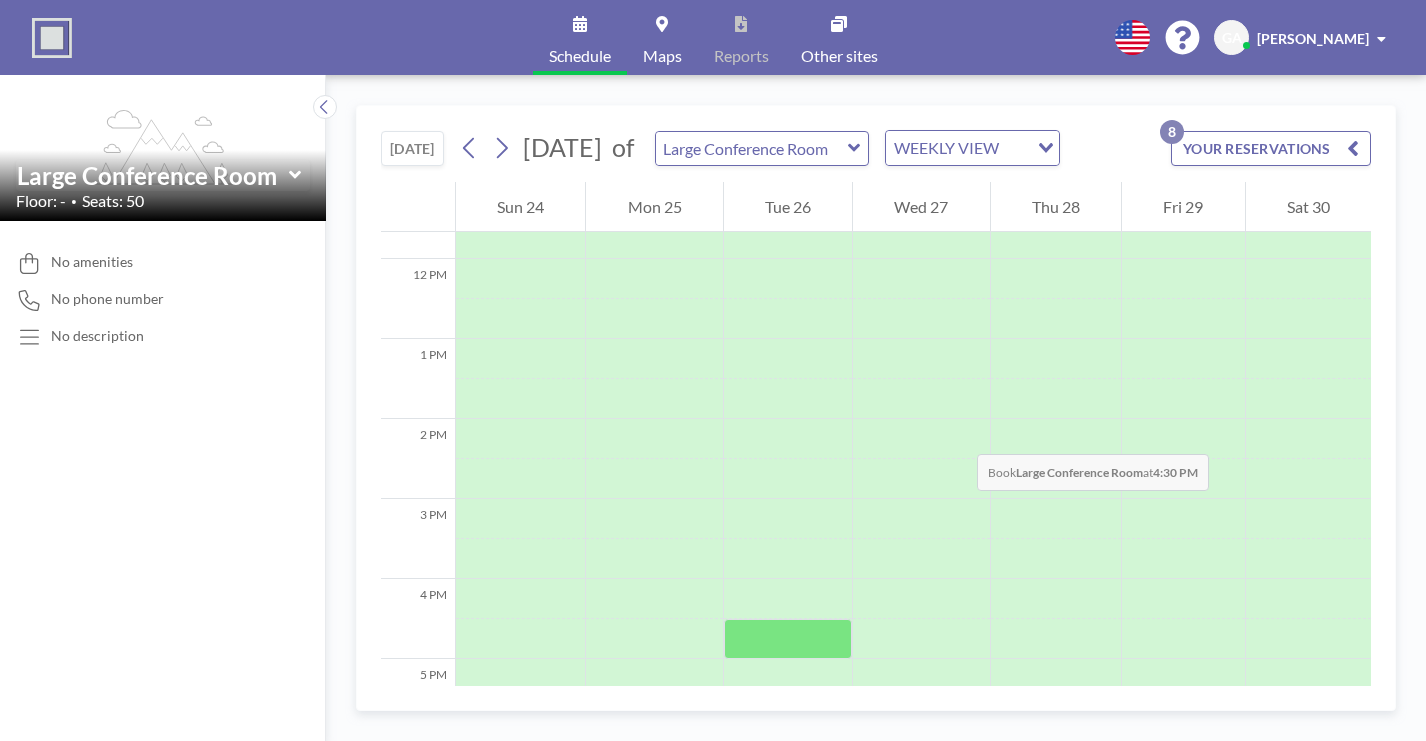 scroll, scrollTop: 939, scrollLeft: 0, axis: vertical 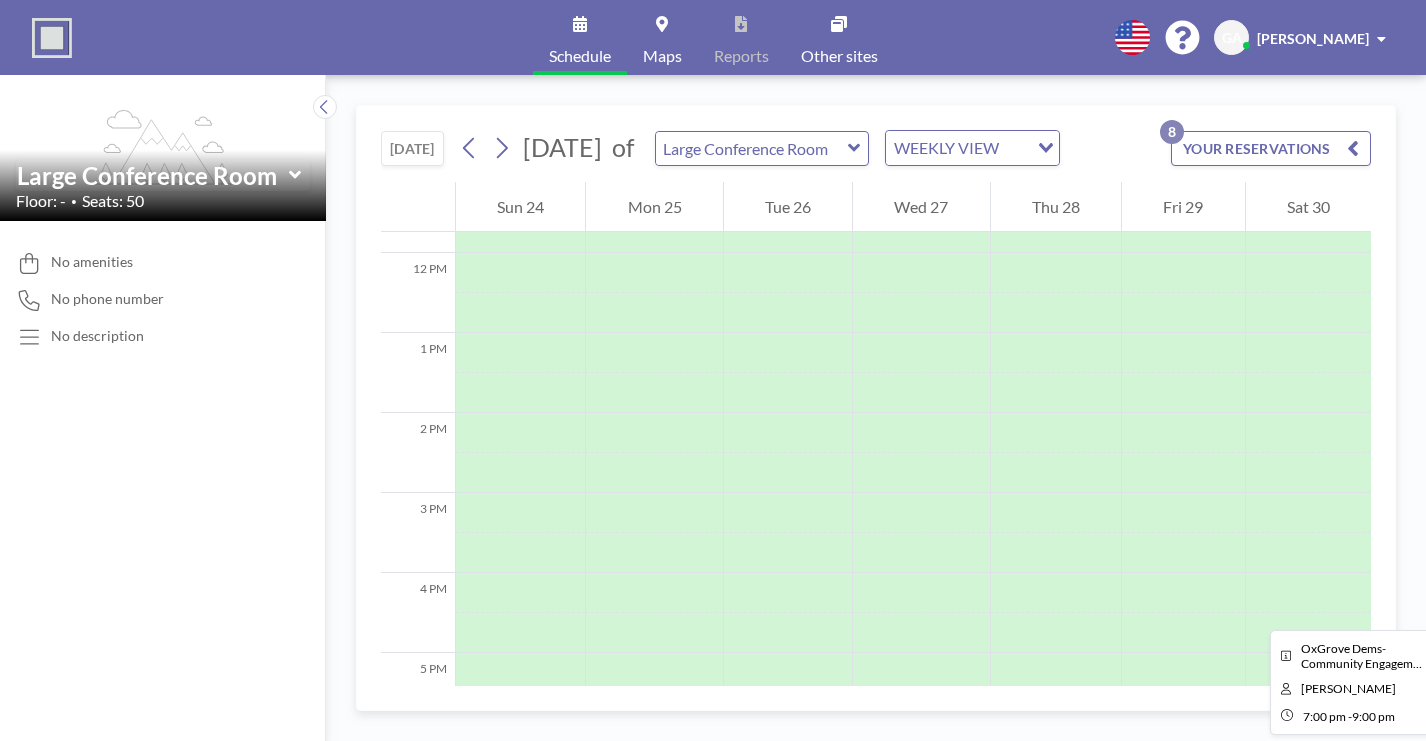 click at bounding box center [1056, 893] 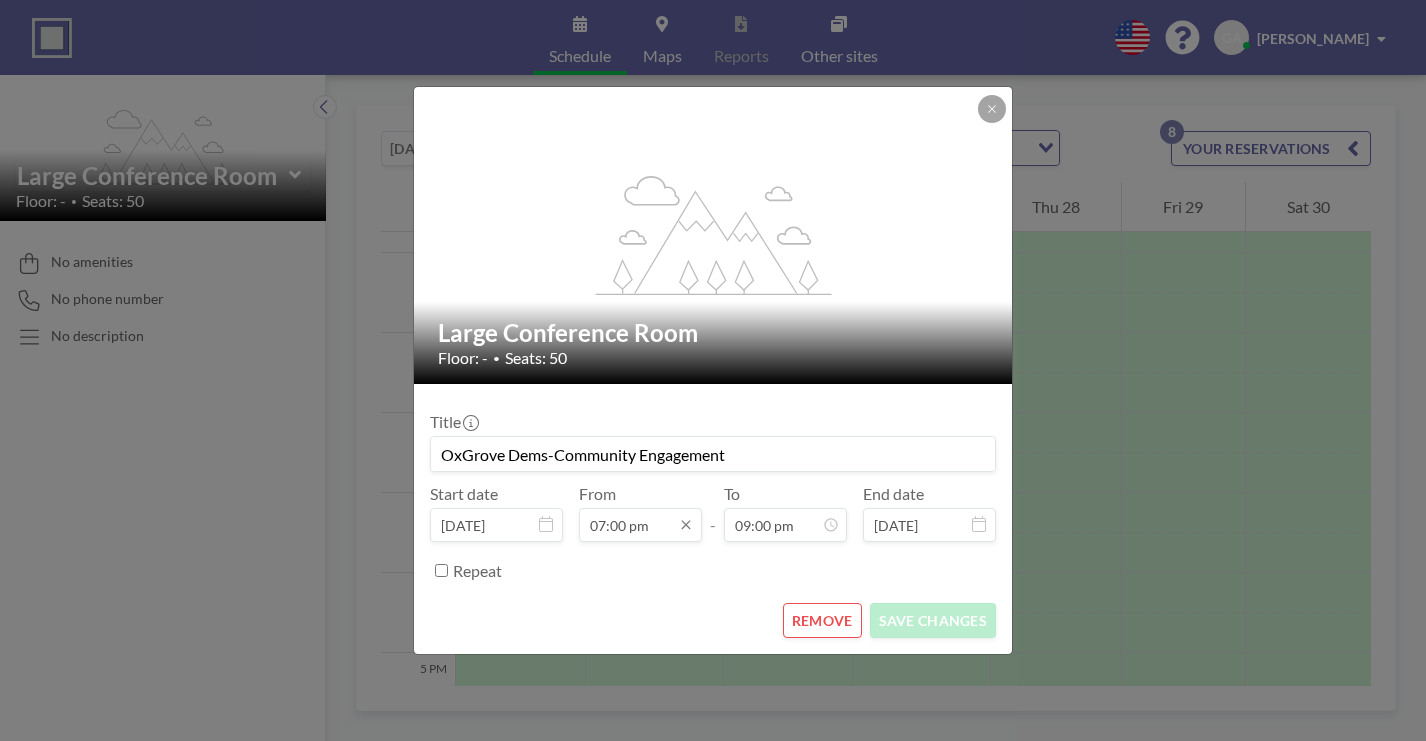 scroll, scrollTop: 1264, scrollLeft: 0, axis: vertical 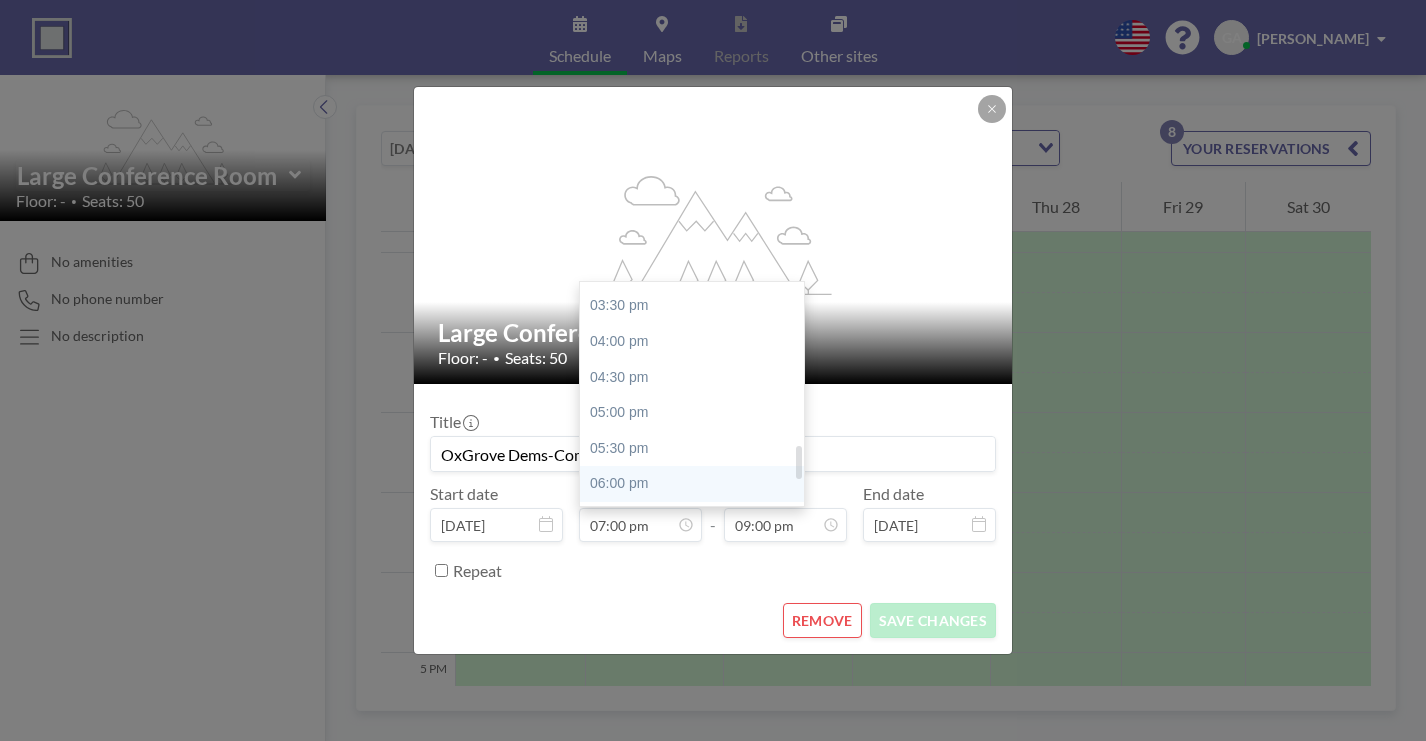click on "06:00 pm" at bounding box center (692, 484) 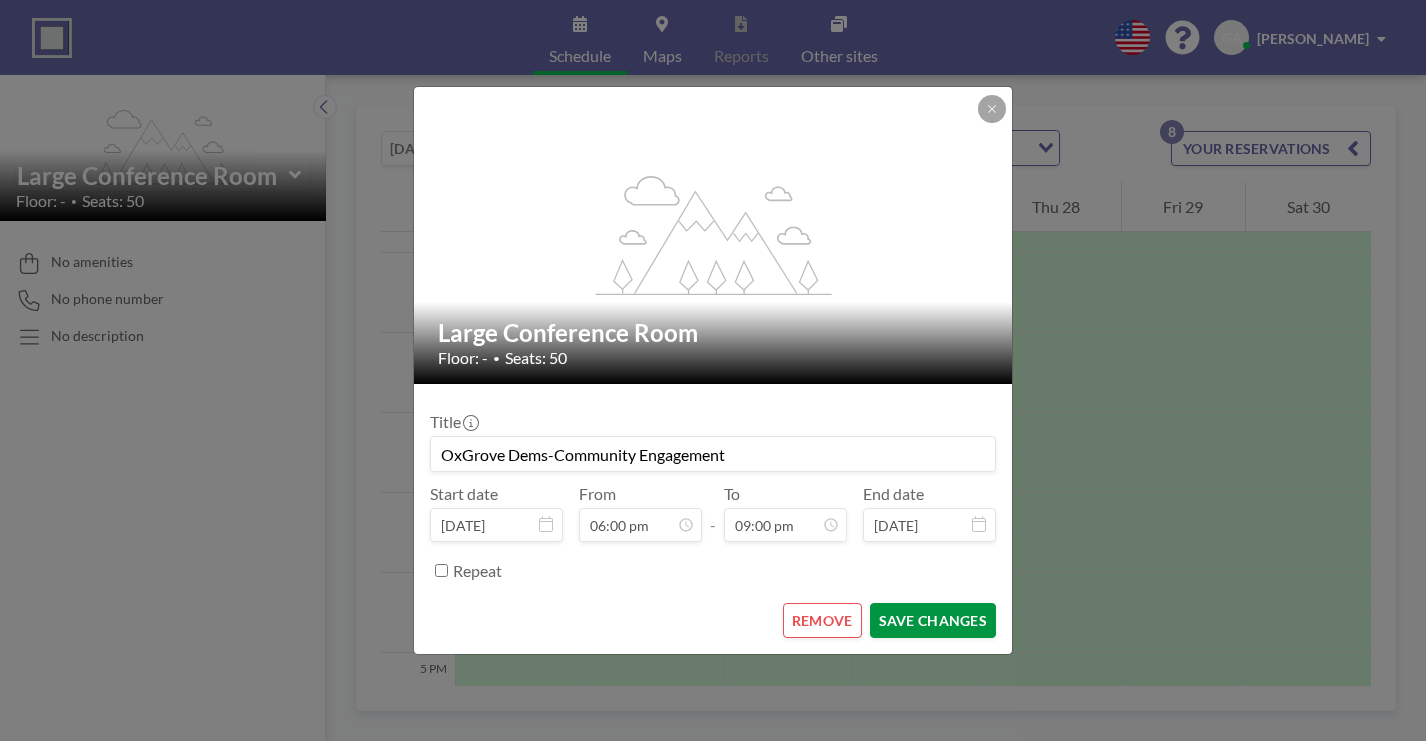 click on "SAVE CHANGES" at bounding box center [933, 620] 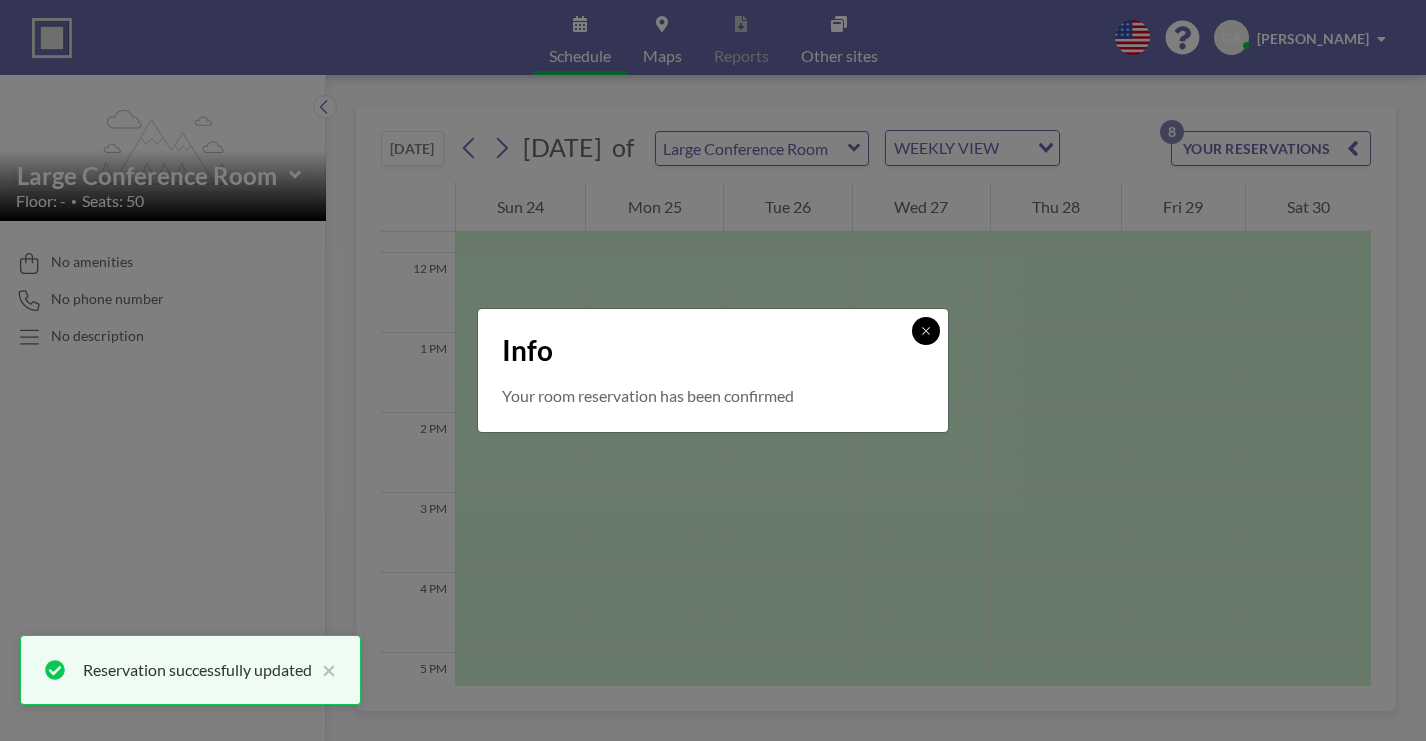 click 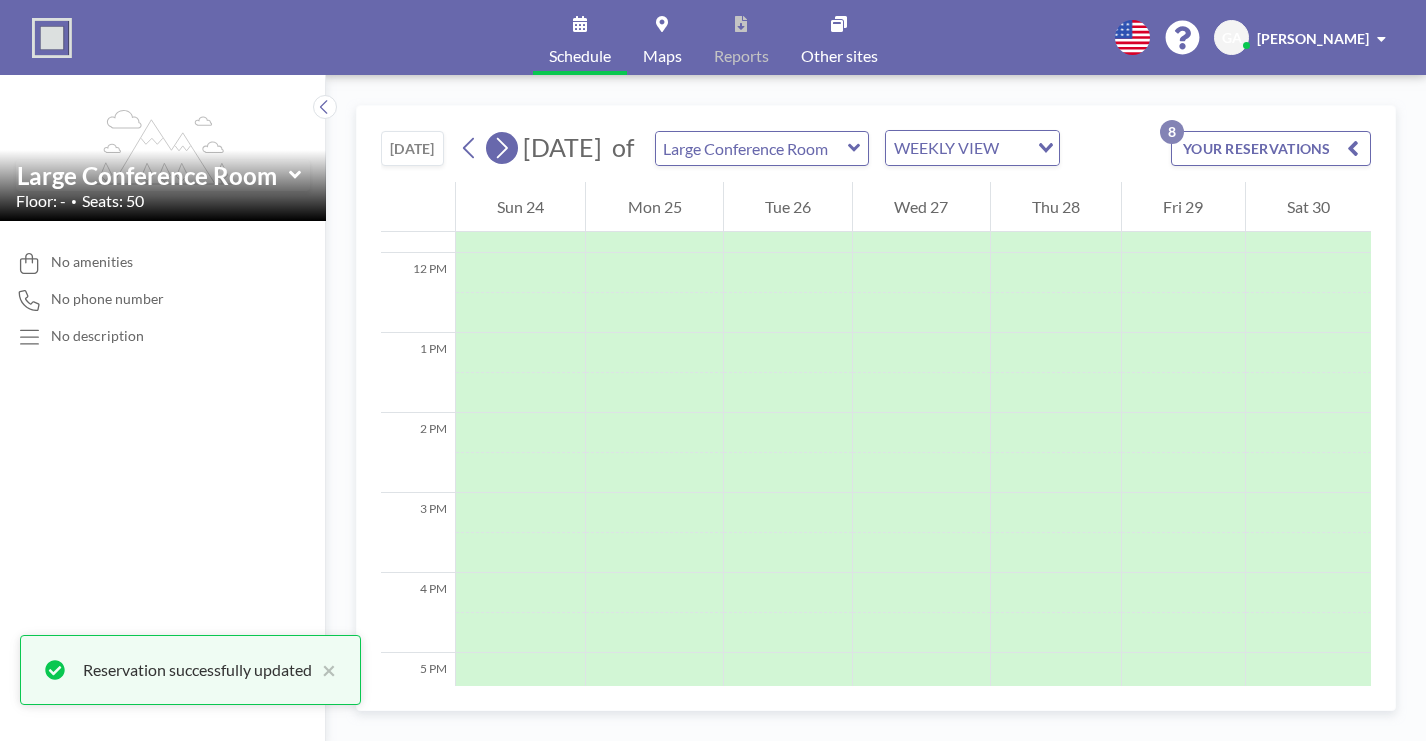 click 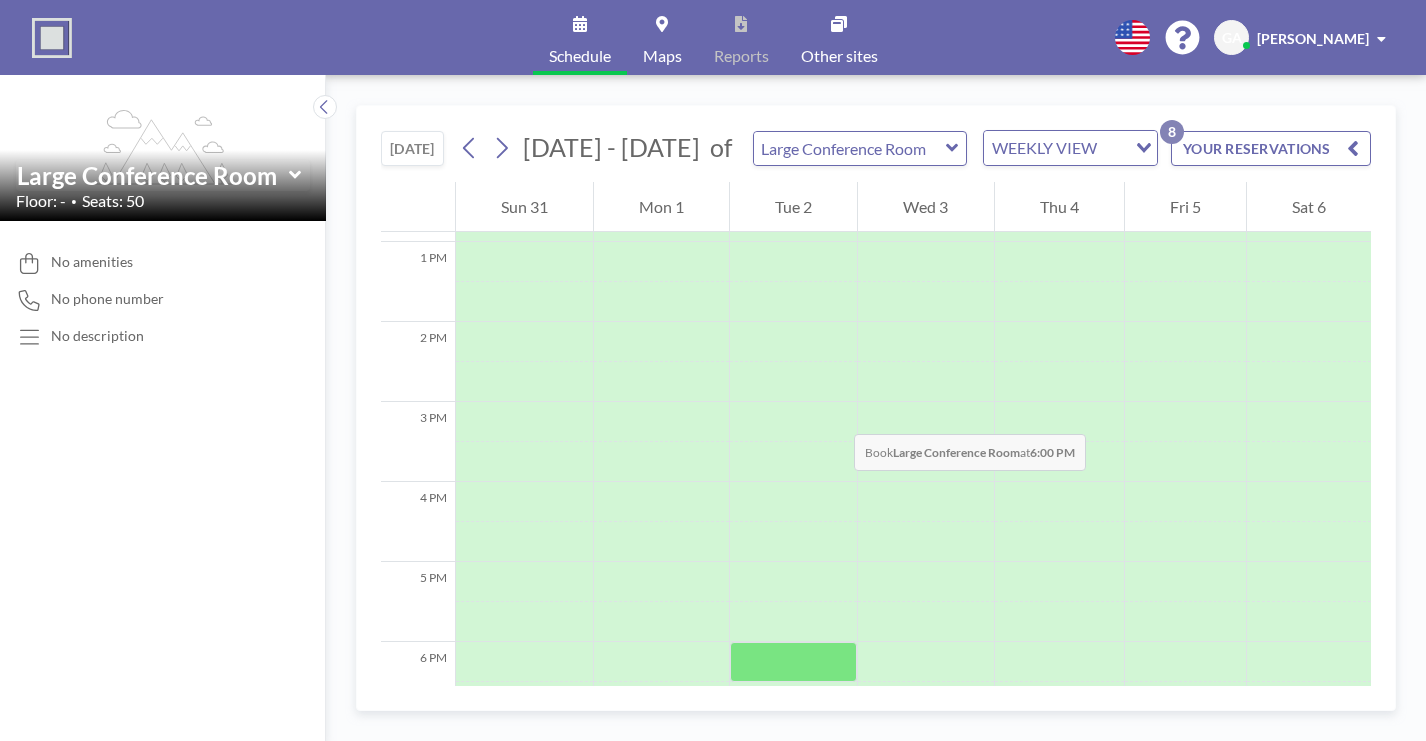 scroll, scrollTop: 1056, scrollLeft: 0, axis: vertical 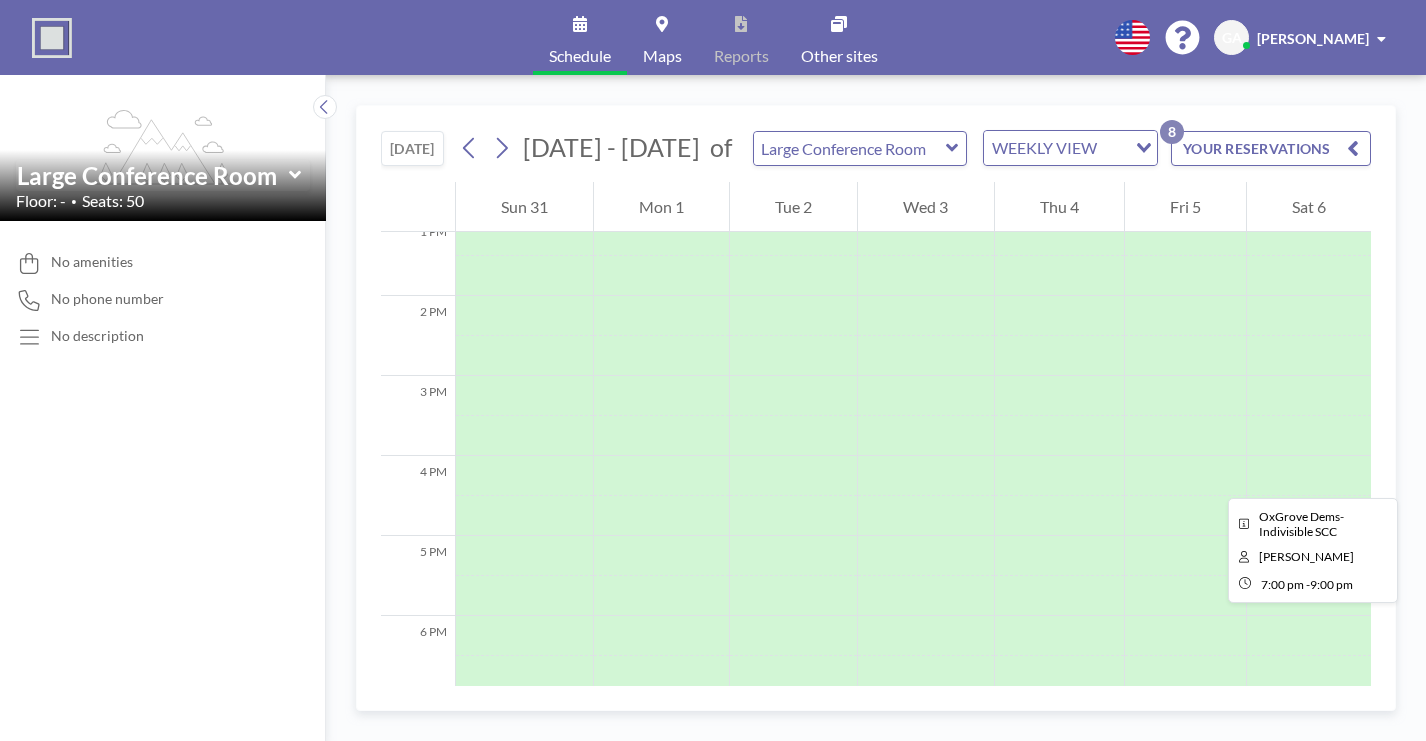 click at bounding box center (1059, 776) 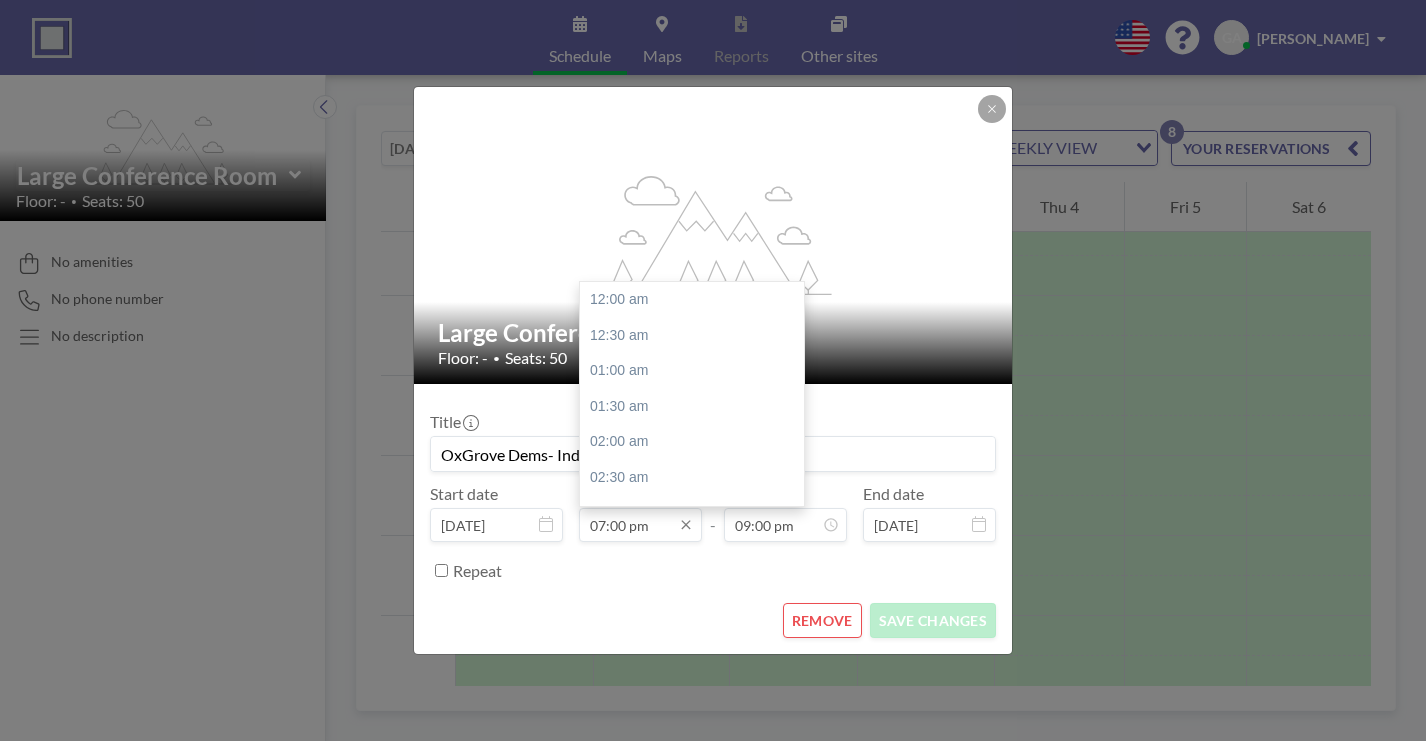scroll, scrollTop: 1178, scrollLeft: 0, axis: vertical 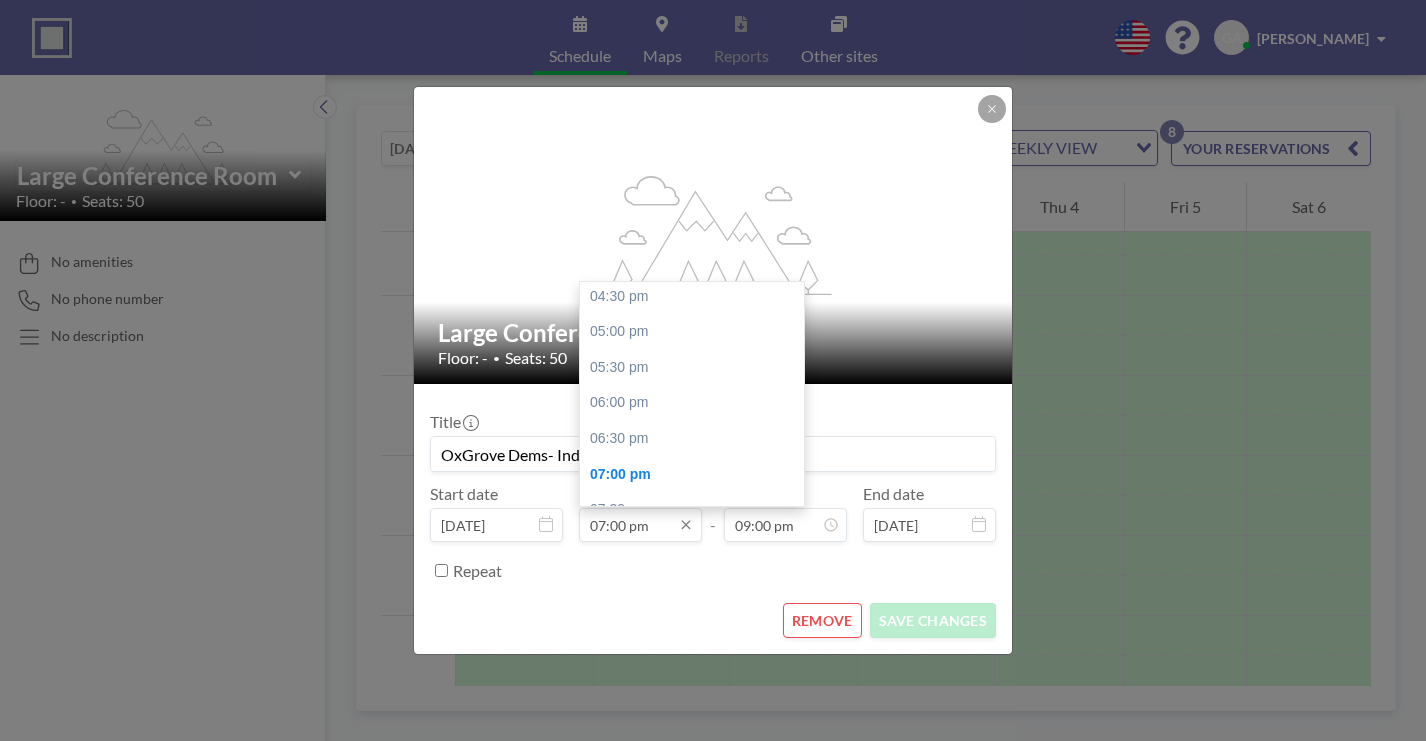 click on "07:00 pm" at bounding box center (640, 525) 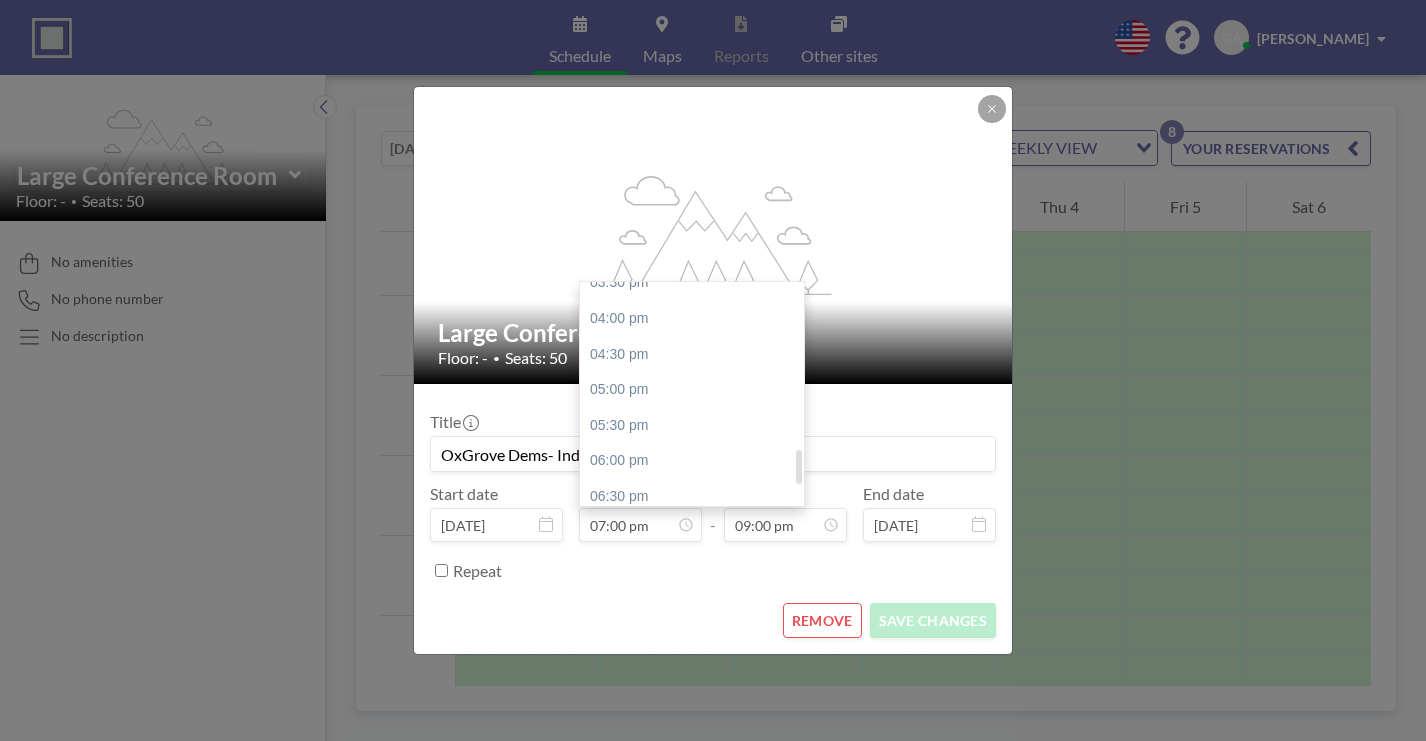 scroll, scrollTop: 1123, scrollLeft: 0, axis: vertical 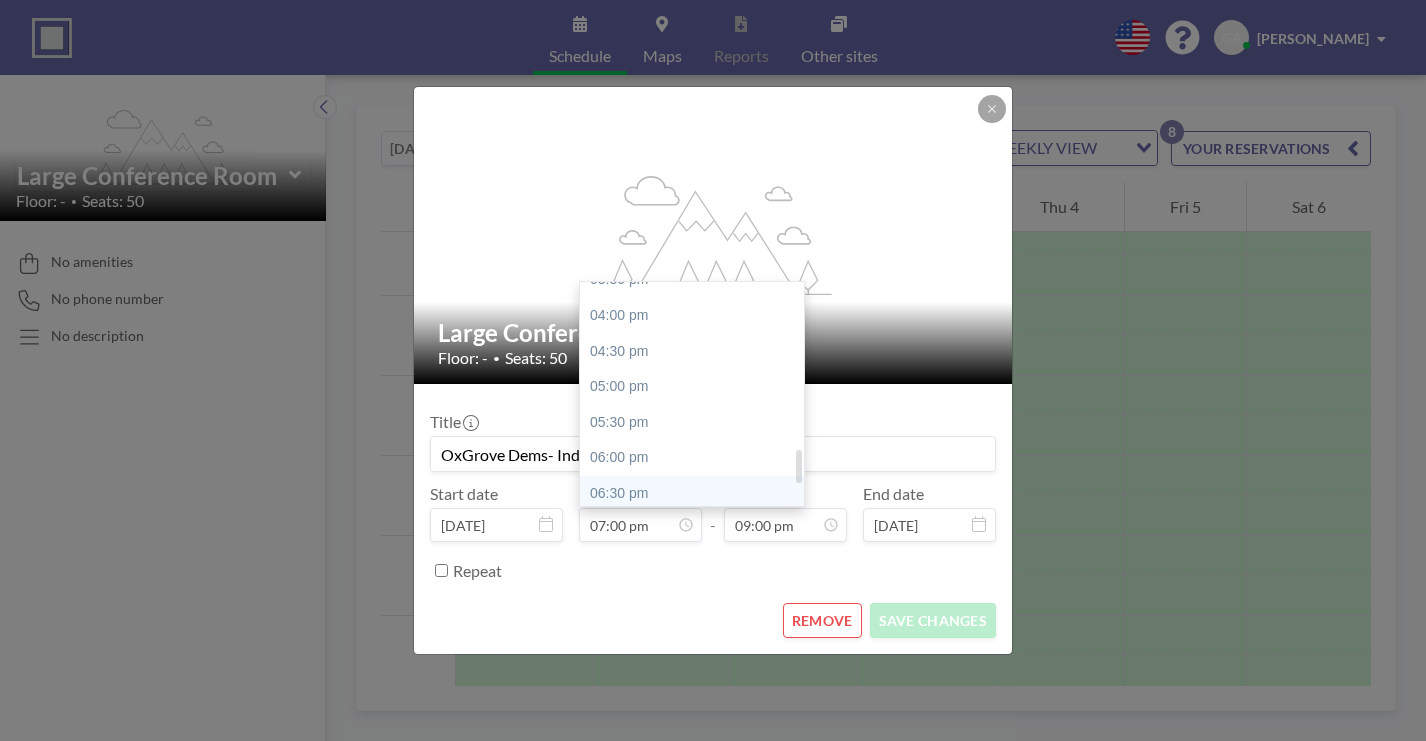click on "06:30 pm" at bounding box center [692, 494] 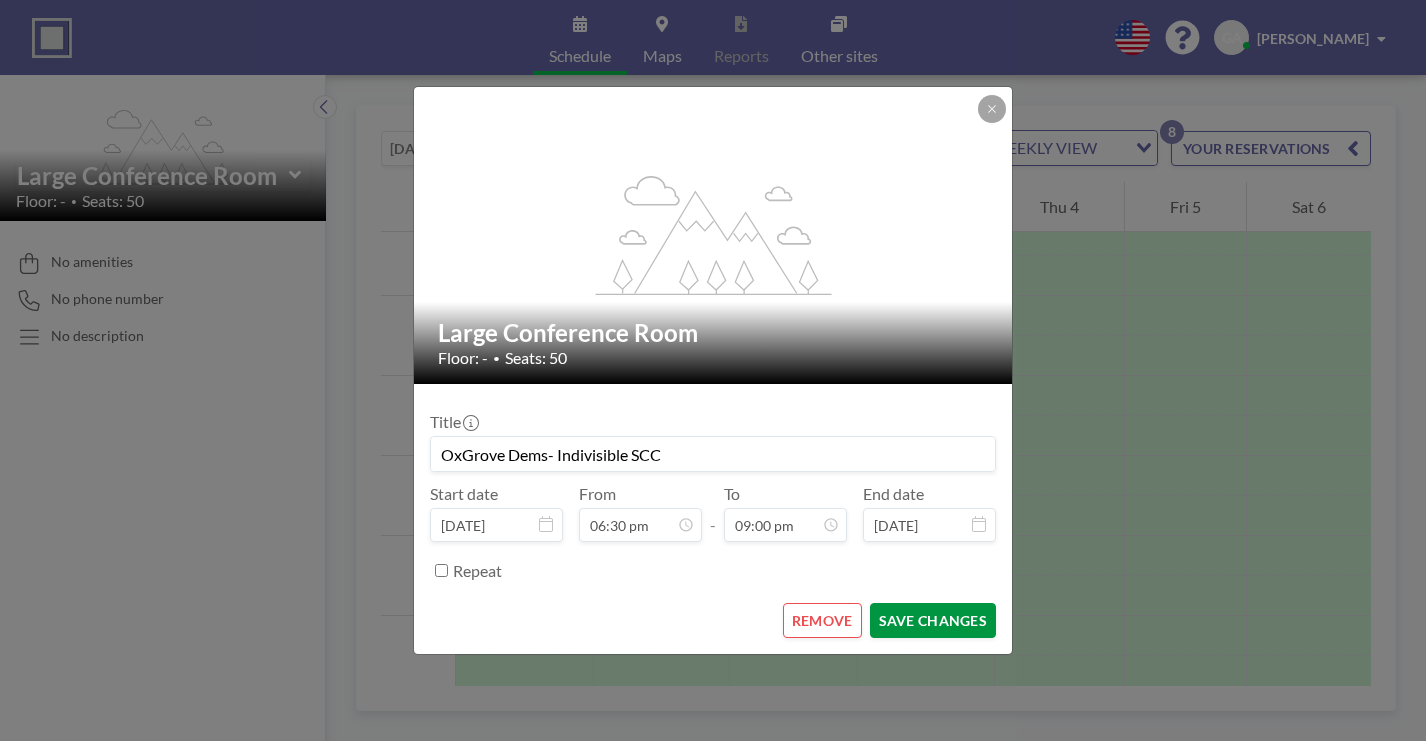 click on "SAVE CHANGES" at bounding box center [933, 620] 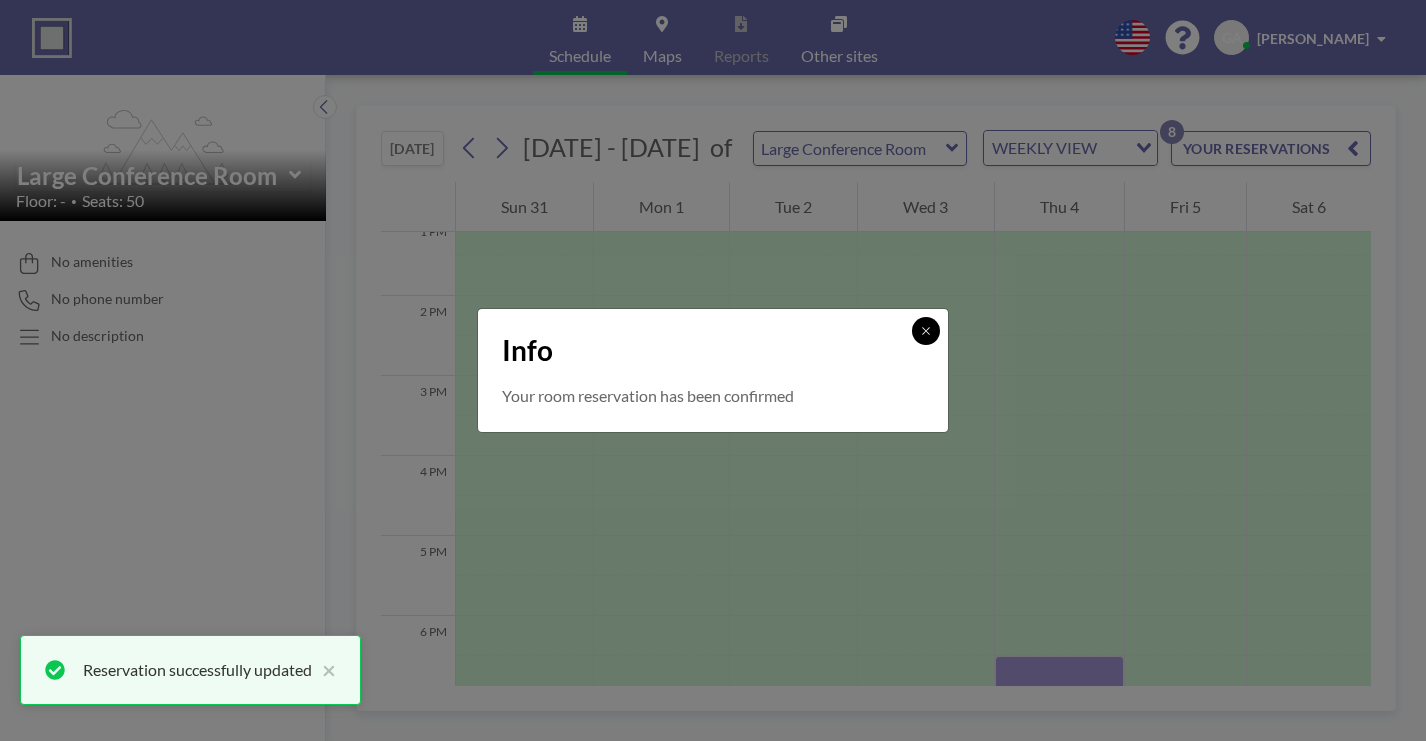 click 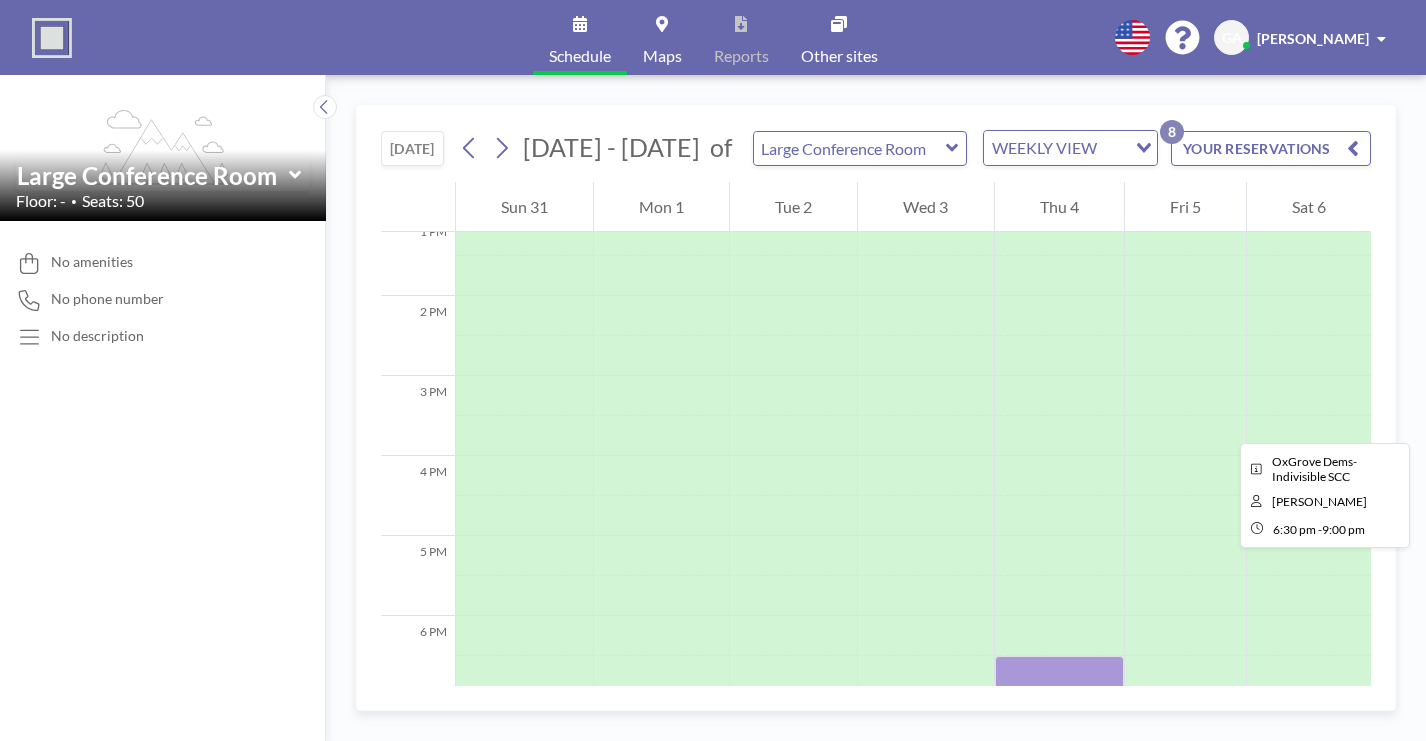 click at bounding box center (1059, 756) 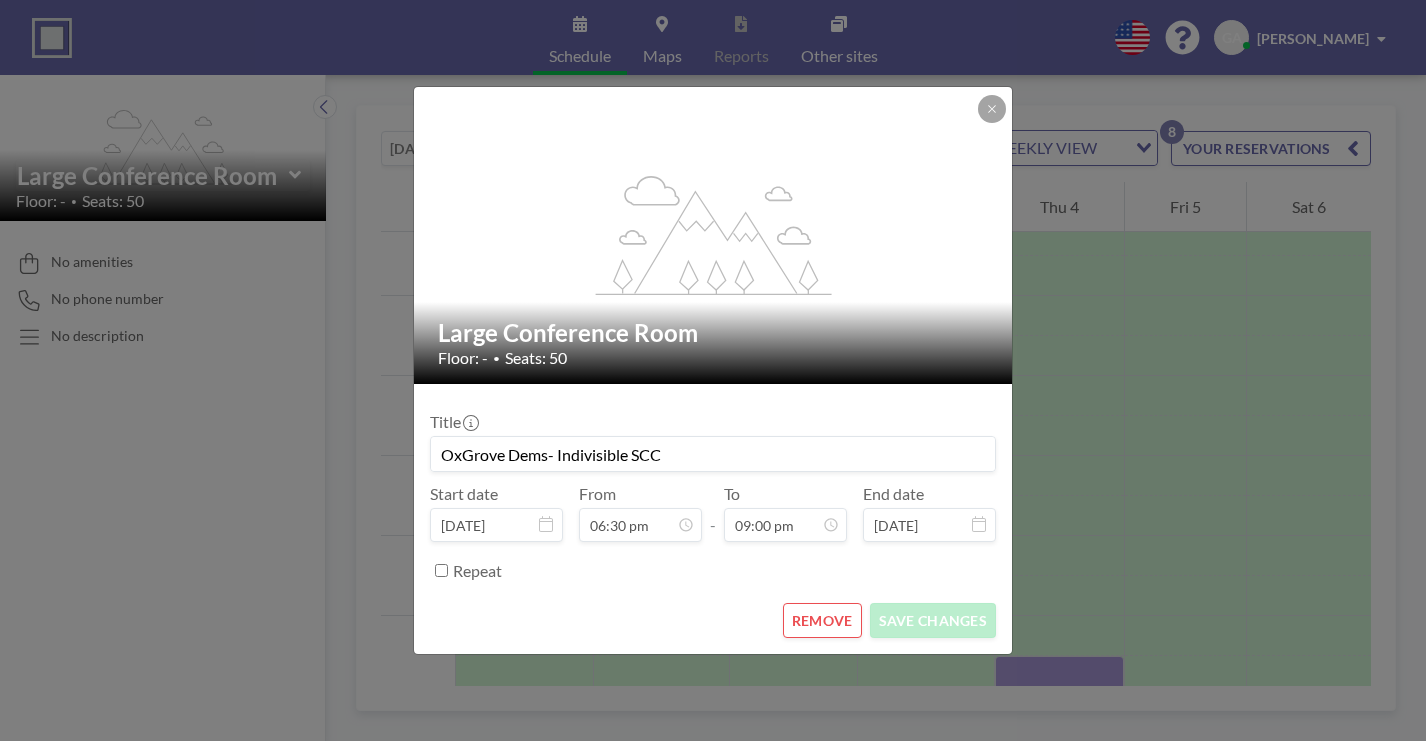 scroll, scrollTop: 1264, scrollLeft: 0, axis: vertical 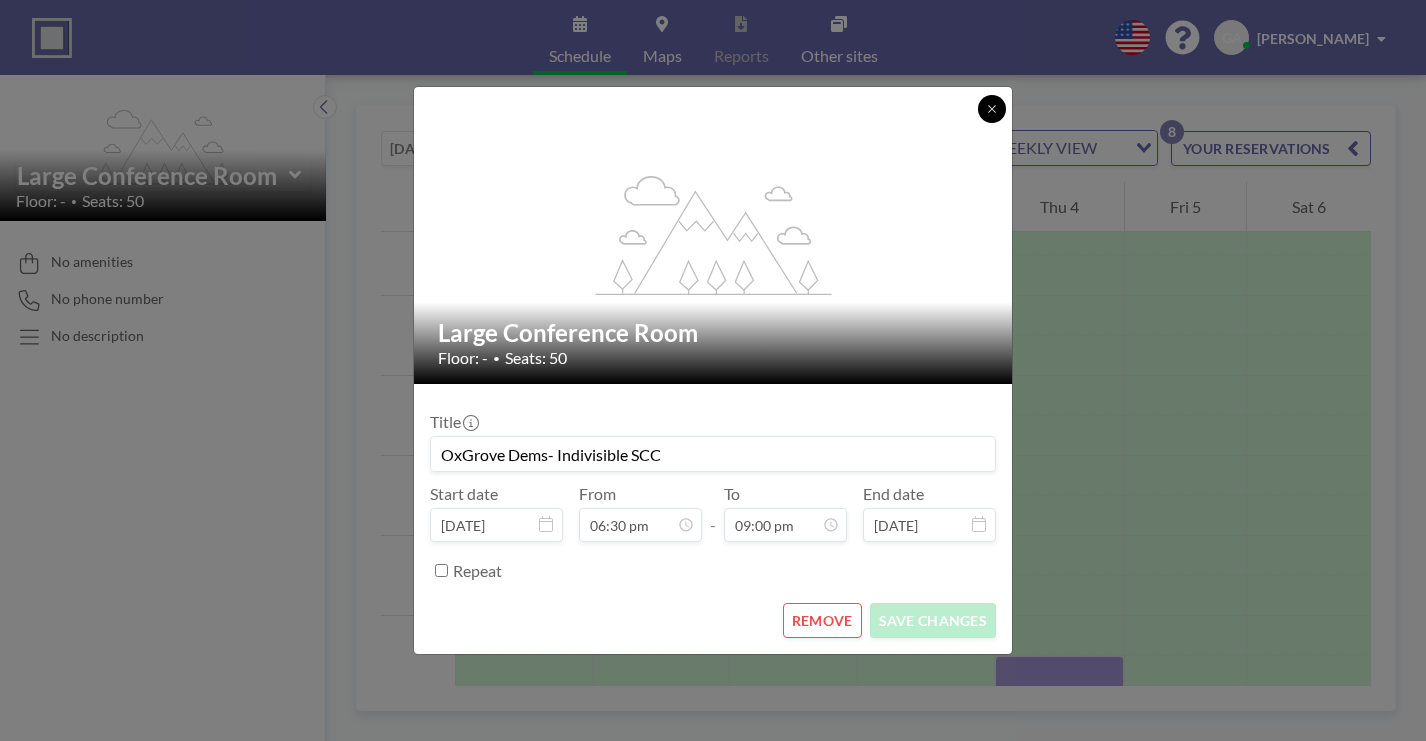 click 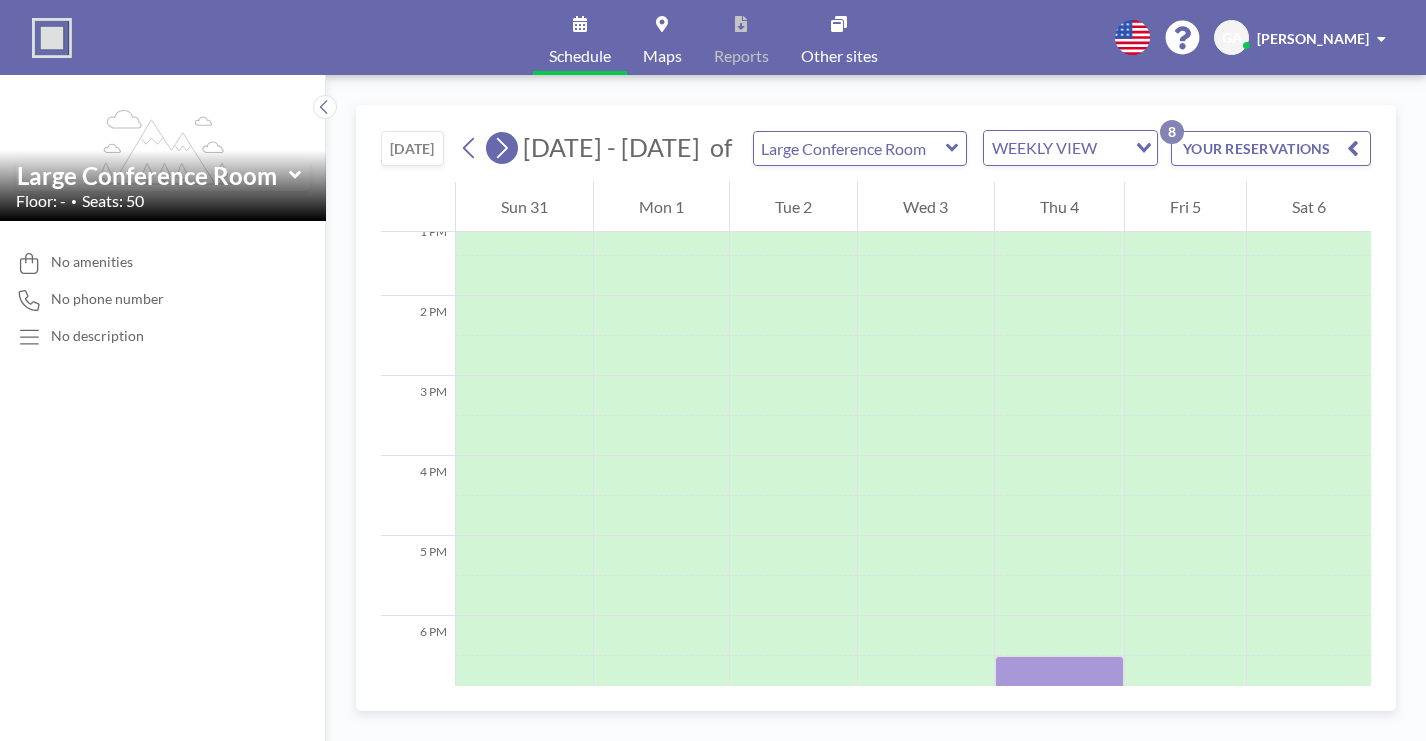 click 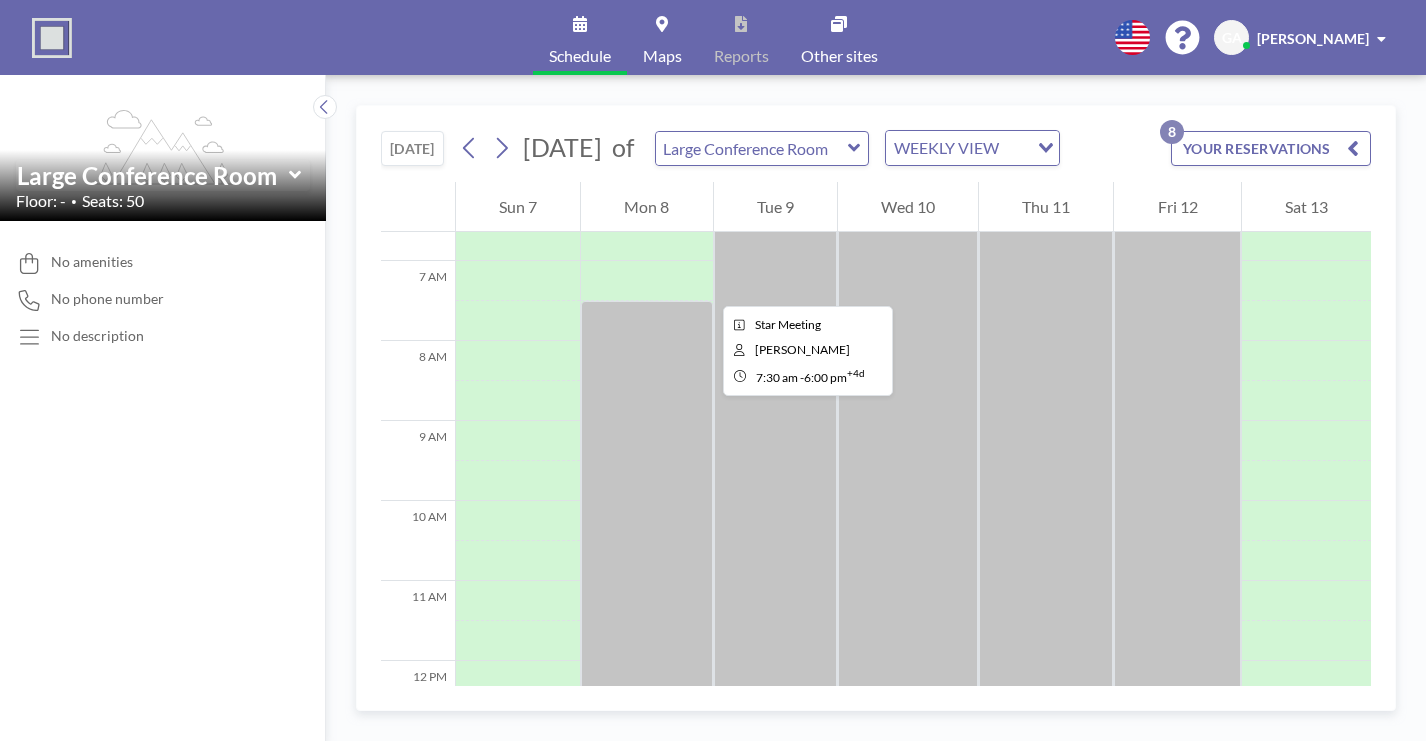 scroll, scrollTop: 533, scrollLeft: 0, axis: vertical 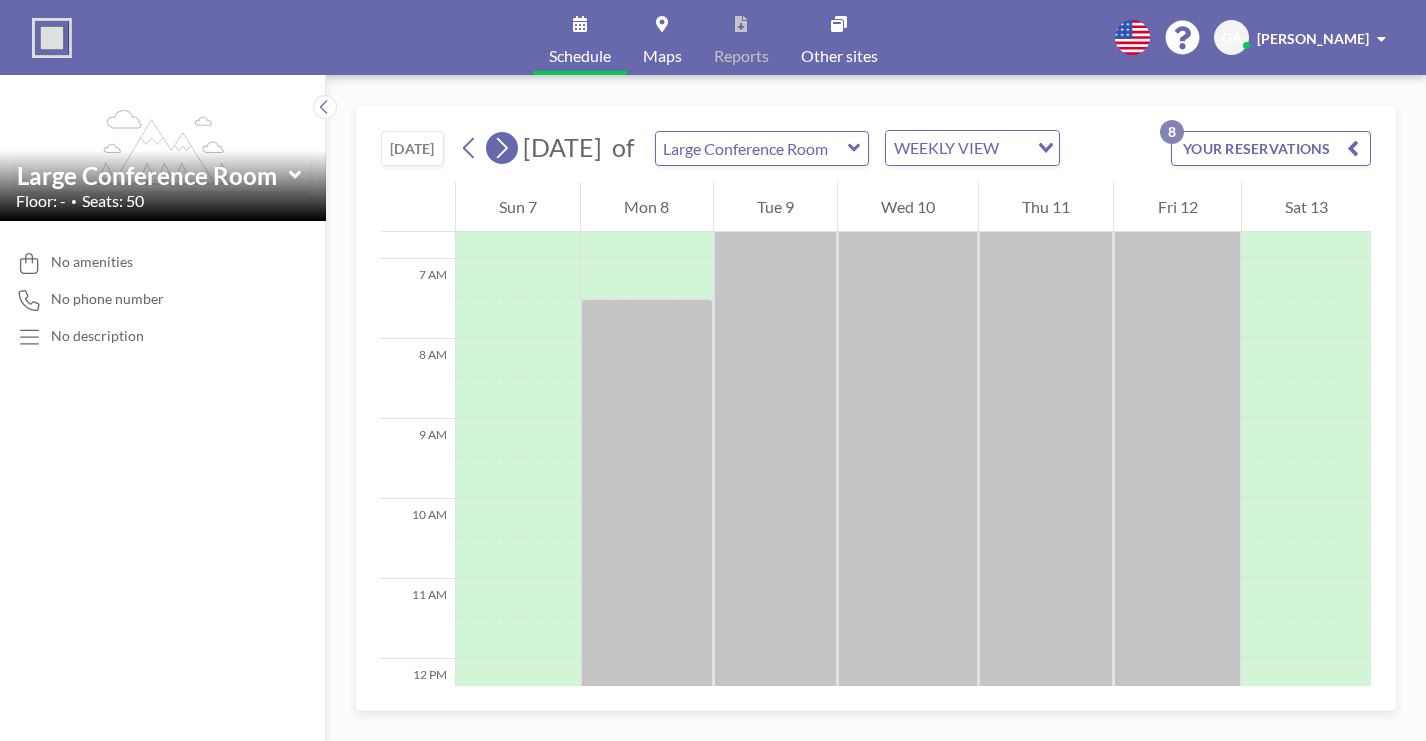 click 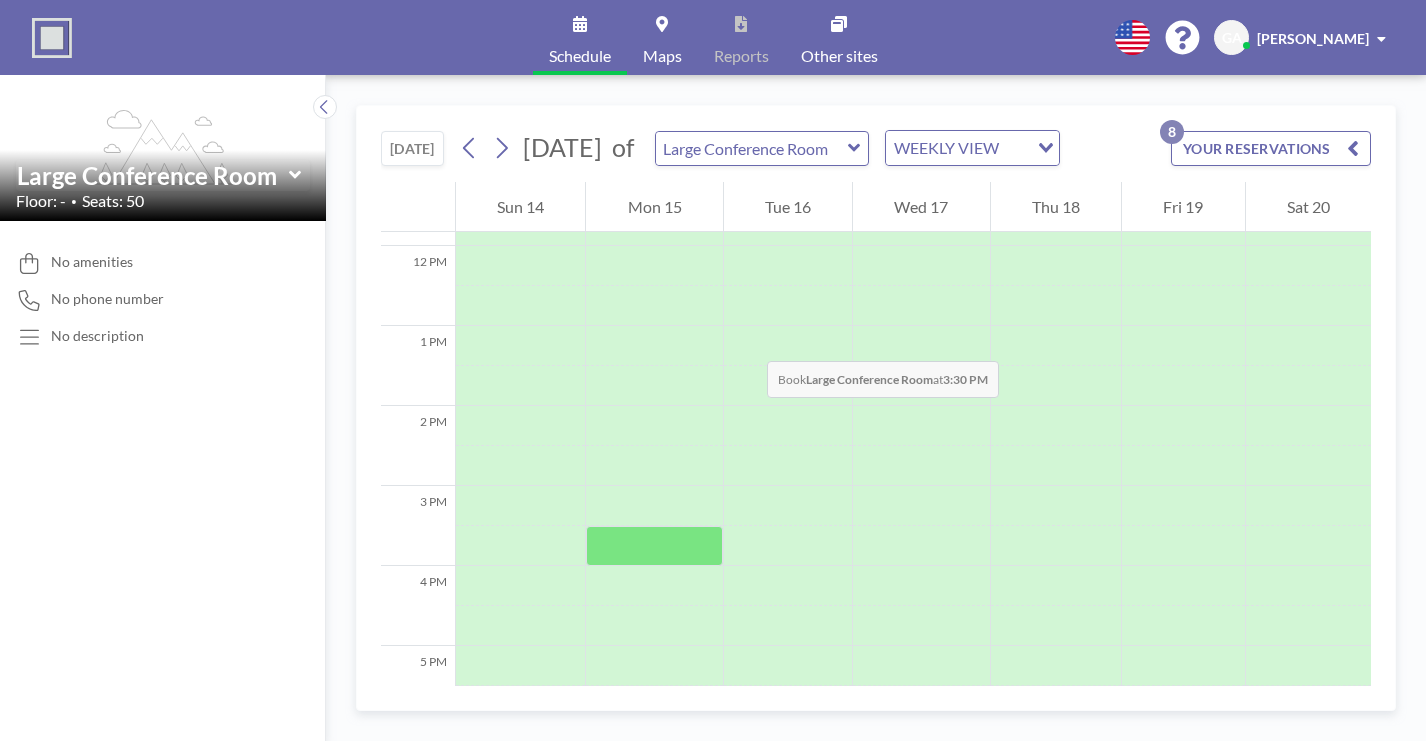 scroll, scrollTop: 976, scrollLeft: 0, axis: vertical 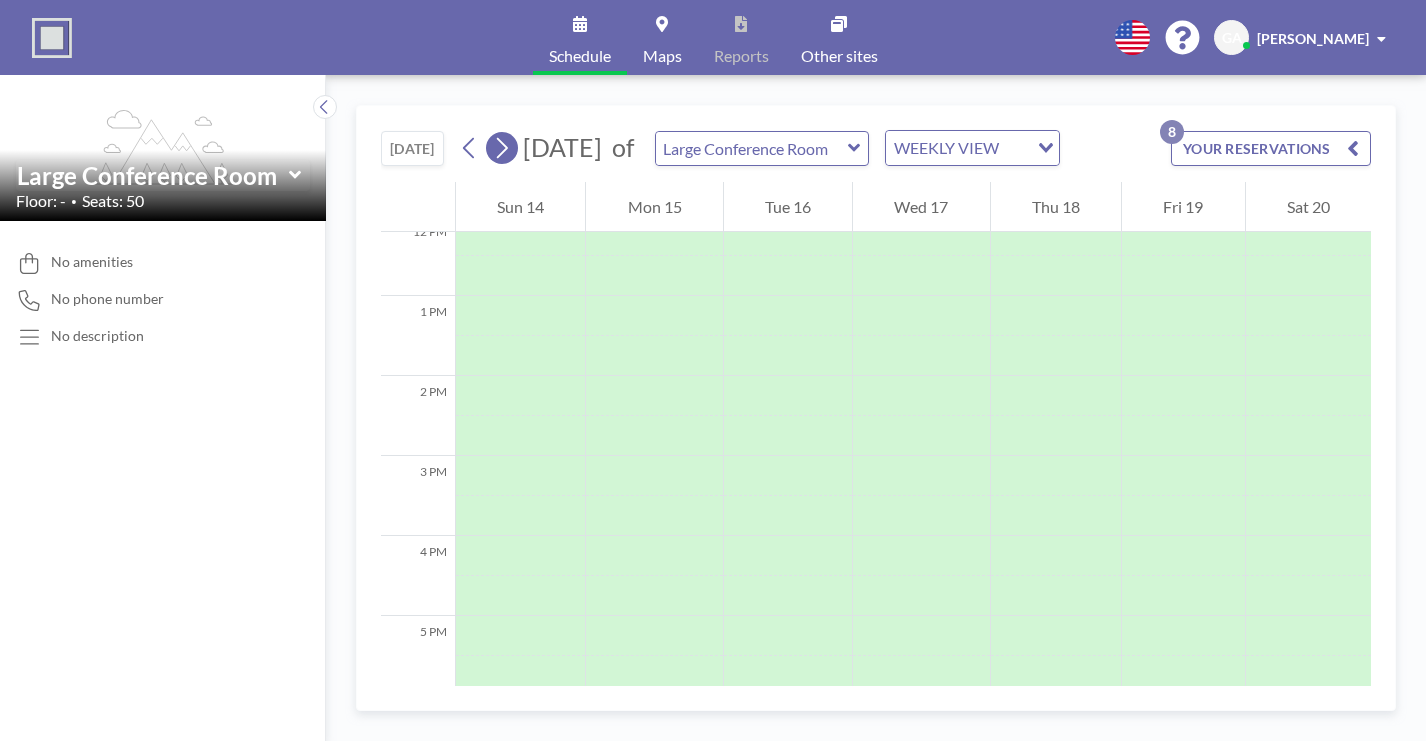 click 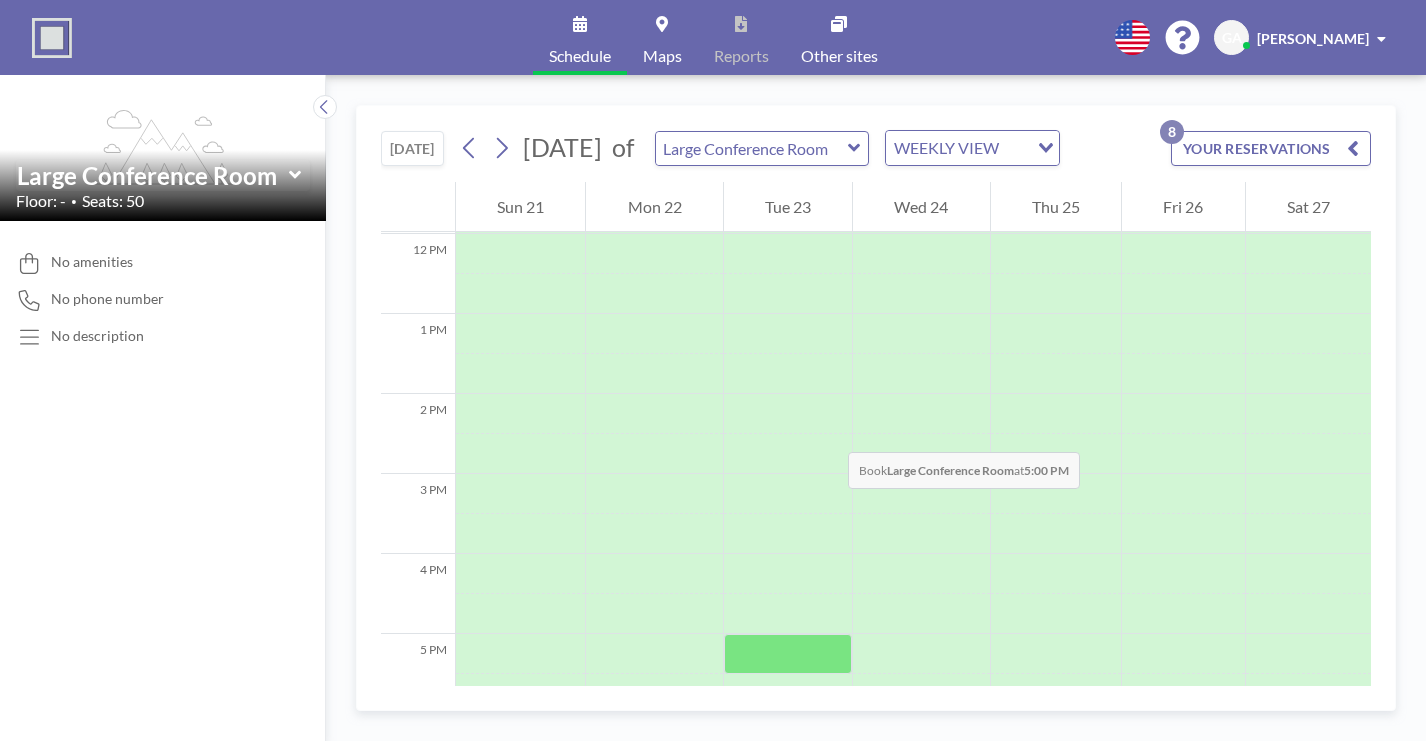 scroll, scrollTop: 967, scrollLeft: 0, axis: vertical 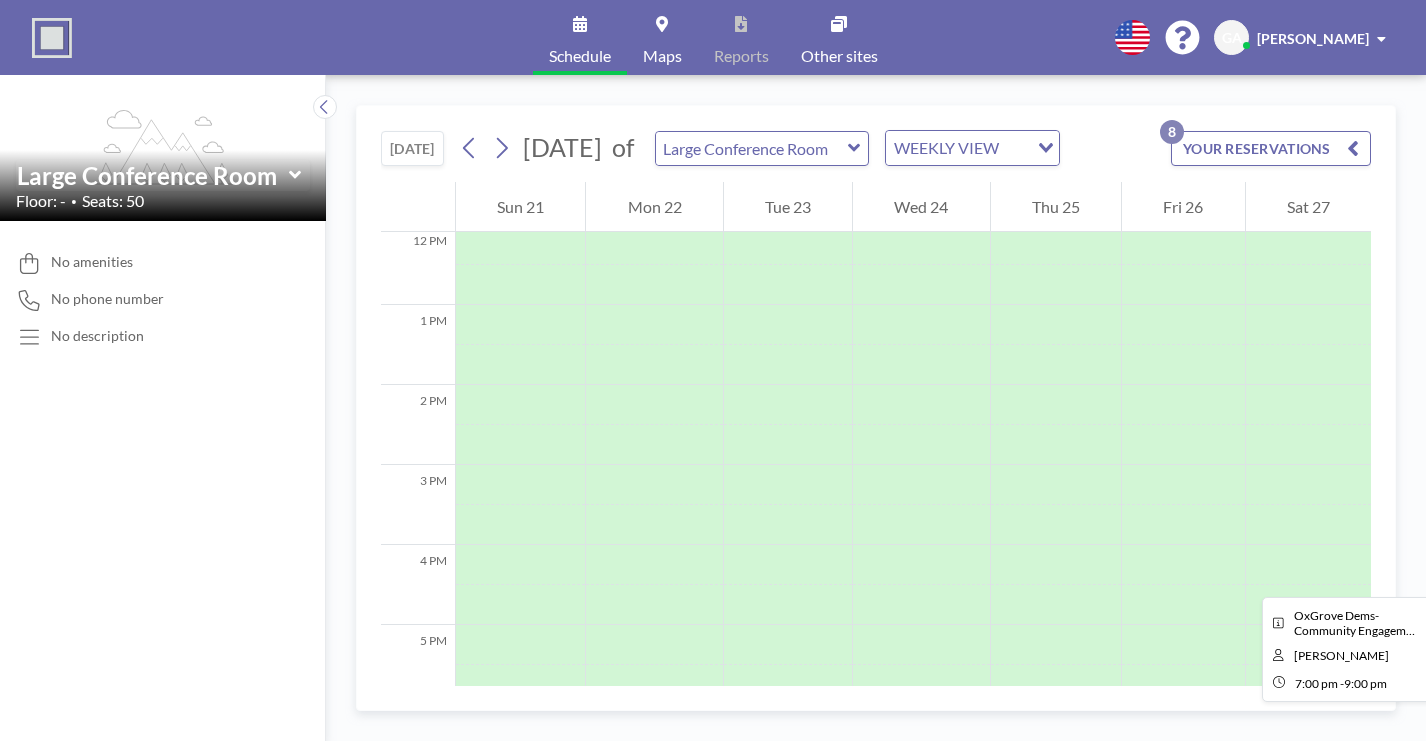 click at bounding box center [1056, 865] 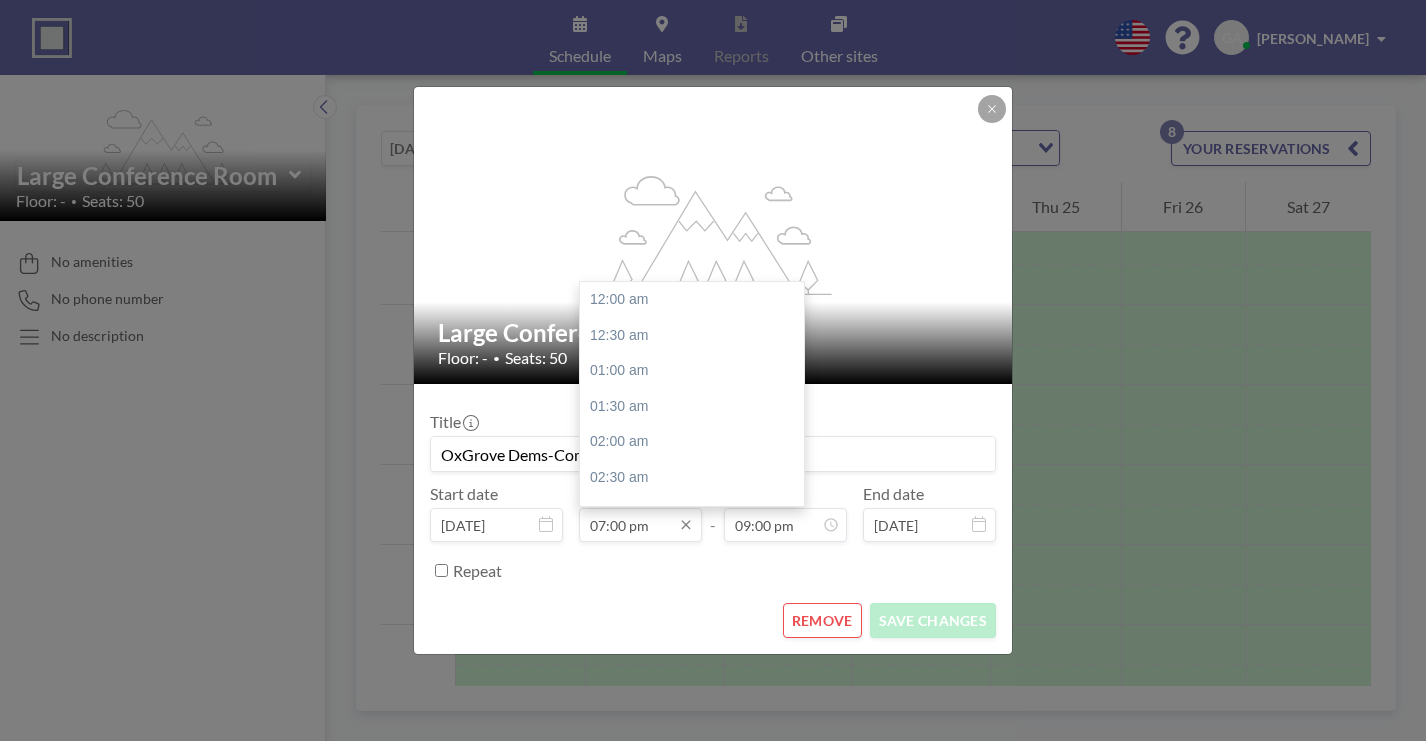 scroll, scrollTop: 1178, scrollLeft: 0, axis: vertical 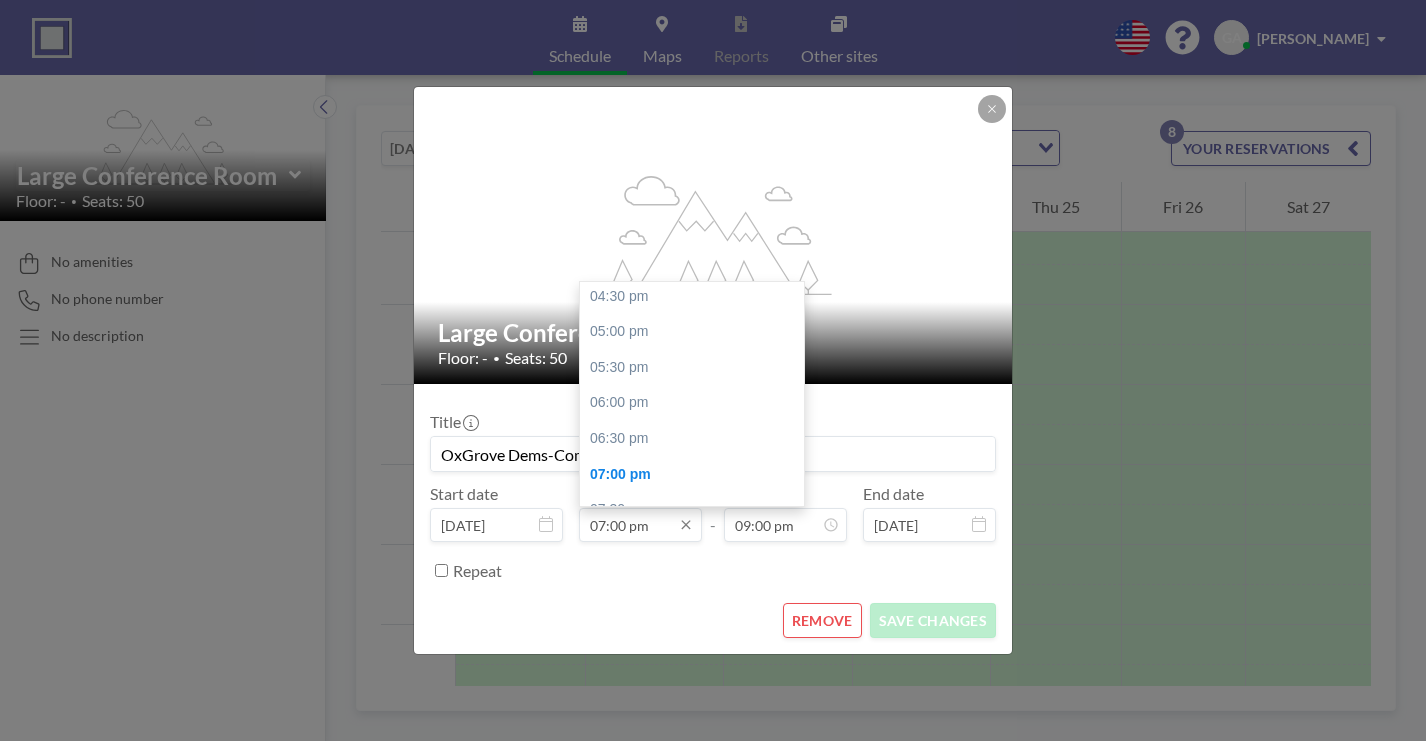 click on "07:00 pm" at bounding box center (640, 525) 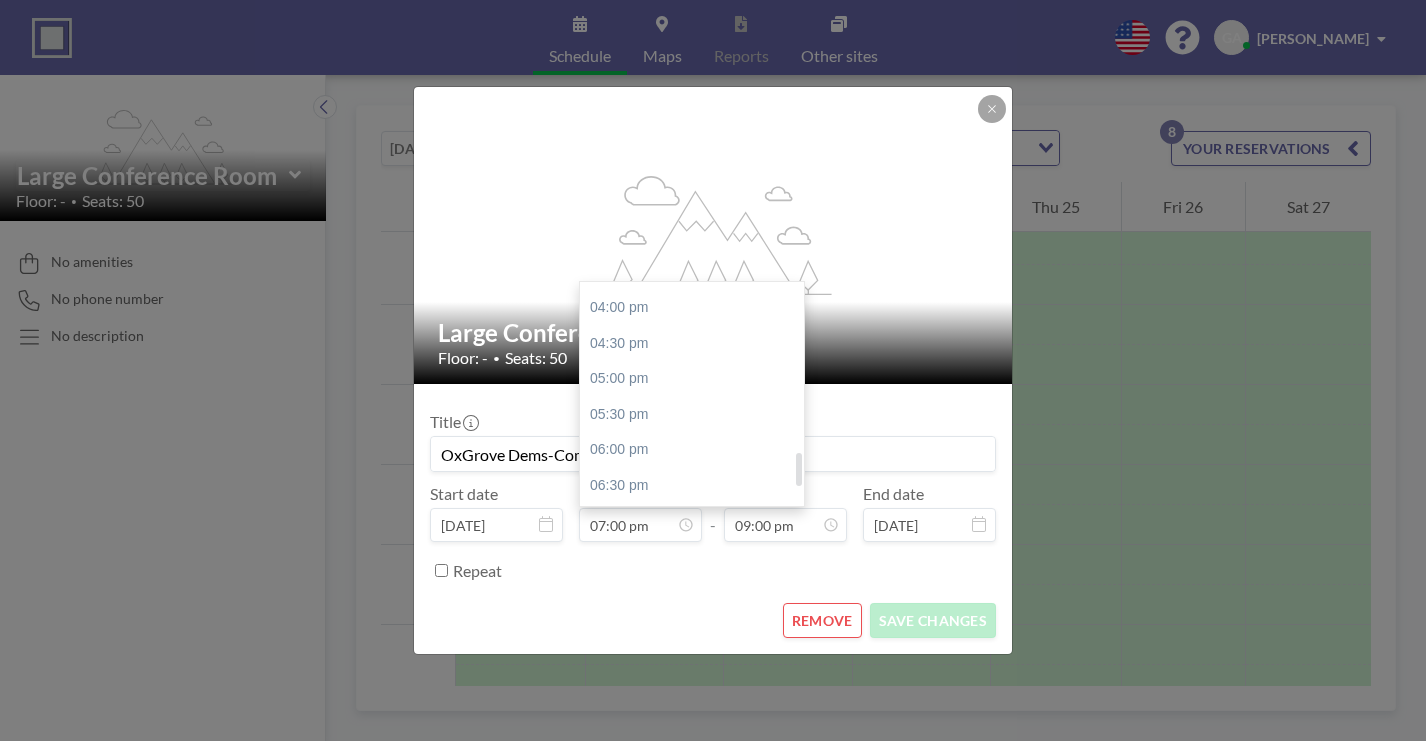 scroll, scrollTop: 1121, scrollLeft: 0, axis: vertical 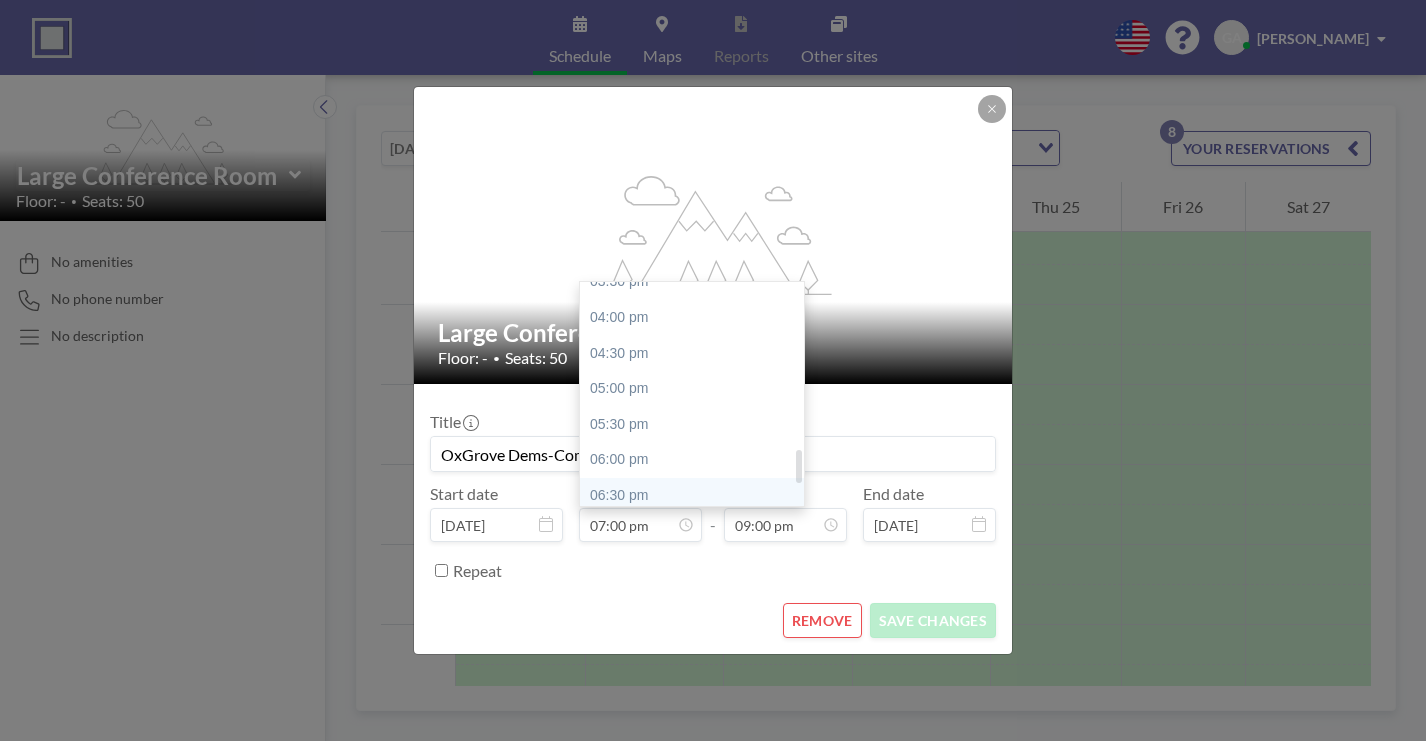 click on "06:30 pm" at bounding box center (692, 496) 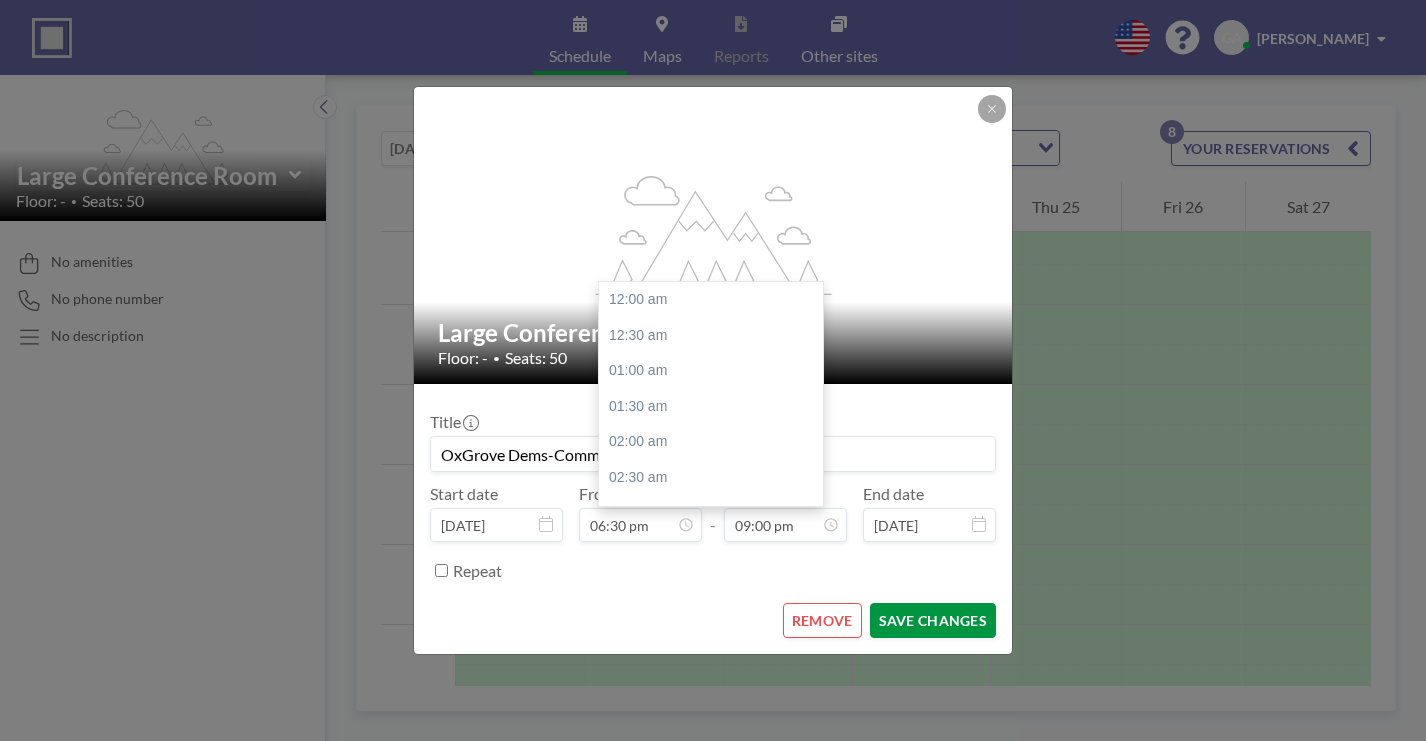 scroll, scrollTop: 1264, scrollLeft: 0, axis: vertical 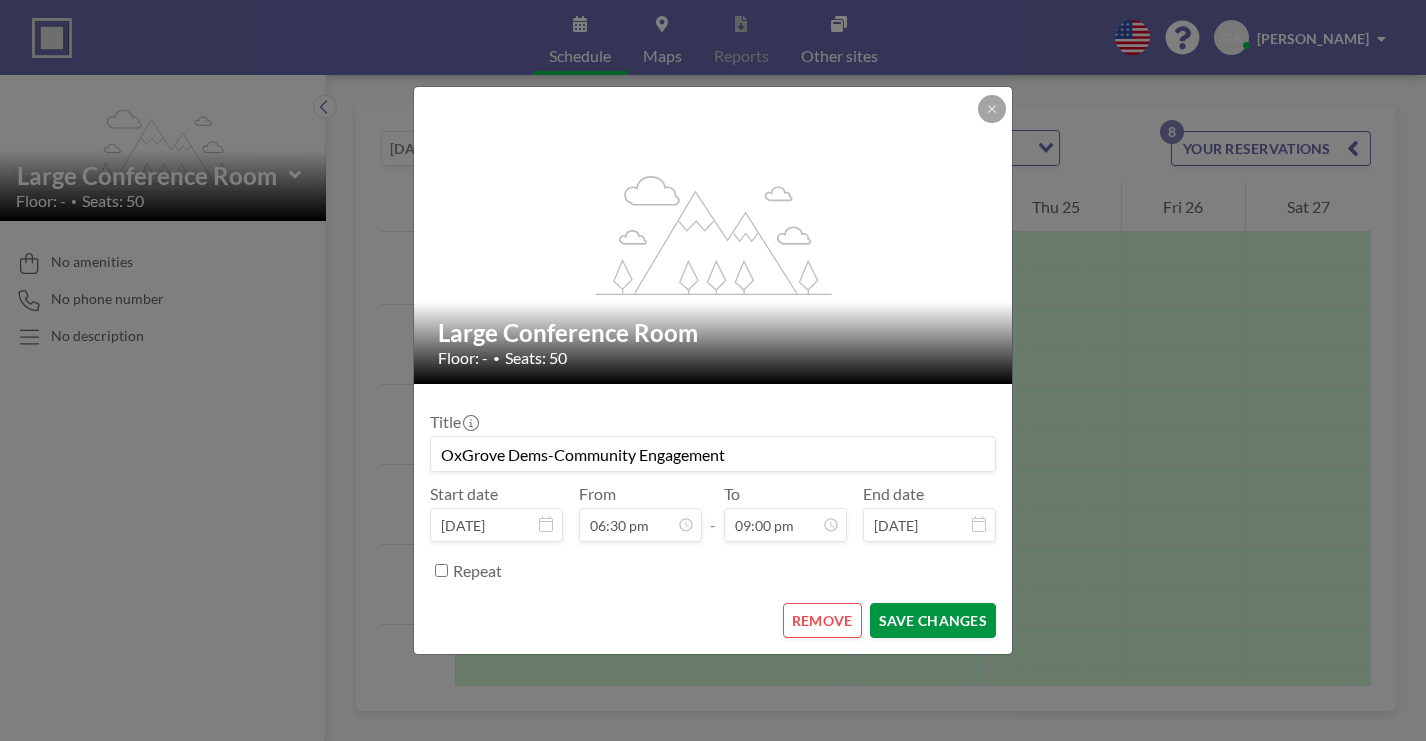 click on "SAVE CHANGES" at bounding box center (933, 620) 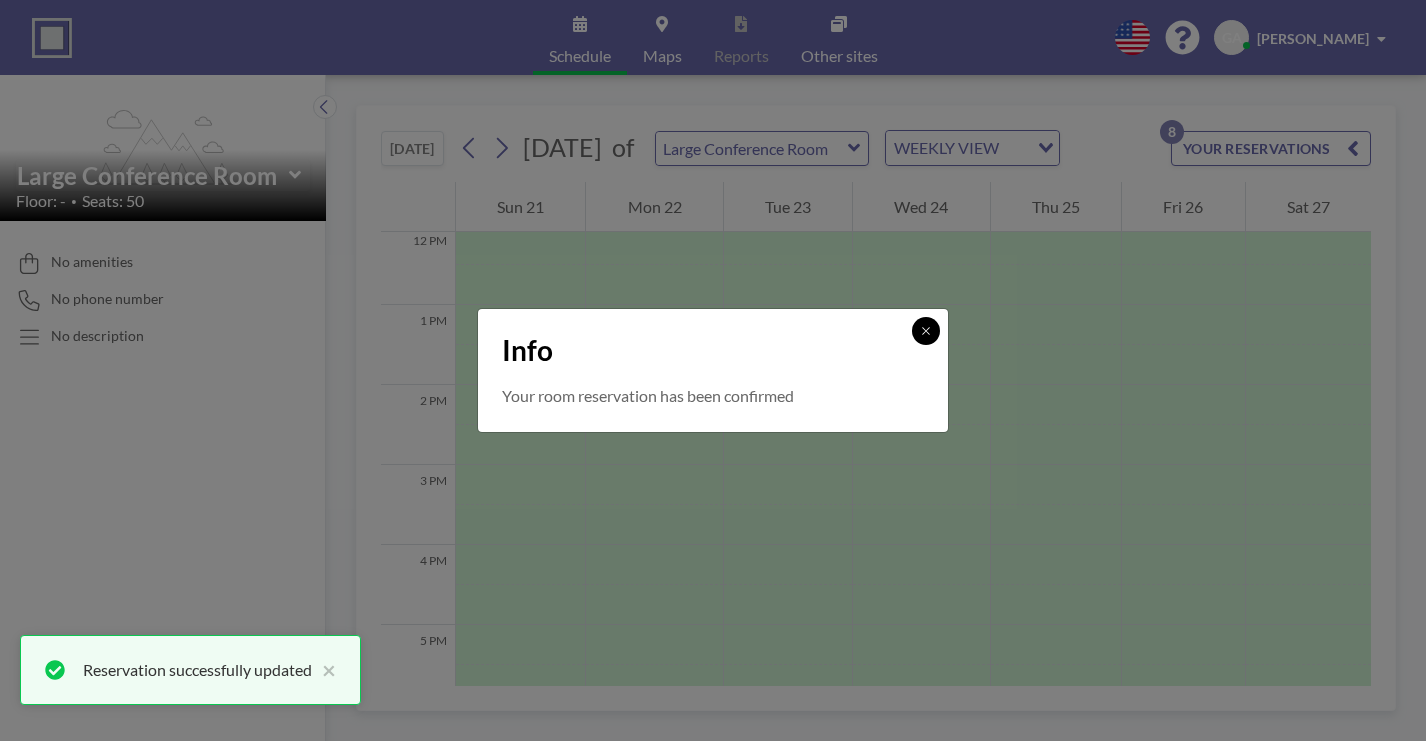 click at bounding box center (926, 331) 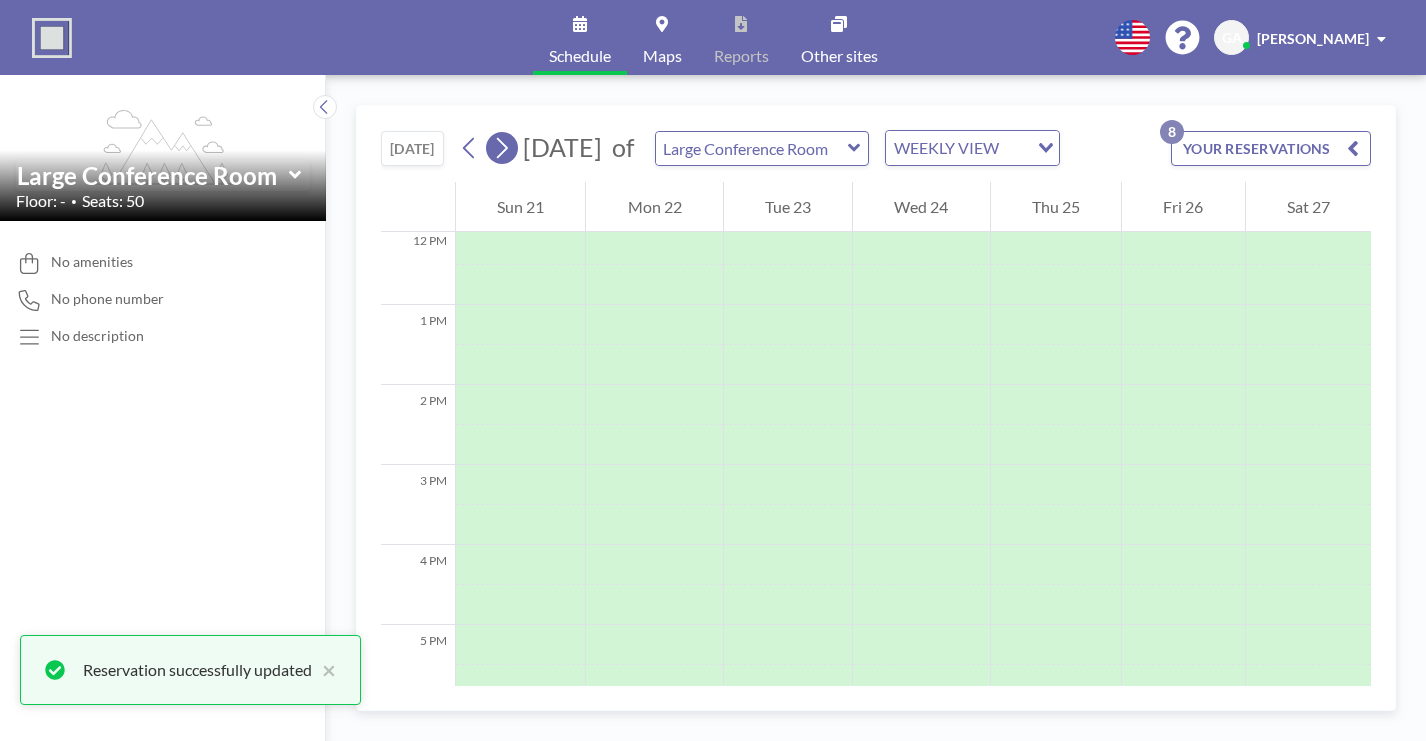 click 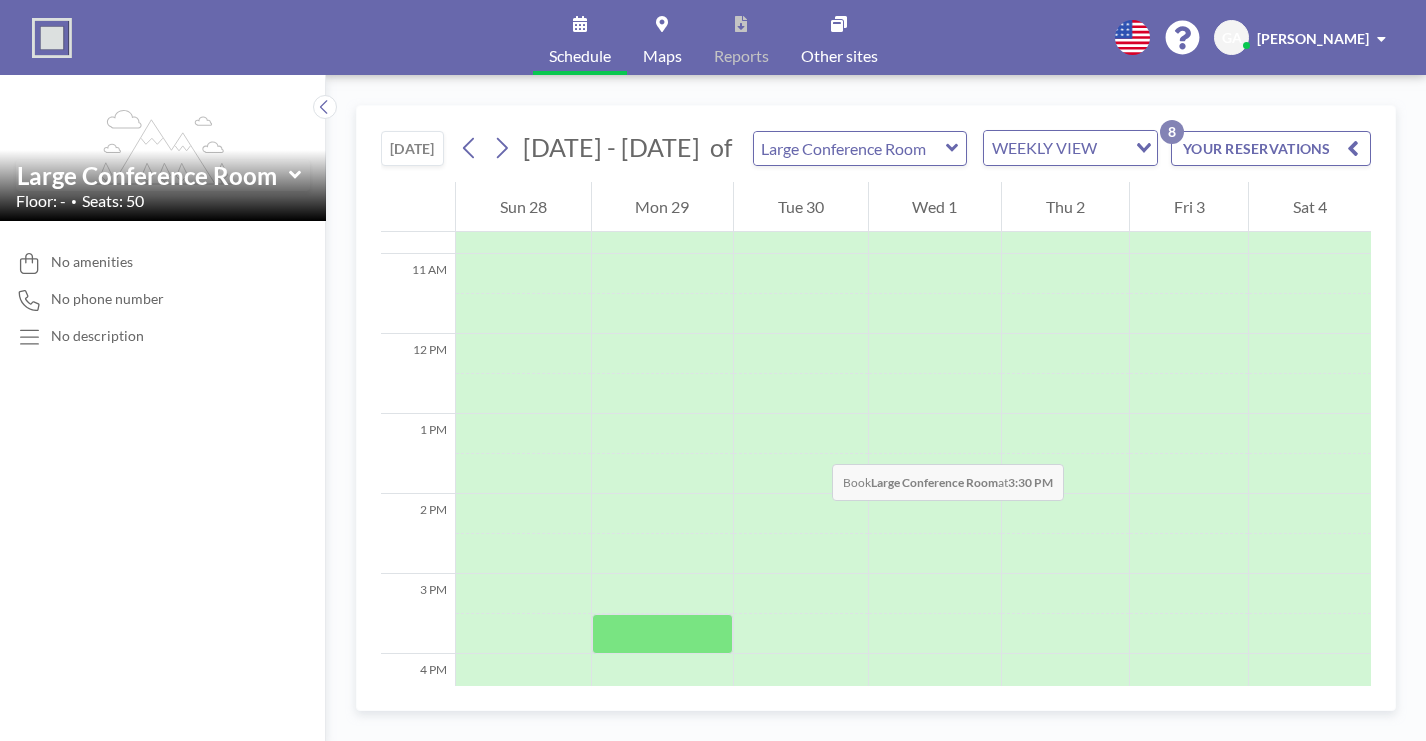 scroll, scrollTop: 928, scrollLeft: 0, axis: vertical 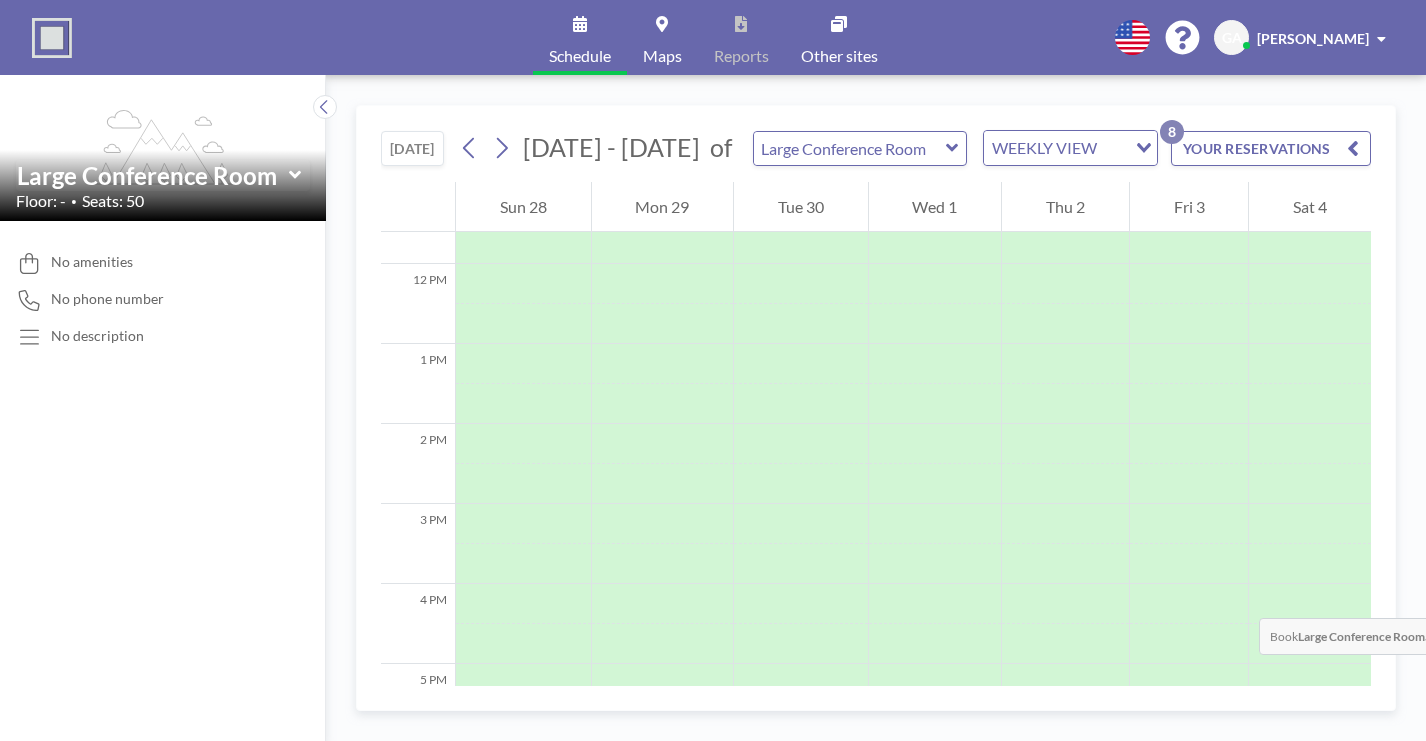 click at bounding box center [1065, 804] 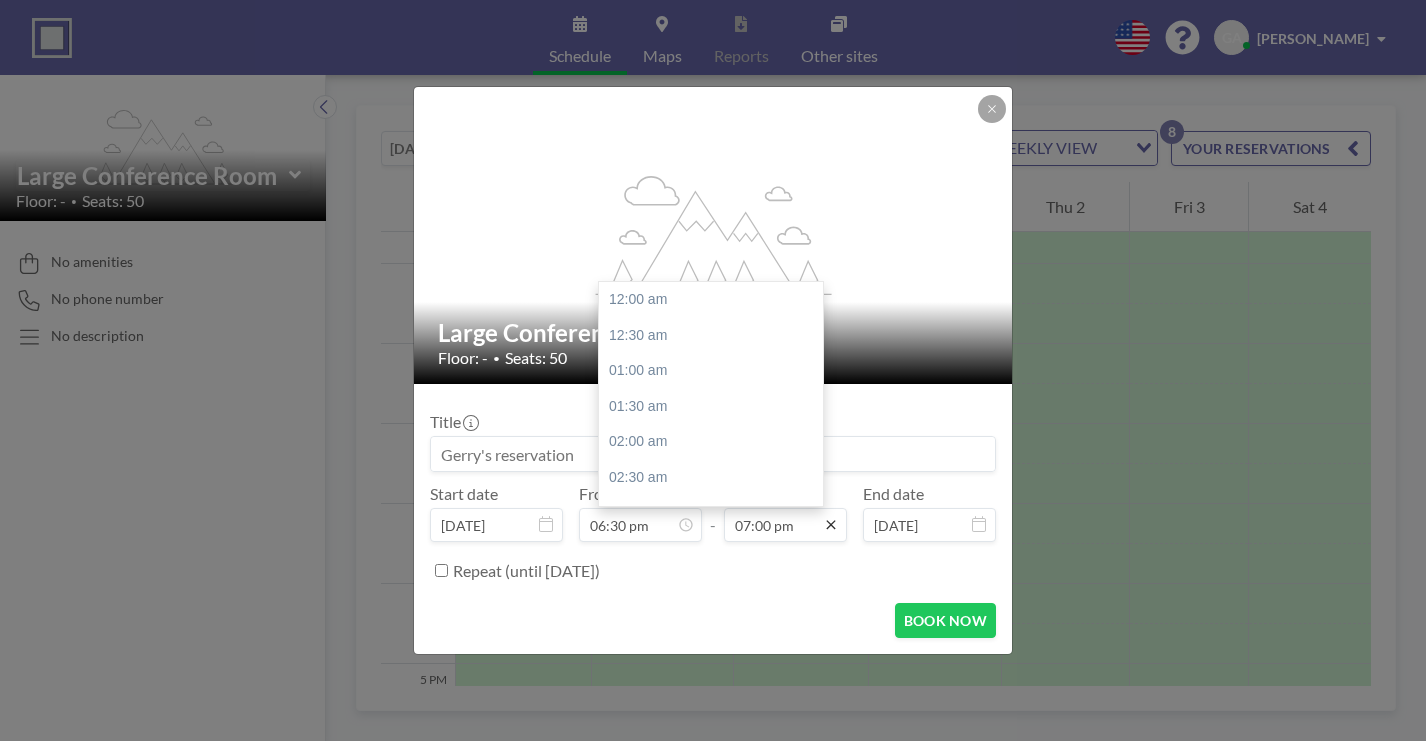 scroll, scrollTop: 1178, scrollLeft: 0, axis: vertical 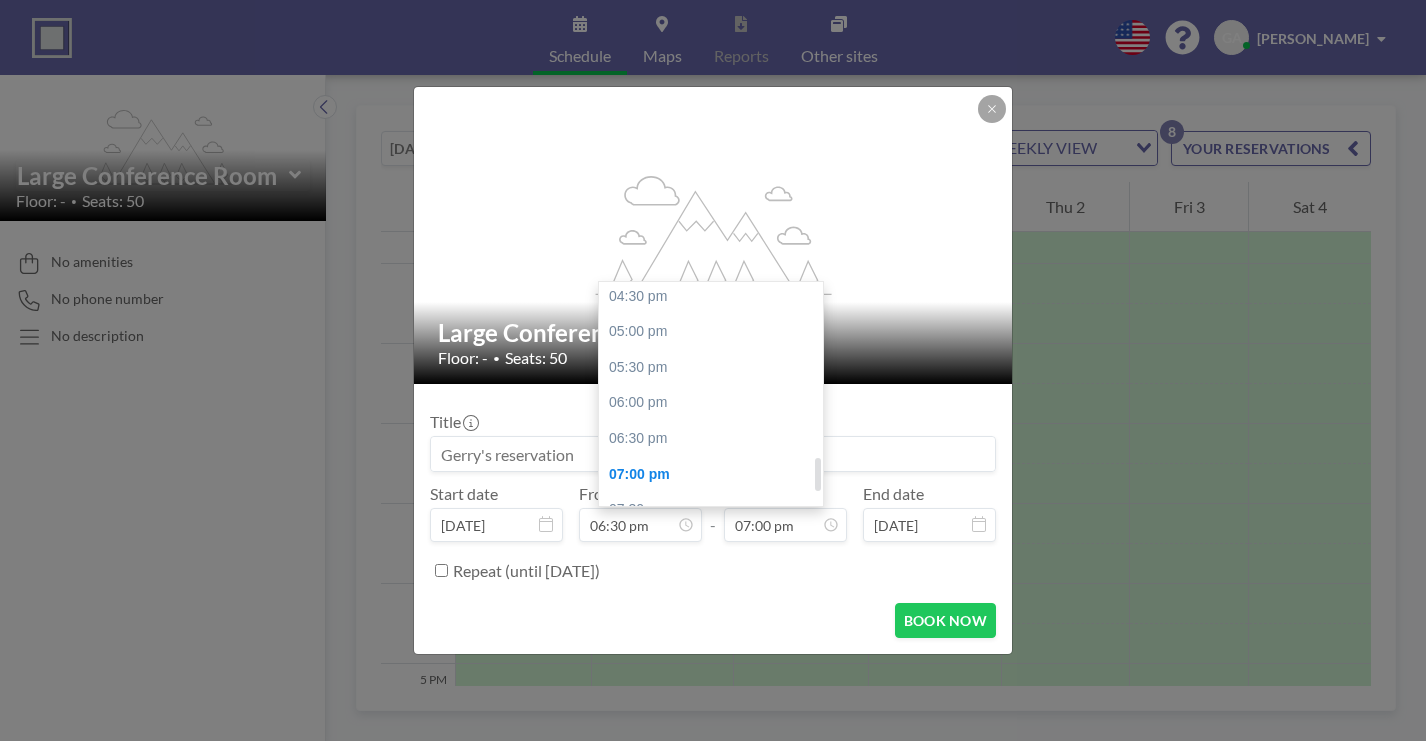 click on "09:00 pm" at bounding box center (711, 617) 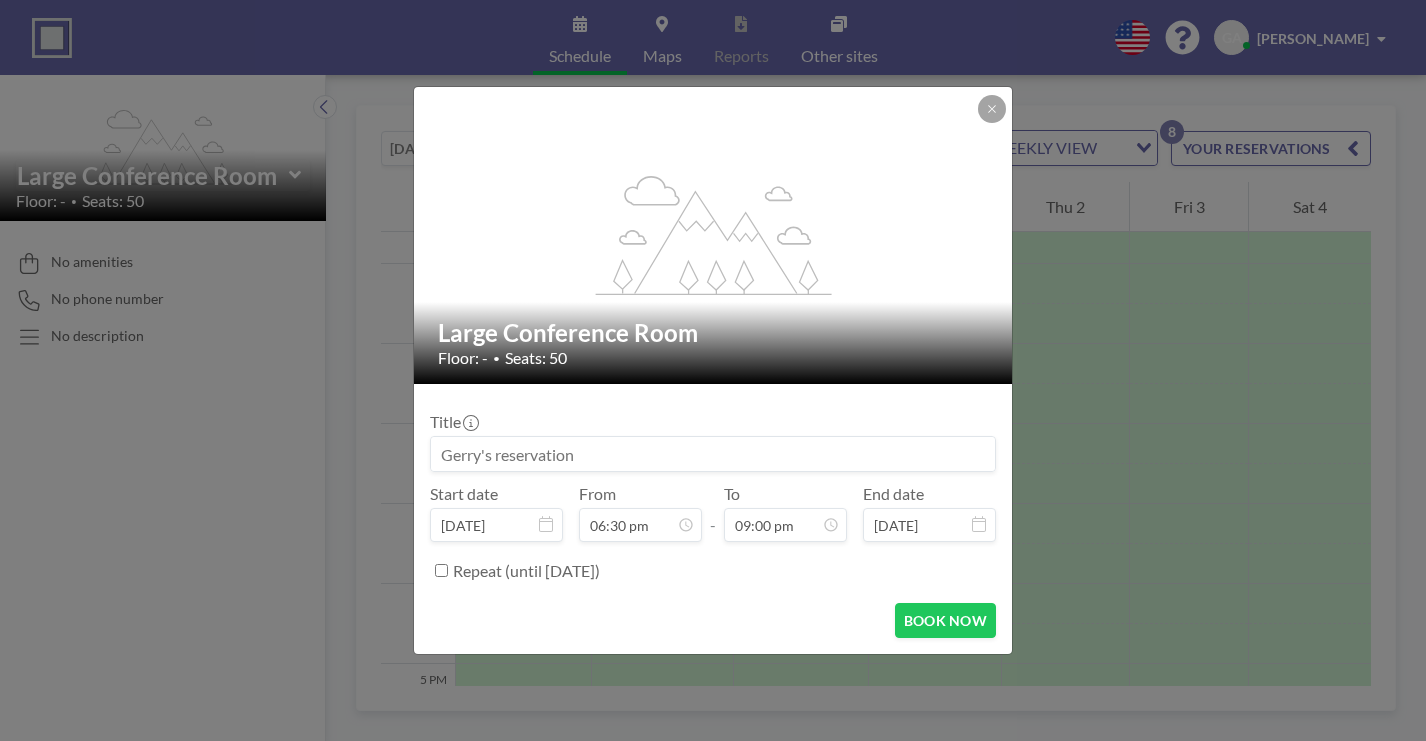 click at bounding box center [713, 454] 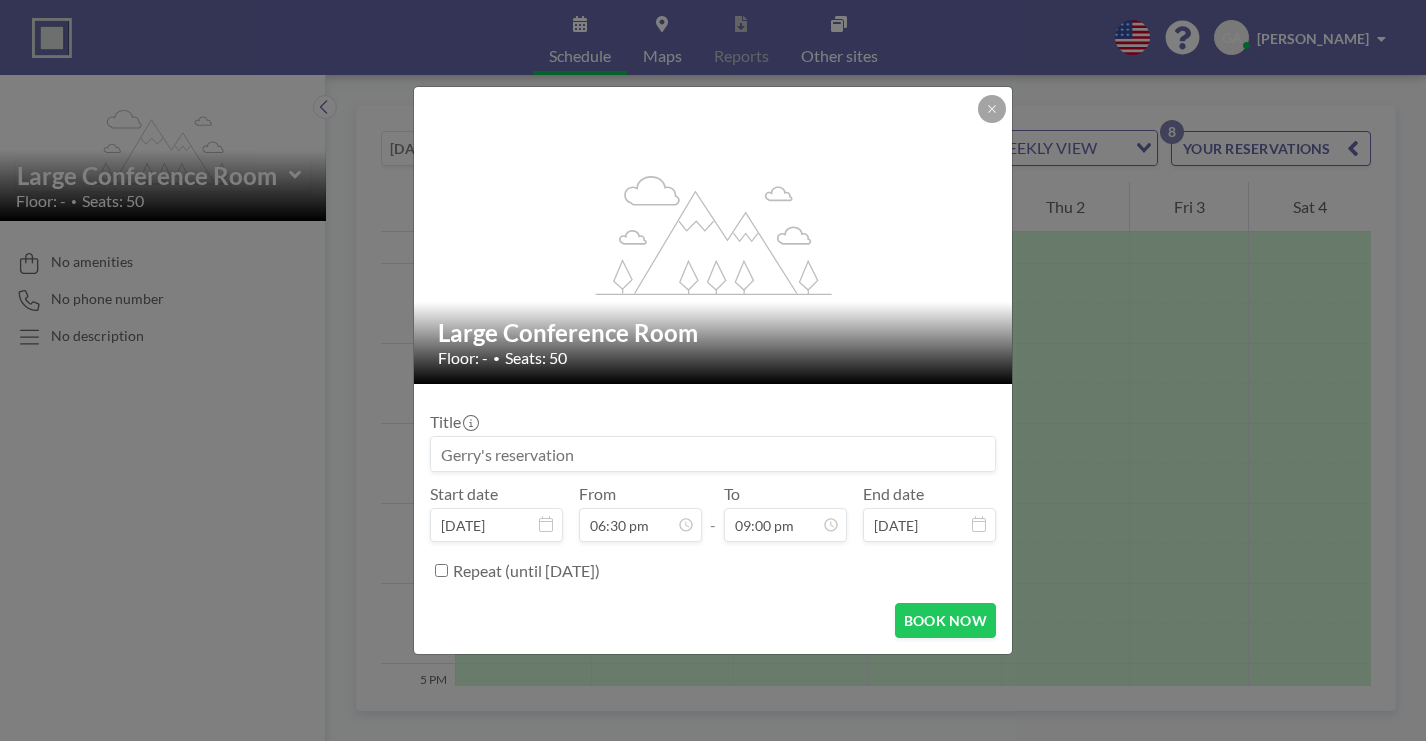 paste on "OxGrove Dems- Indivisible SCC" 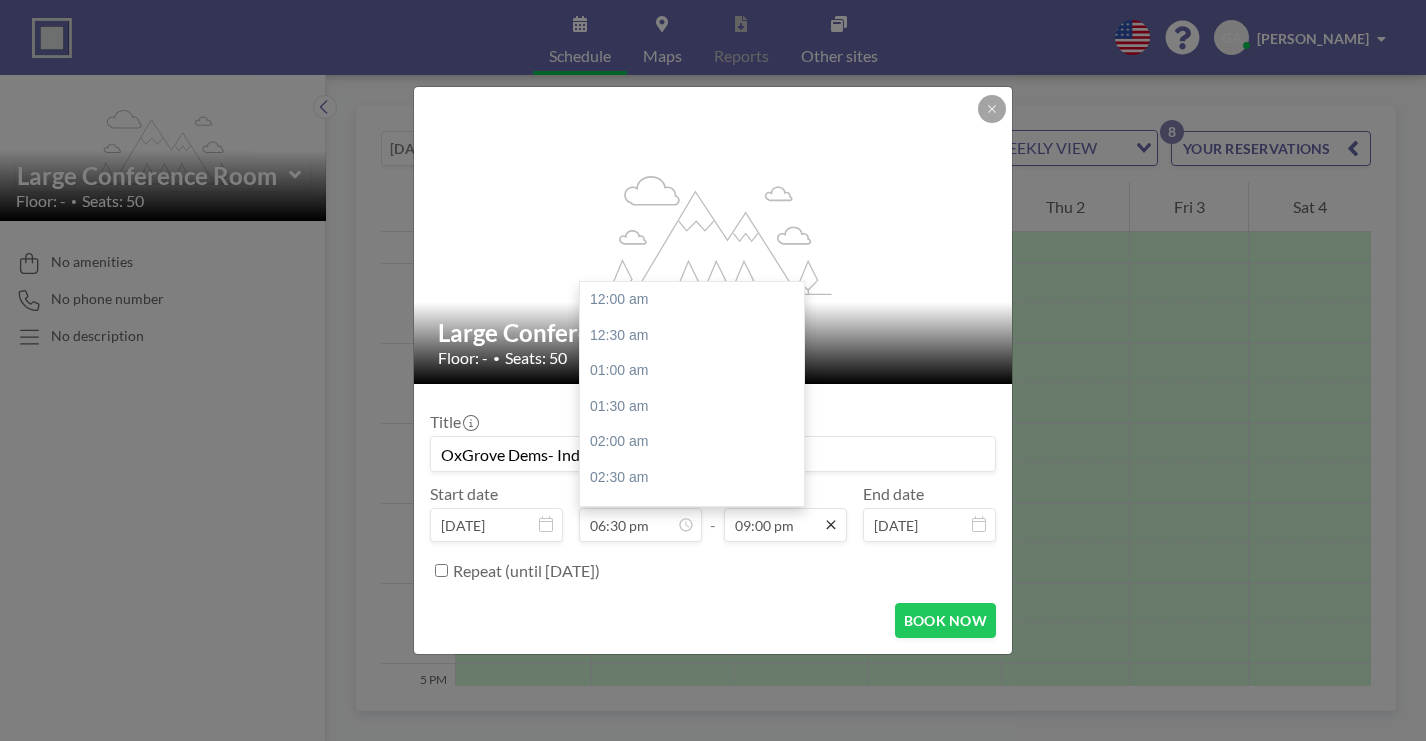 scroll, scrollTop: 1147, scrollLeft: 0, axis: vertical 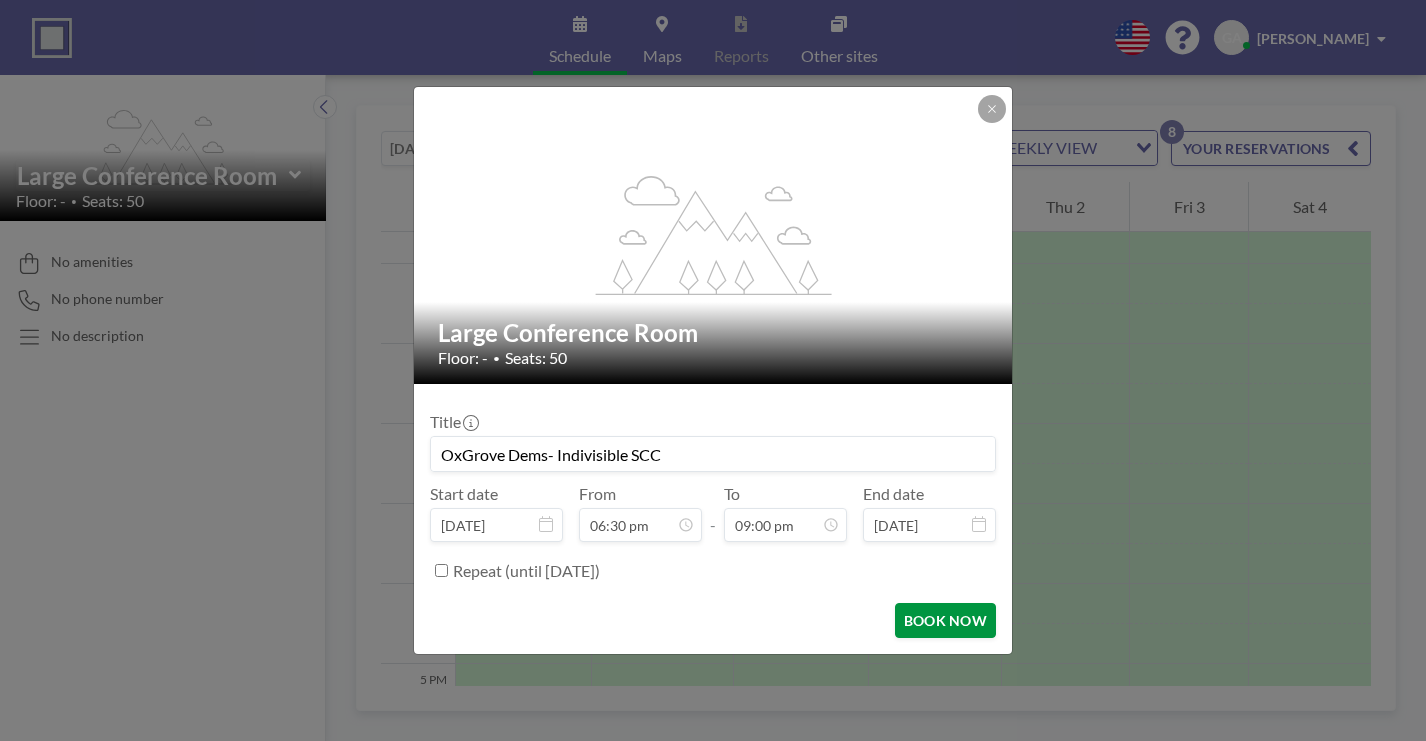 type on "OxGrove Dems- Indivisible SCC" 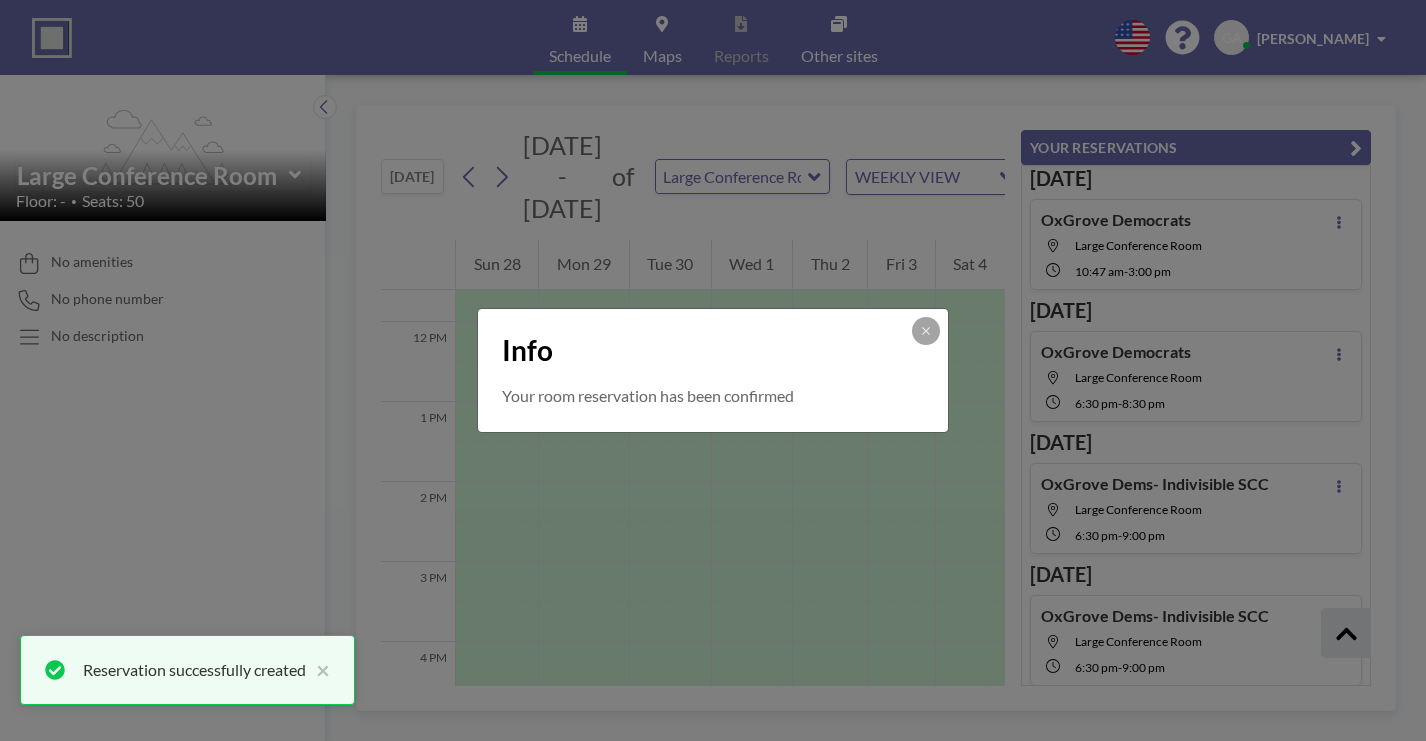scroll, scrollTop: 399, scrollLeft: 0, axis: vertical 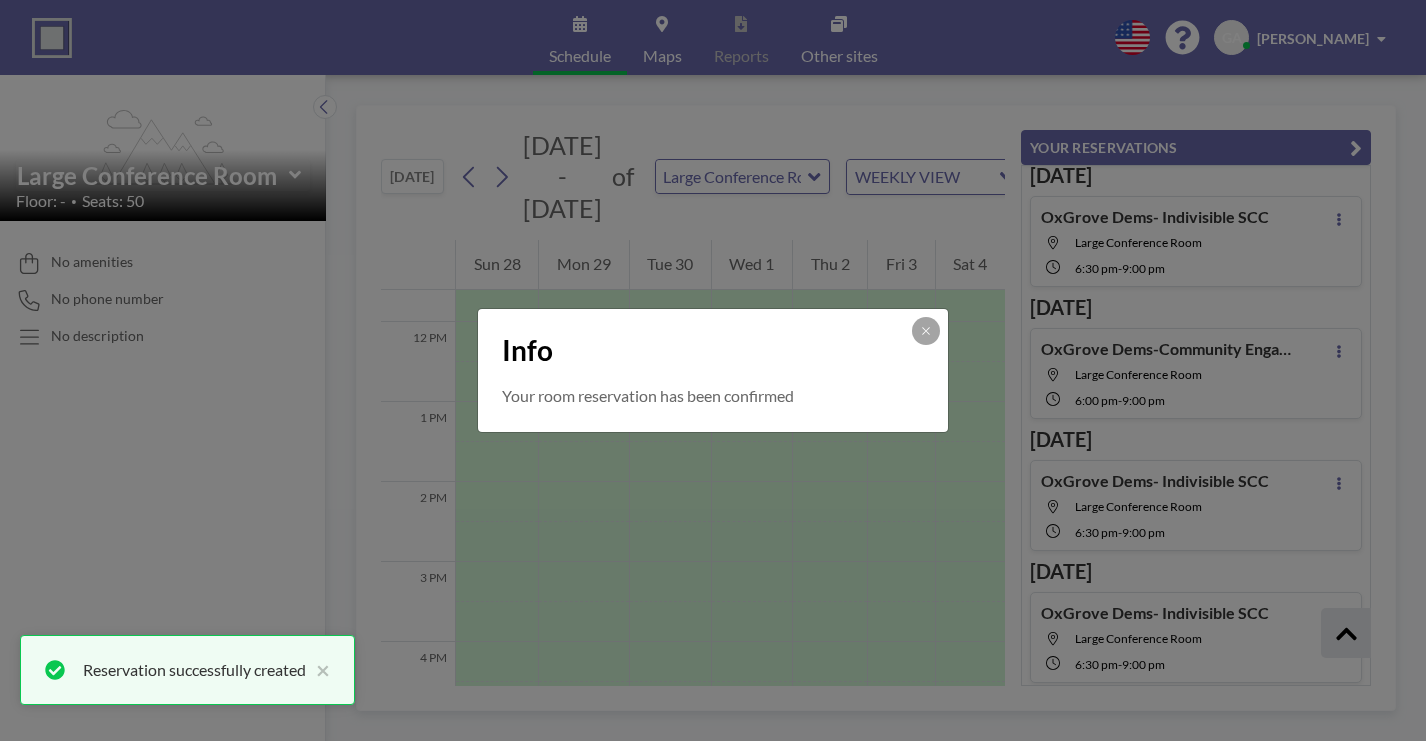 click on "Info Your room reservation has been confirmed" at bounding box center [713, 370] 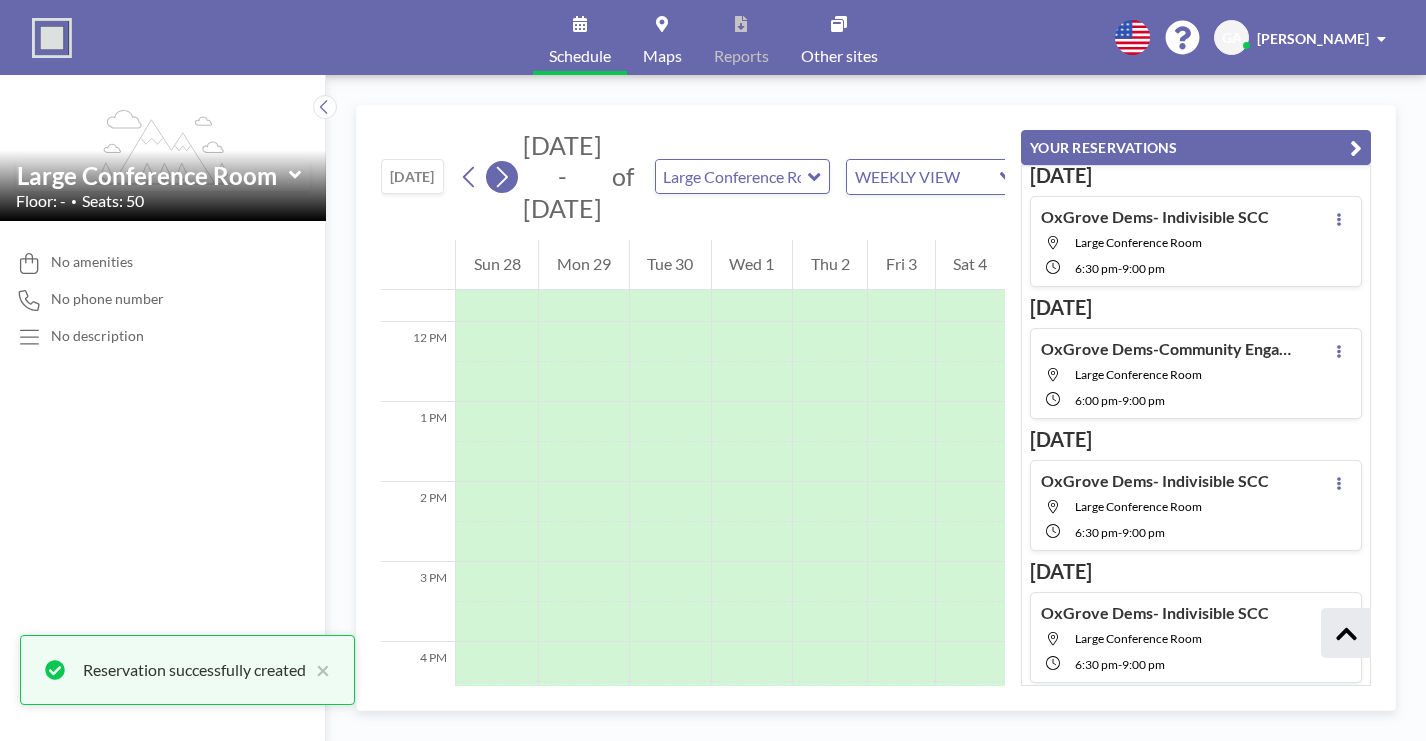 click 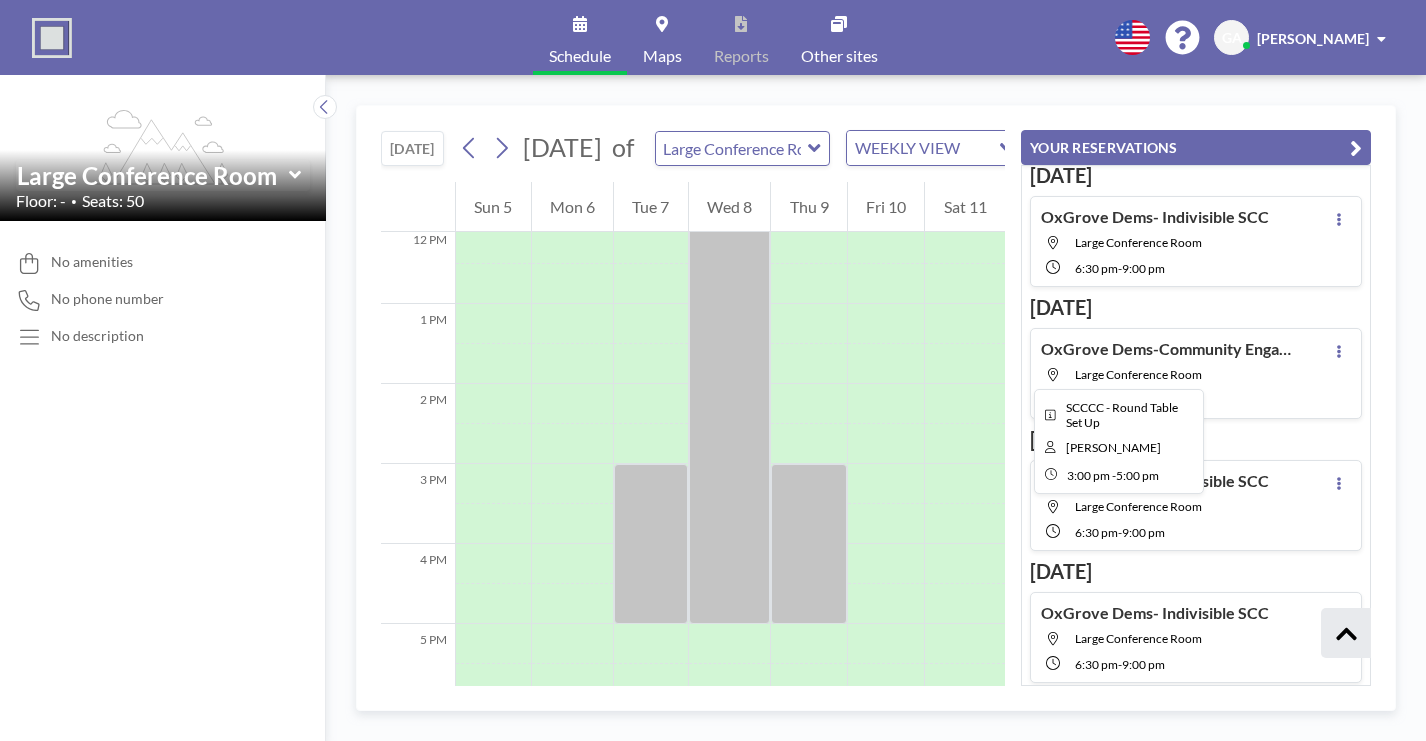 scroll, scrollTop: 969, scrollLeft: 0, axis: vertical 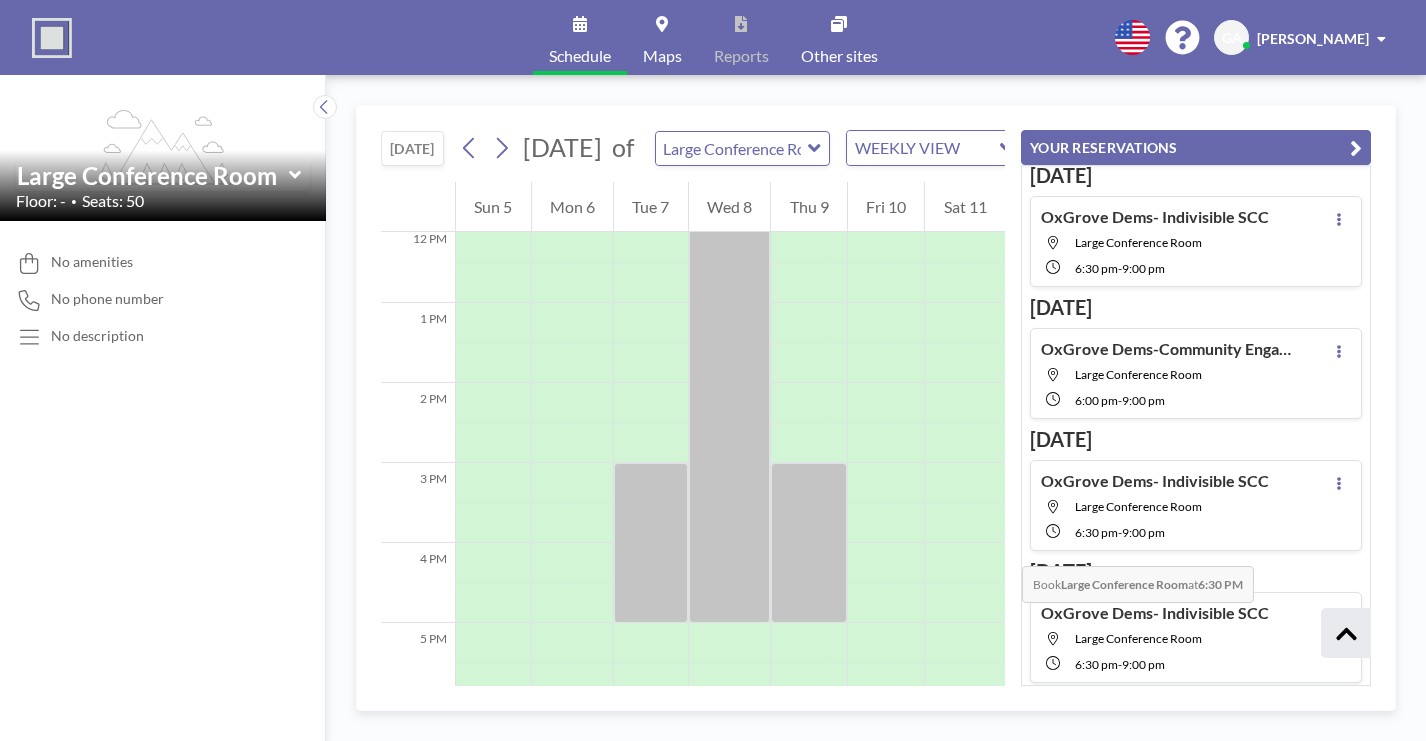 click at bounding box center (809, 763) 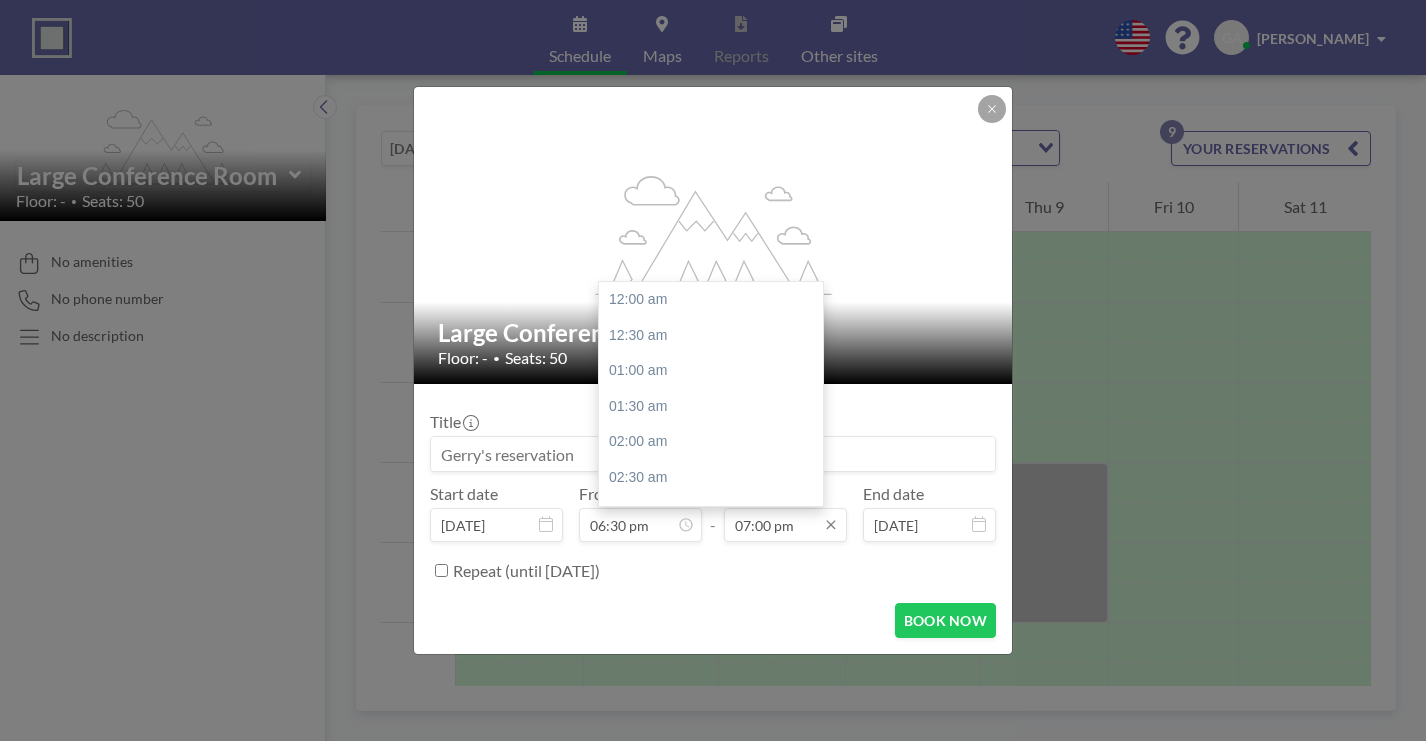 scroll, scrollTop: 1178, scrollLeft: 0, axis: vertical 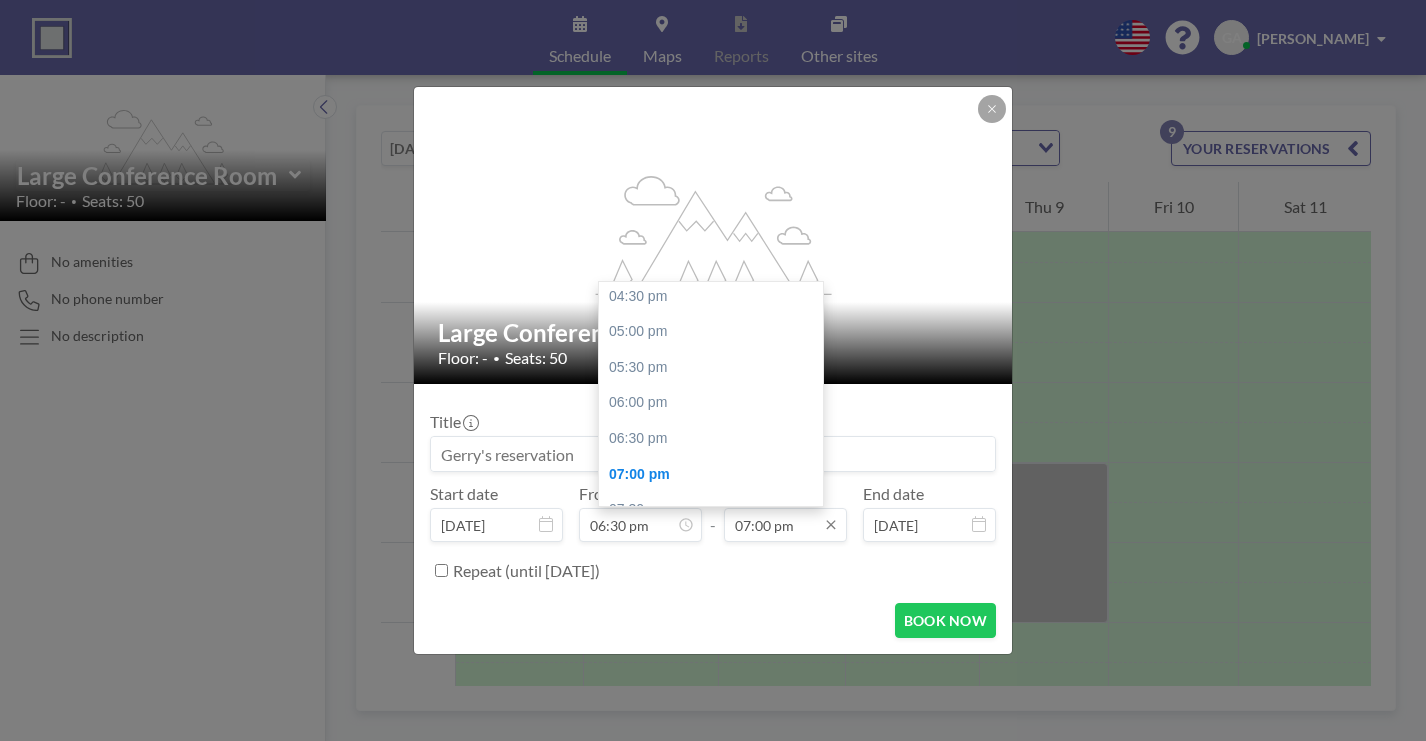 click on "07:00 pm" at bounding box center [785, 525] 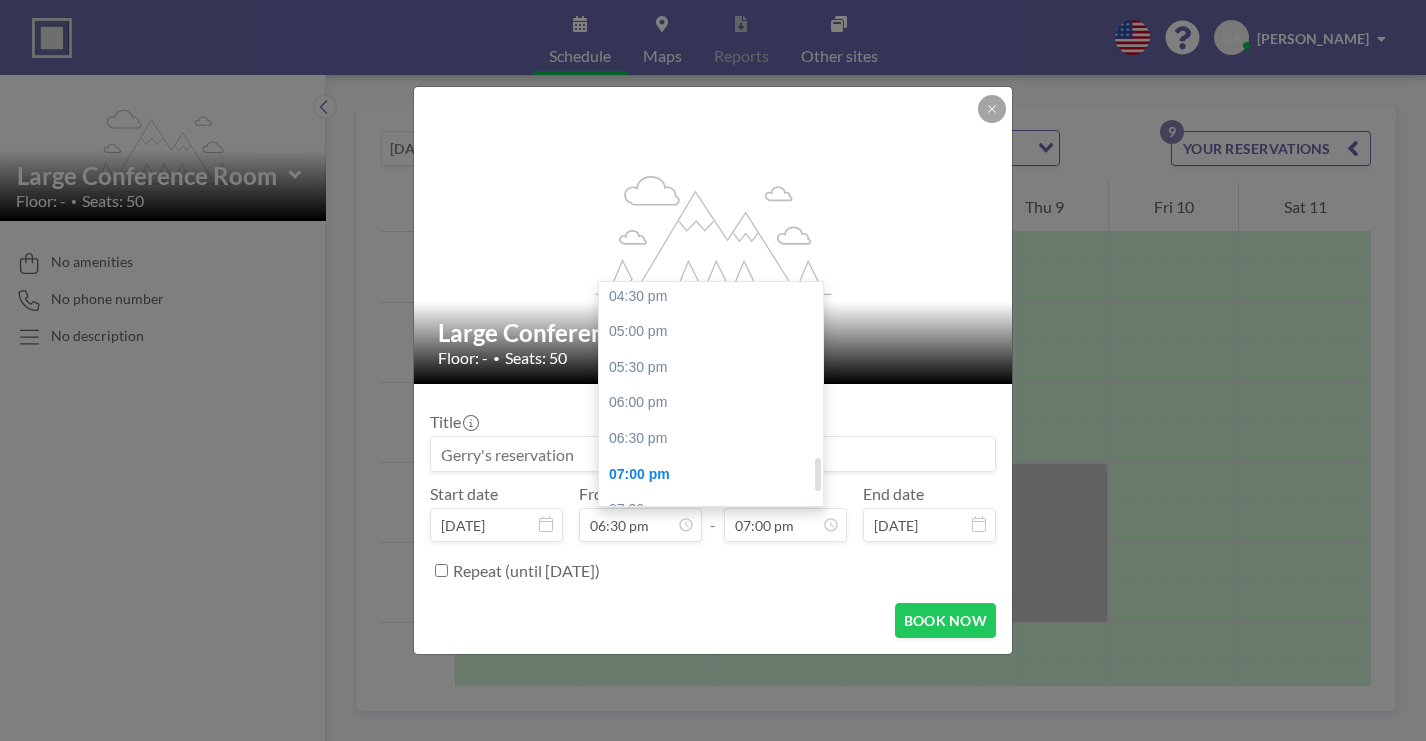 click on "09:00 pm" at bounding box center (711, 617) 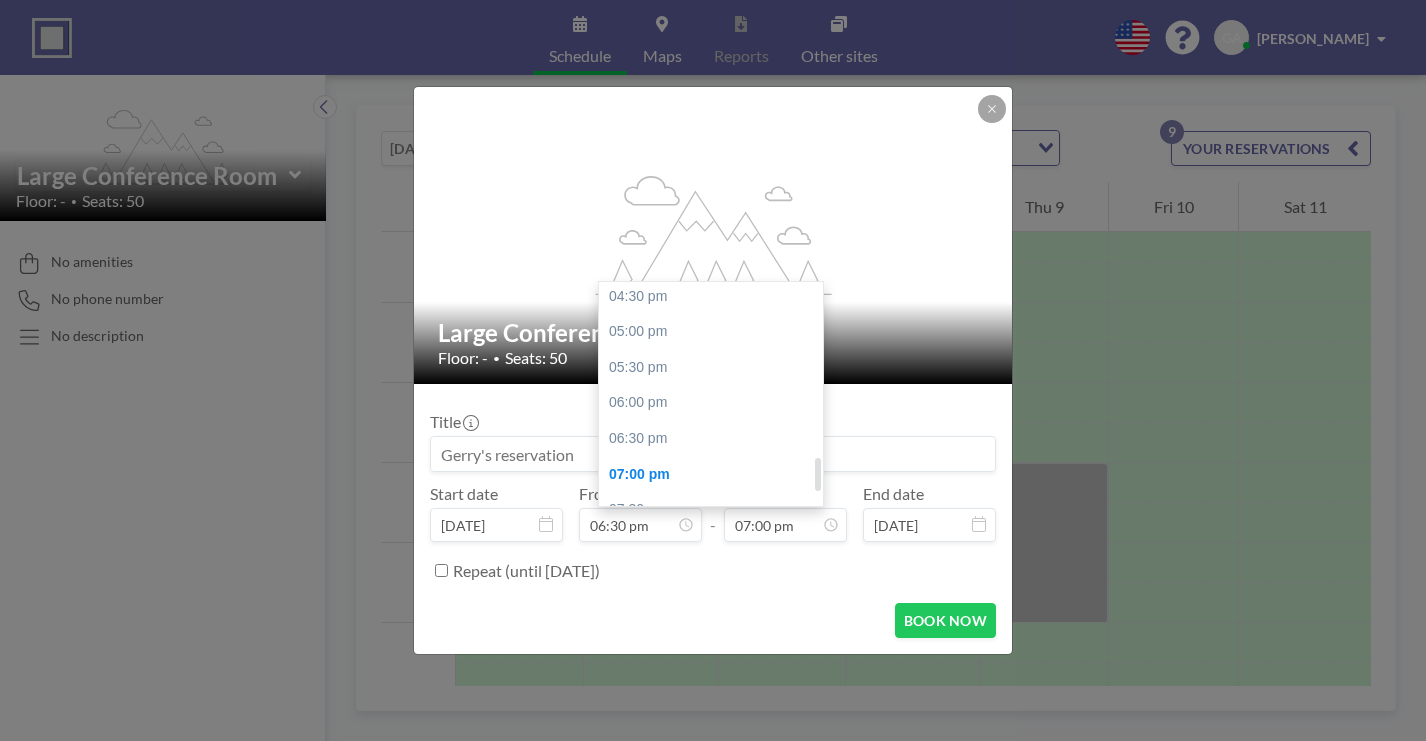 type on "09:00 pm" 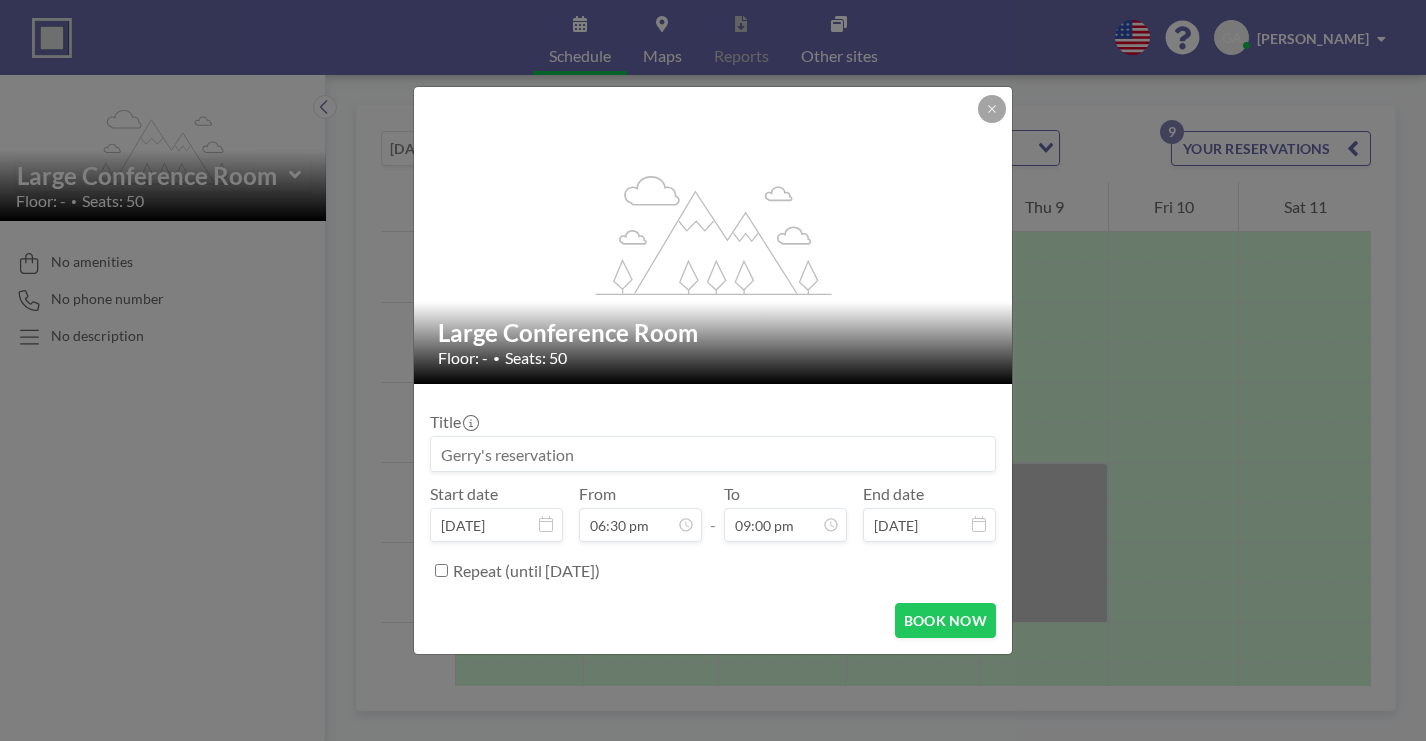 click at bounding box center [713, 454] 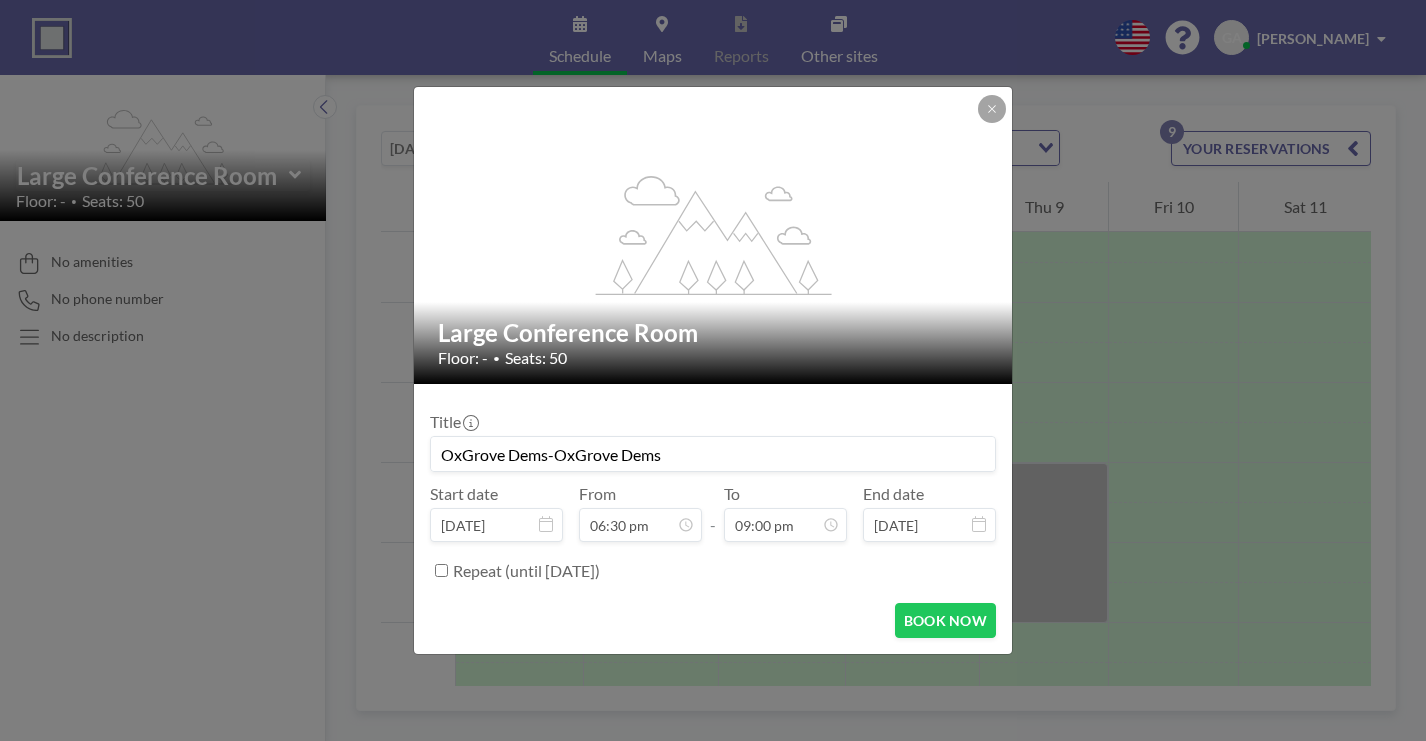 scroll, scrollTop: 1264, scrollLeft: 0, axis: vertical 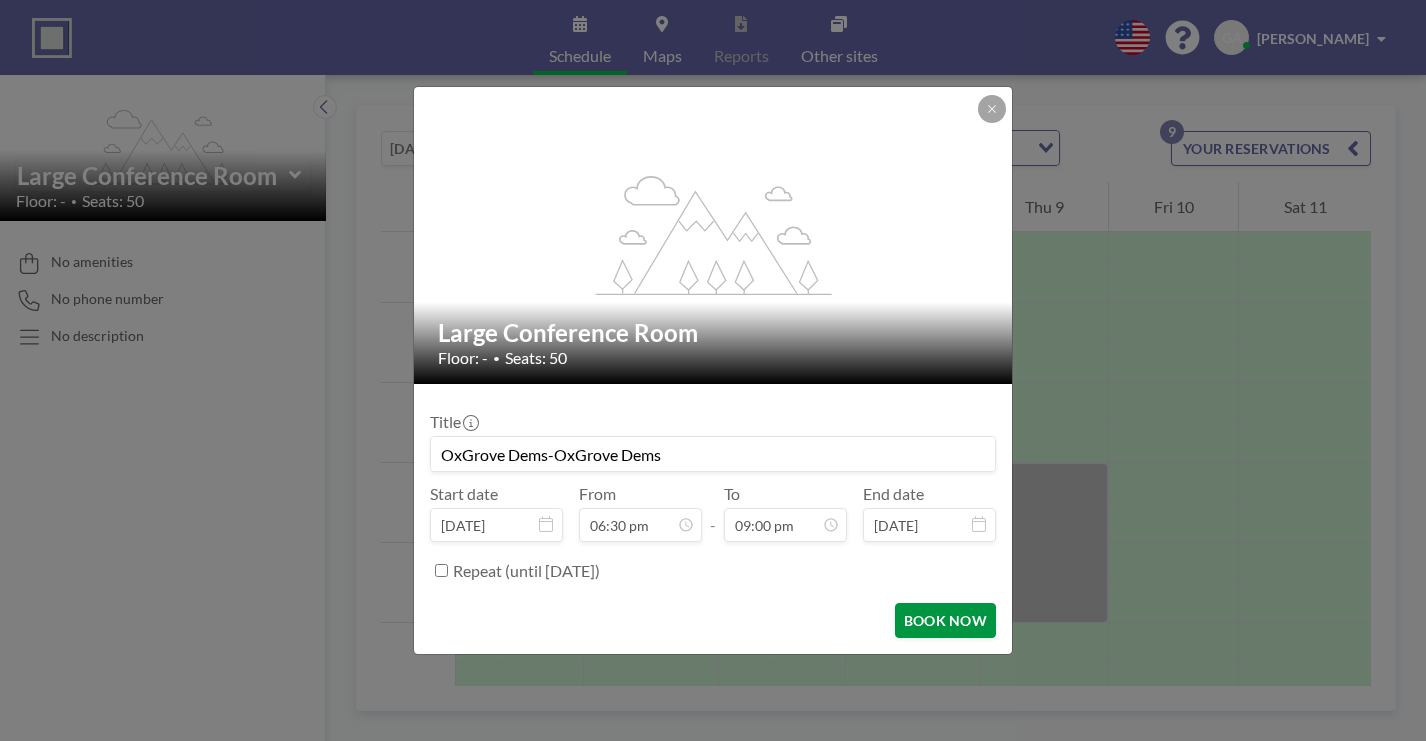 type on "OxGrove Dems-OxGrove Dems" 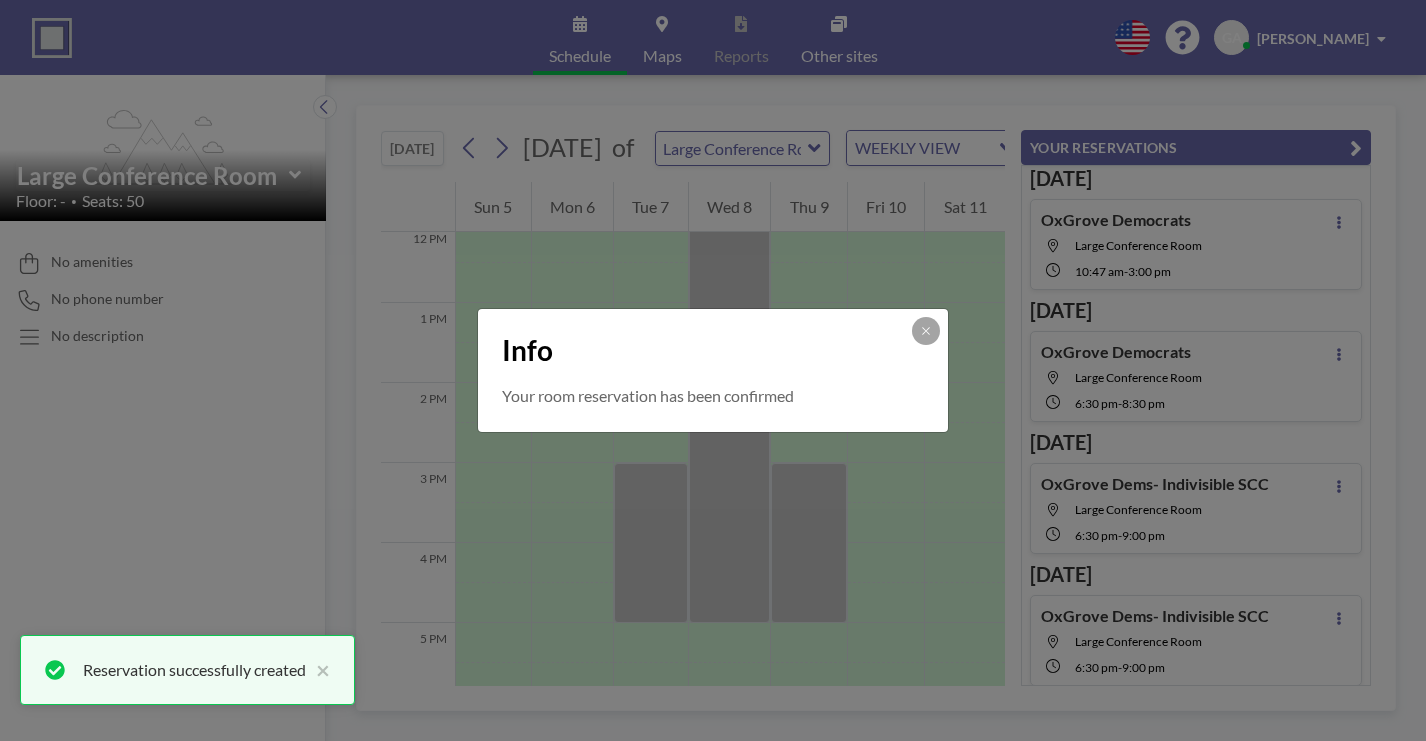scroll, scrollTop: 0, scrollLeft: 0, axis: both 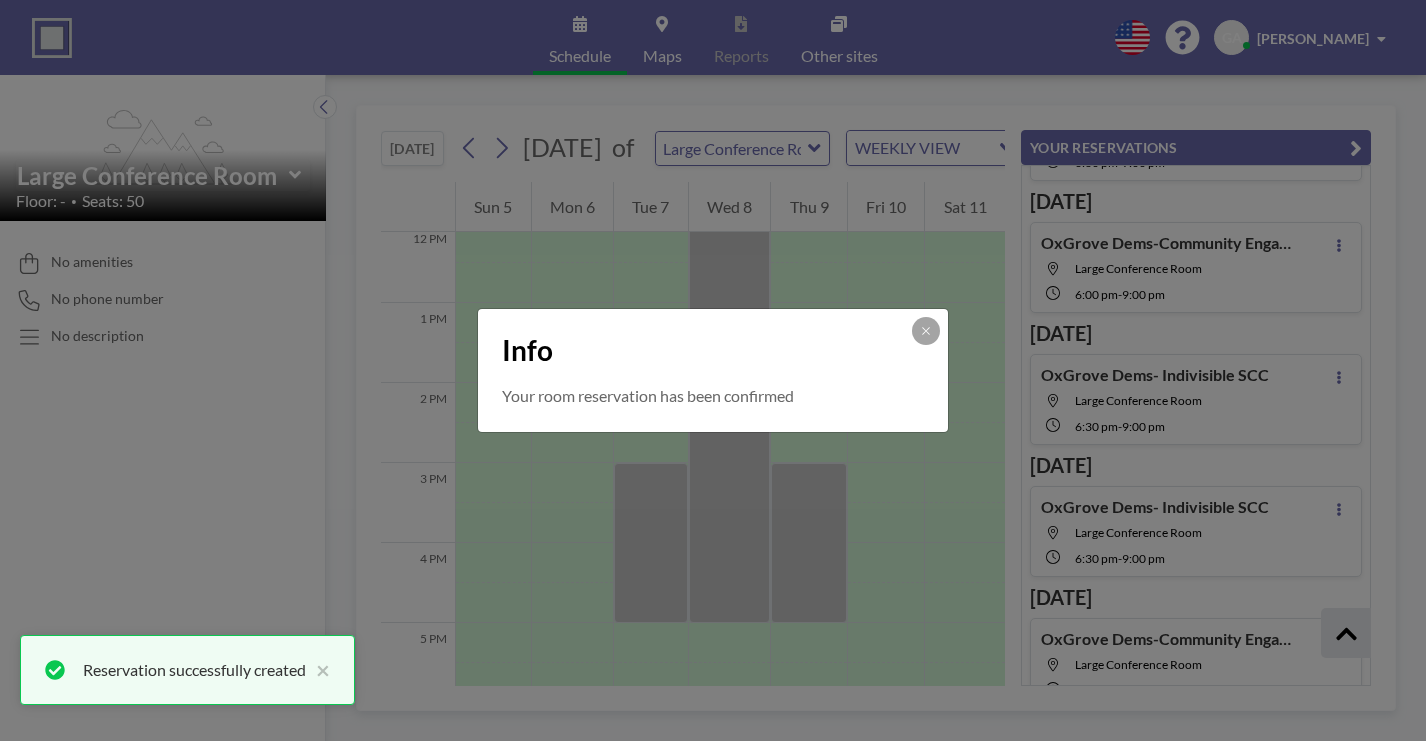 click on "Info Your room reservation has been confirmed" at bounding box center (713, 370) 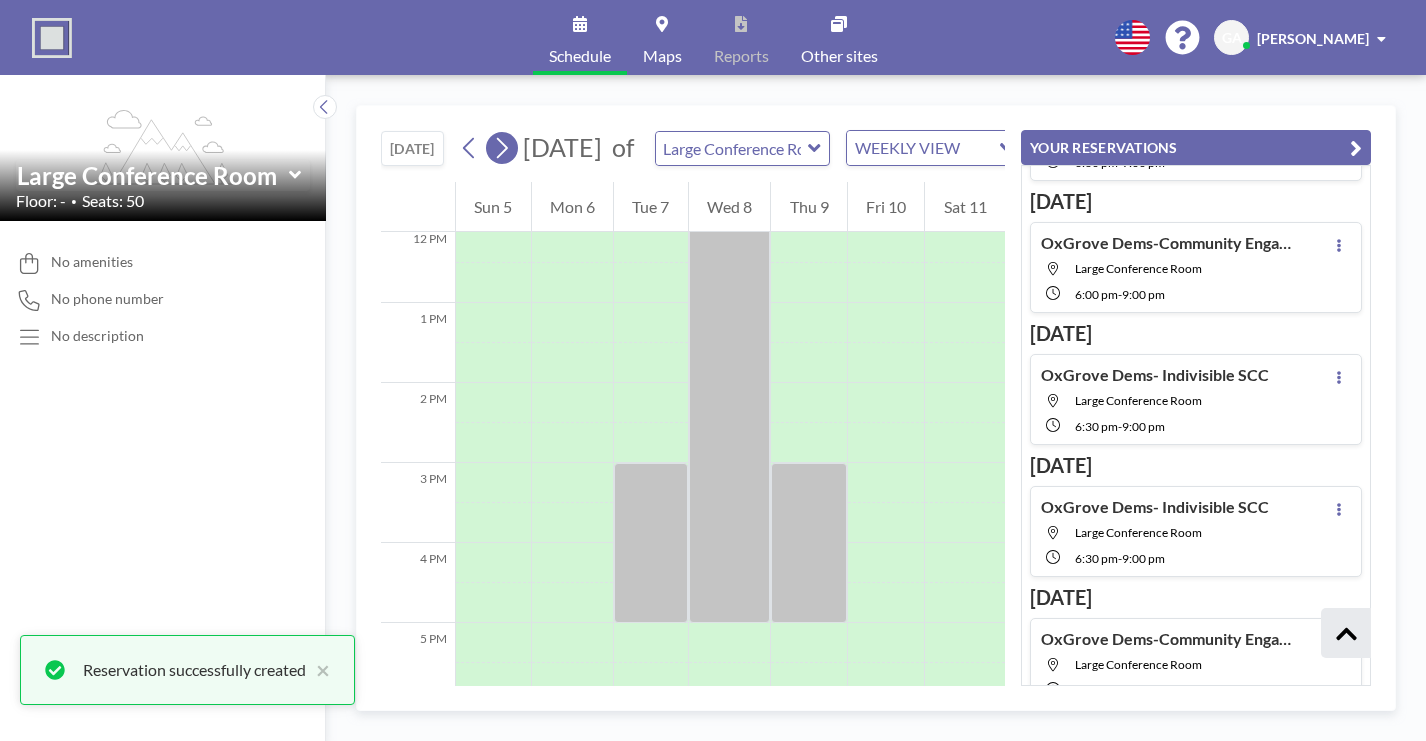 click 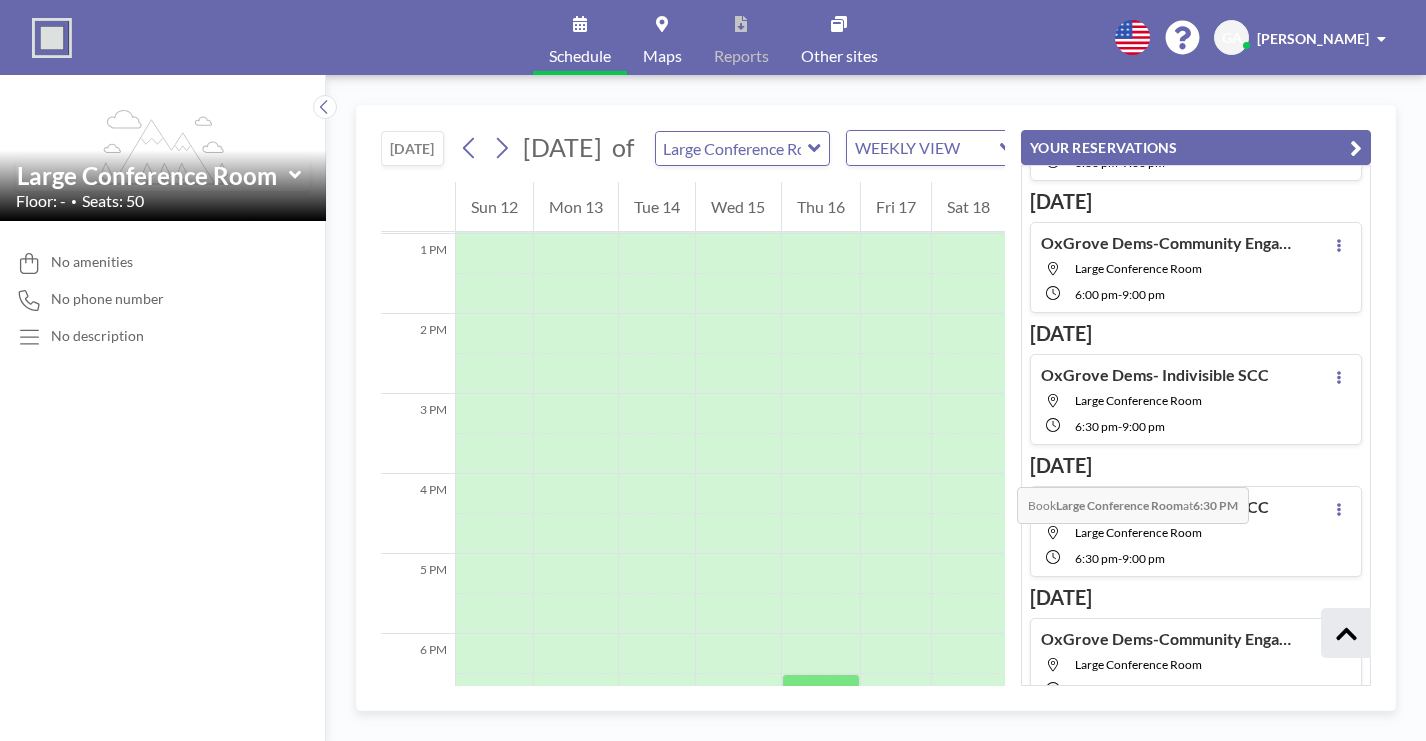scroll, scrollTop: 1043, scrollLeft: 0, axis: vertical 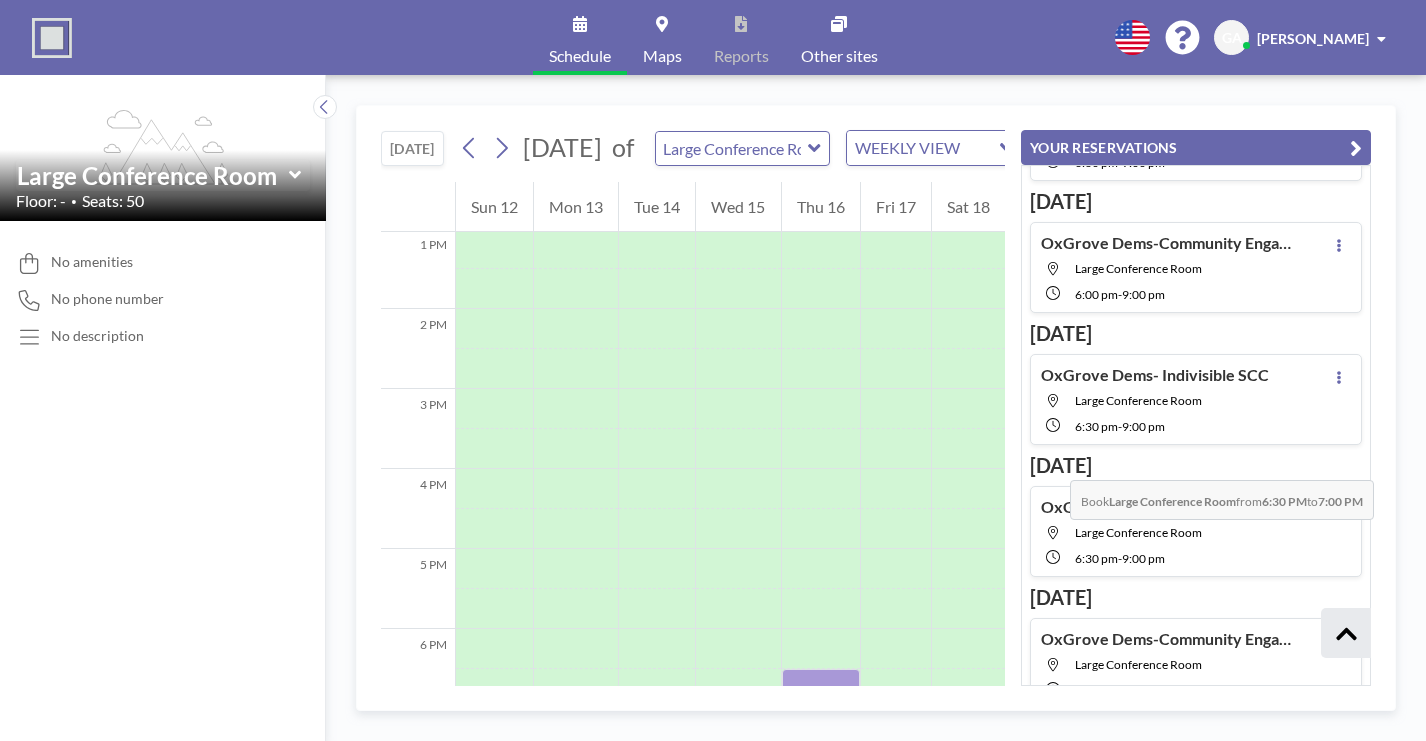 click at bounding box center (821, 689) 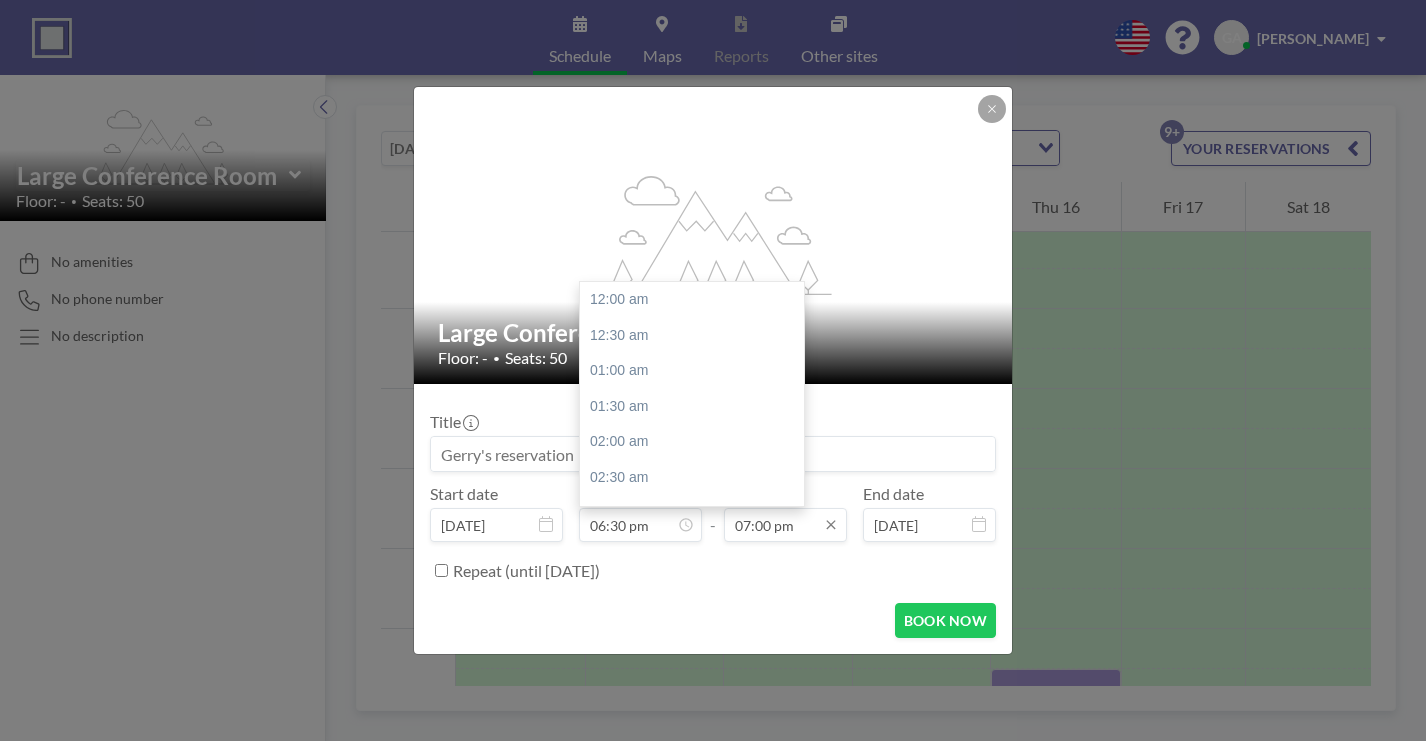 scroll, scrollTop: 1147, scrollLeft: 0, axis: vertical 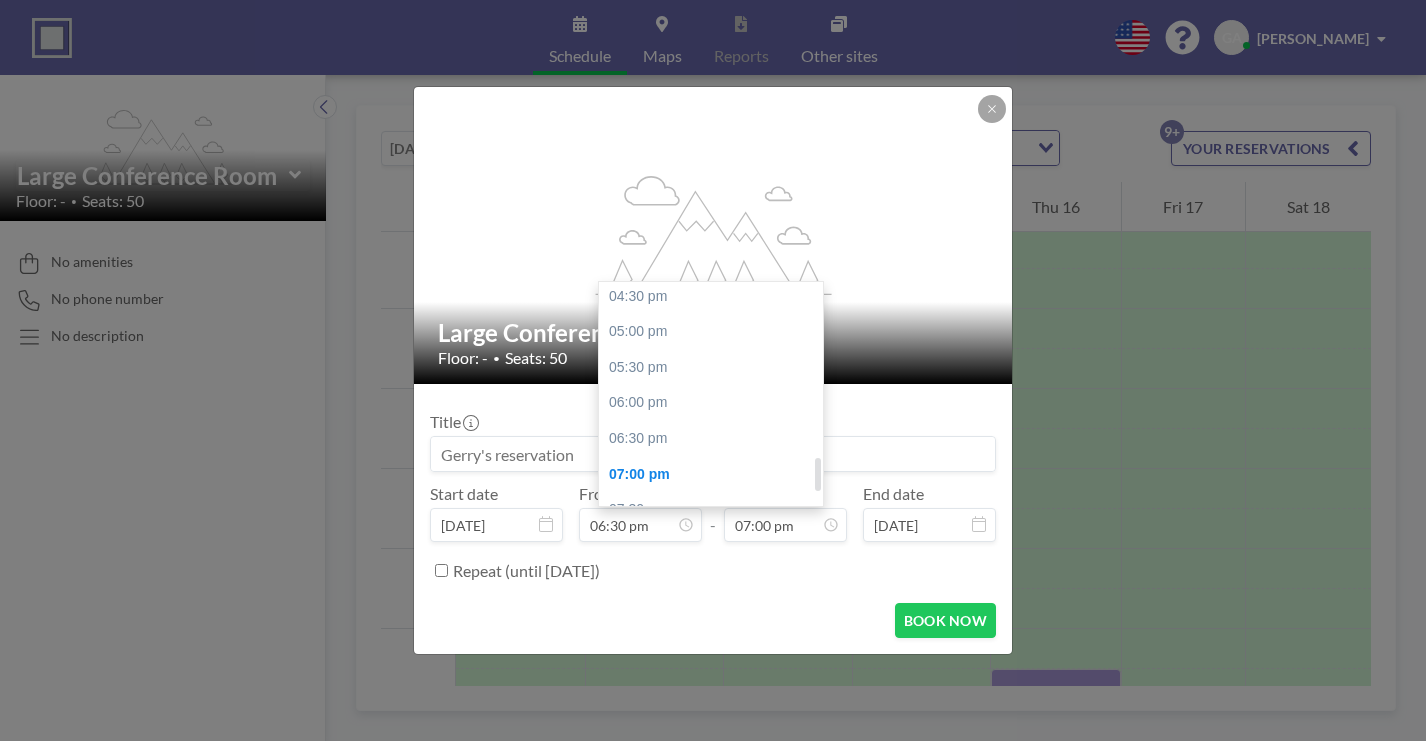 click on "09:00 pm" at bounding box center (711, 617) 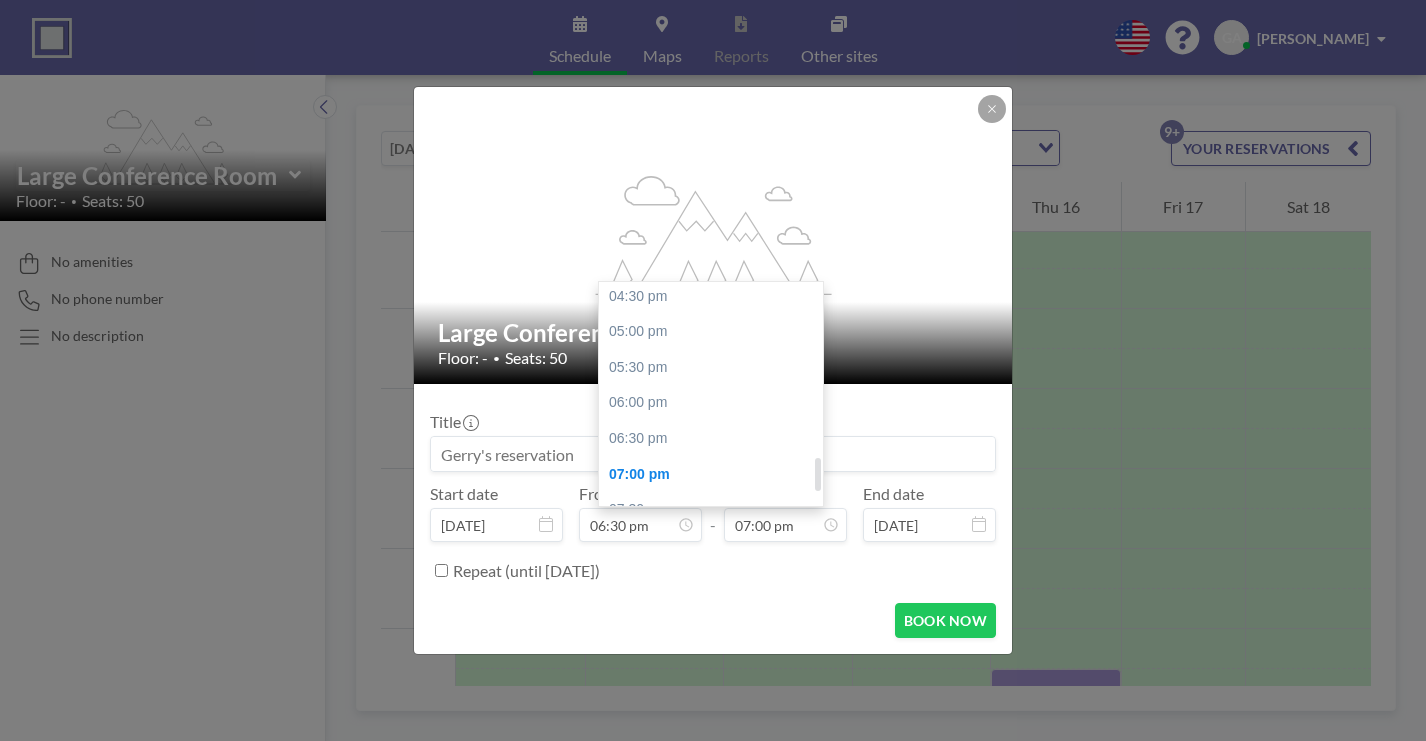 type on "09:00 pm" 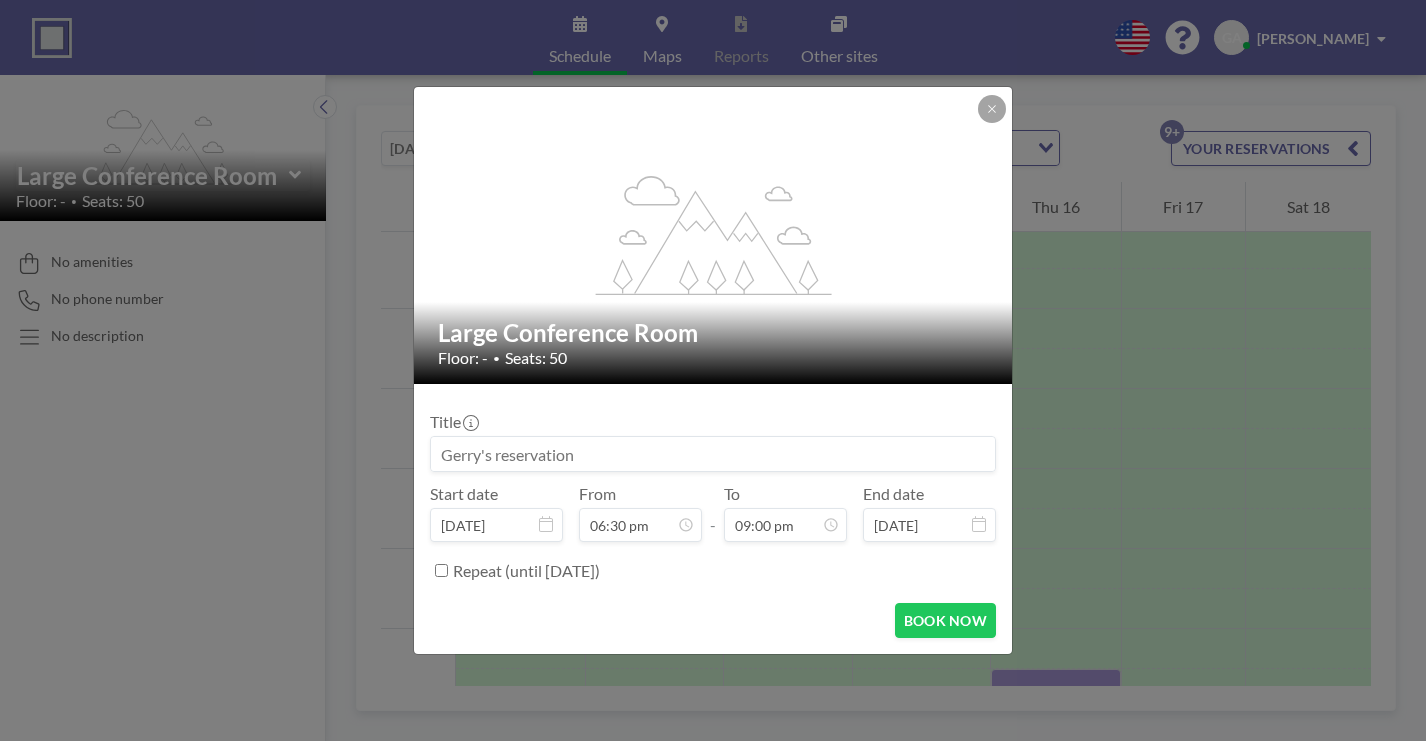 click at bounding box center [713, 454] 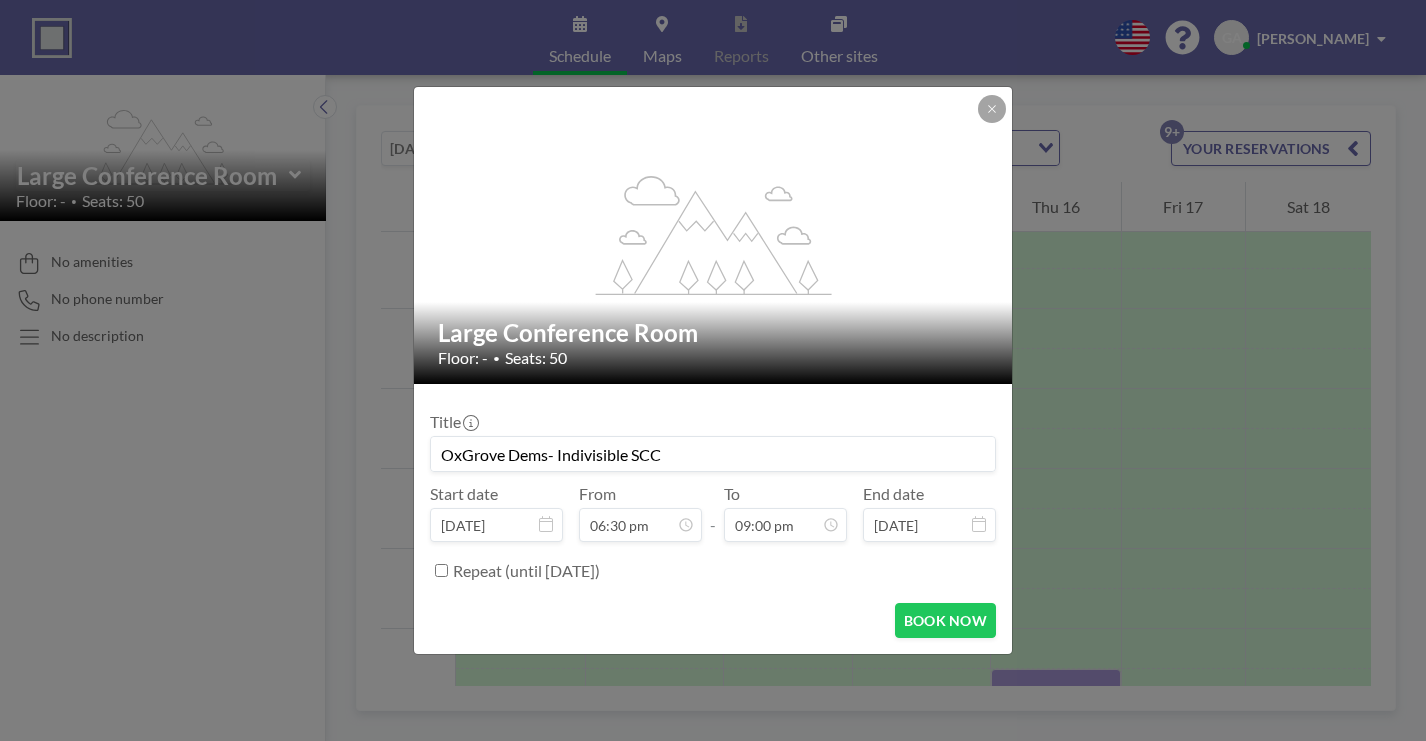 scroll, scrollTop: 1147, scrollLeft: 0, axis: vertical 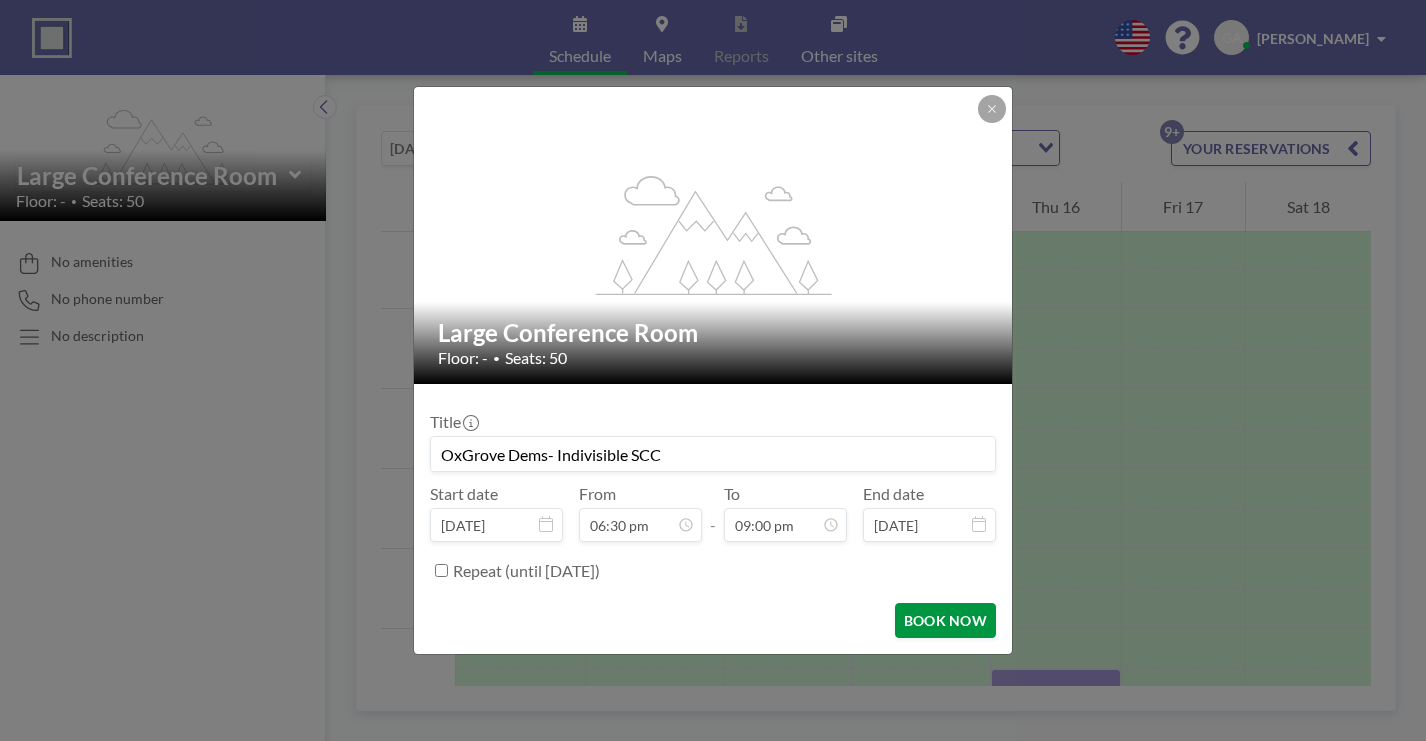 type on "OxGrove Dems- Indivisible SCC" 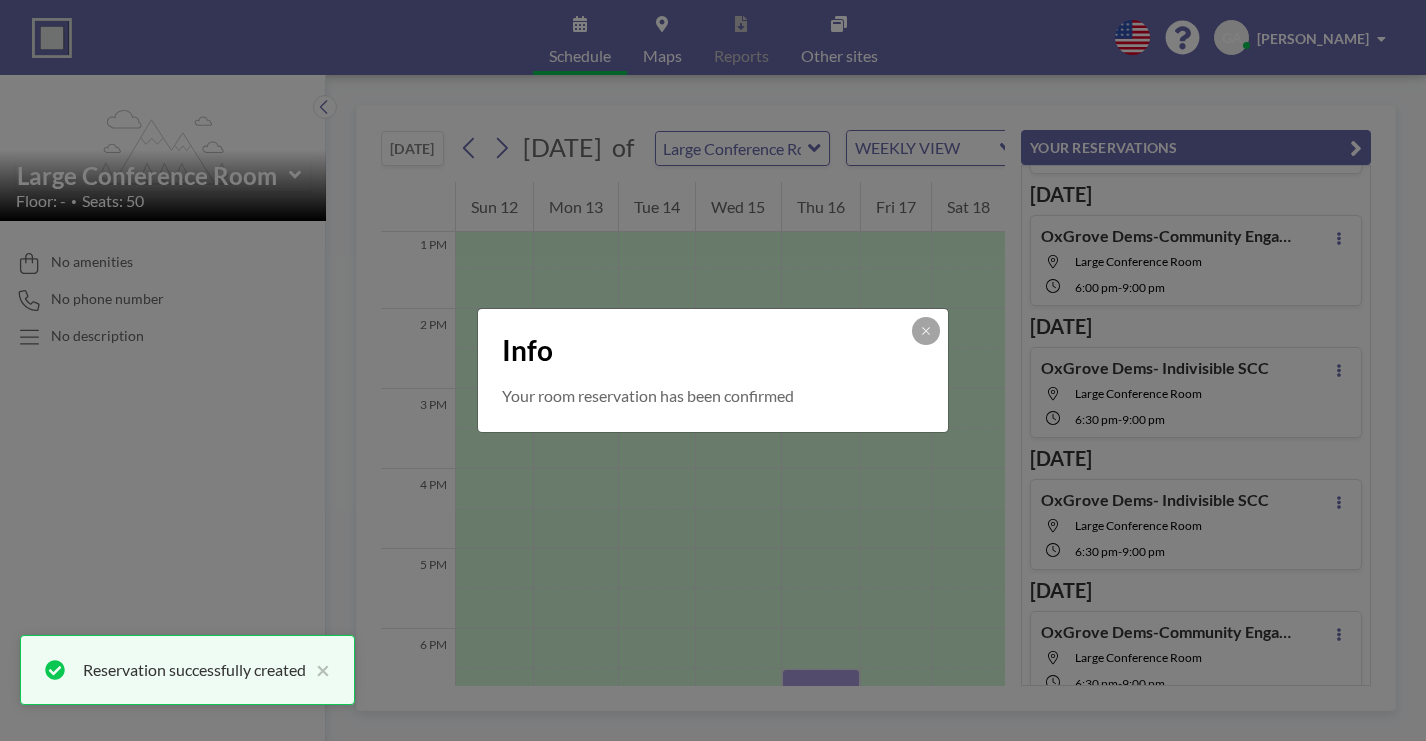 scroll, scrollTop: 612, scrollLeft: 0, axis: vertical 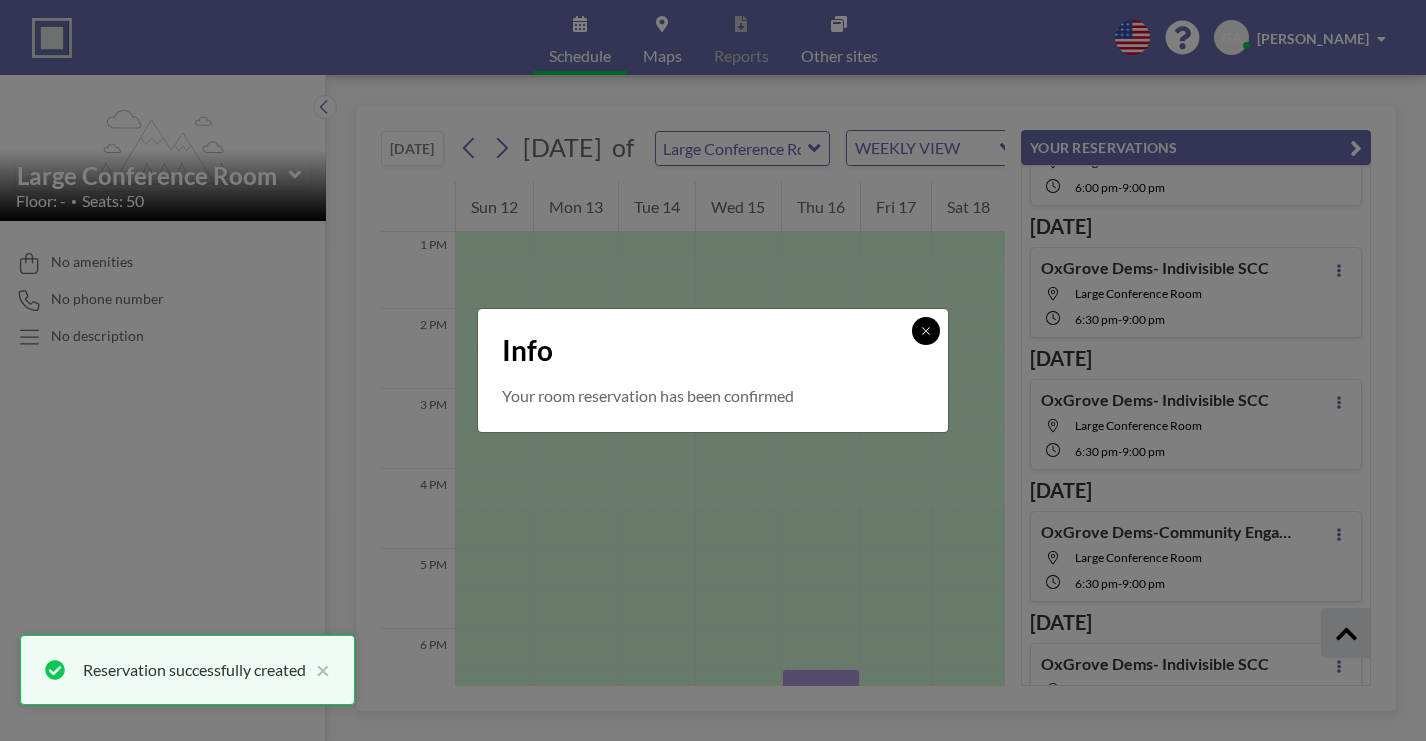 click 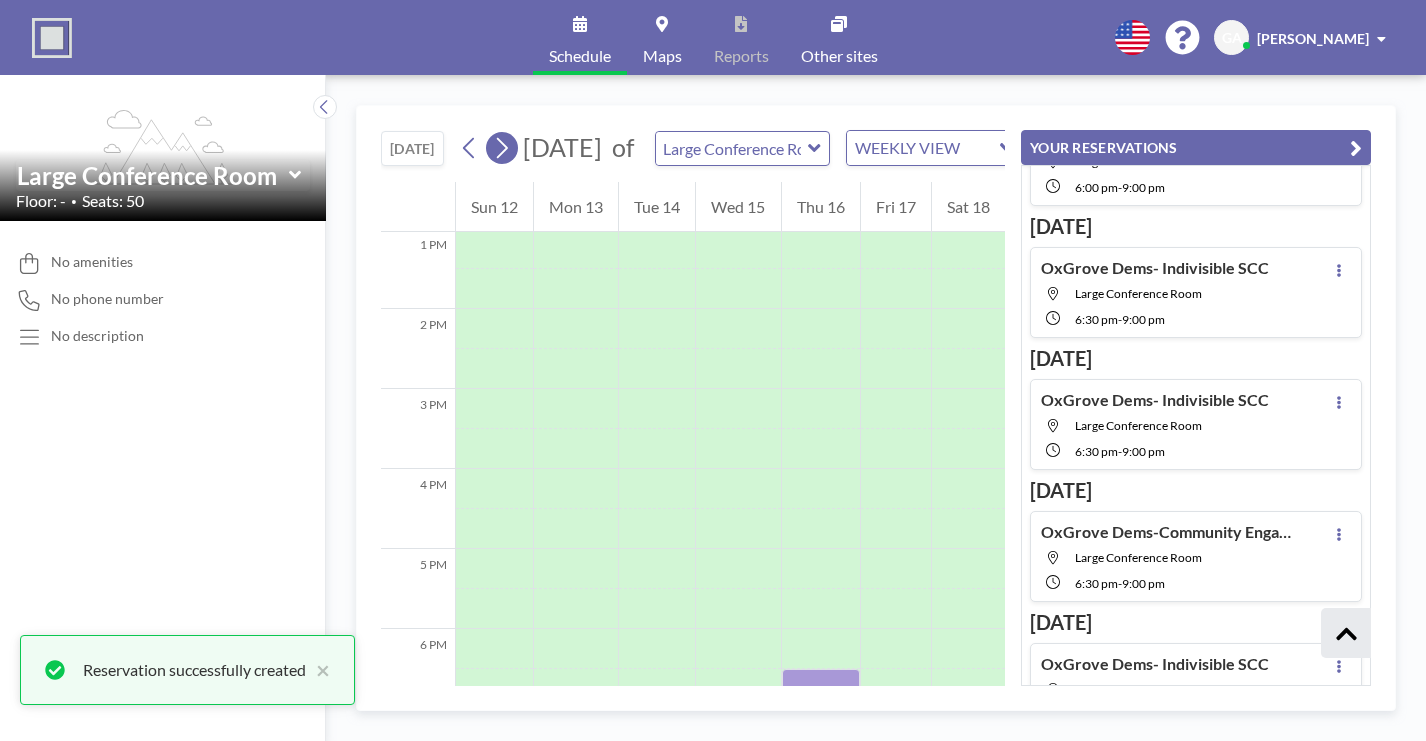 click 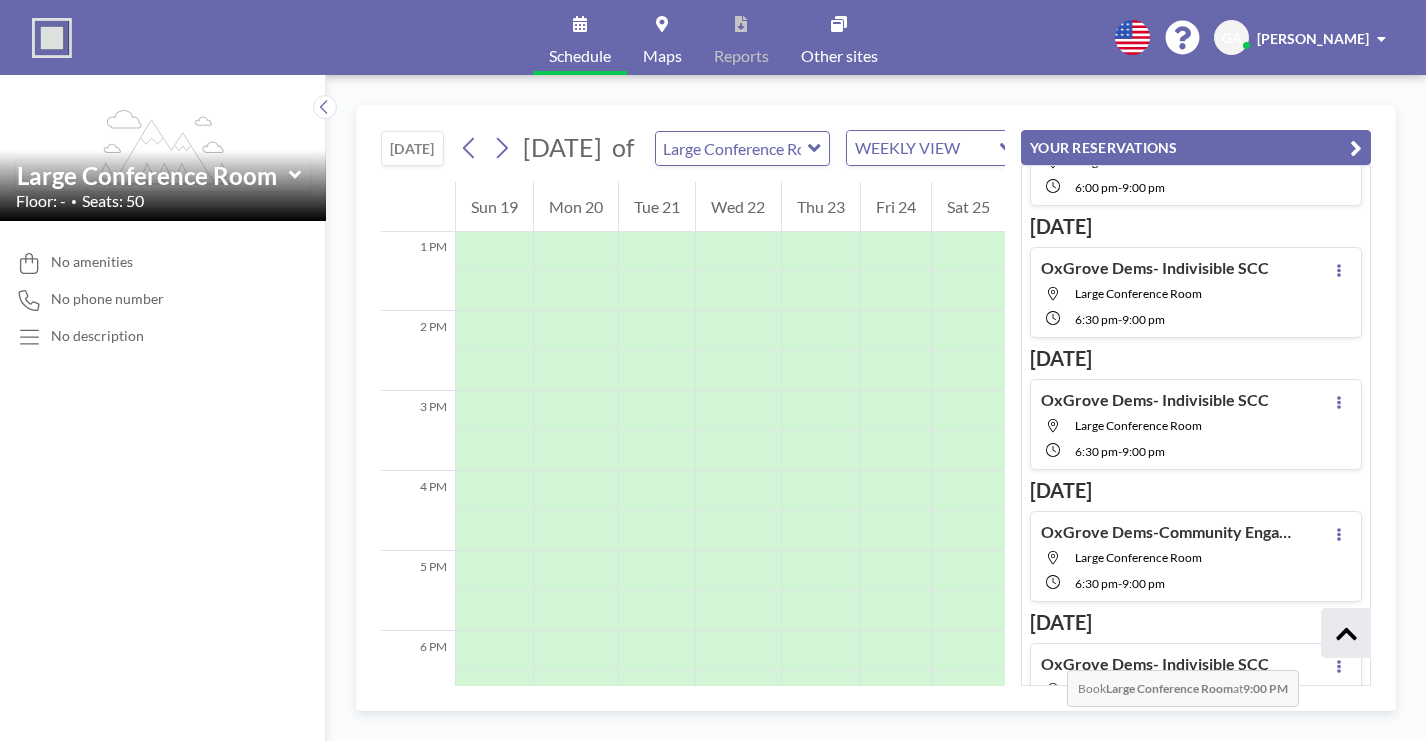 scroll, scrollTop: 1043, scrollLeft: 0, axis: vertical 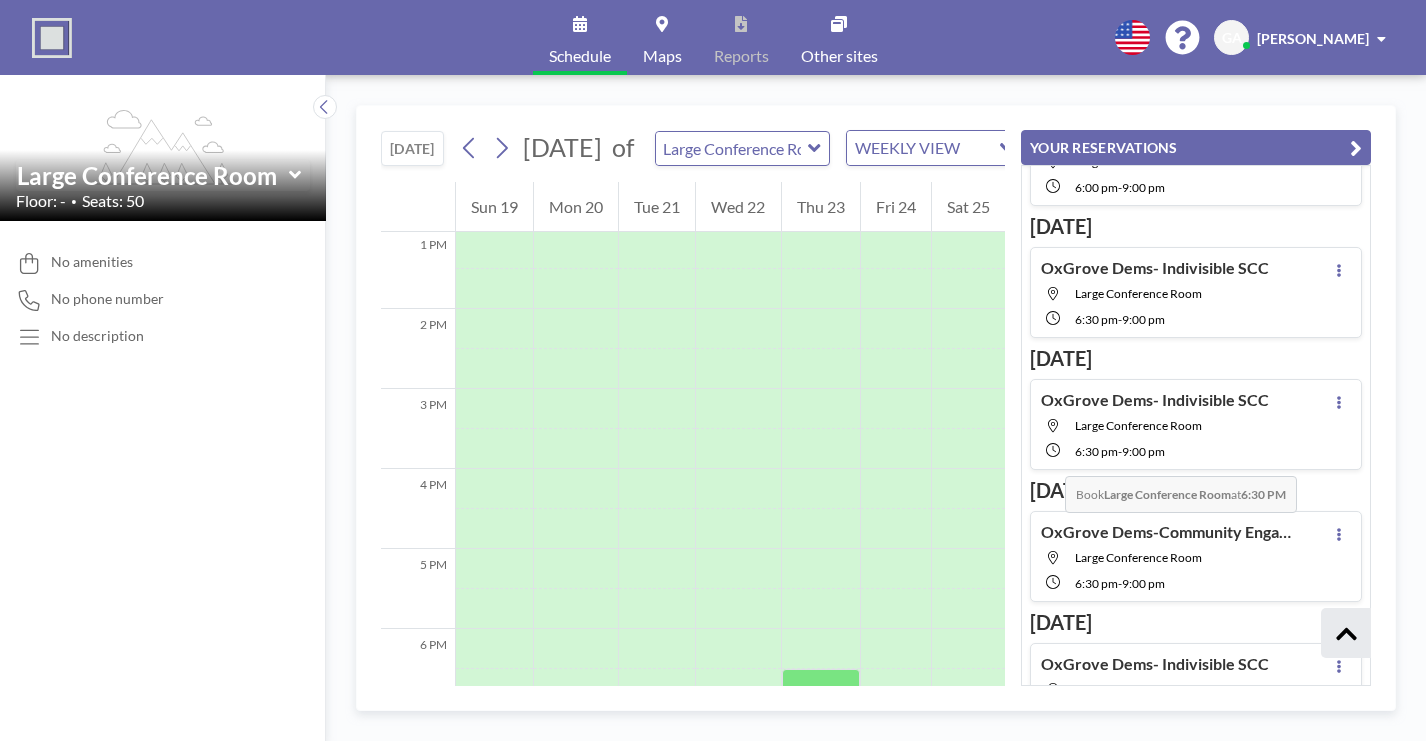 click at bounding box center (821, 689) 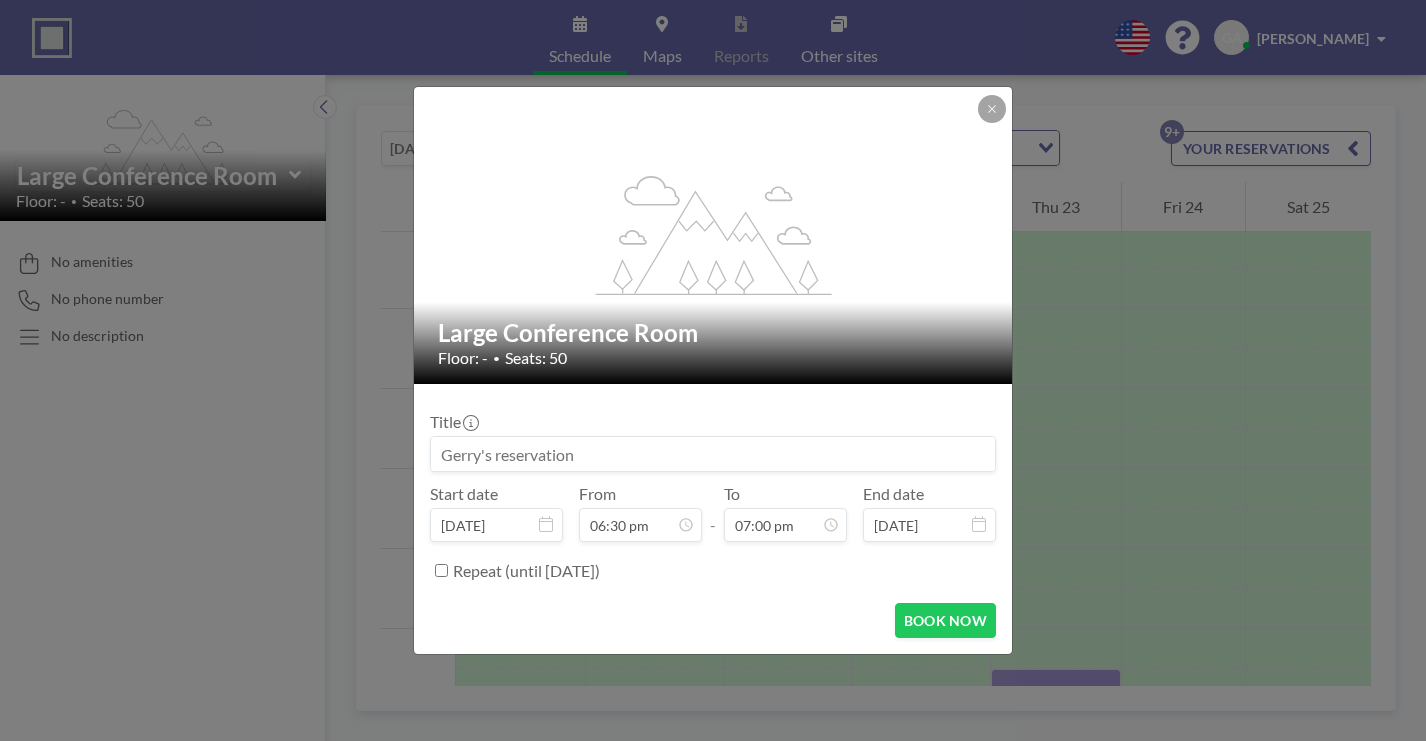 click at bounding box center [713, 454] 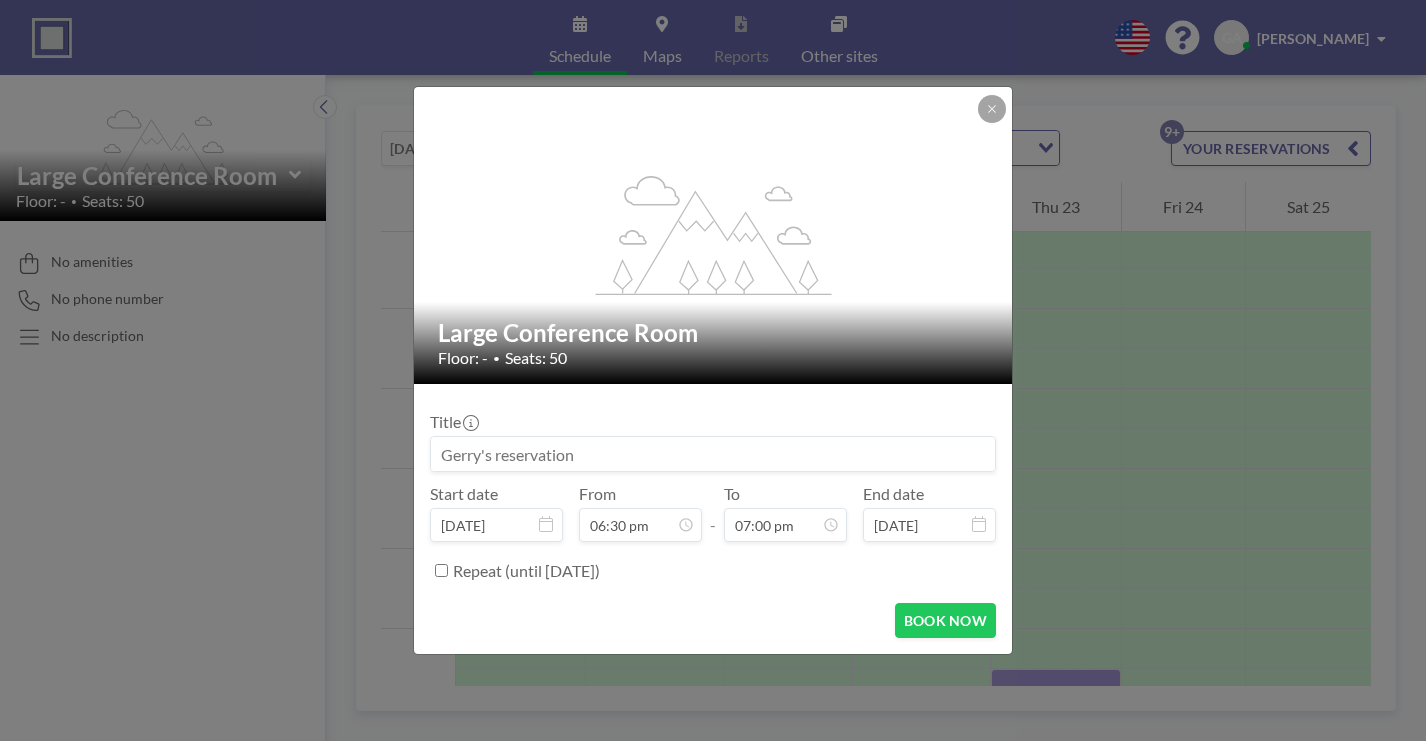 paste on "OxGrove Dems- Indivisible SCC" 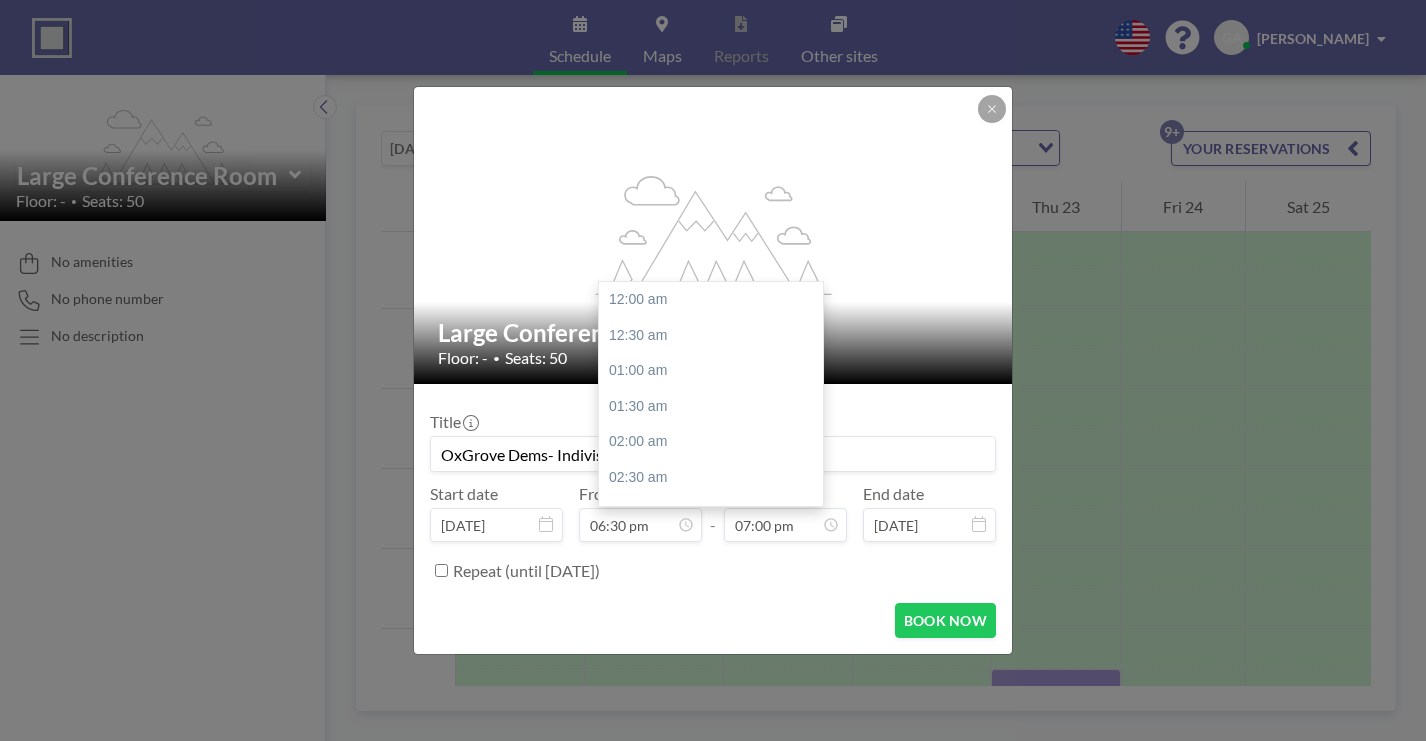 scroll, scrollTop: 1178, scrollLeft: 0, axis: vertical 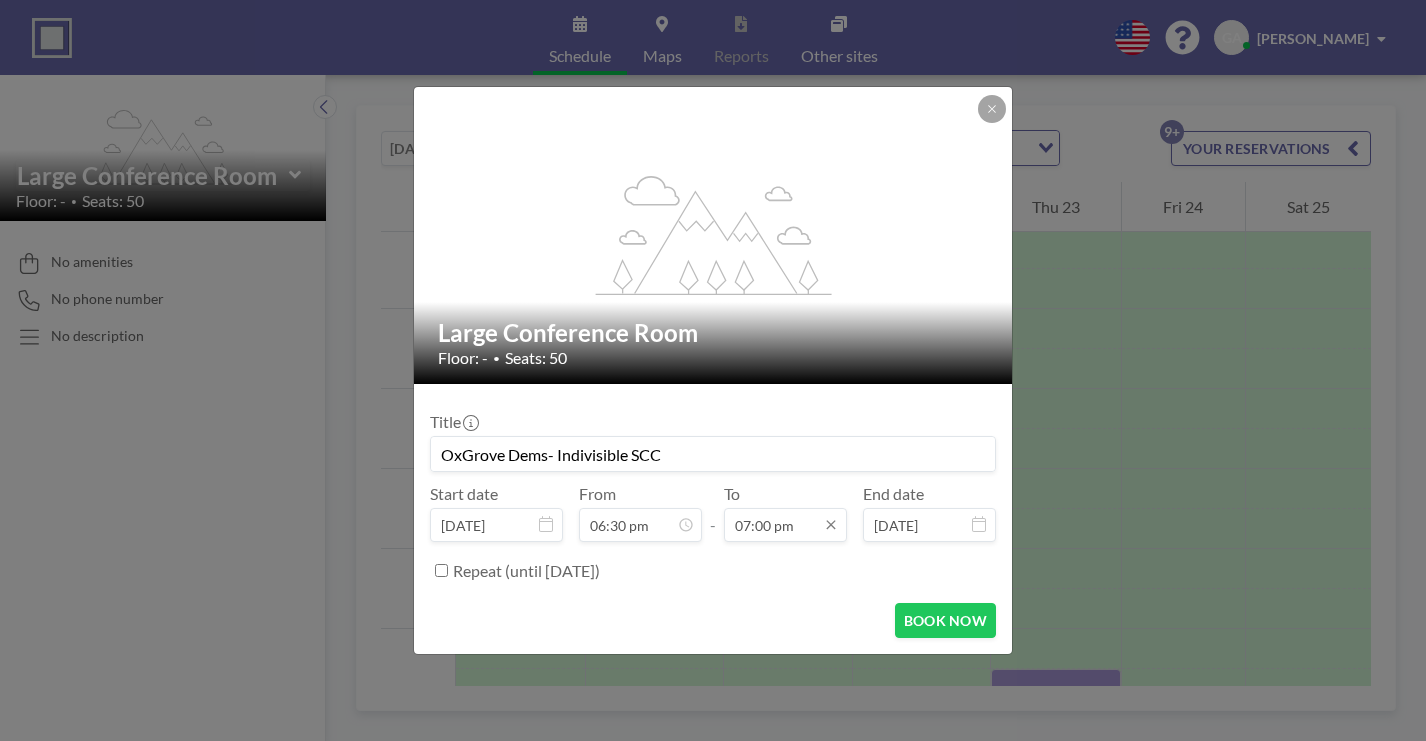 type on "OxGrove Dems- Indivisible SCC" 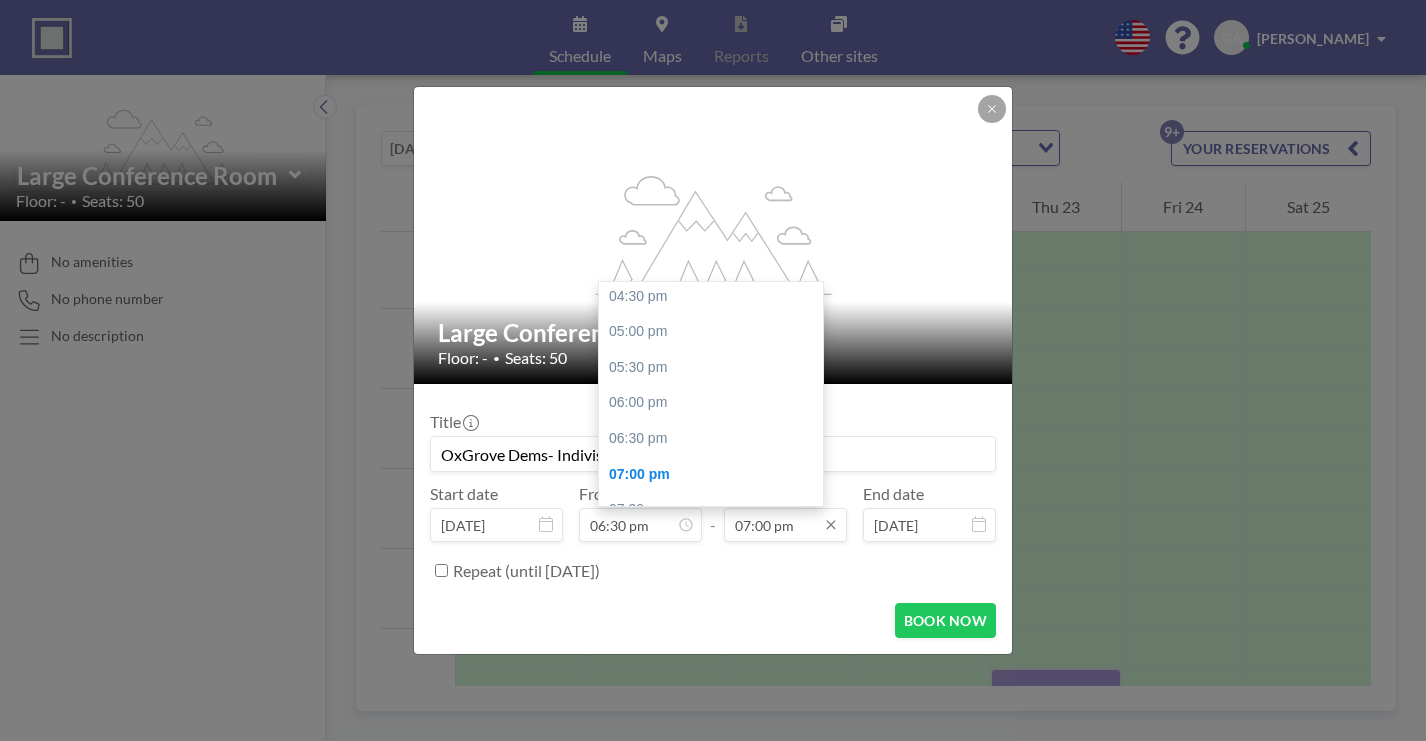 click on "07:00 pm" at bounding box center (785, 525) 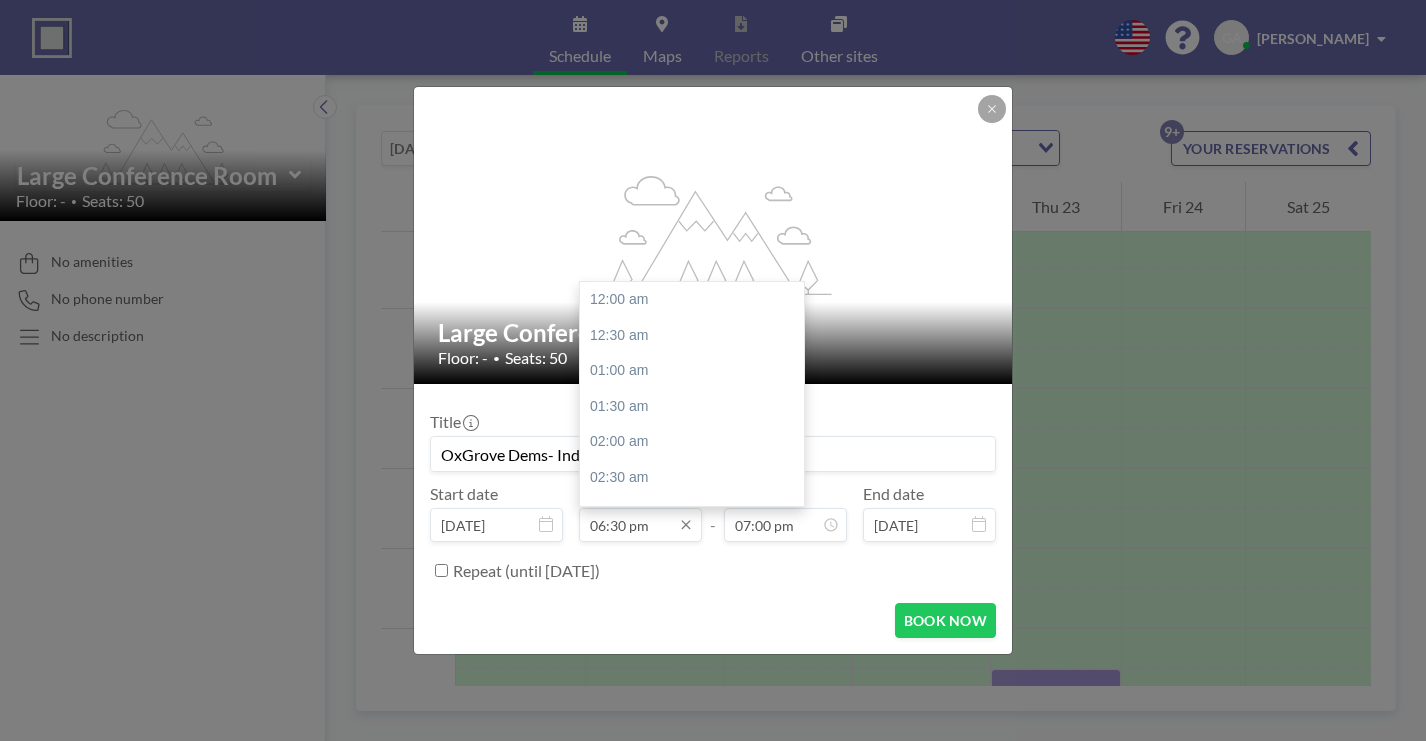 scroll, scrollTop: 1147, scrollLeft: 0, axis: vertical 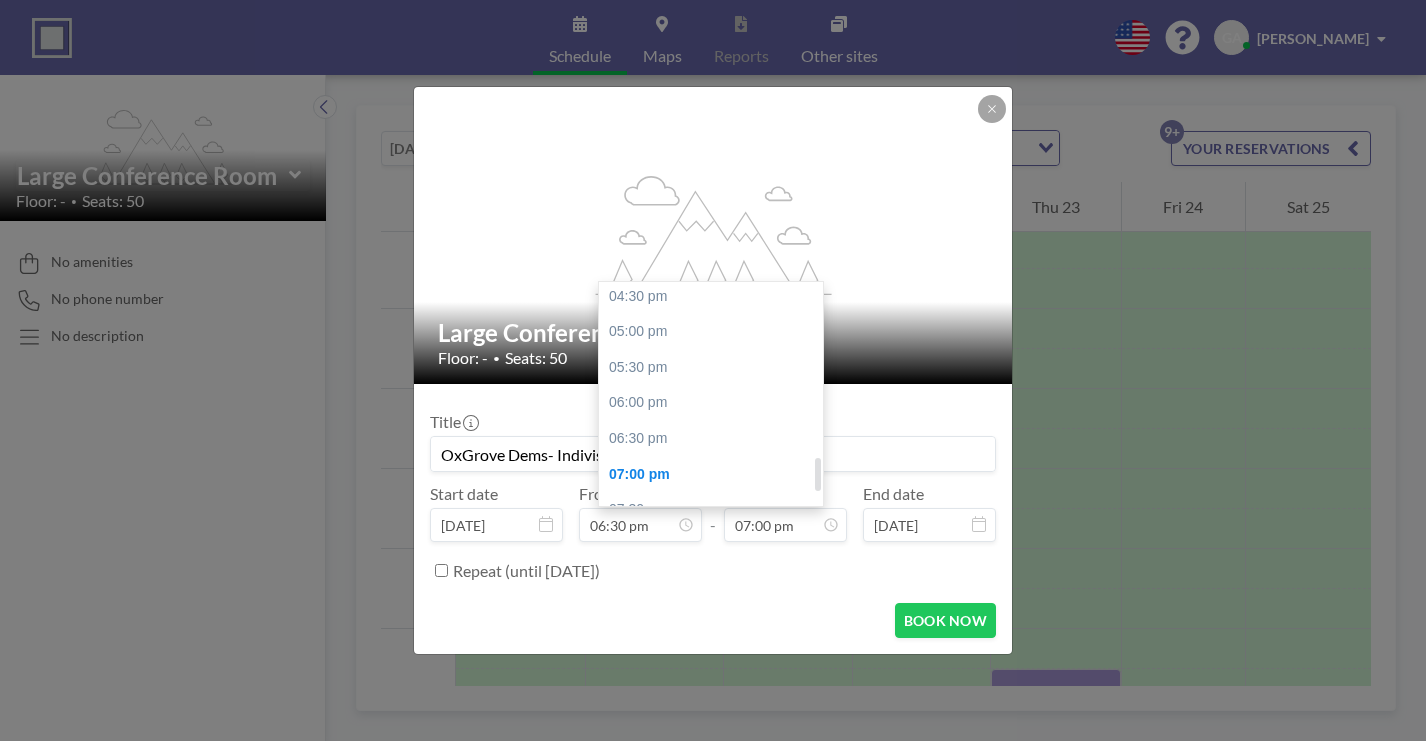 click on "09:00 pm" at bounding box center [711, 617] 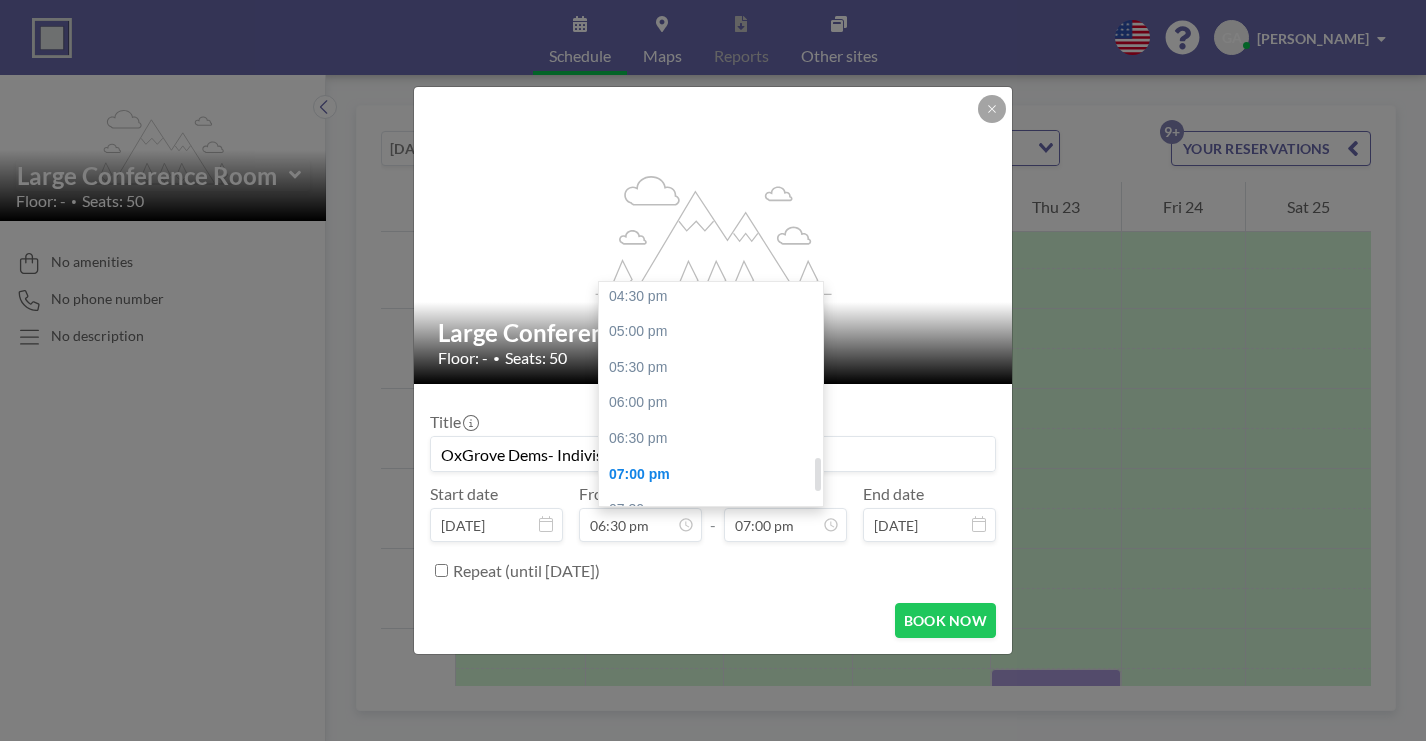 type on "09:00 pm" 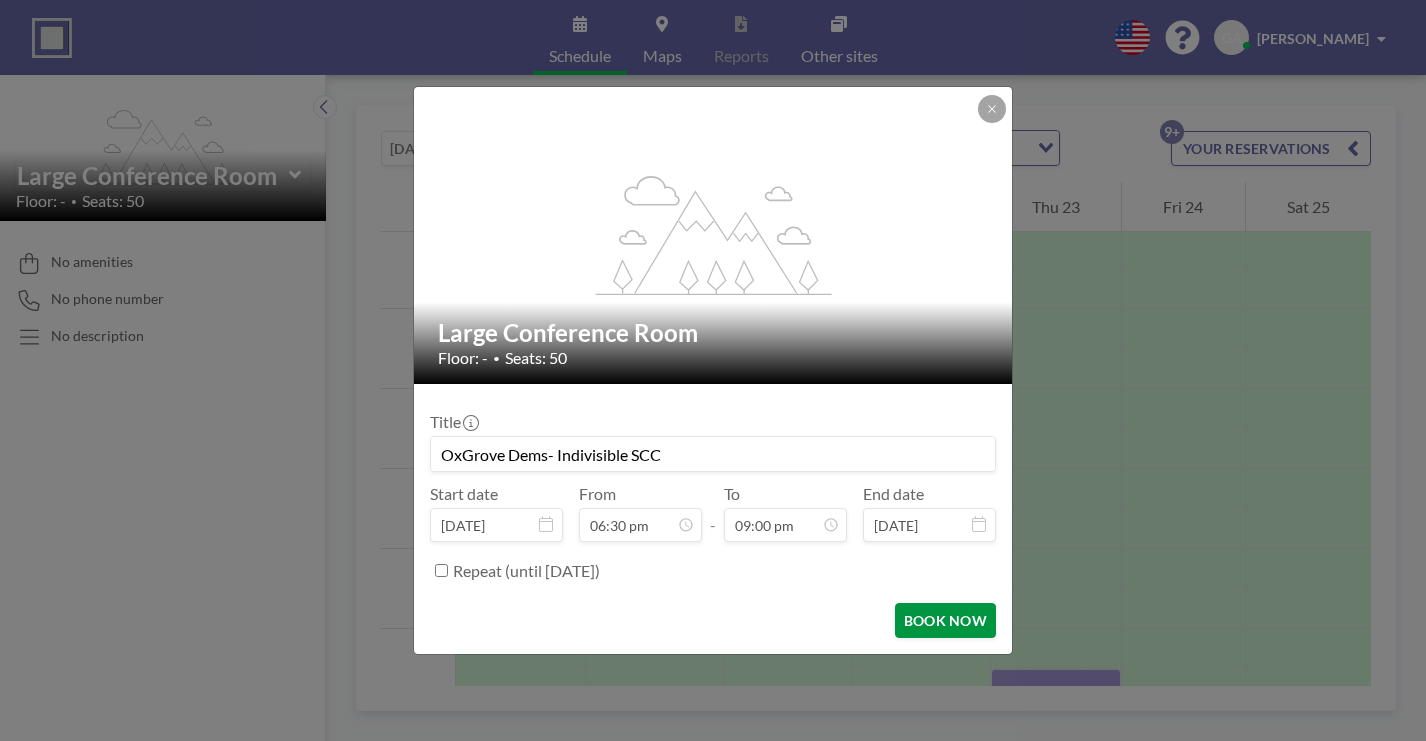 scroll, scrollTop: 1264, scrollLeft: 0, axis: vertical 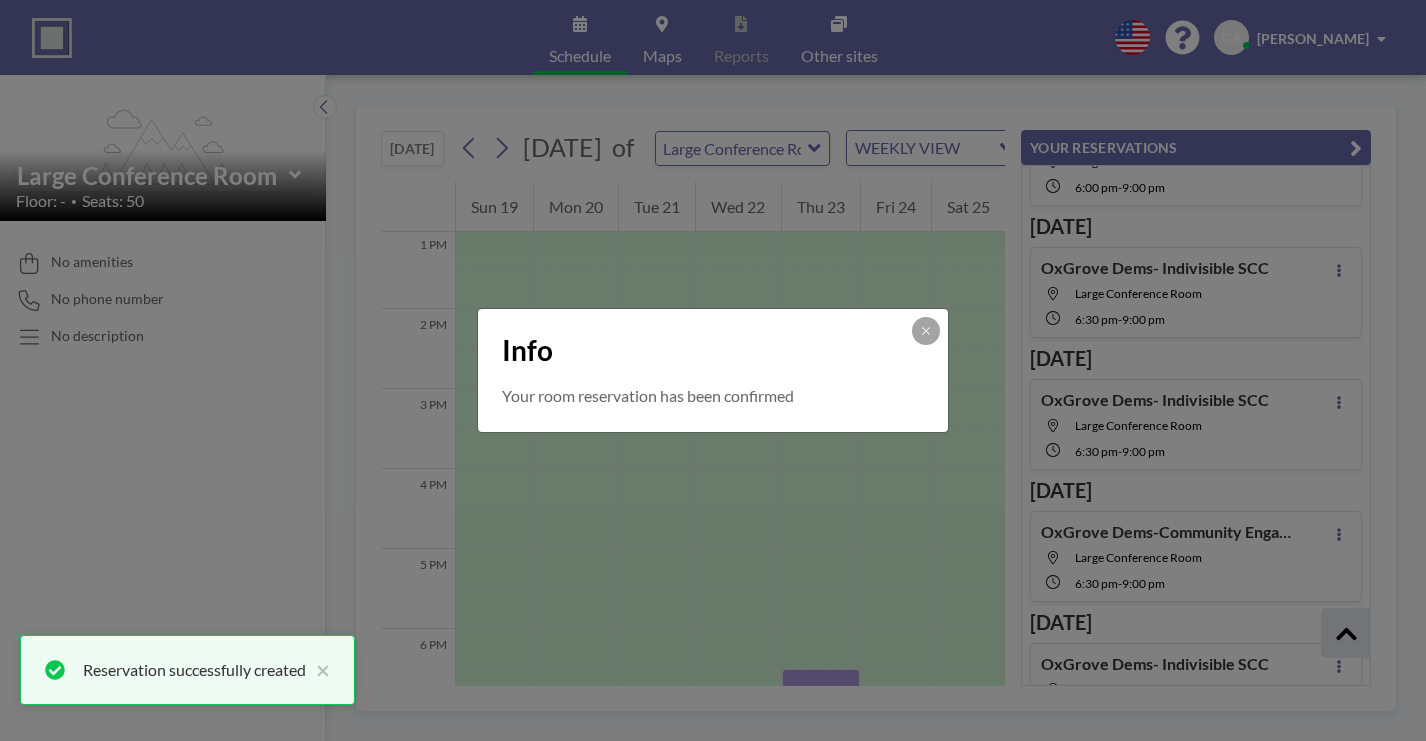 click on "Info Your room reservation has been confirmed" at bounding box center (713, 370) 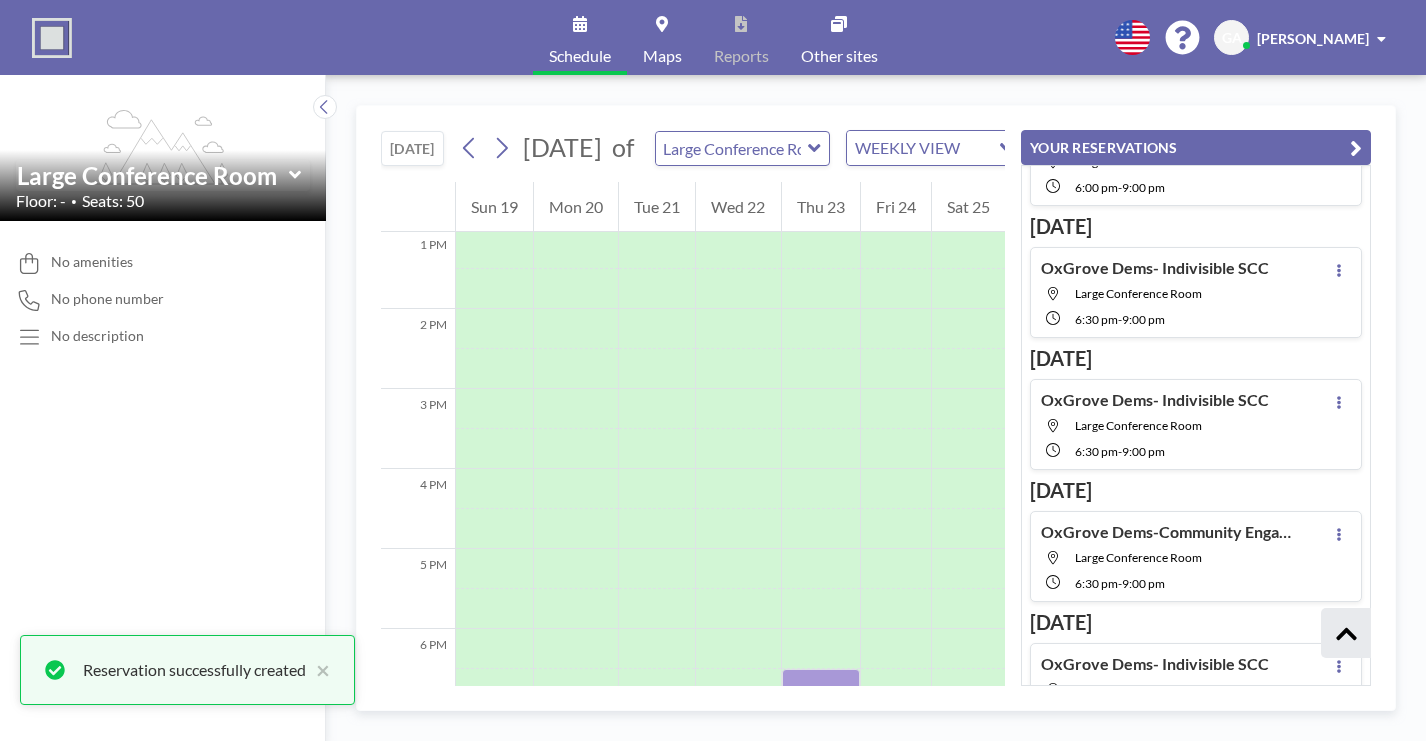 click 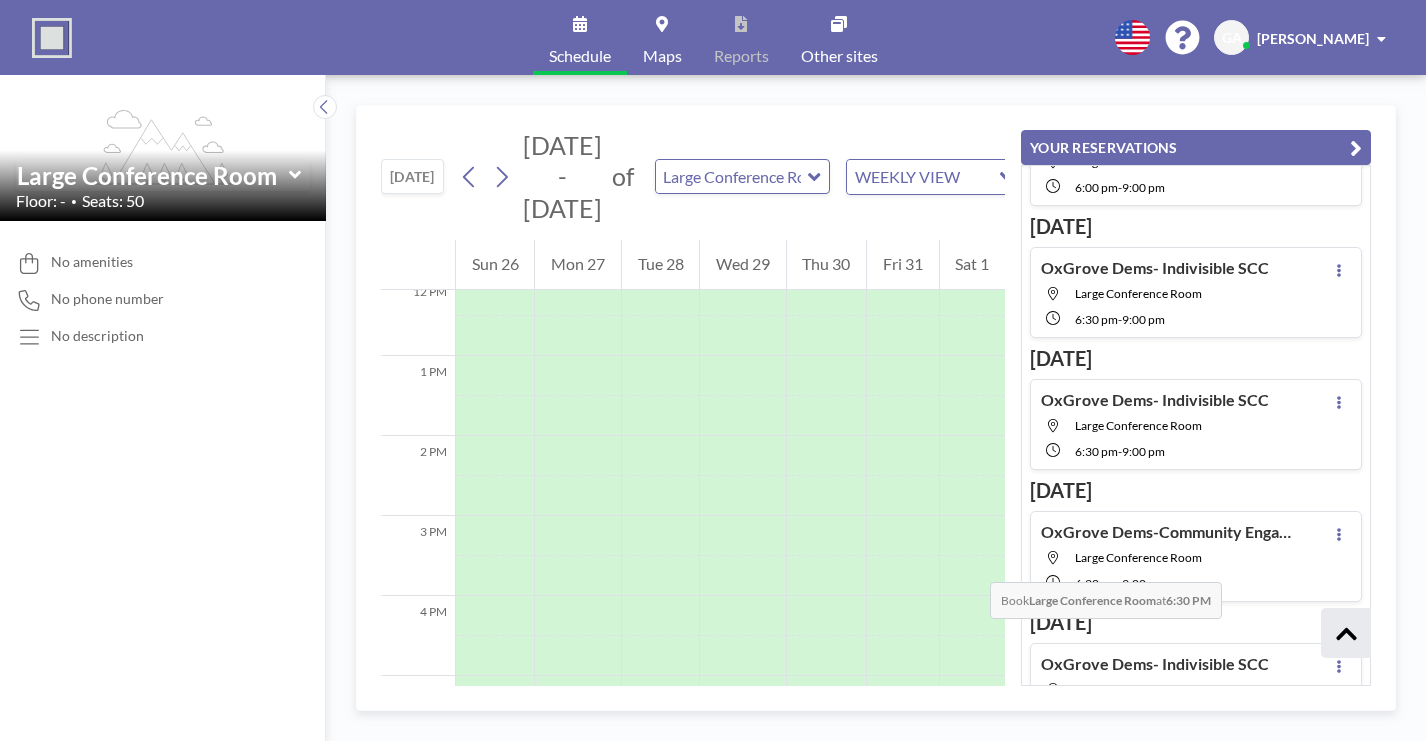 scroll, scrollTop: 972, scrollLeft: 0, axis: vertical 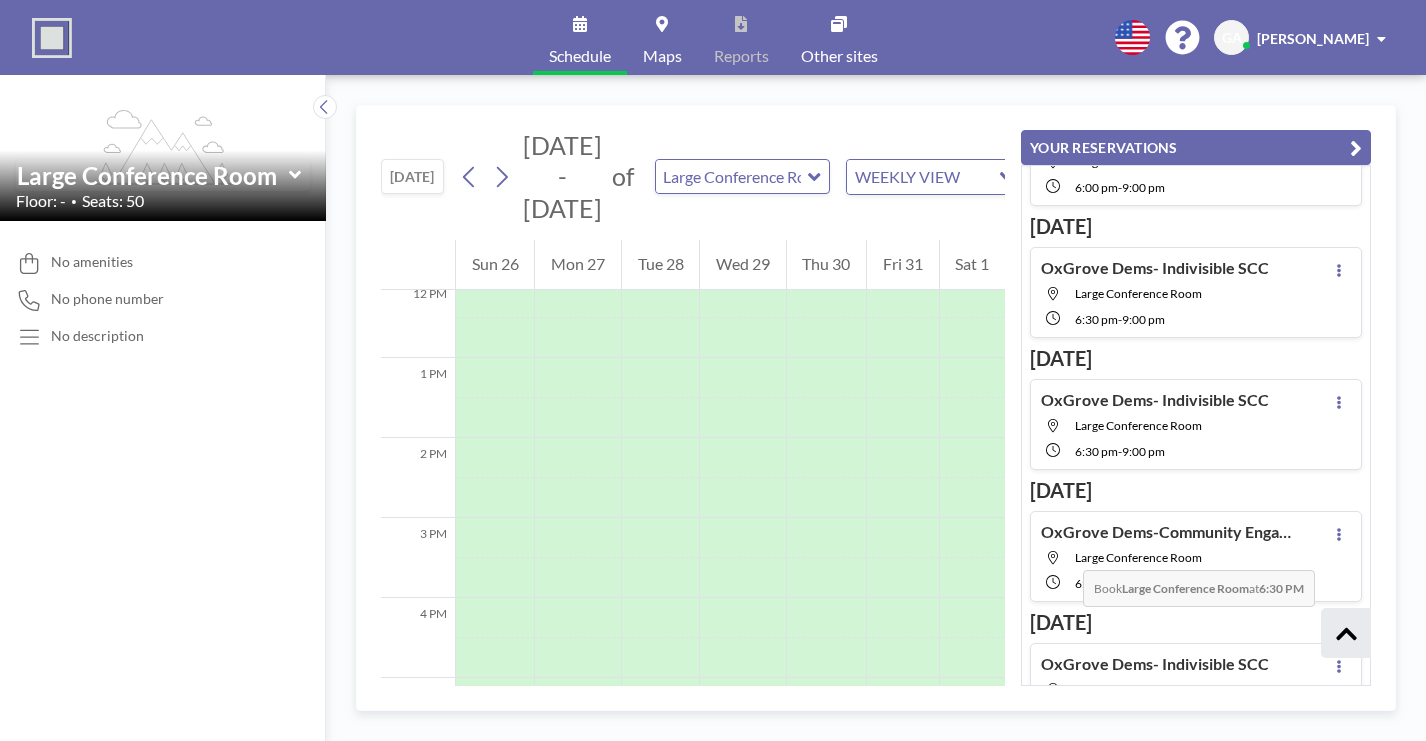 click at bounding box center (826, 818) 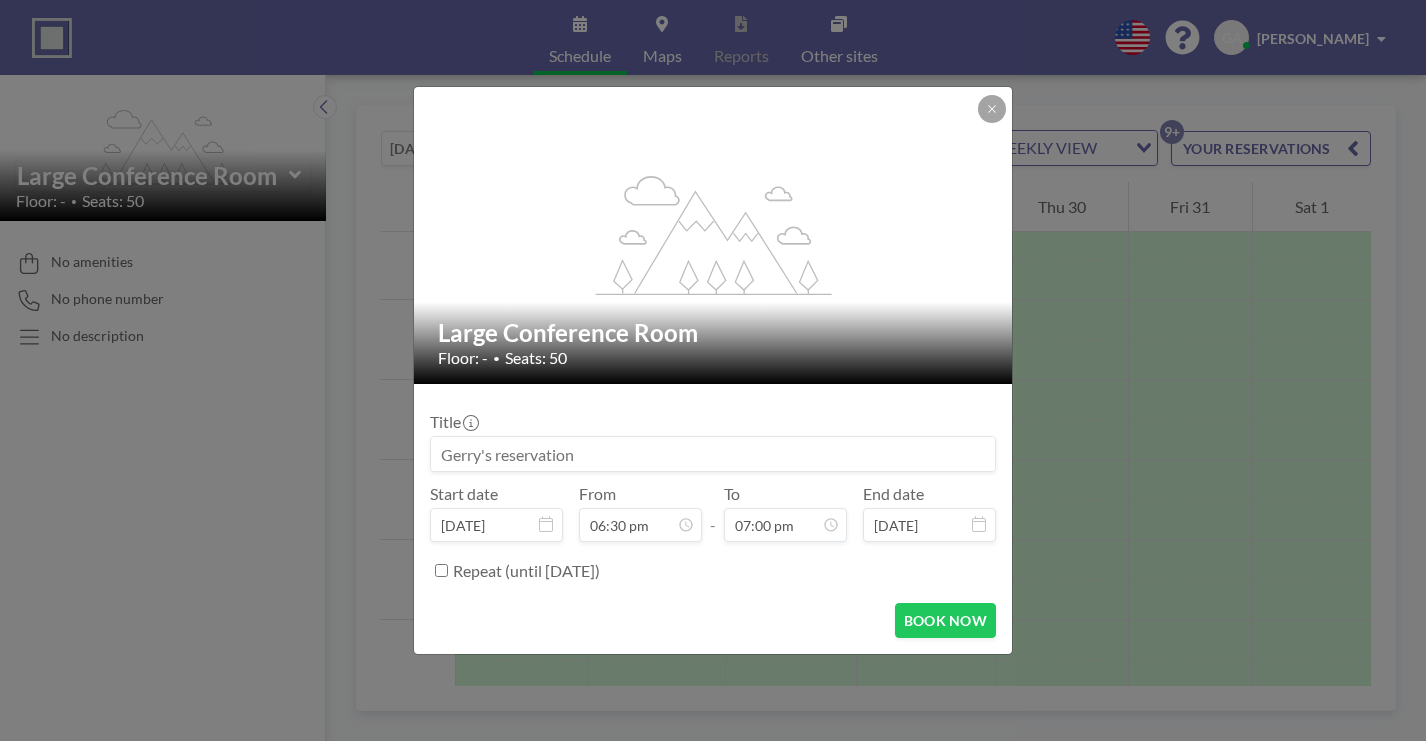 click at bounding box center (713, 454) 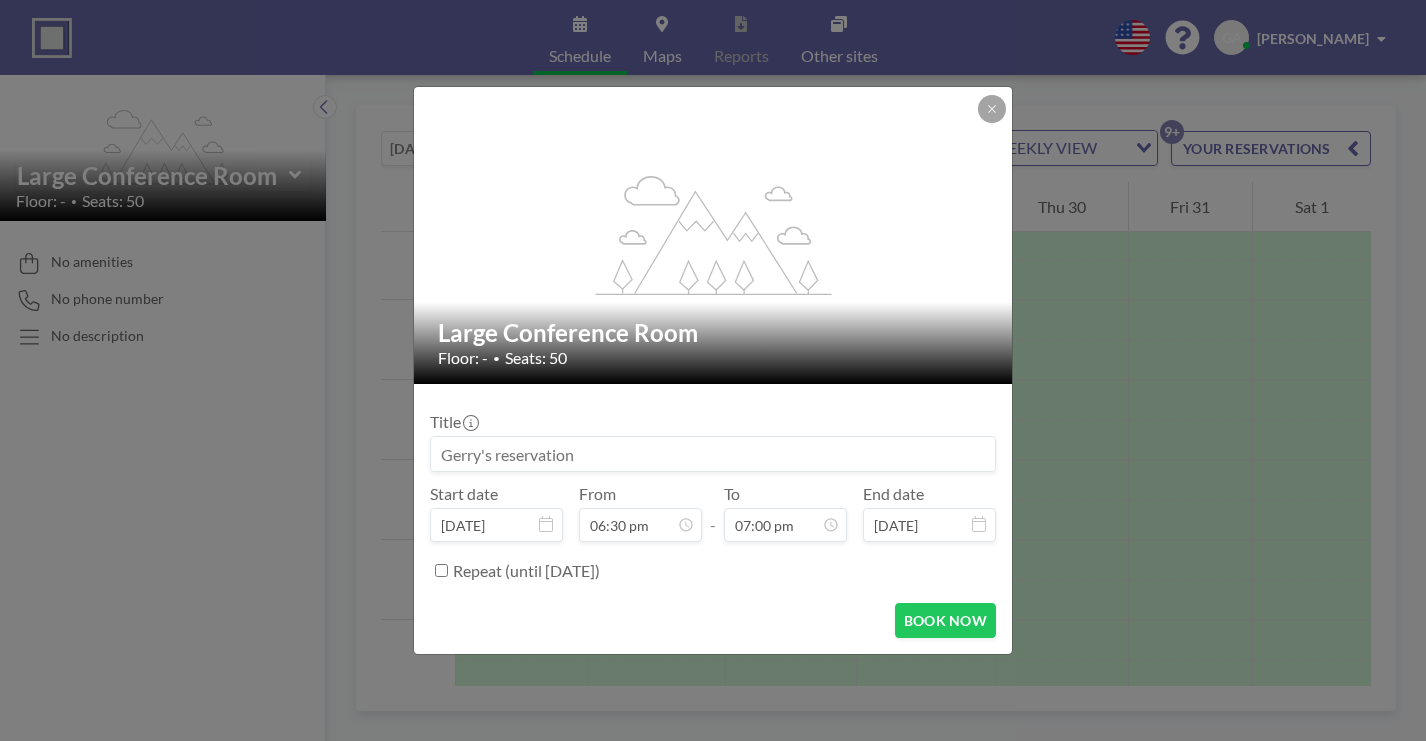 paste on "OxGrove Dems- Indivisible SCC" 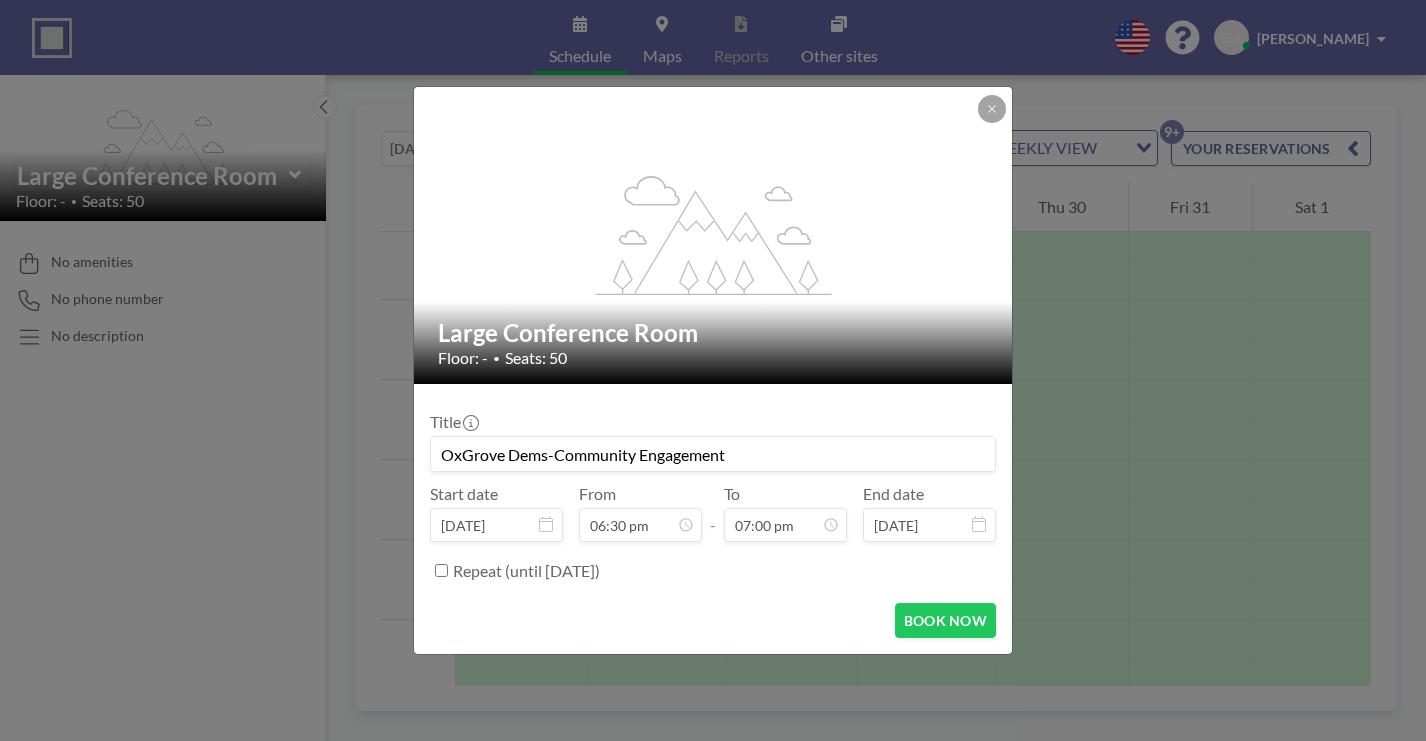 scroll, scrollTop: 1178, scrollLeft: 0, axis: vertical 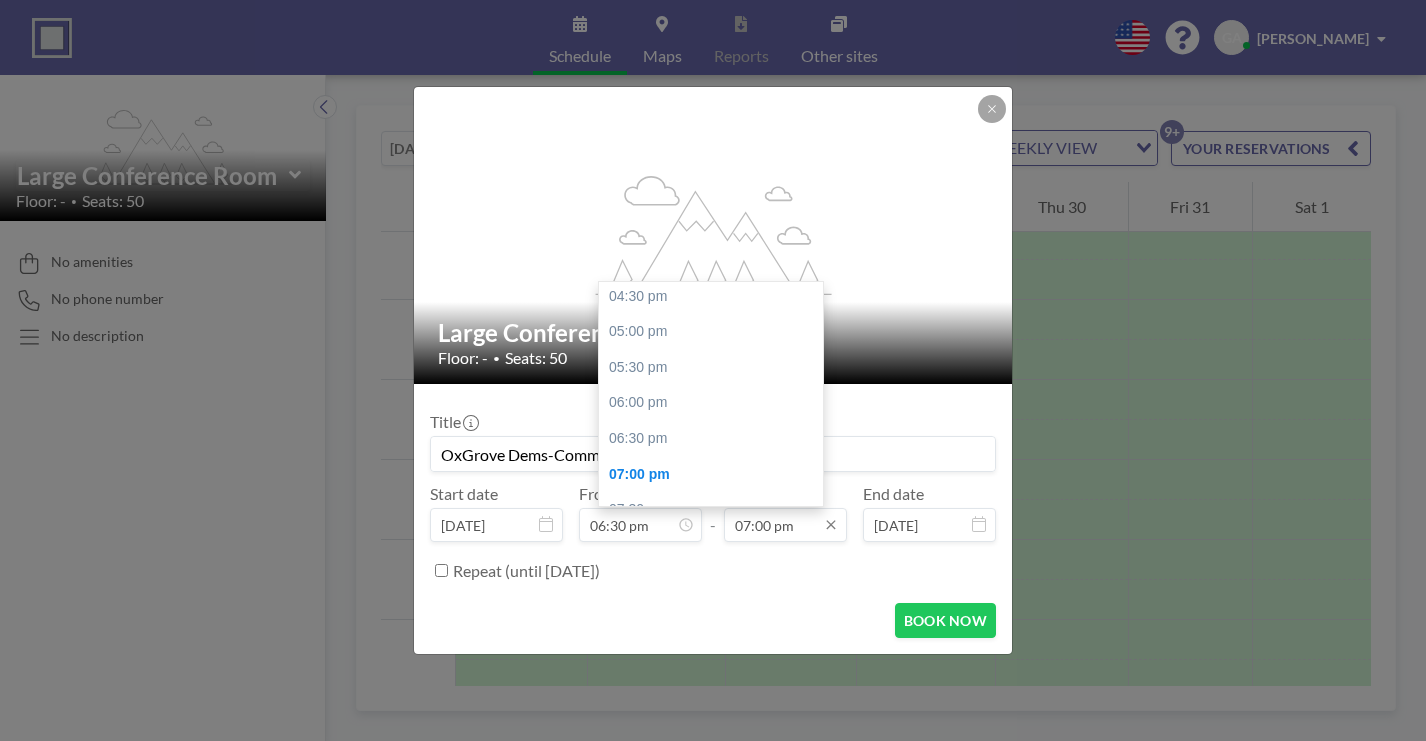 type on "OxGrove Dems-Community Engagement" 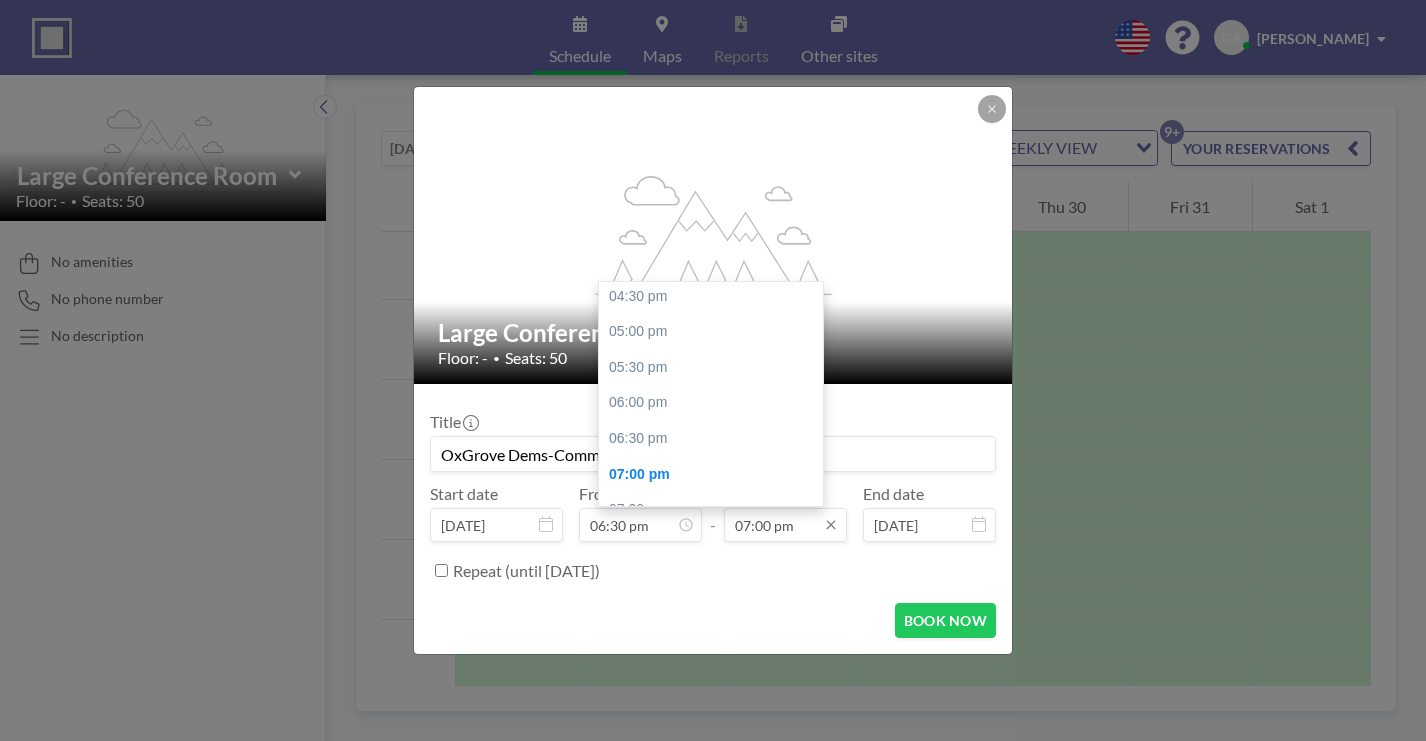 click on "07:00 pm" at bounding box center [785, 525] 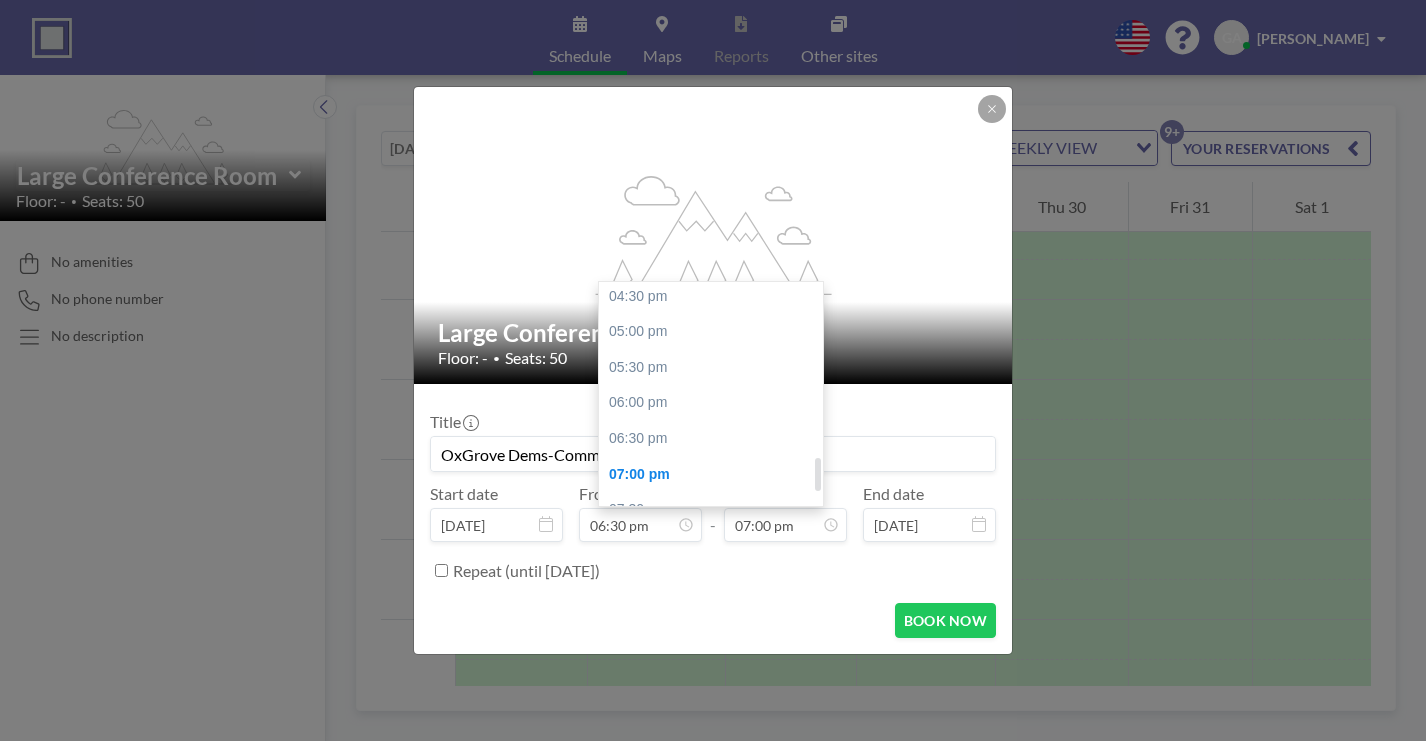 click on "09:00 pm" at bounding box center (711, 617) 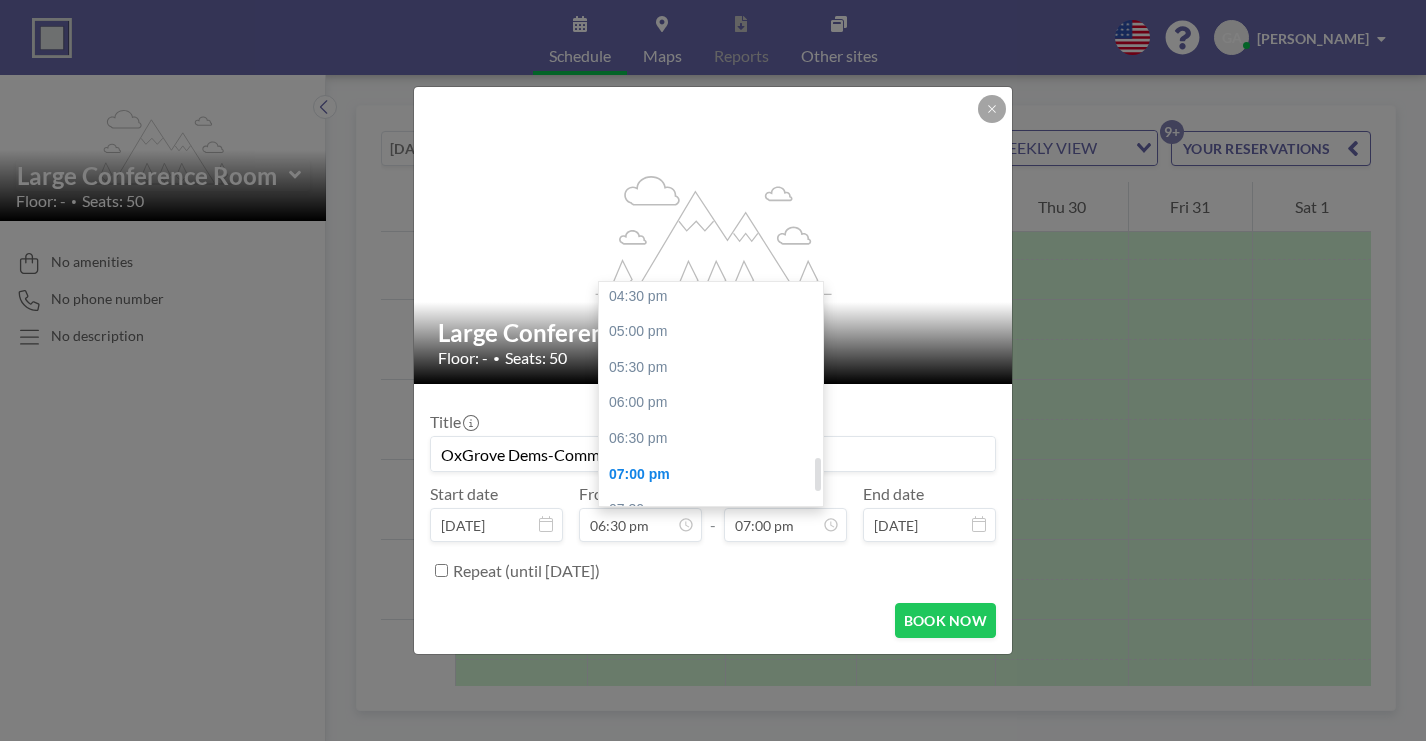 type on "09:00 pm" 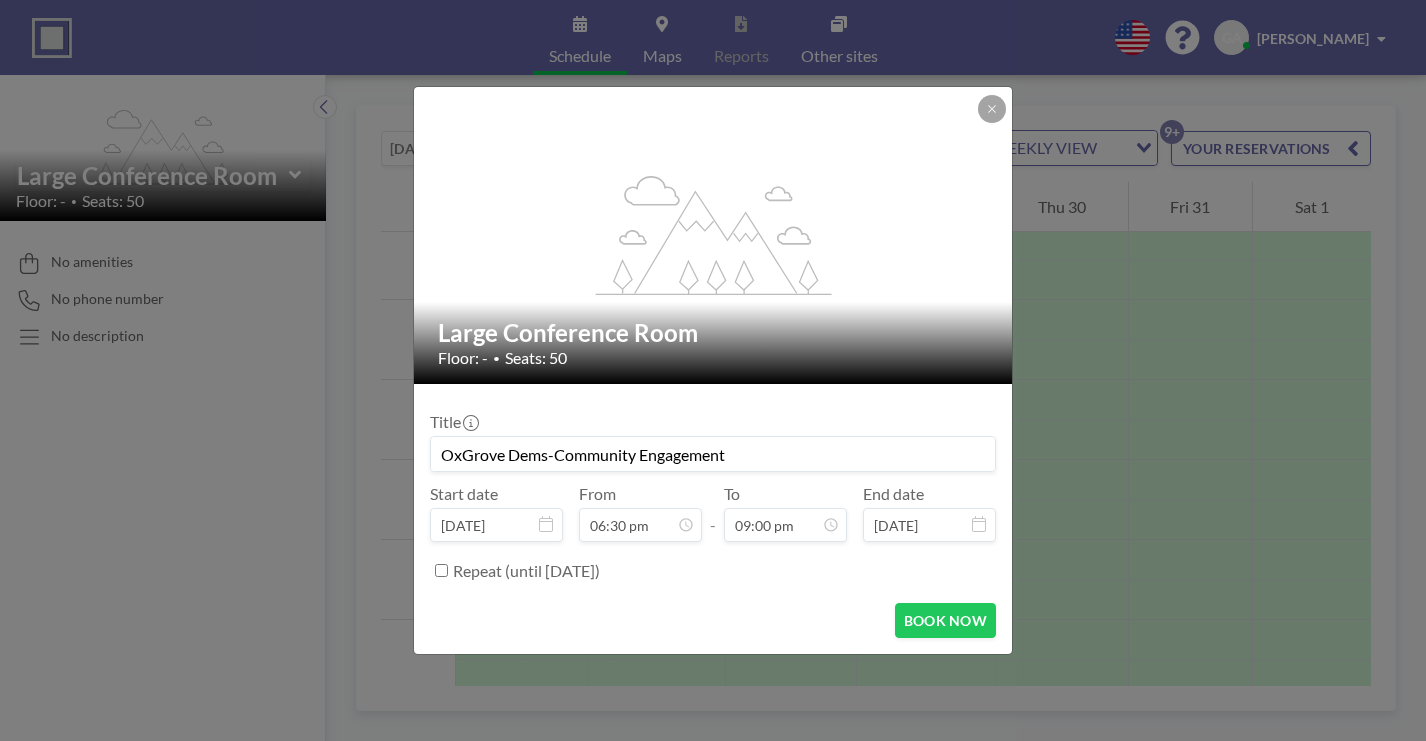 scroll, scrollTop: 1264, scrollLeft: 0, axis: vertical 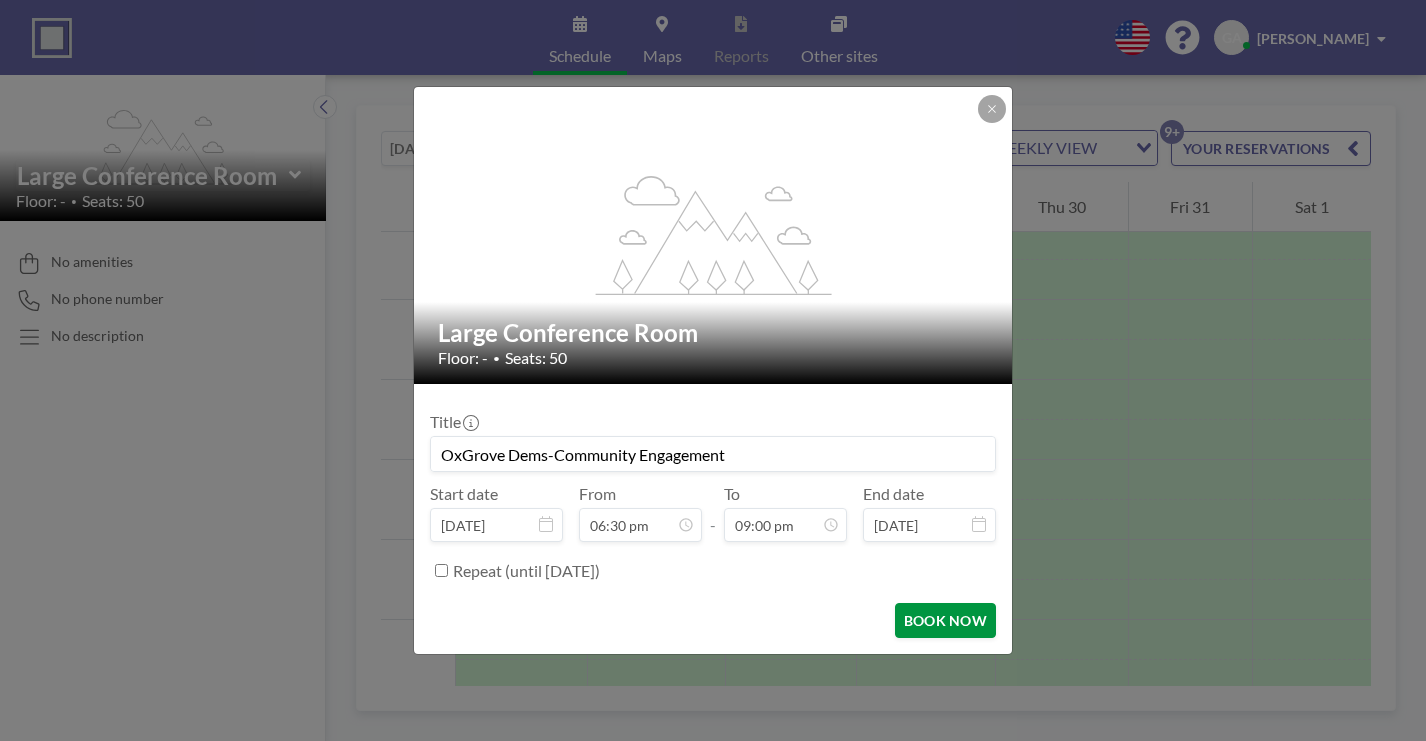 click on "BOOK NOW" at bounding box center [945, 620] 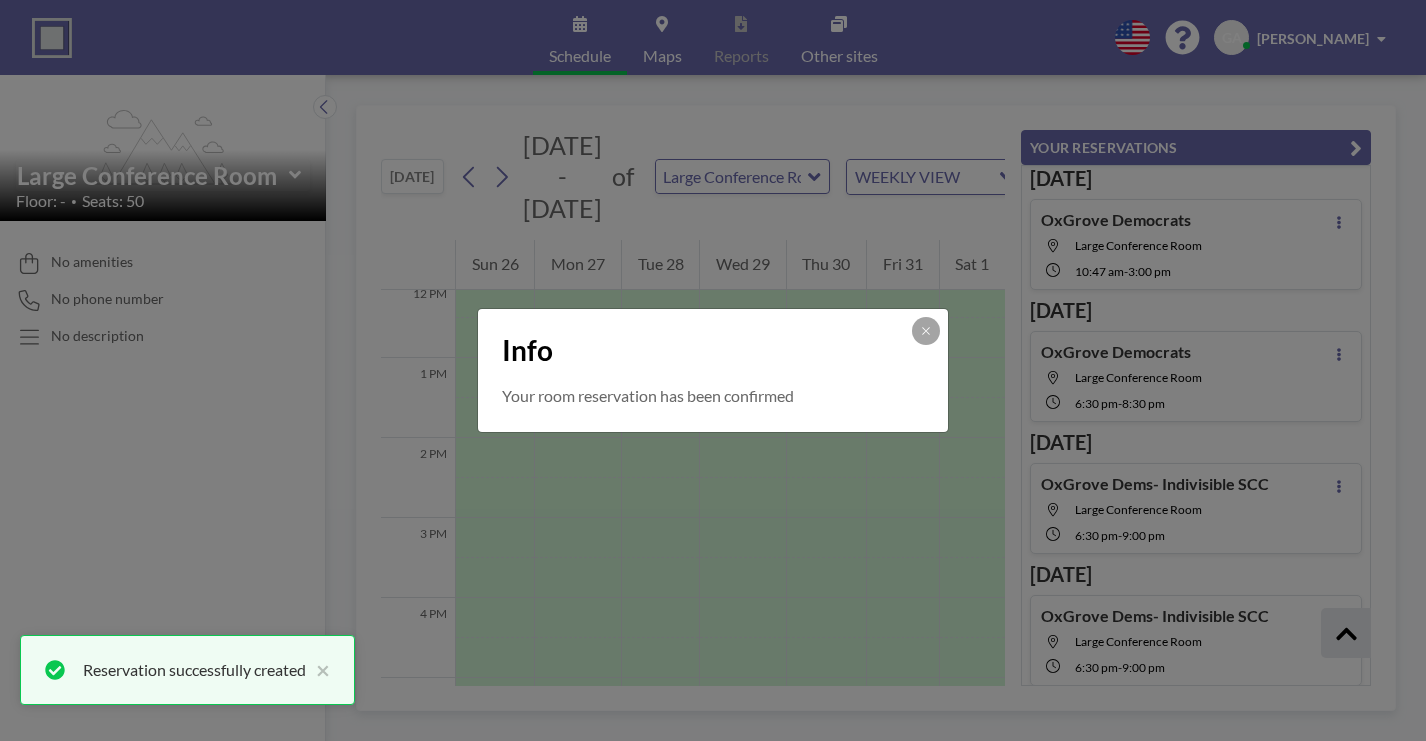 scroll, scrollTop: 0, scrollLeft: 0, axis: both 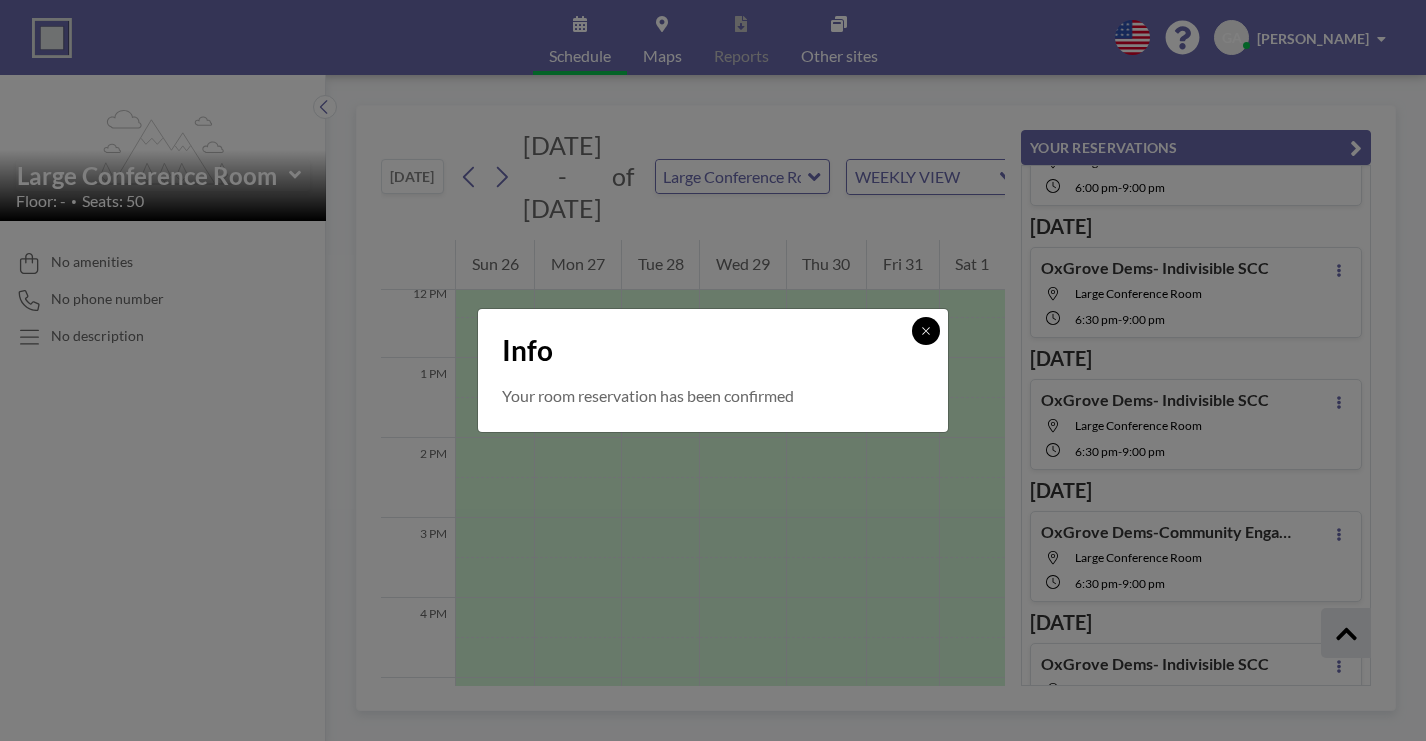 click 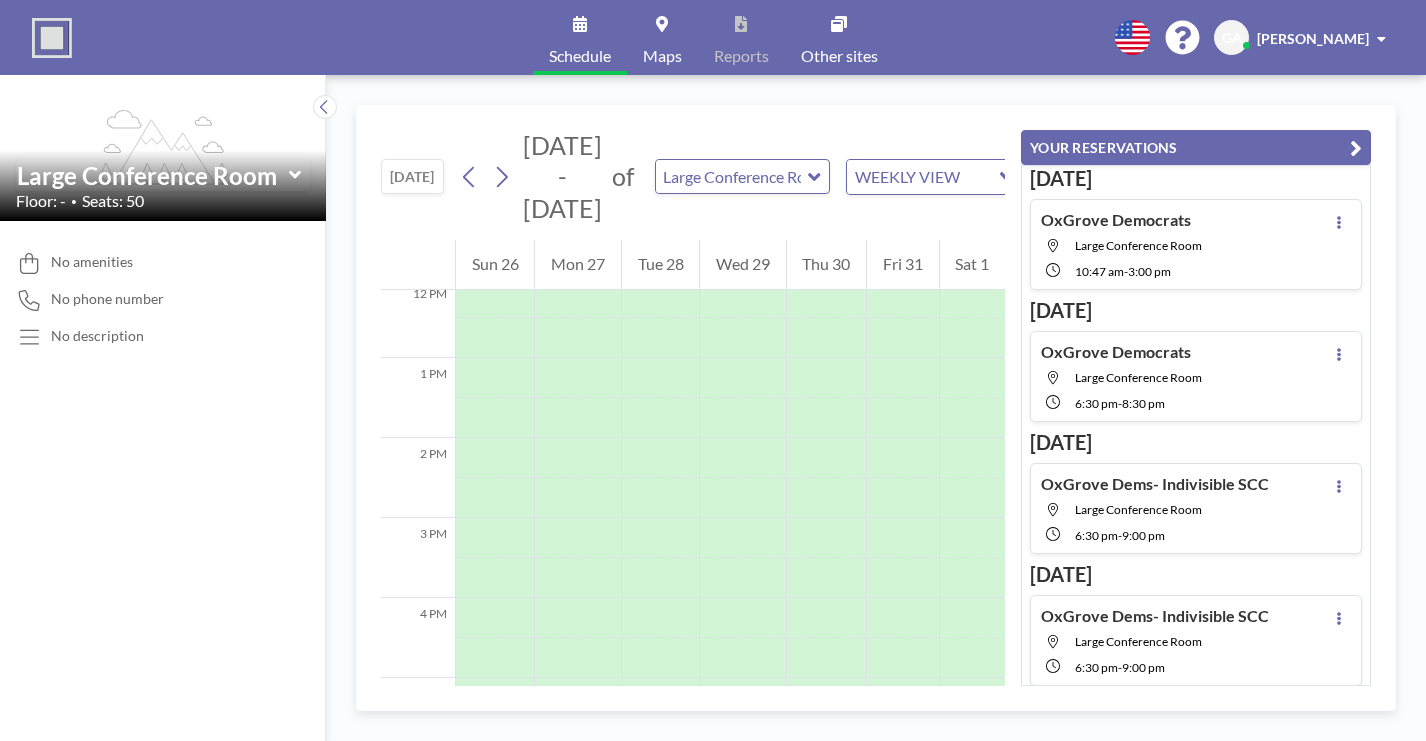 scroll, scrollTop: 0, scrollLeft: 0, axis: both 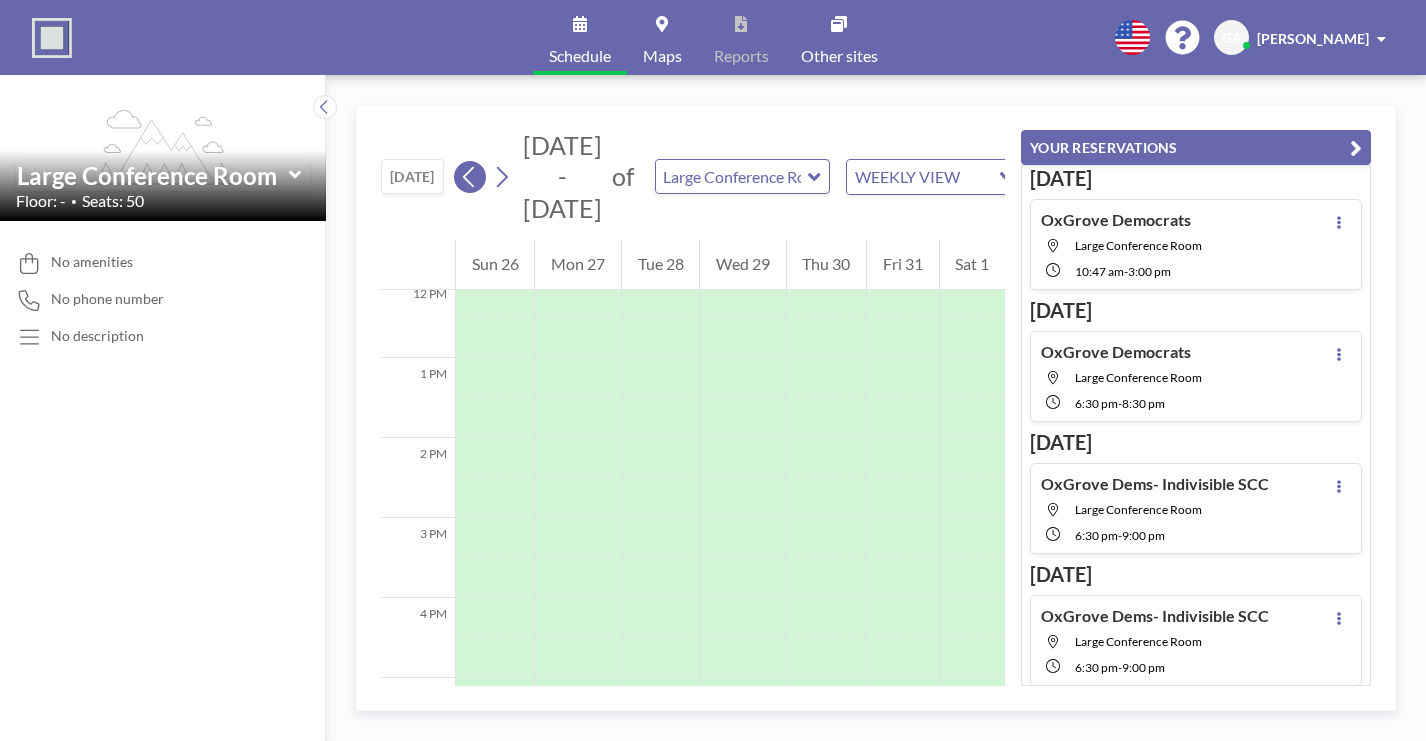 click 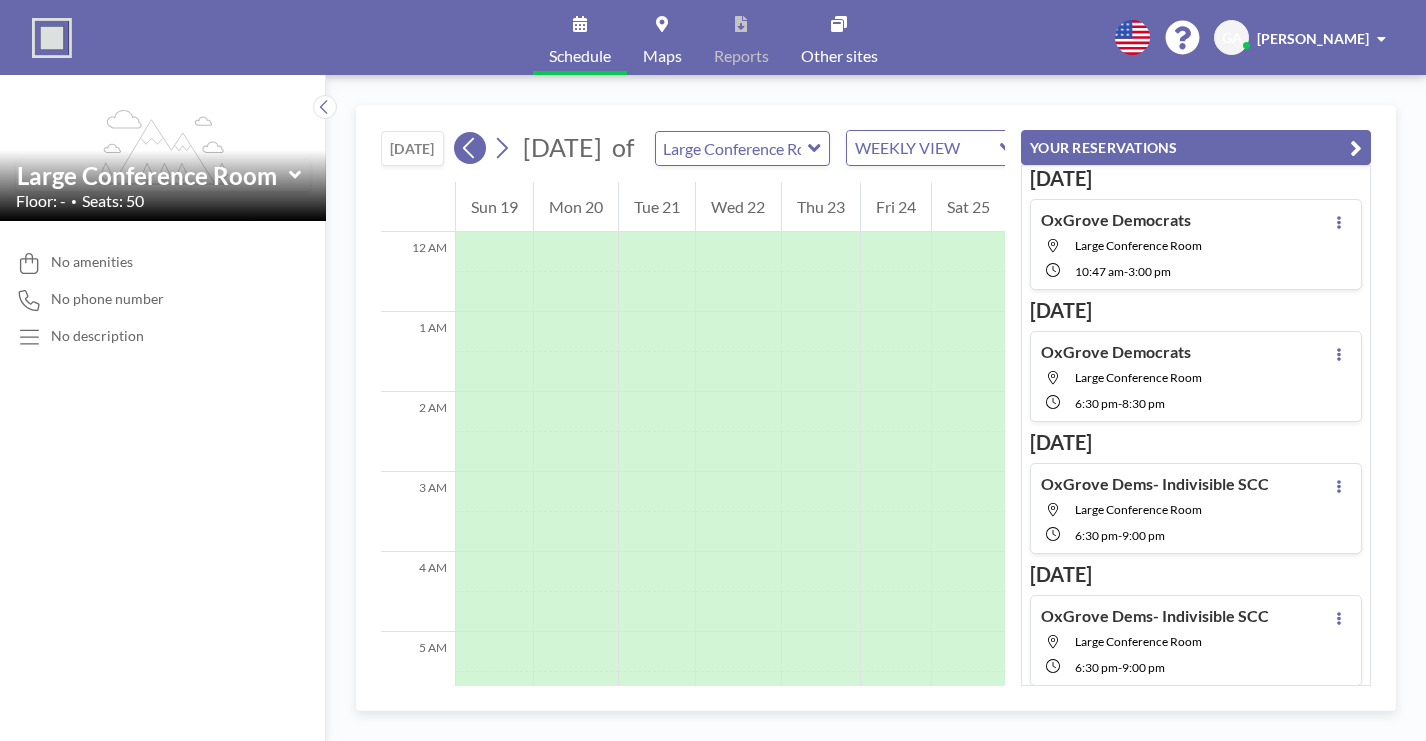 scroll, scrollTop: 488, scrollLeft: 0, axis: vertical 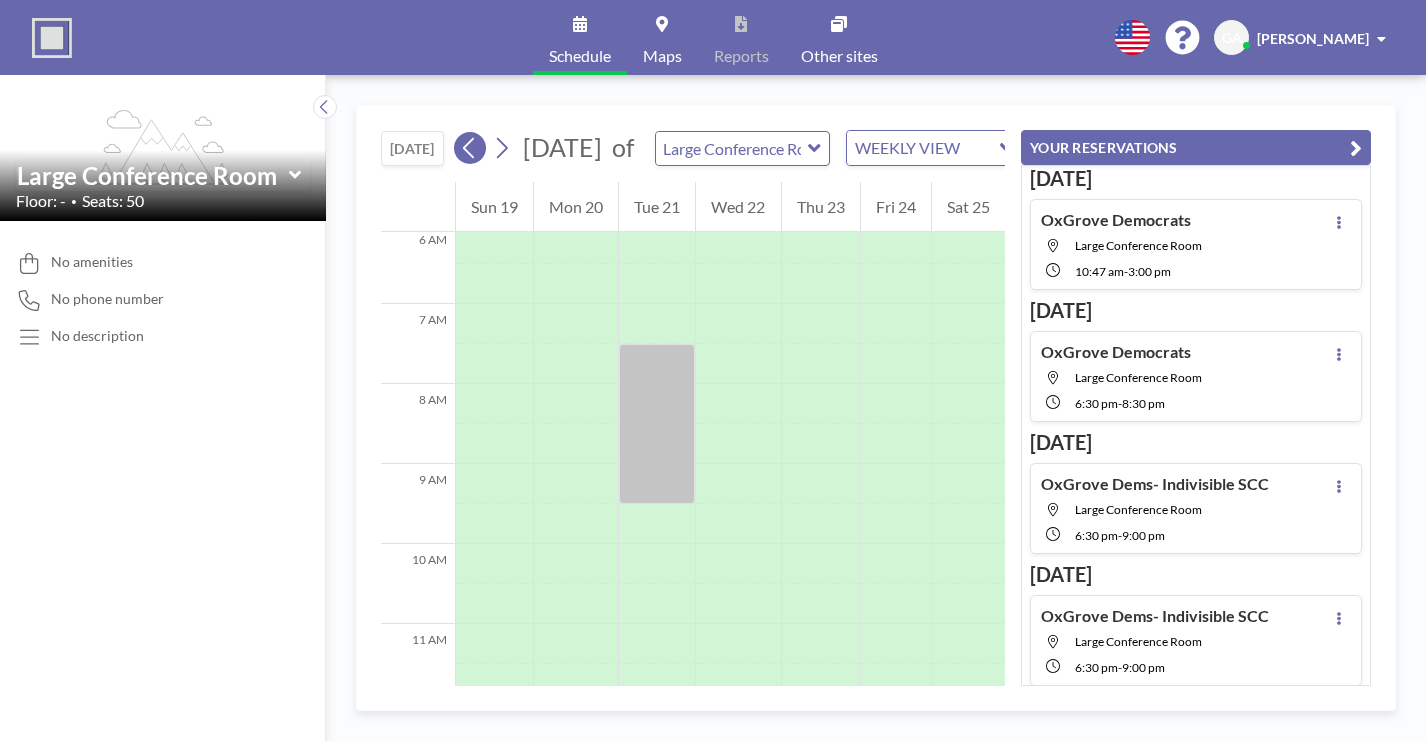 click 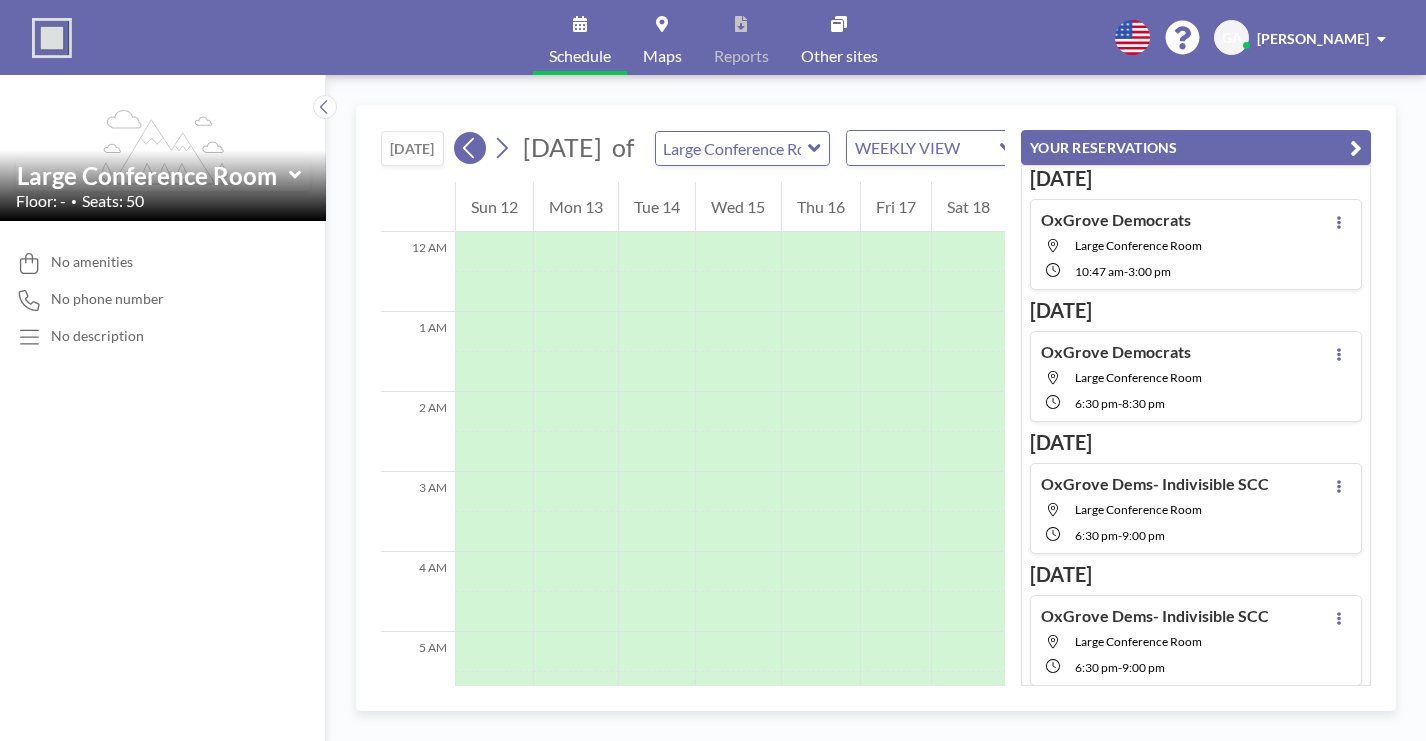 scroll, scrollTop: 488, scrollLeft: 0, axis: vertical 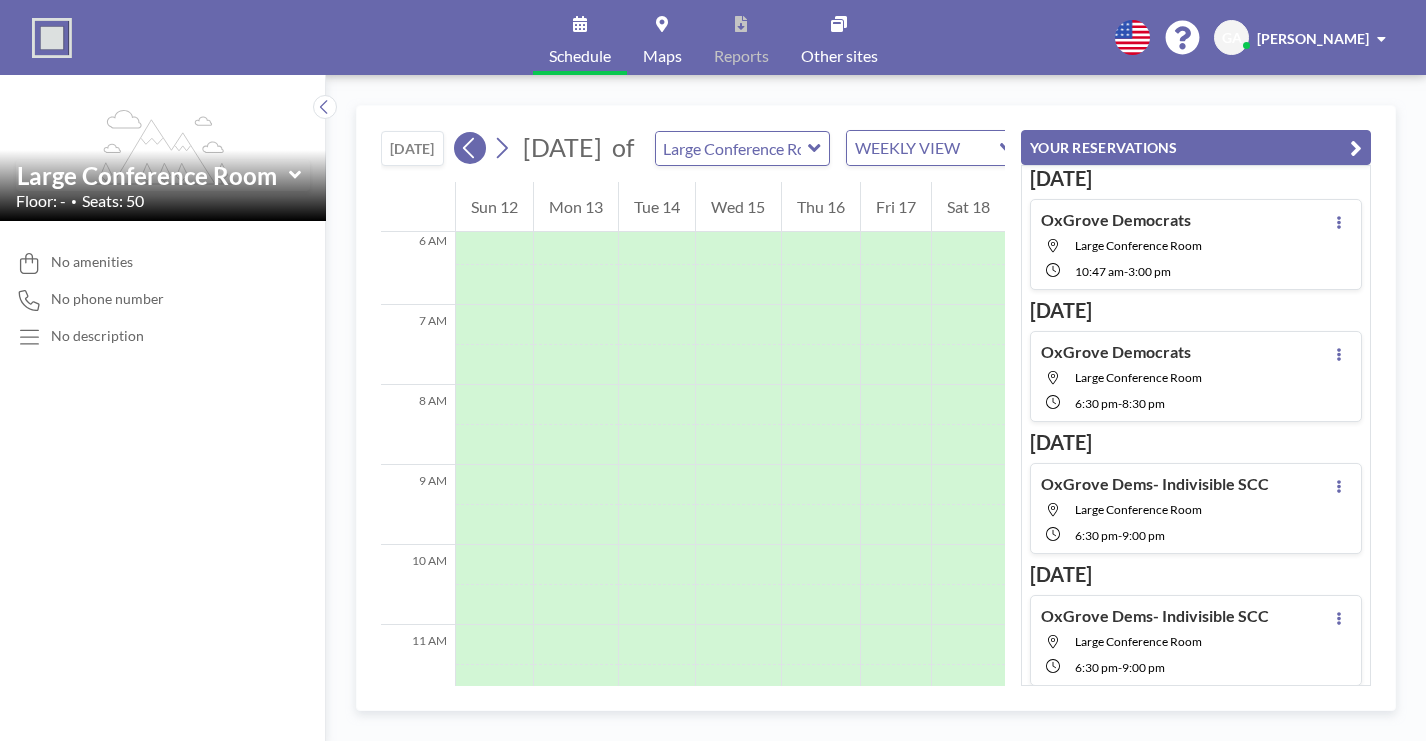 click 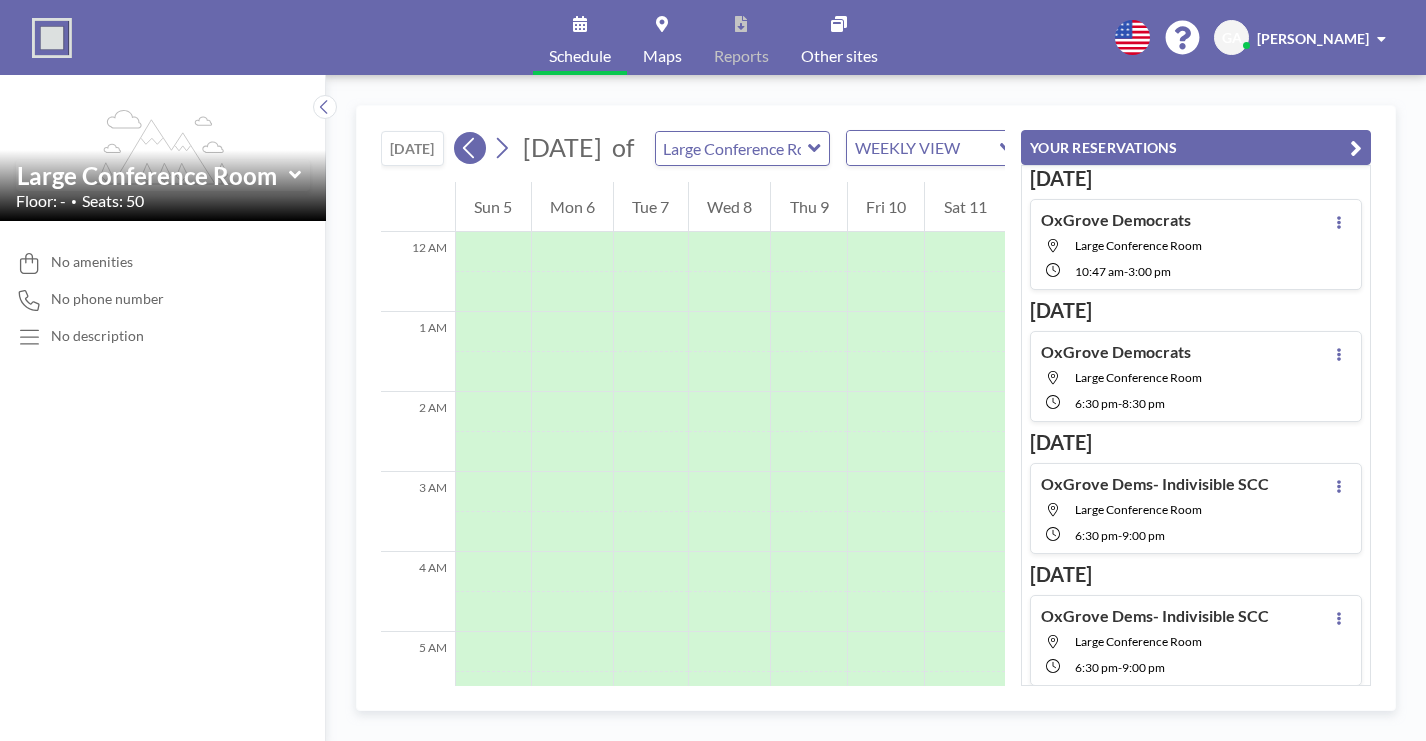 scroll, scrollTop: 488, scrollLeft: 0, axis: vertical 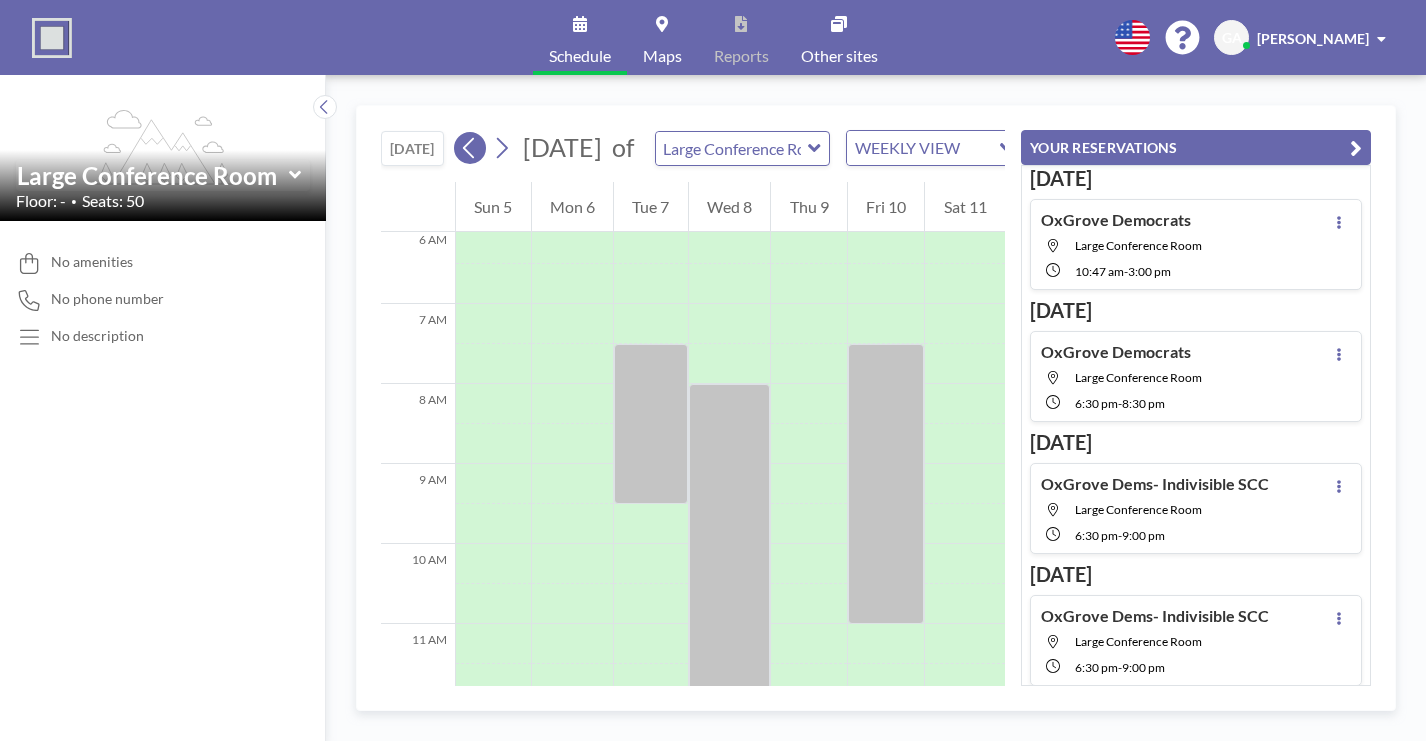 click 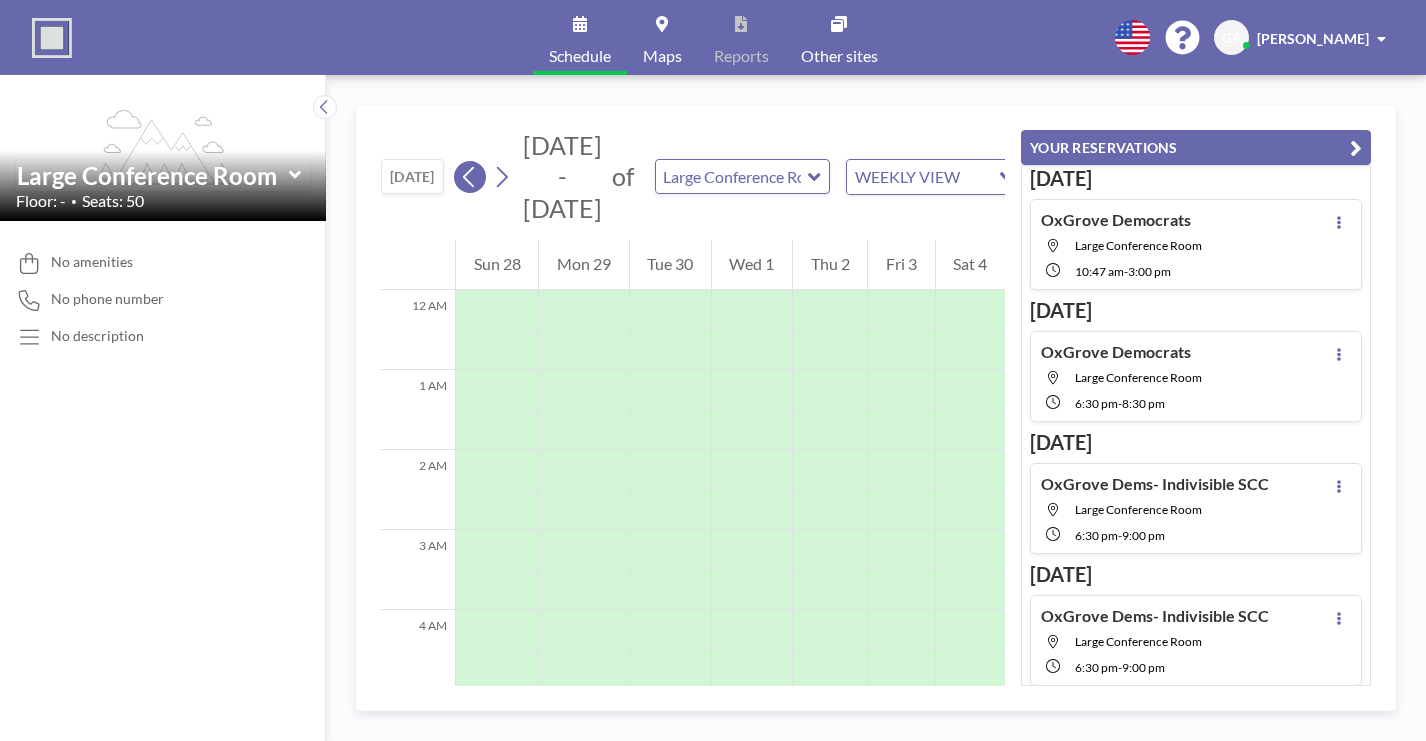 scroll, scrollTop: 488, scrollLeft: 0, axis: vertical 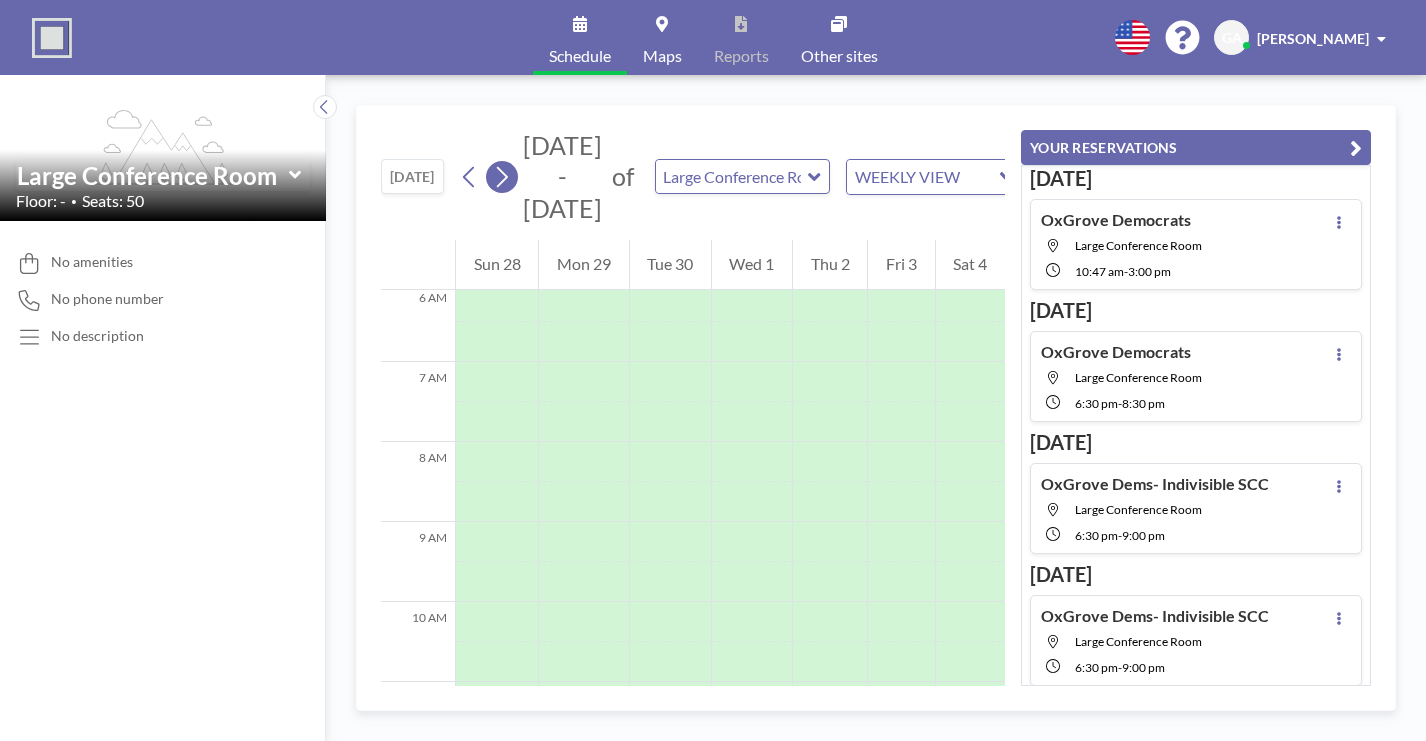 click 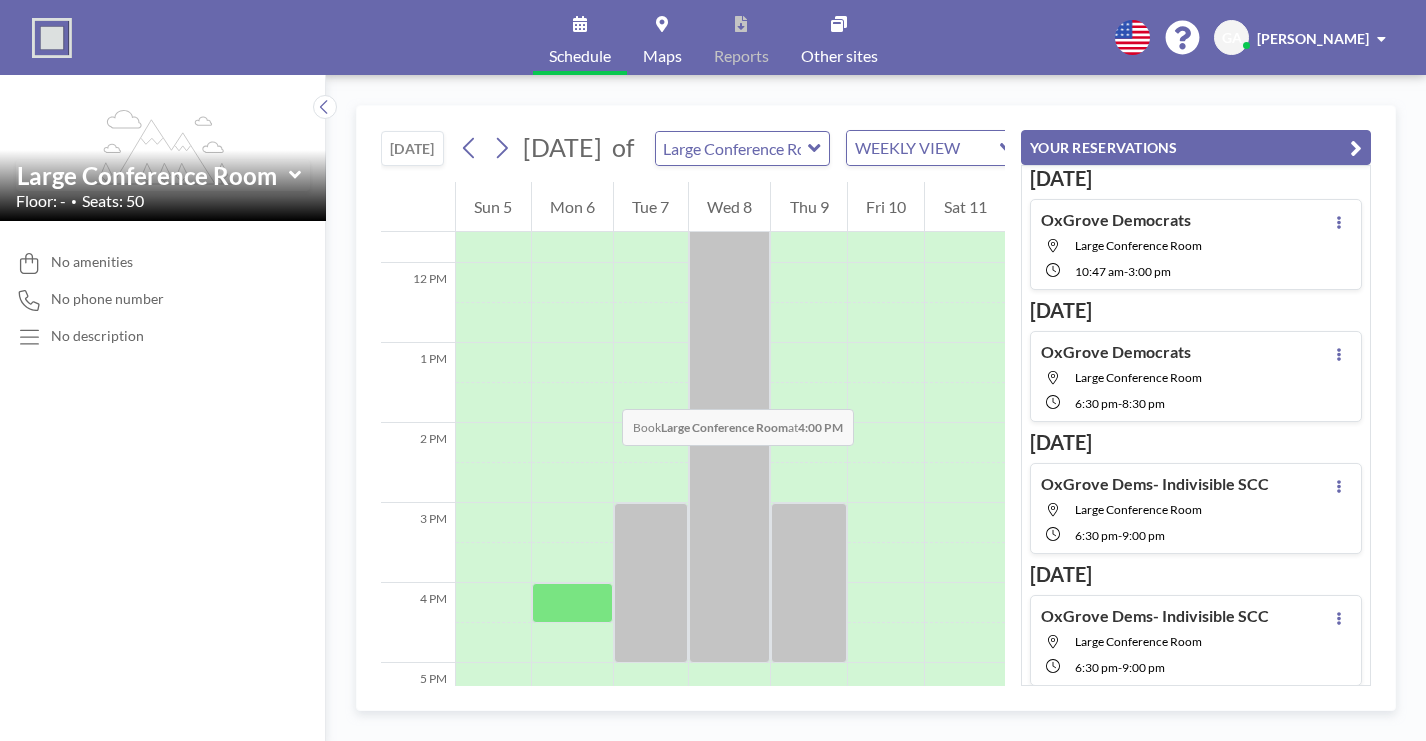 scroll, scrollTop: 944, scrollLeft: 0, axis: vertical 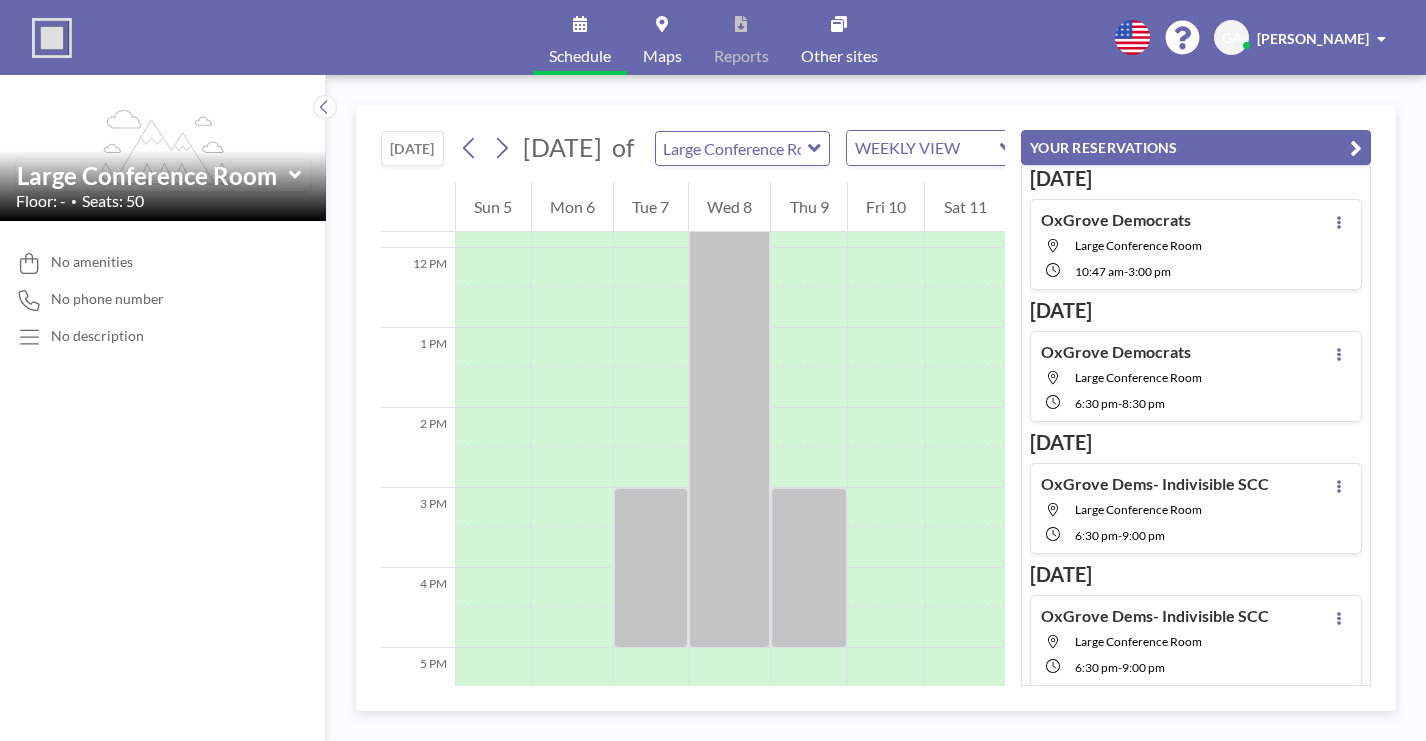 click on "[DATE]" at bounding box center (412, 148) 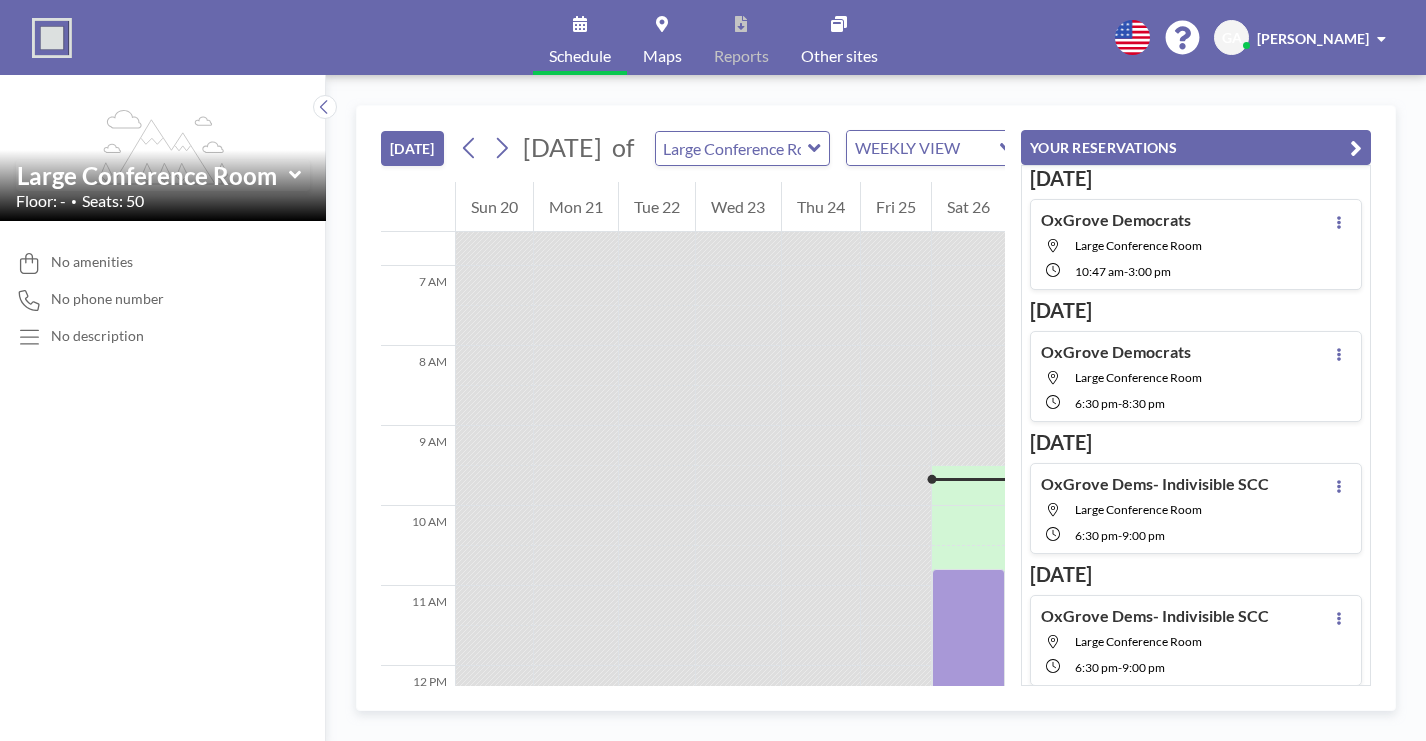 scroll, scrollTop: 585, scrollLeft: 0, axis: vertical 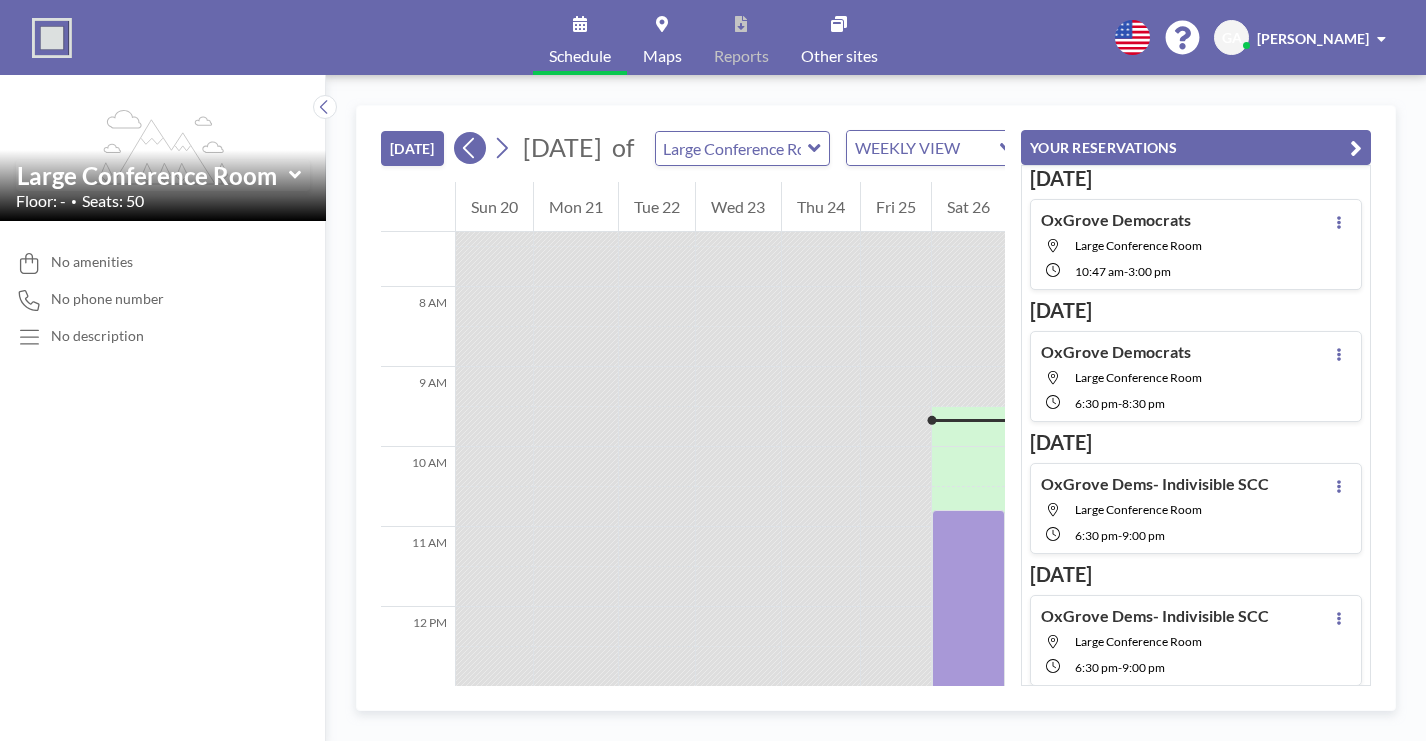 click 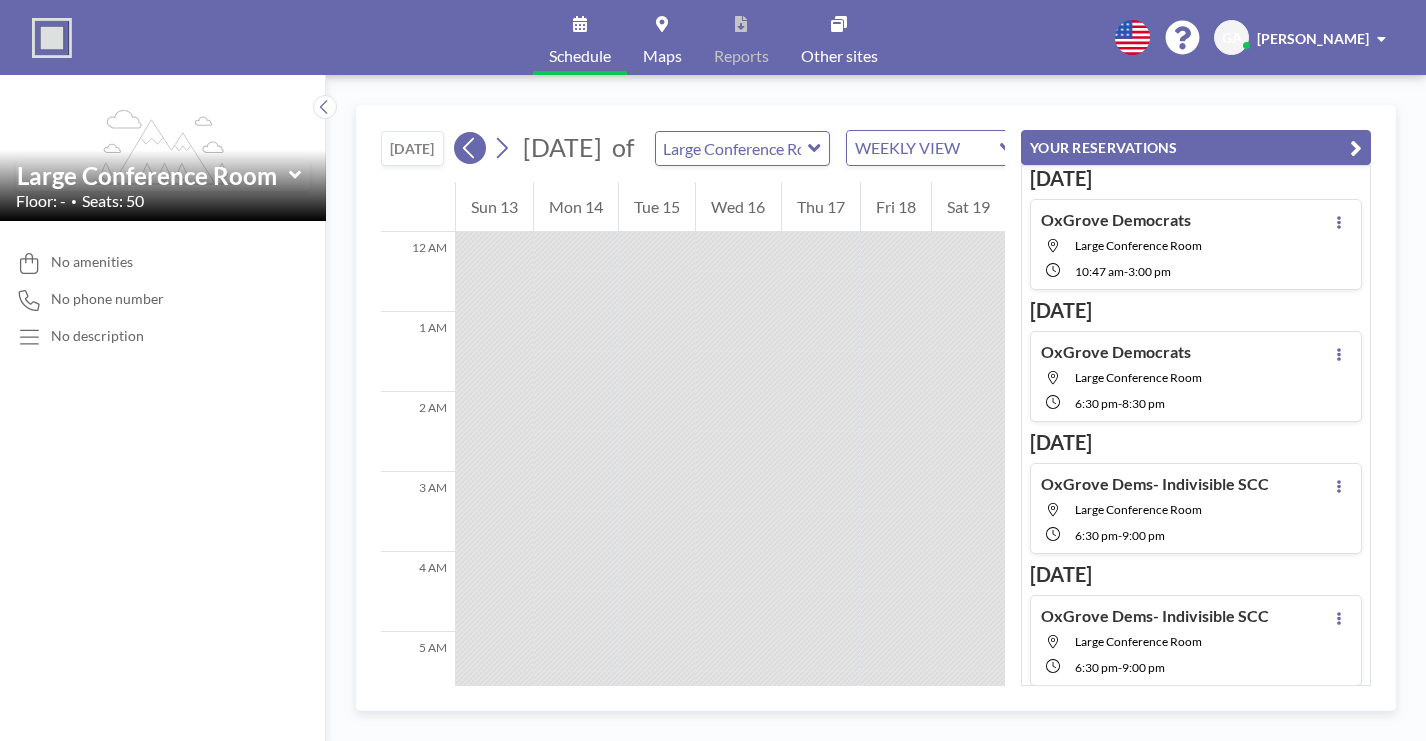 scroll, scrollTop: 488, scrollLeft: 0, axis: vertical 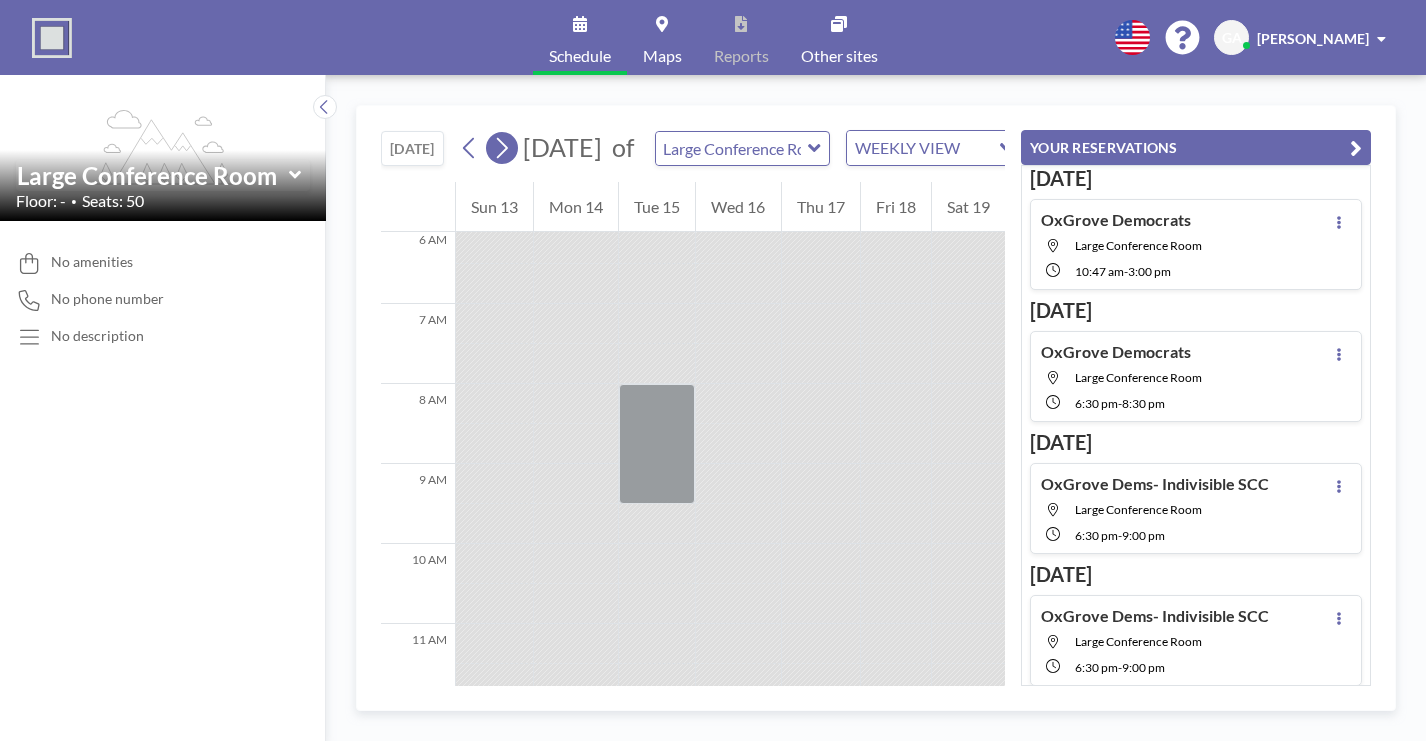 click 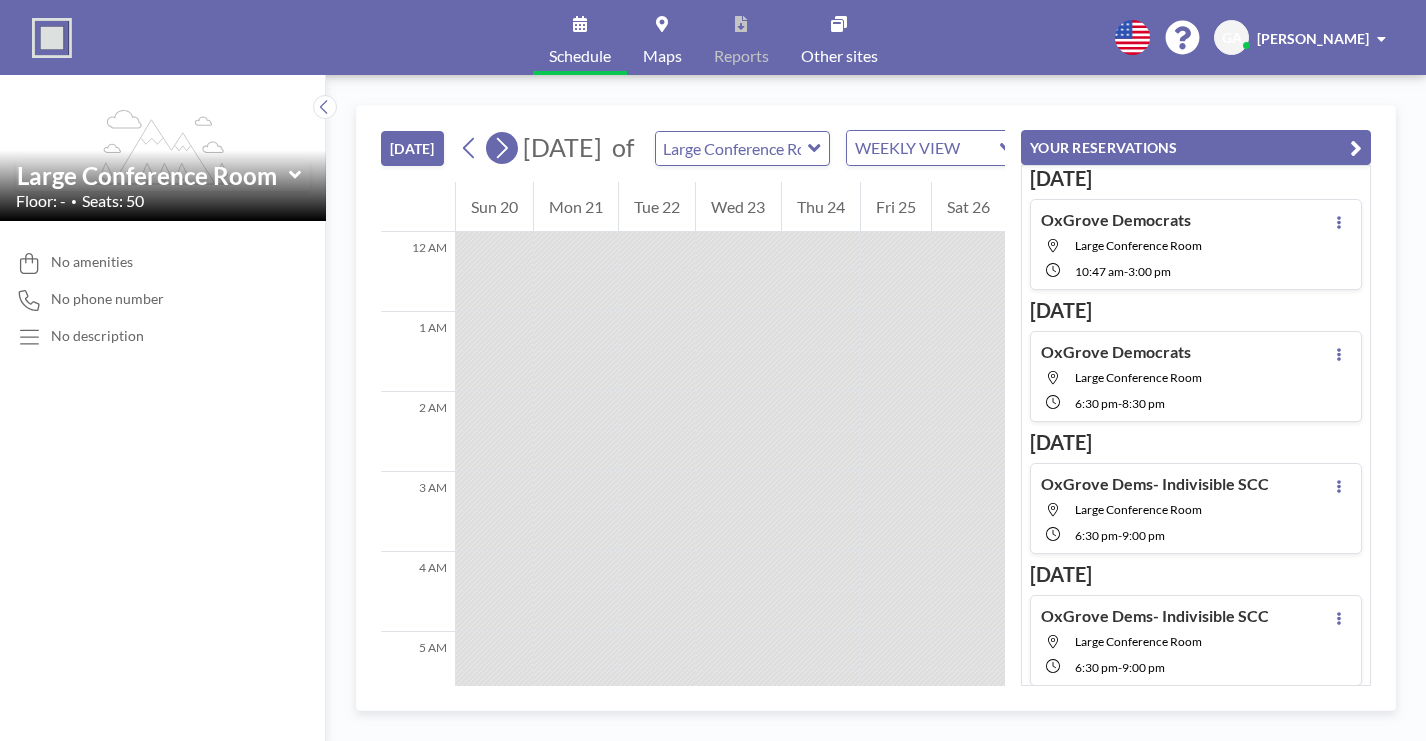 scroll, scrollTop: 585, scrollLeft: 0, axis: vertical 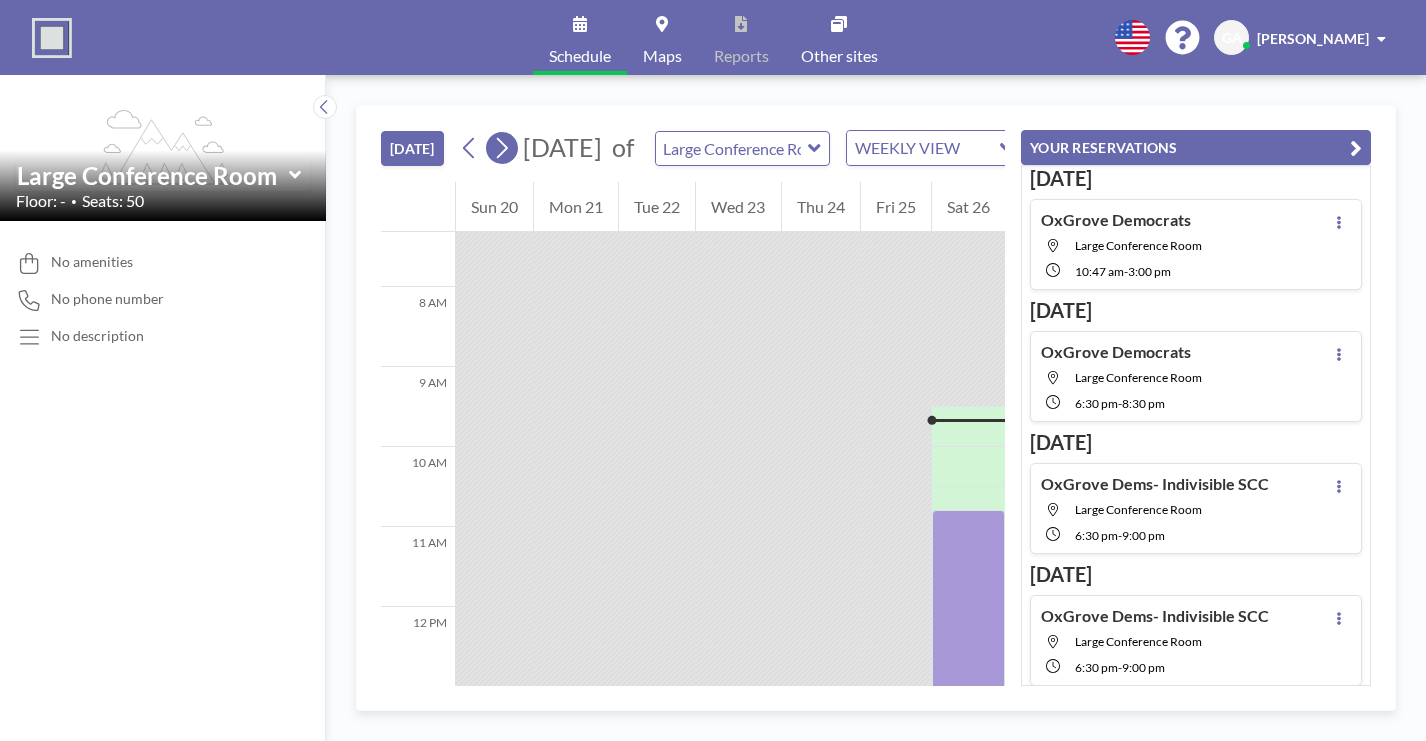 click 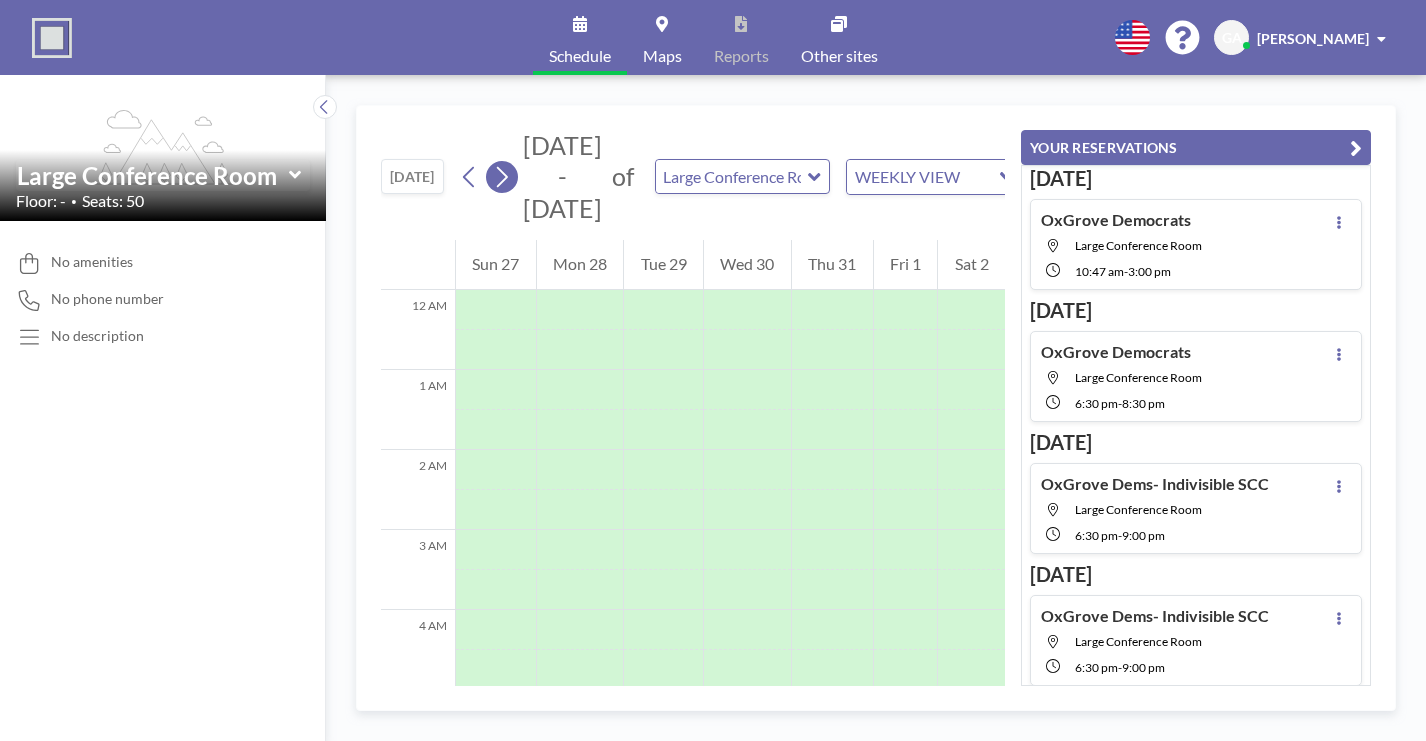 click 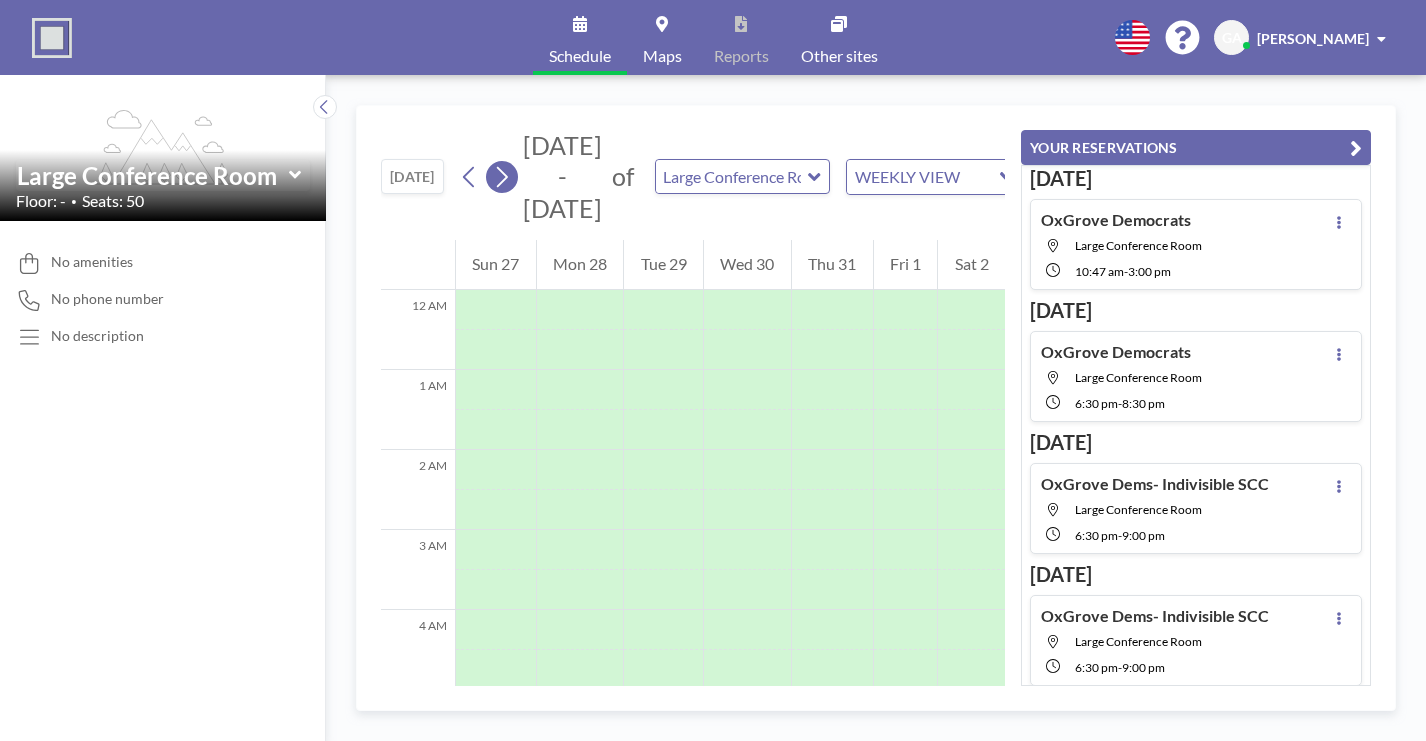 scroll, scrollTop: 434, scrollLeft: 0, axis: vertical 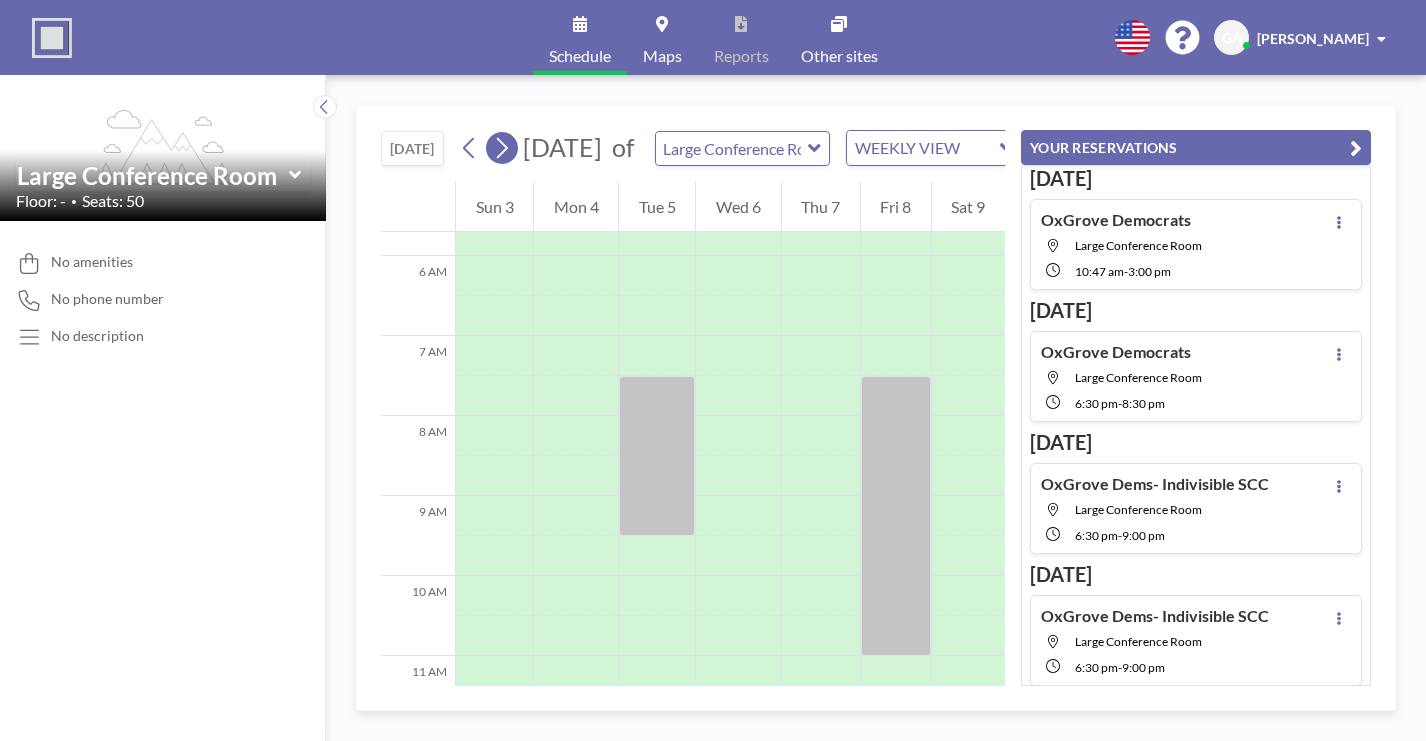 click 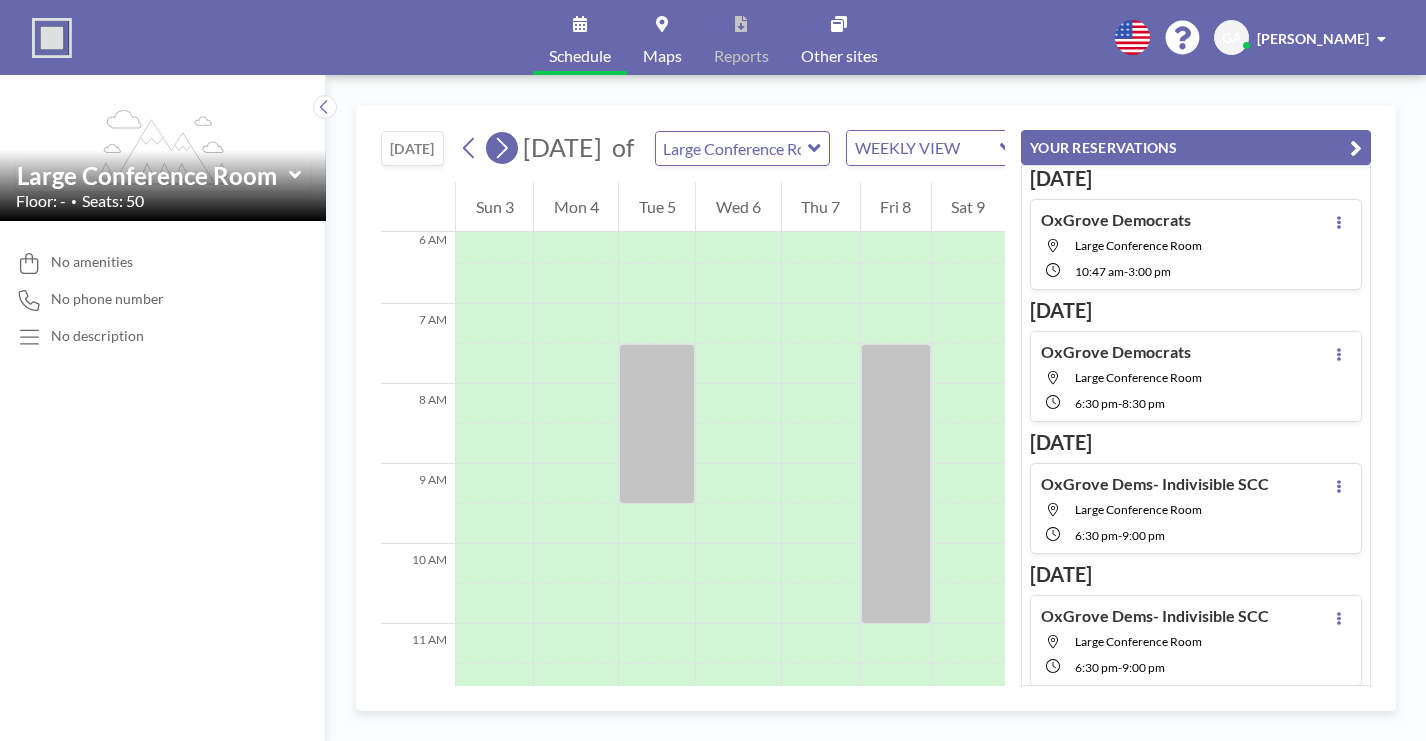 click 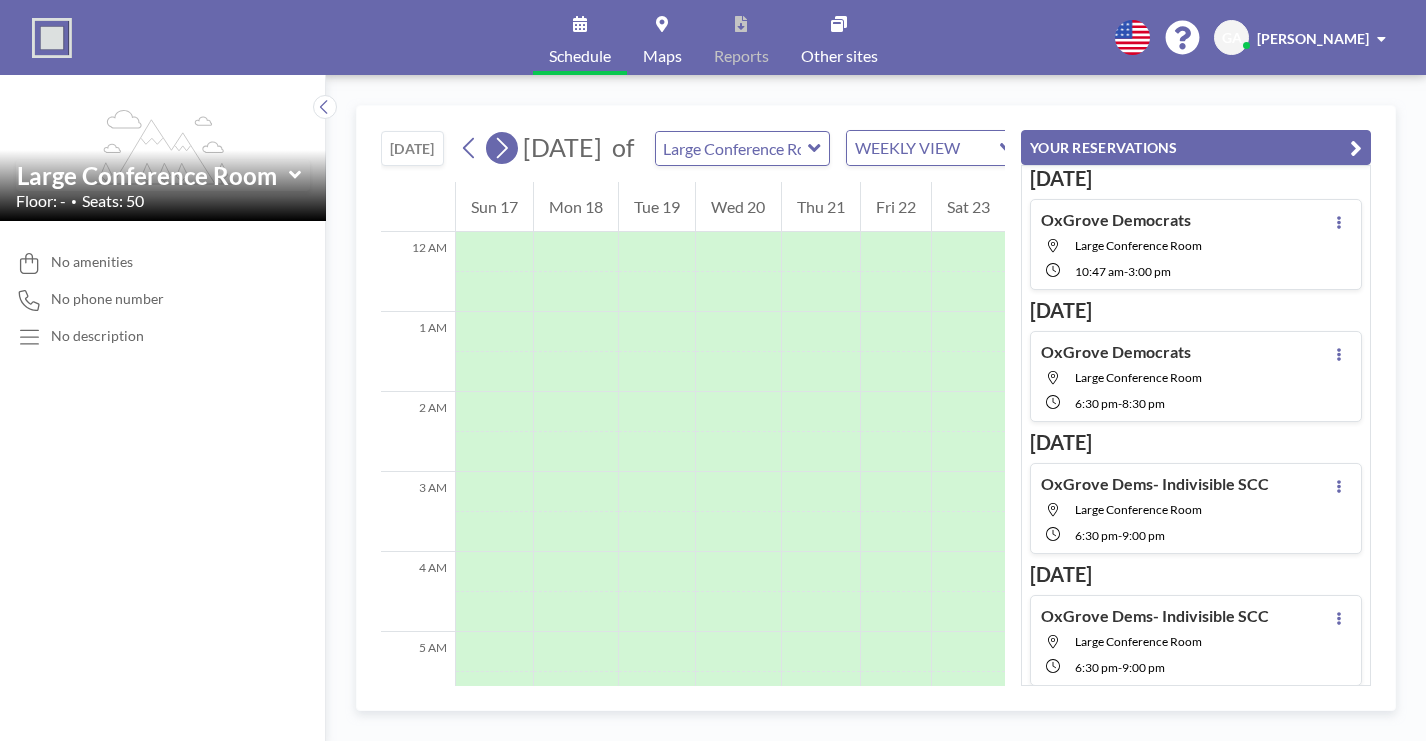 scroll, scrollTop: 488, scrollLeft: 0, axis: vertical 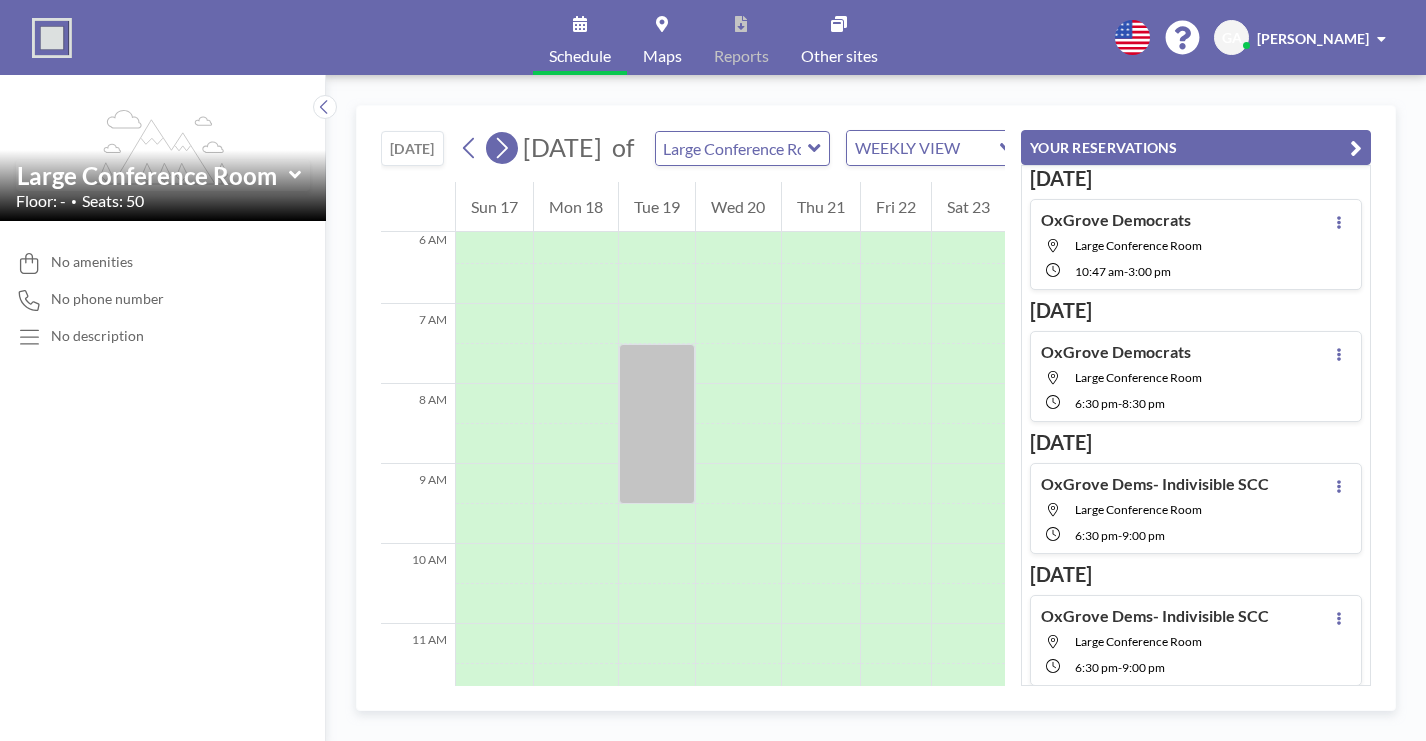 click 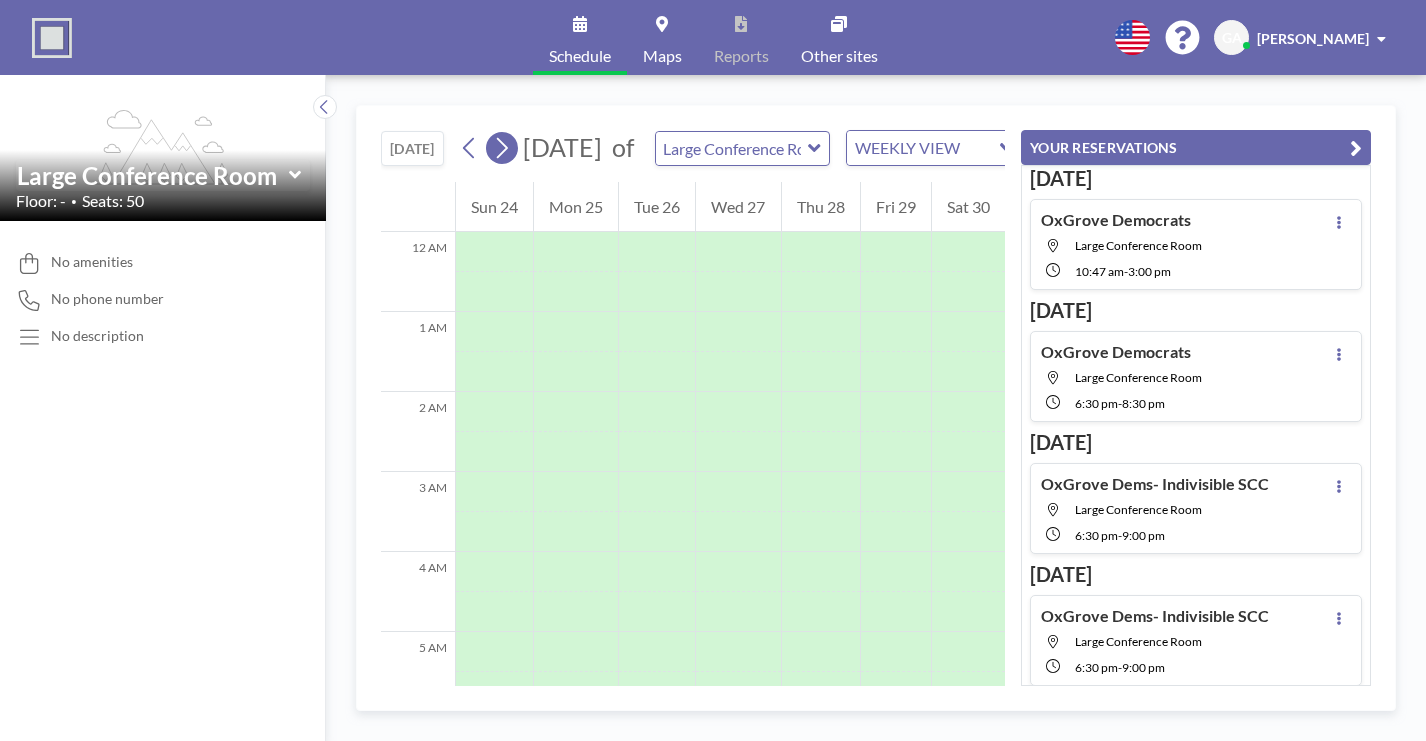 click 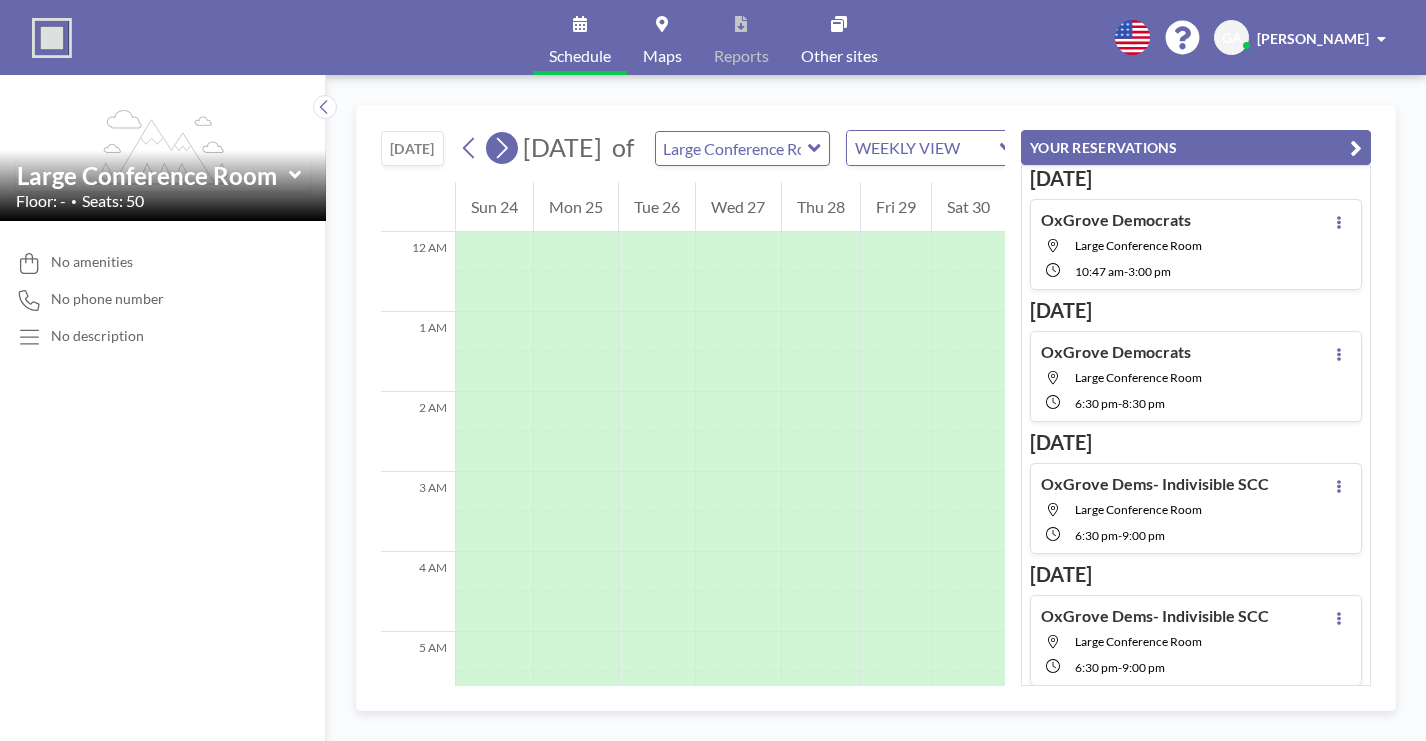 scroll, scrollTop: 488, scrollLeft: 0, axis: vertical 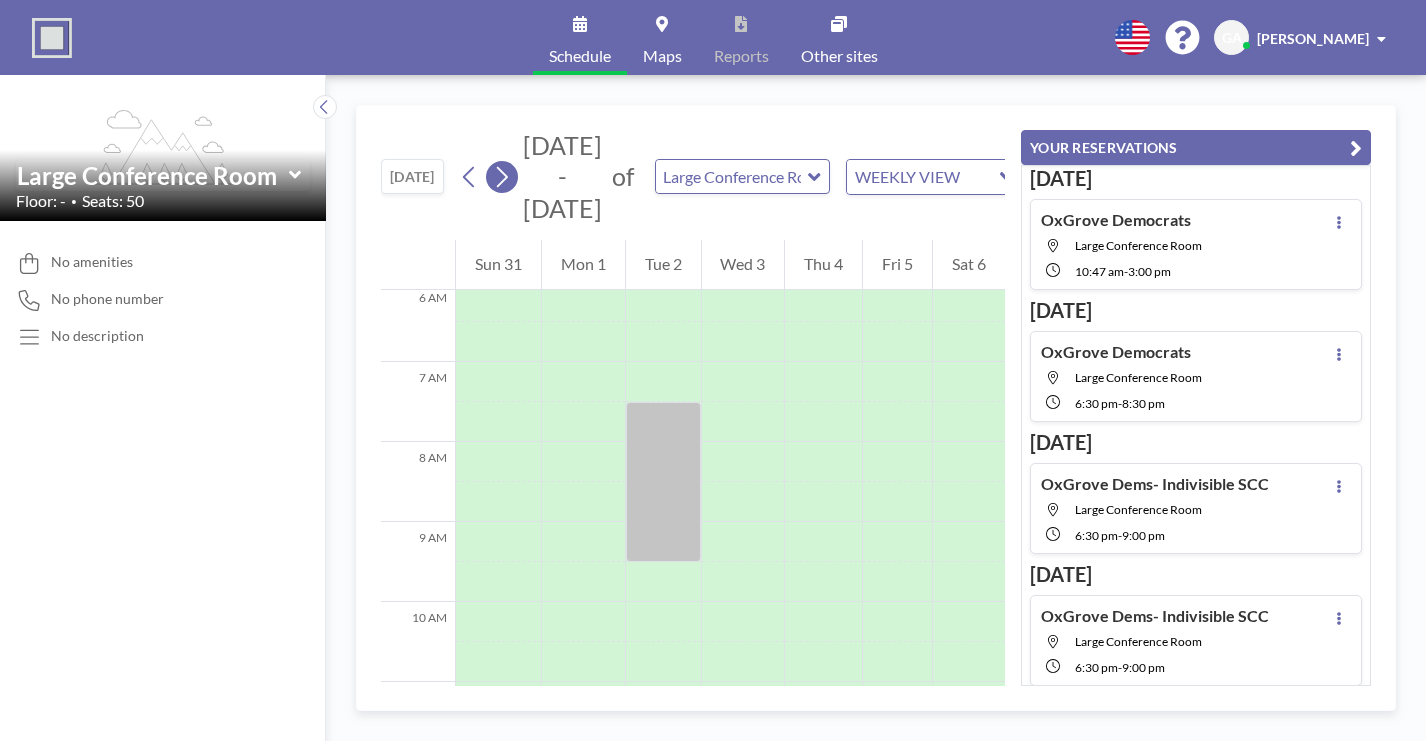 click 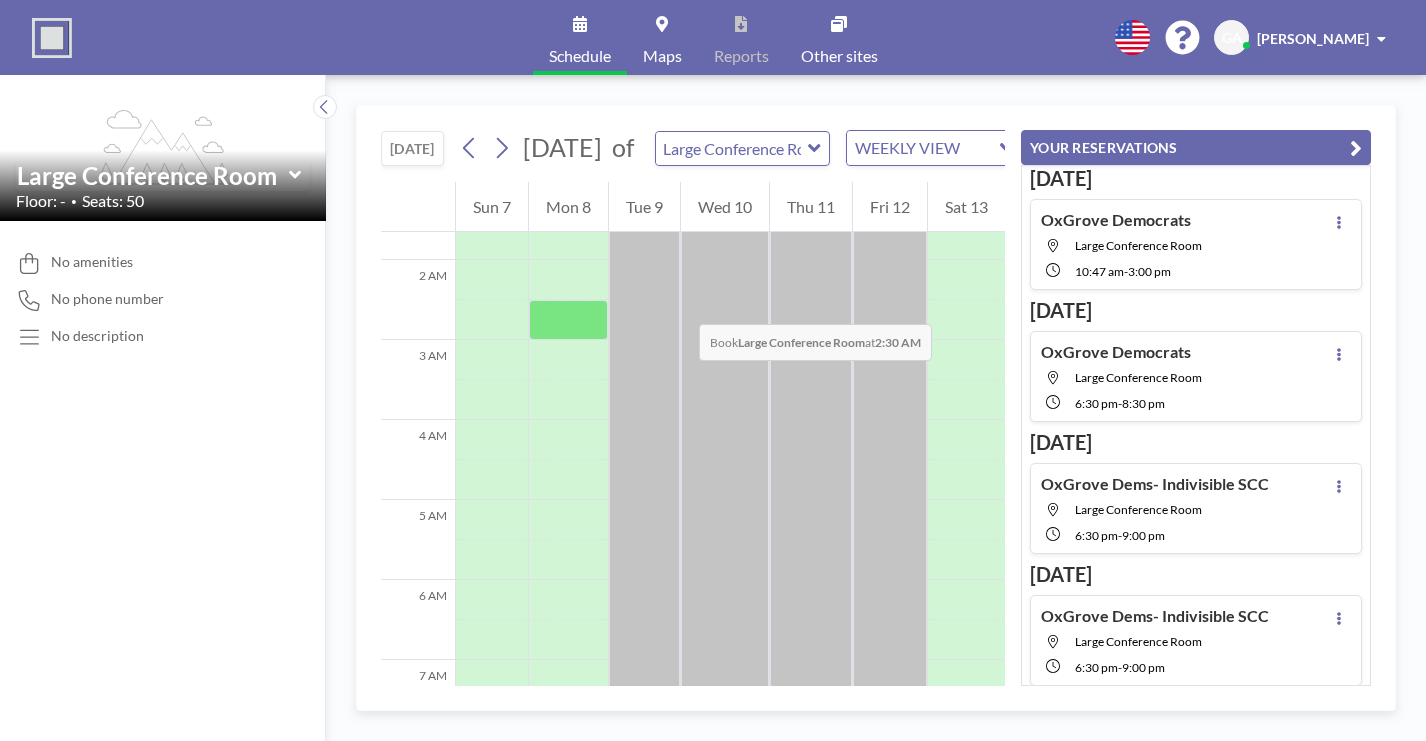 scroll, scrollTop: 140, scrollLeft: 0, axis: vertical 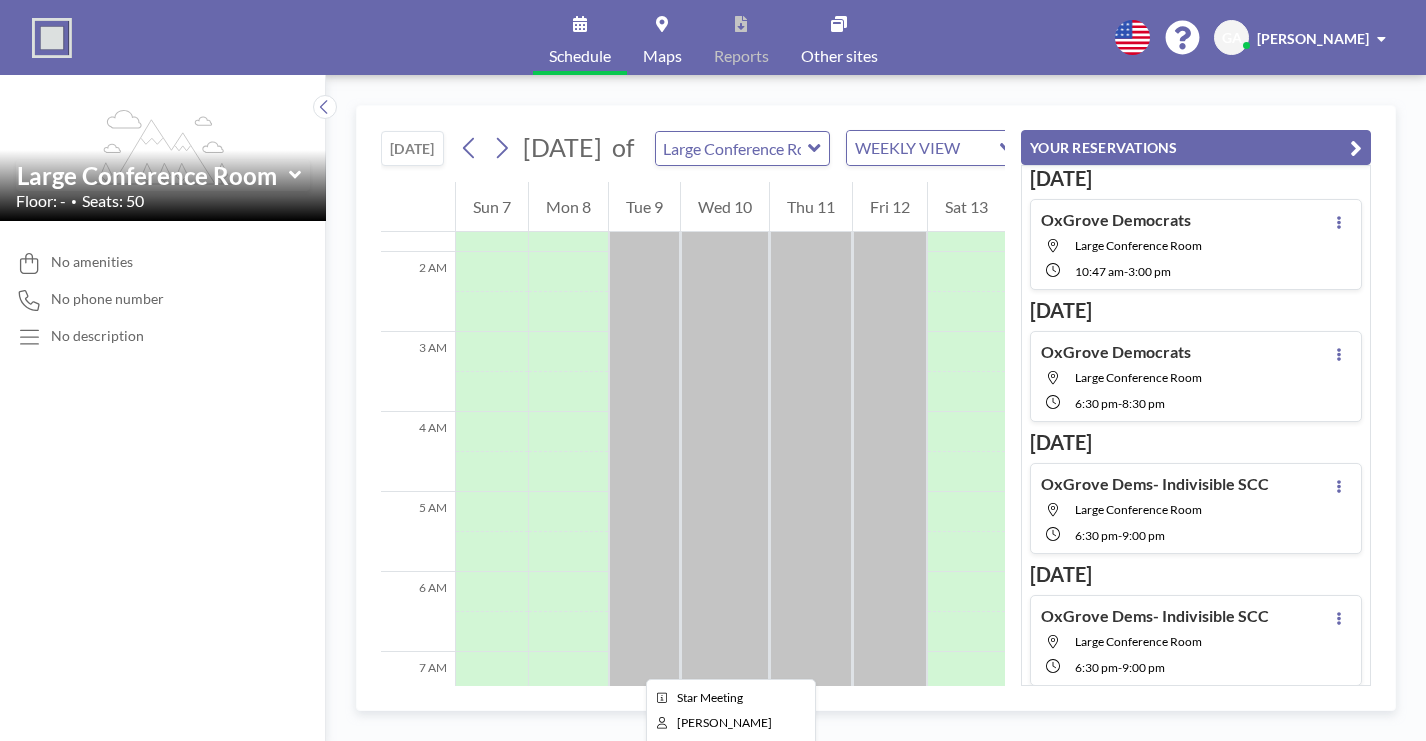 click at bounding box center [568, 1352] 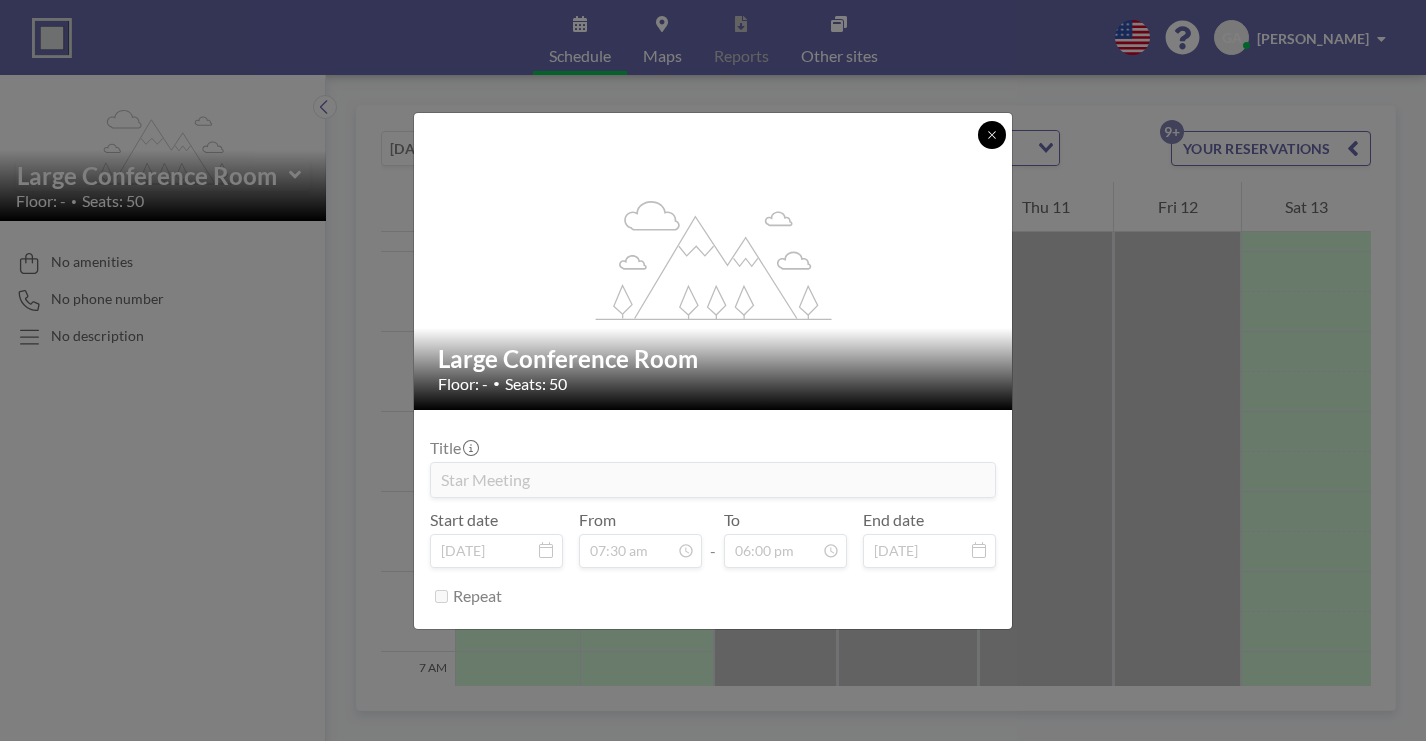 click at bounding box center [992, 135] 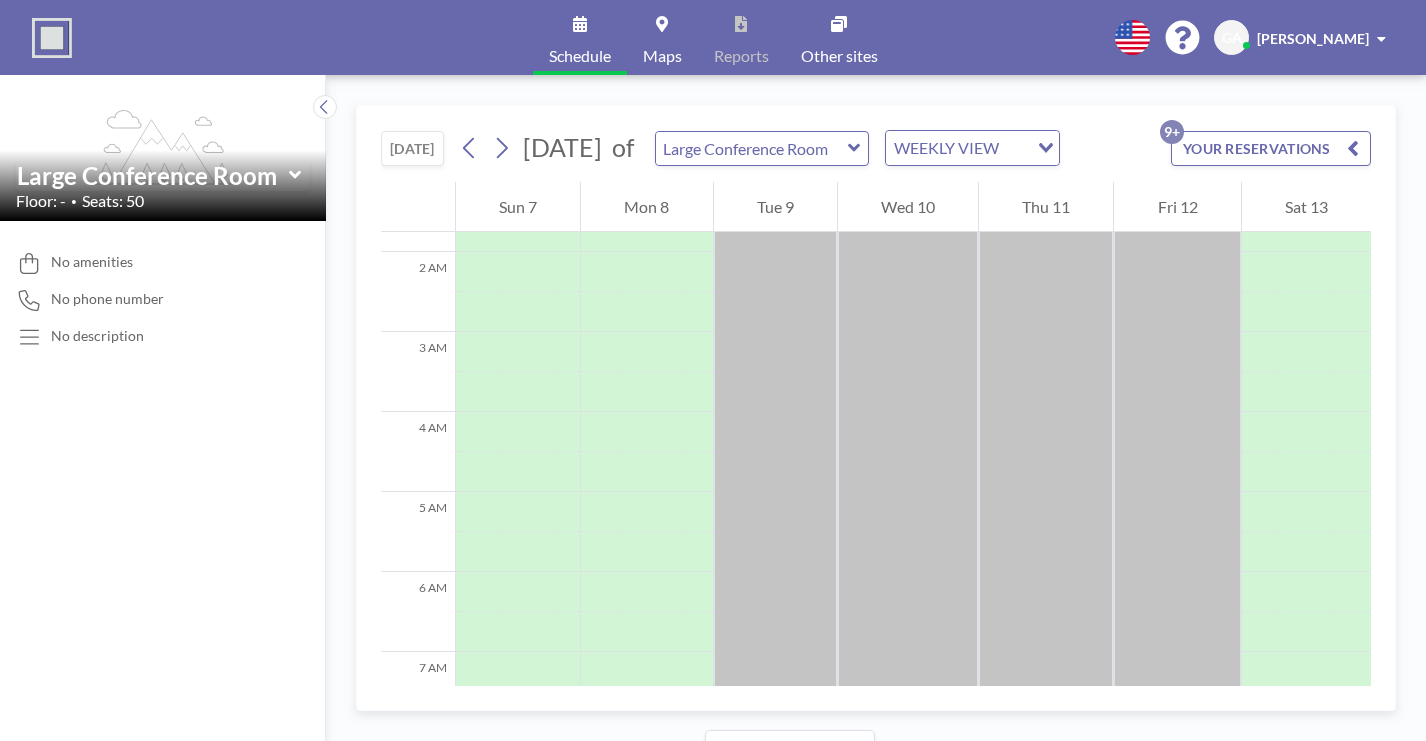 click at bounding box center (646, 1352) 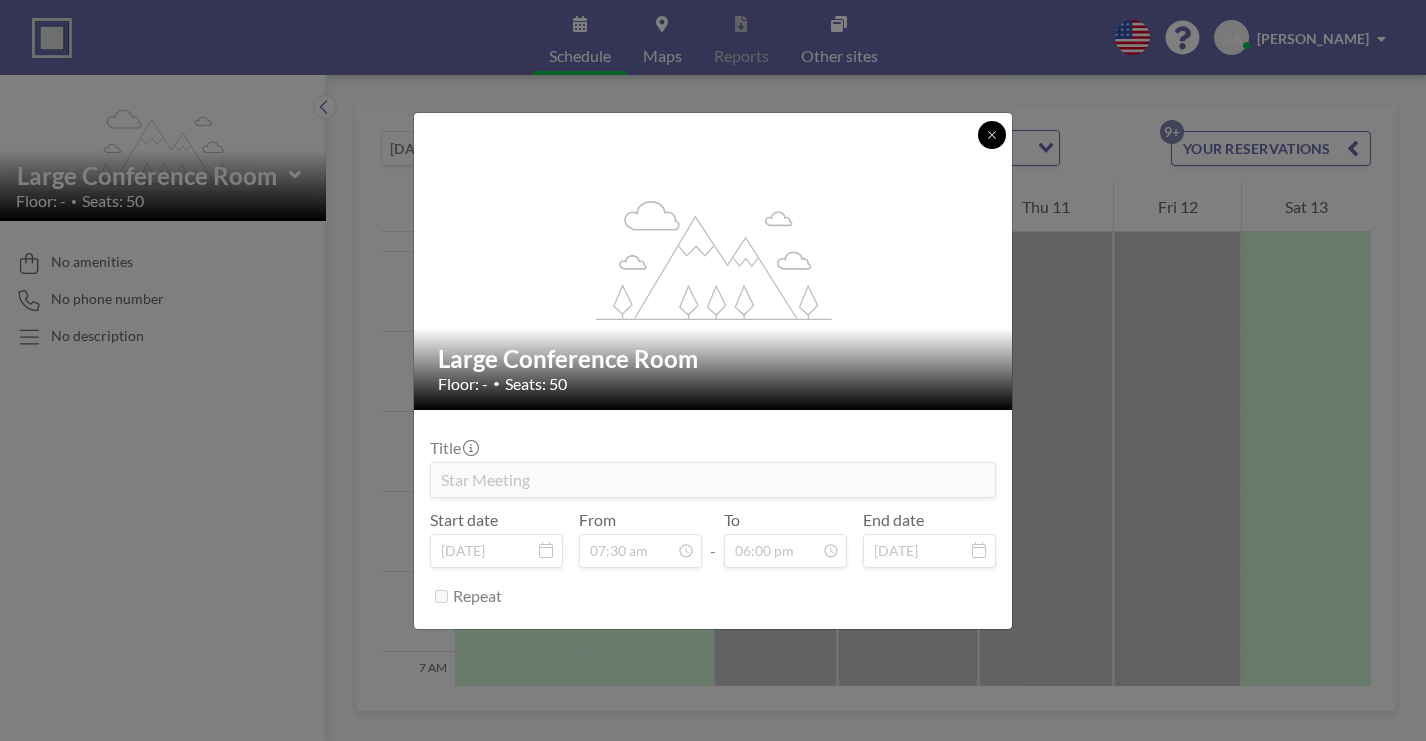 click at bounding box center (992, 135) 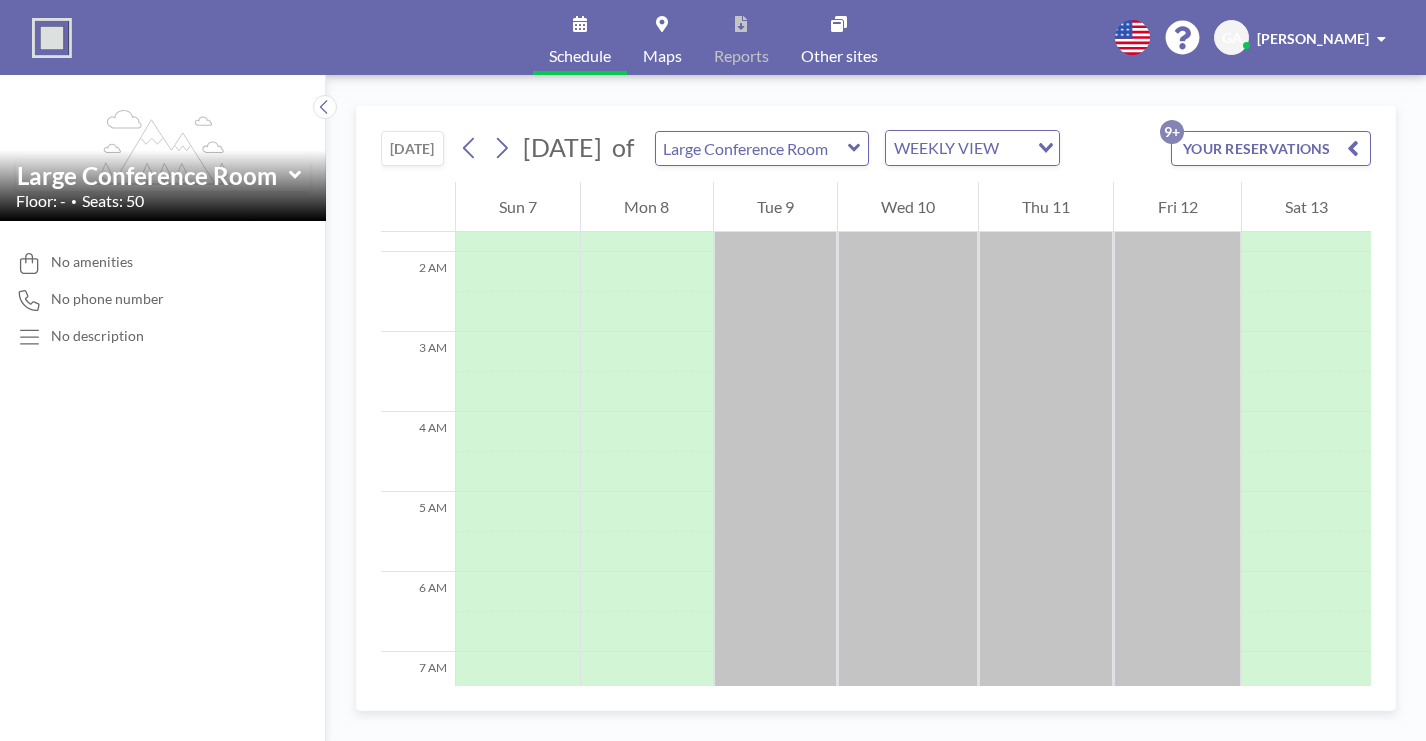 click on "[PERSON_NAME]" at bounding box center (1313, 38) 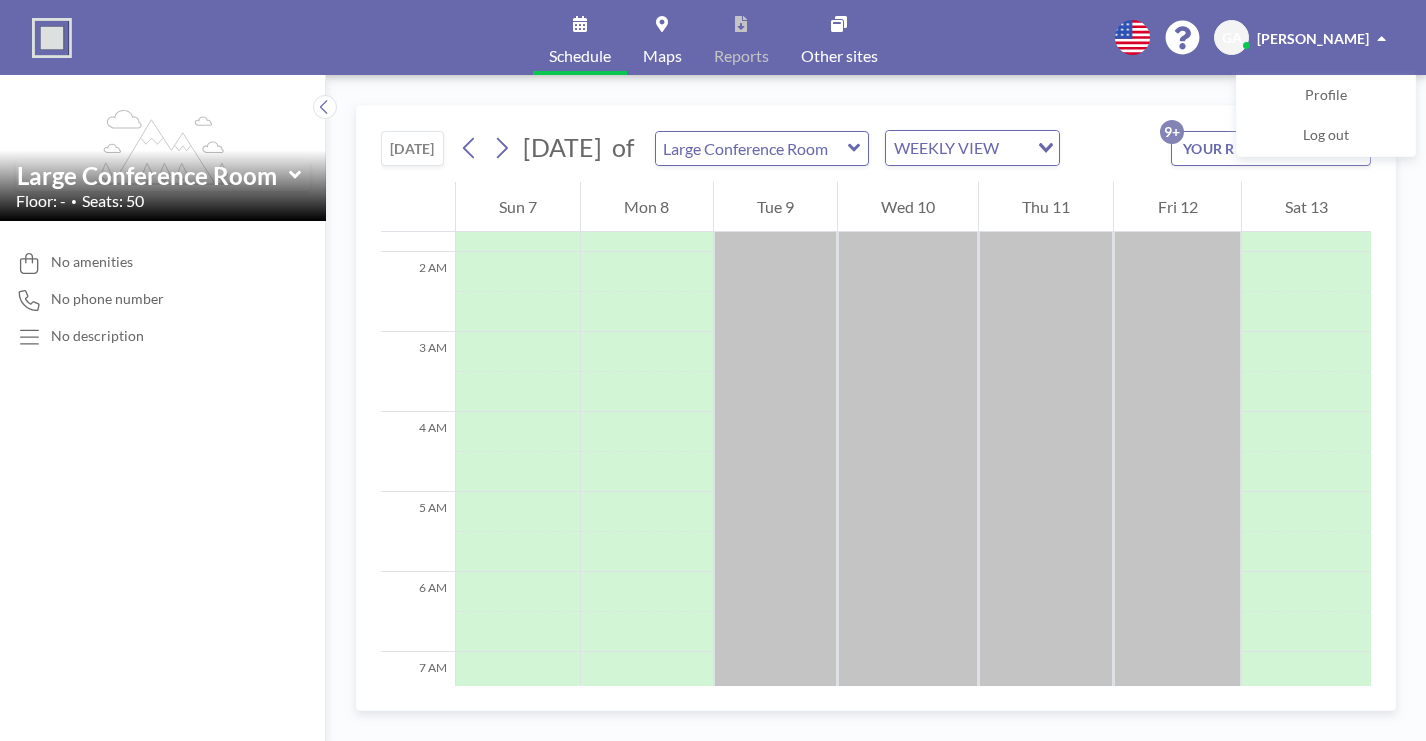 click on "[DATE]  [DATE]  of  Large Conference Room
WEEKLY VIEW
Loading...      YOUR RESERVATIONS   9+" at bounding box center [876, 144] 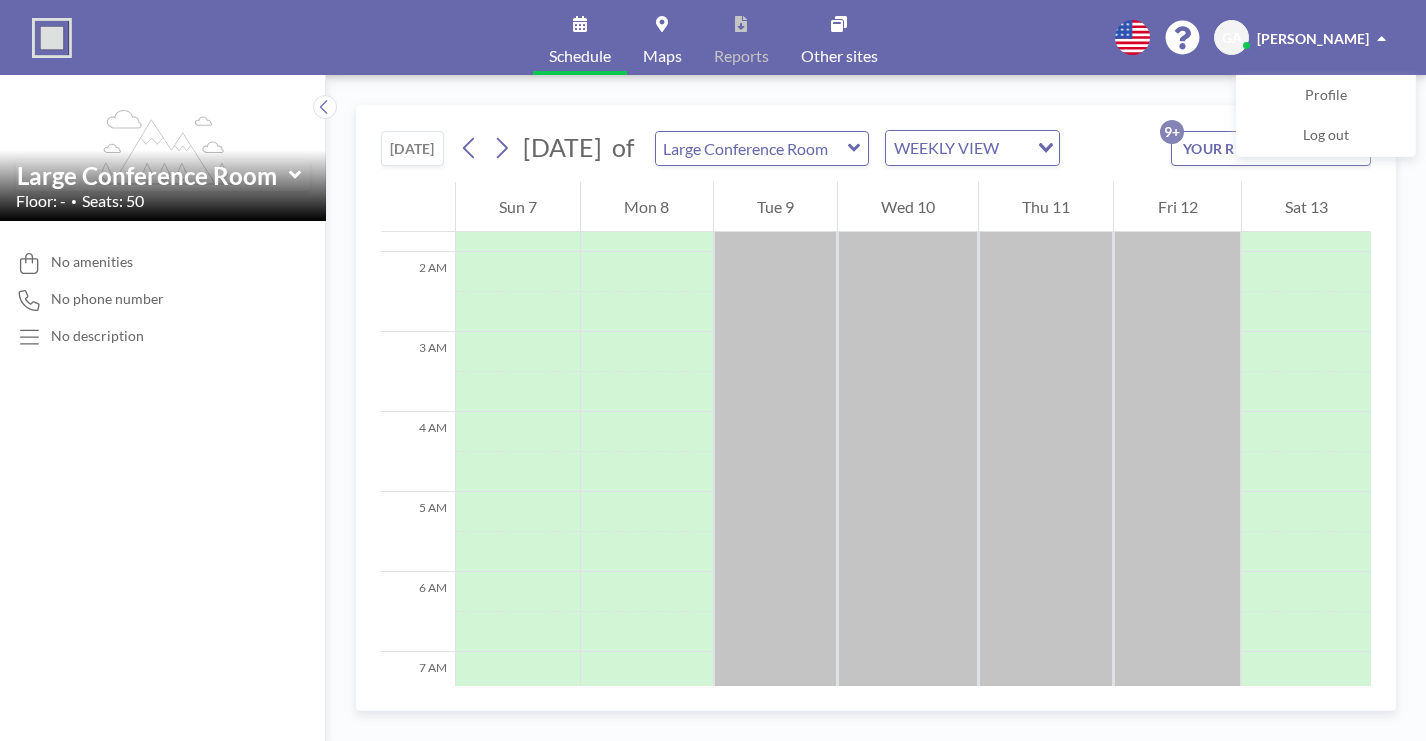 click on "YOUR RESERVATIONS   9+" at bounding box center [1271, 148] 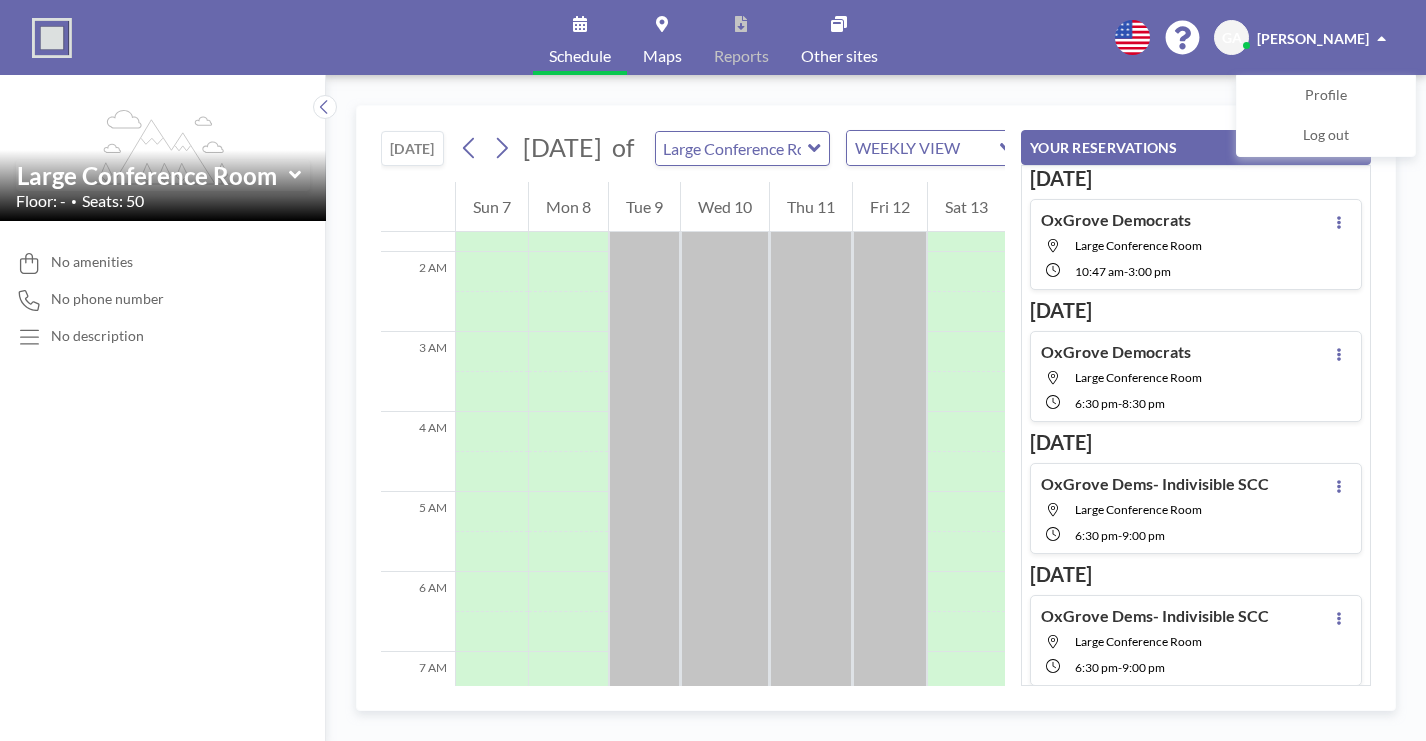 click on "[DATE]  [DATE]  of  Large Conference Room
WEEKLY VIEW
Loading...      12 AM   1 AM   2 AM   3 AM   4 AM   5 AM   6 AM   7 AM   8 AM   9 AM   10 AM   11 AM   12 PM   1 PM   2 PM   3 PM   4 PM   5 PM   6 PM   7 PM   8 PM   9 PM   10 PM   11 PM   Sun 7   Mon 8   Tue 9   Wed 10   Thu 11   Fri 12   Sat 13   YOUR RESERVATIONS  [DATE]  OxGrove Democrats   Large Conference Room  10:47 AM  -  3:00 PM [DATE]  OxGrove Democrats   Large Conference Room  6:30 PM  -  8:30 PM [DATE]  OxGrove Dems- Indivisible SCC   Large Conference Room  6:30 PM  -  9:00 PM [DATE]  OxGrove Dems- Indivisible SCC   Large Conference Room  6:30 PM  -  9:00 PM [DATE]  OxGrove Dems-Community Engagement   Large Conference Room  6:00 PM  -  9:00 PM [DATE]  OxGrove Dems- Indivisible SCC   Large Conference Room  6:30 PM  -  9:00 PM [DATE]  OxGrove Dems- Indivisible SCC   Large Conference Room  6:30 PM  -  9:00 PM [DATE]  OxGrove Dems-Community Engagement   Large Conference Room  6:30 PM  -  9:00 PM [DATE]  -" at bounding box center [876, 408] 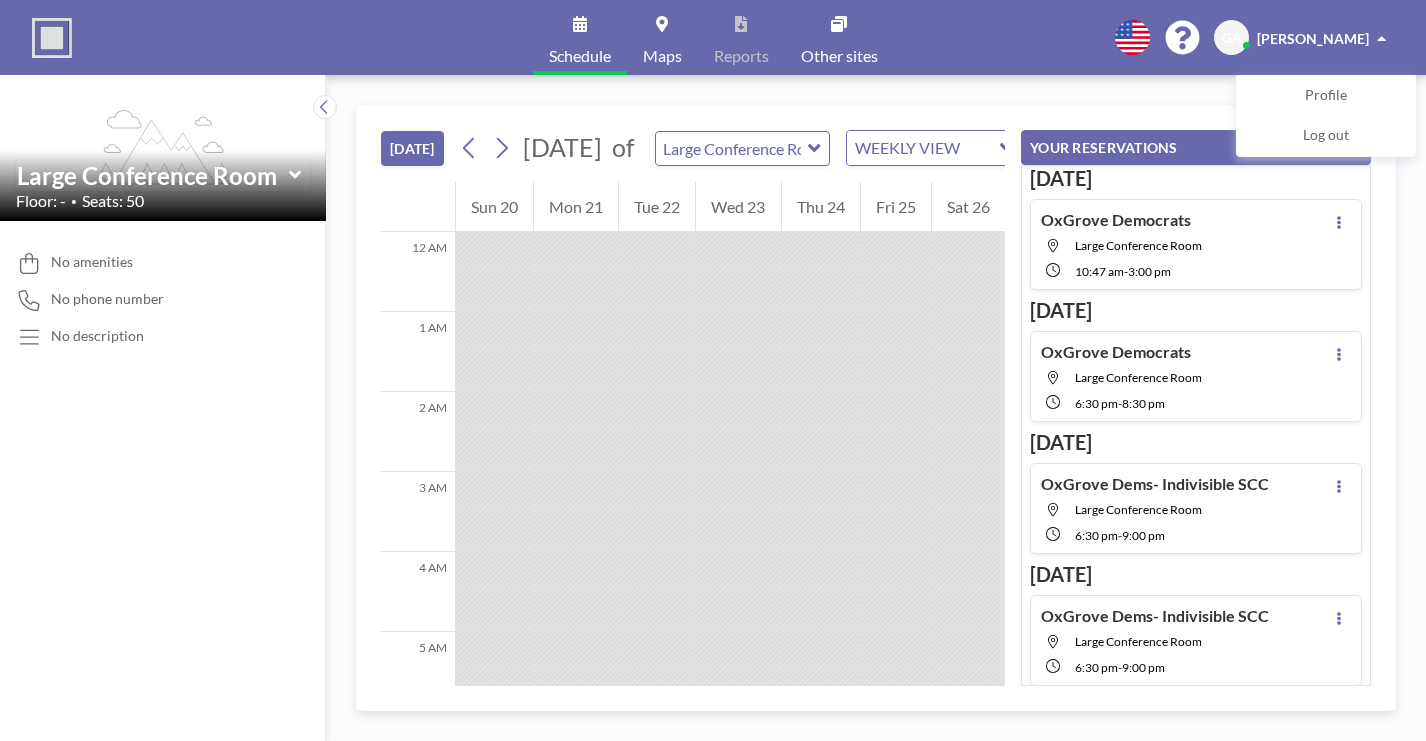 scroll, scrollTop: 0, scrollLeft: 0, axis: both 